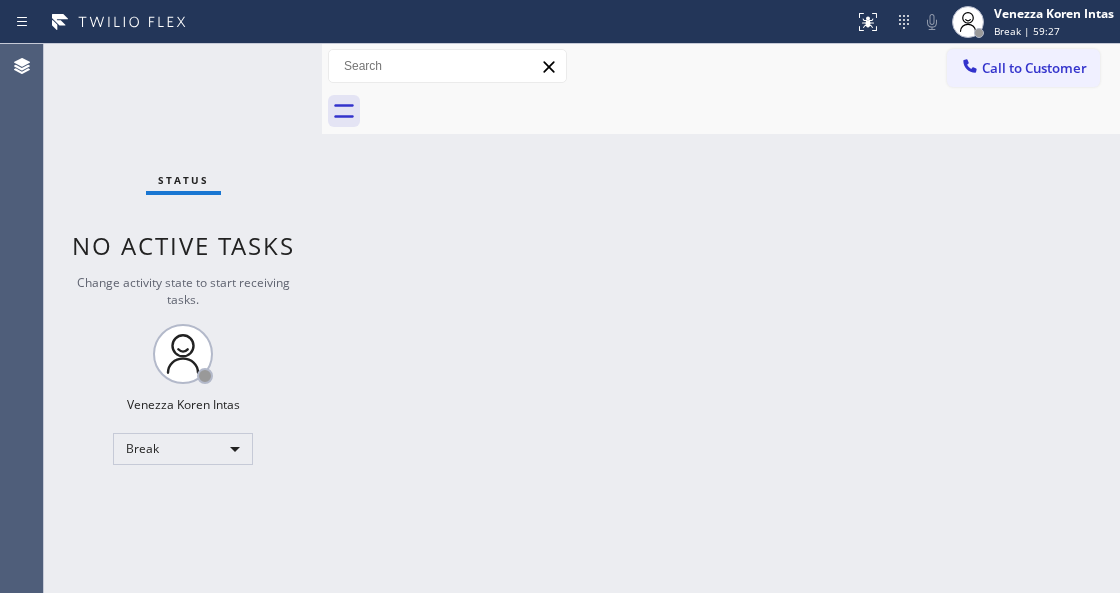 scroll, scrollTop: 0, scrollLeft: 0, axis: both 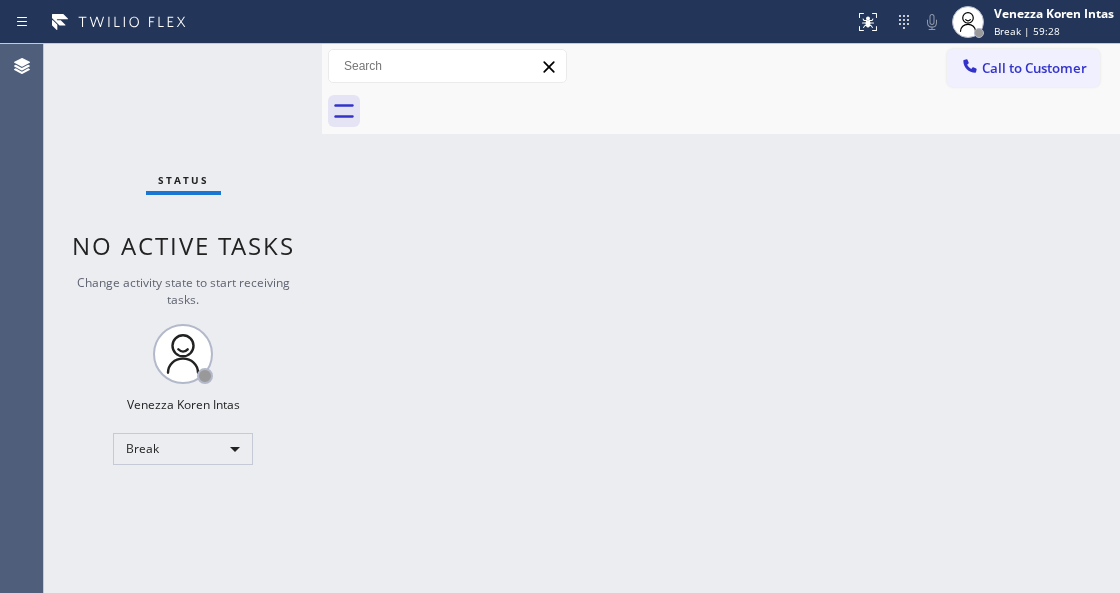click on "Back to Dashboard Change Sender ID Customers Technicians Select a contact Outbound call Technician Search Technician Your caller id phone number Your caller id phone number Call Technician info Name   Phone none Address none Change Sender ID HVAC +18559994417 5 Star Appliance +18557314952 Appliance Repair +18554611149 Plumbing +18889090120 Air Duct Cleaning +18006865038  Electricians +18005688664 Cancel Change Check personal SMS Reset Change No tabs Call to Customer Outbound call Location Search location Your caller id phone number (818) 532-5453 Customer number Call Outbound call Technician Search Technician Your caller id phone number Your caller id phone number Call" at bounding box center [721, 318] 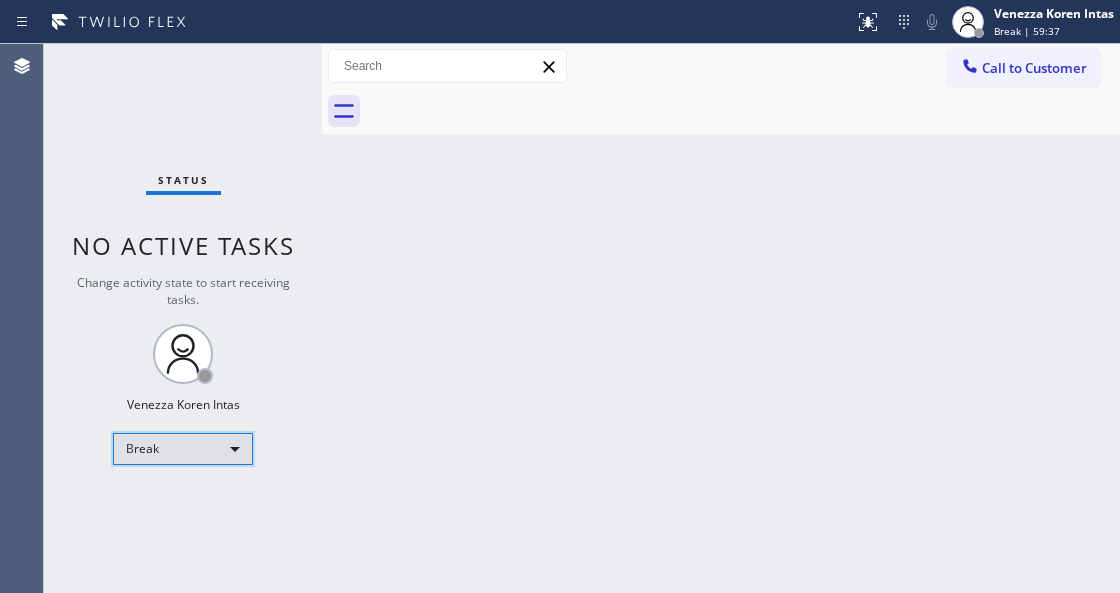 click on "Break" at bounding box center (183, 449) 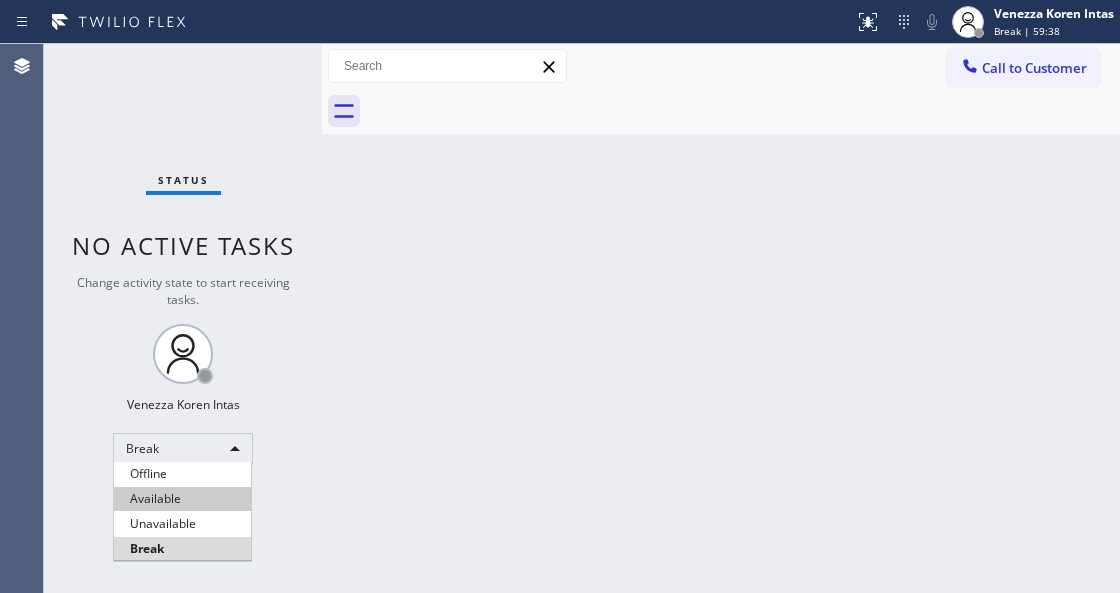 click on "Available" at bounding box center [182, 499] 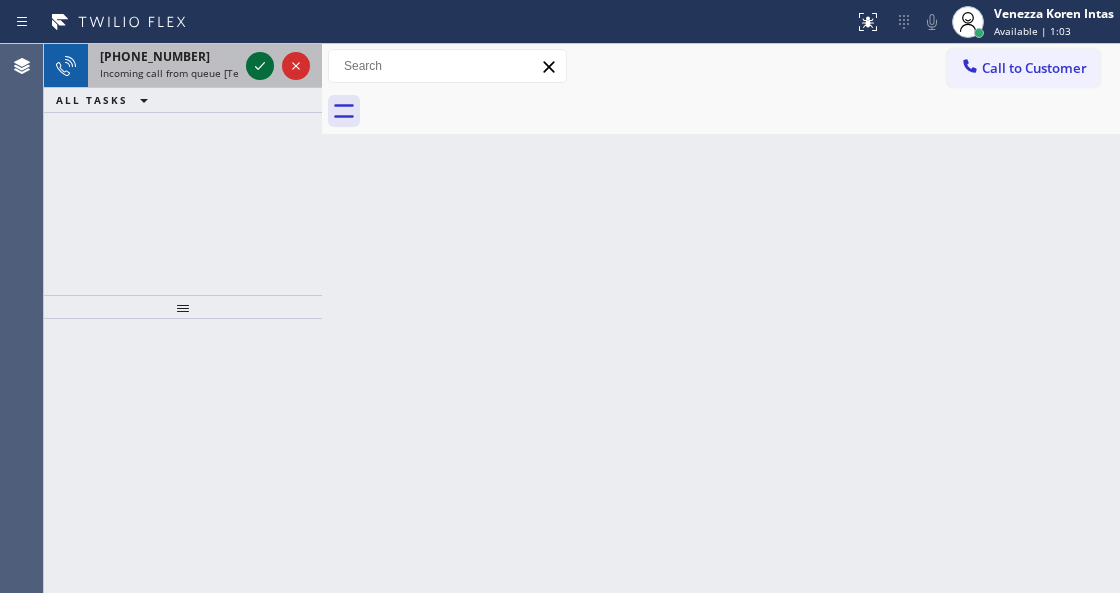 click 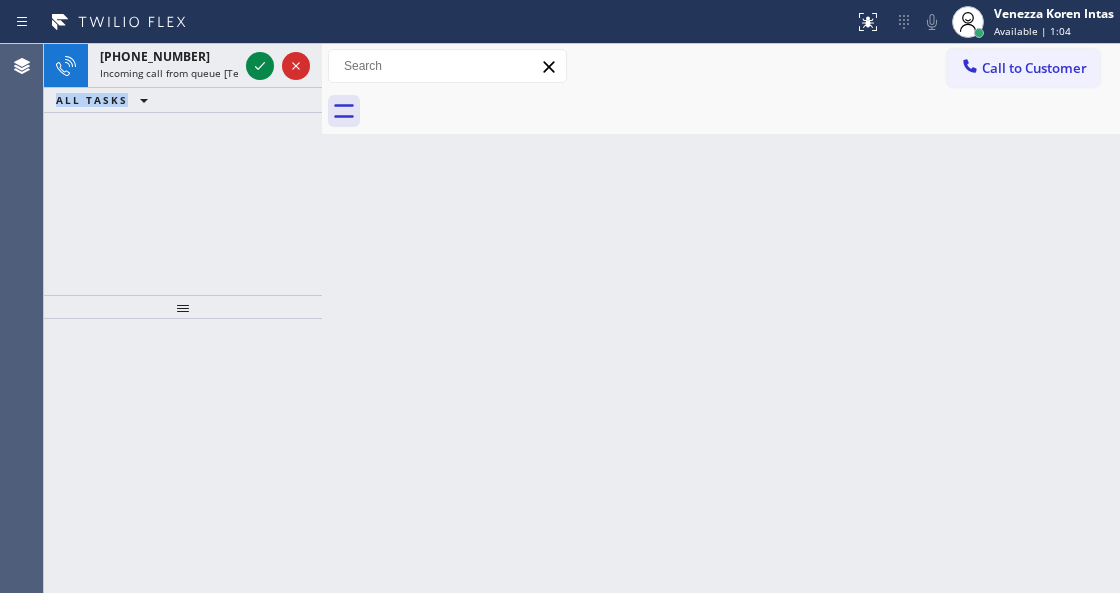 click 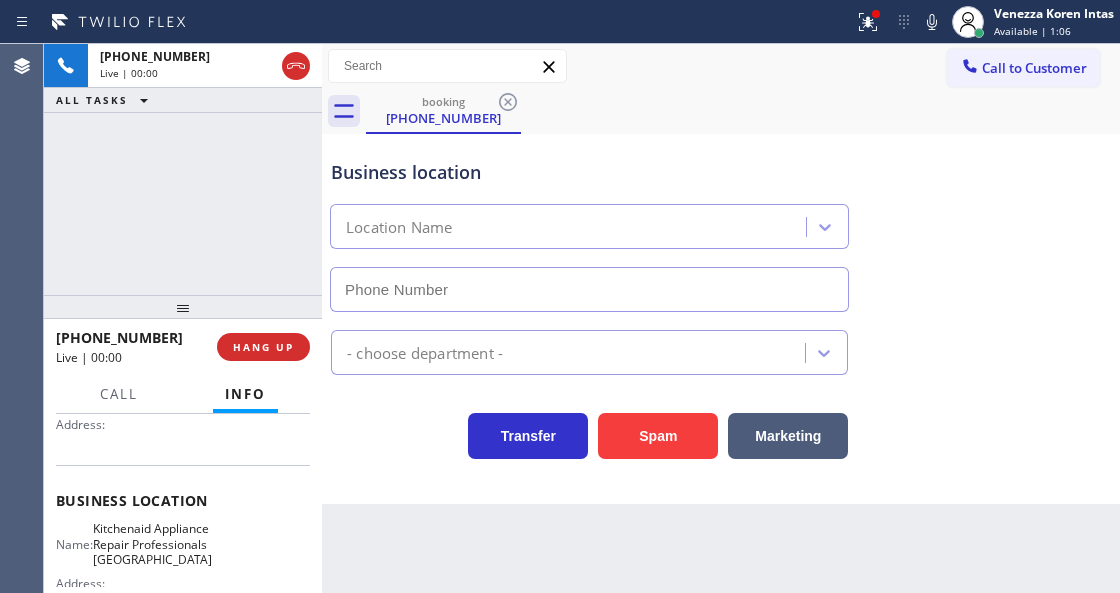 type on "(817) 873-6588" 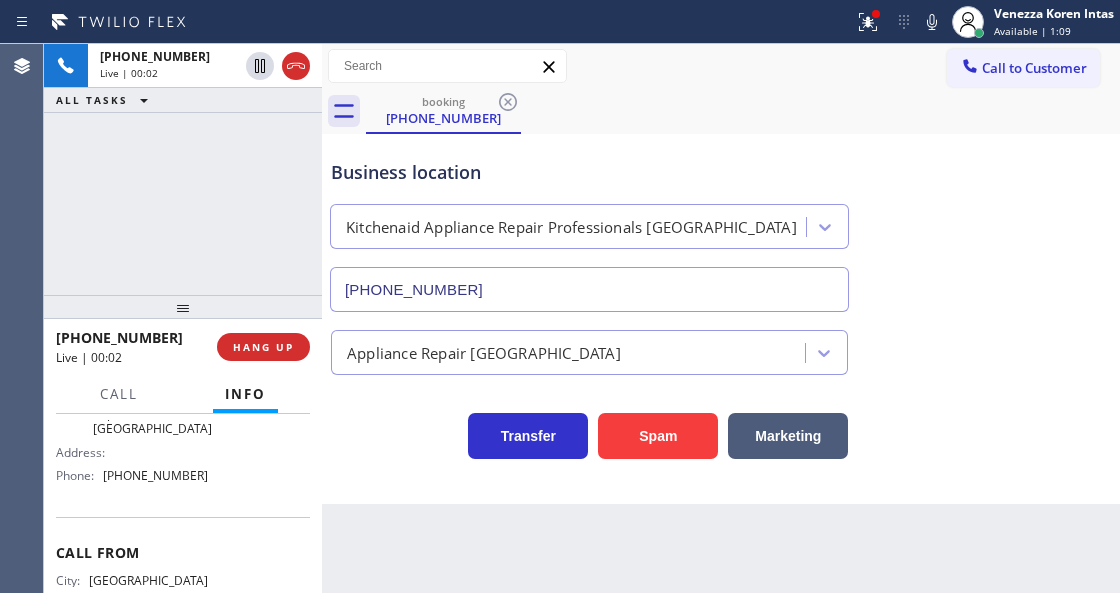 scroll, scrollTop: 427, scrollLeft: 0, axis: vertical 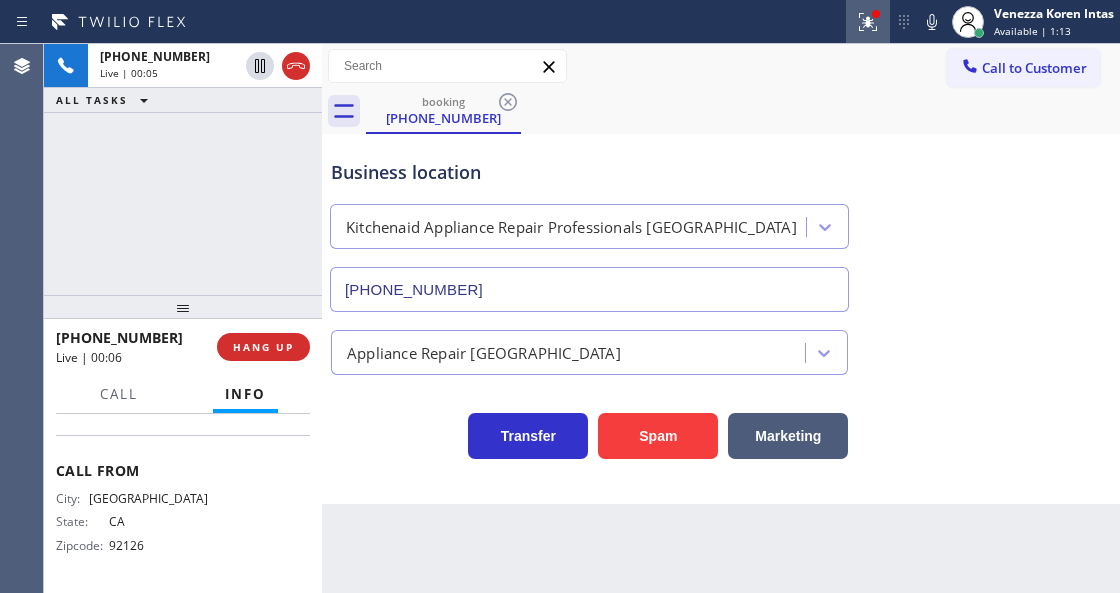 click at bounding box center (868, 22) 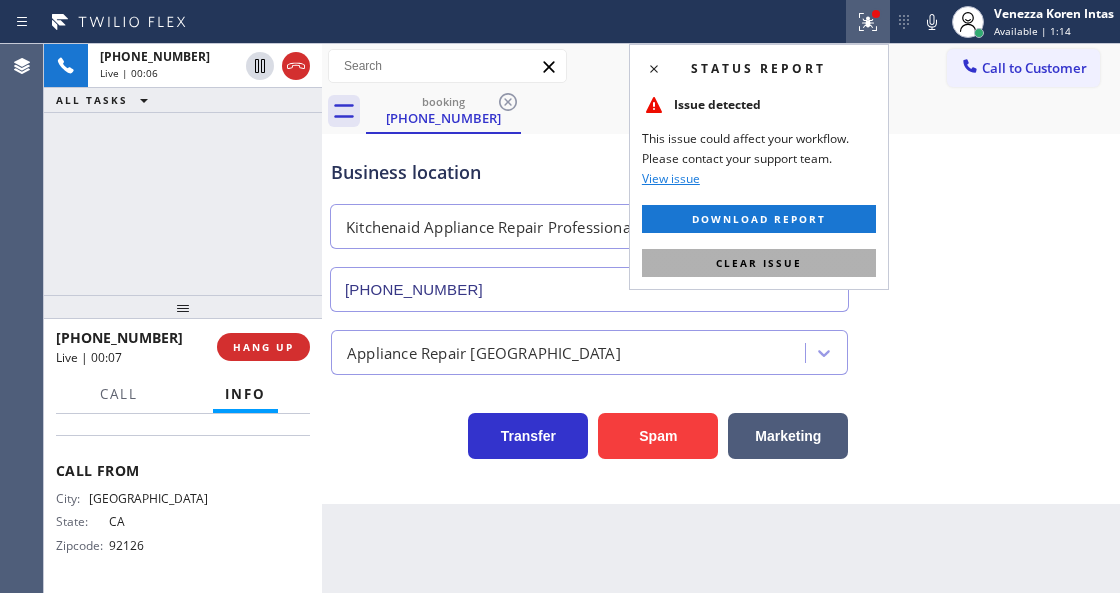 click on "Clear issue" at bounding box center (759, 263) 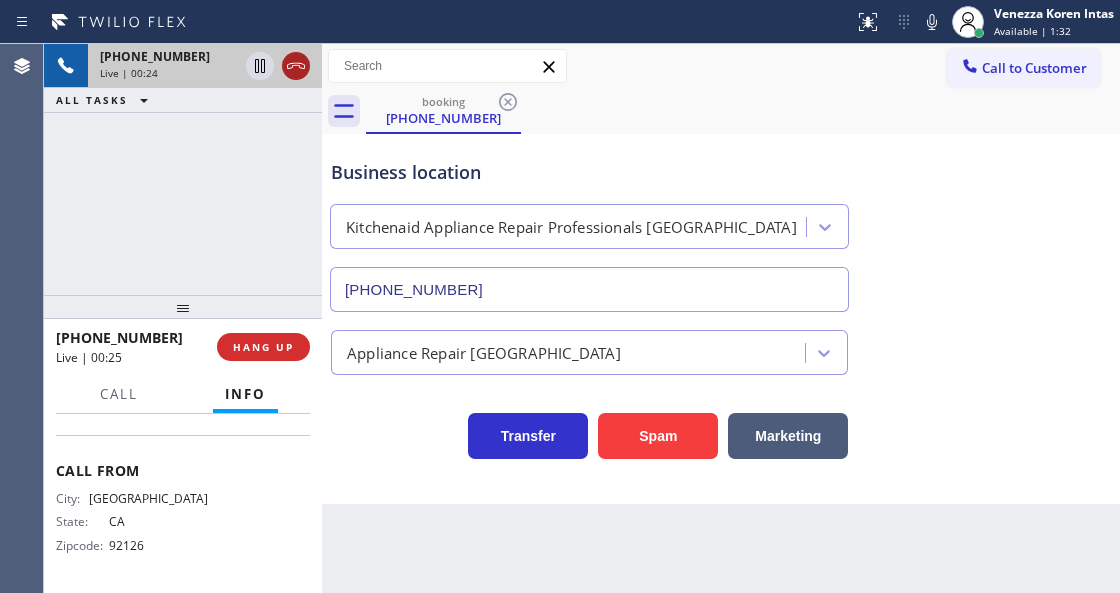 click 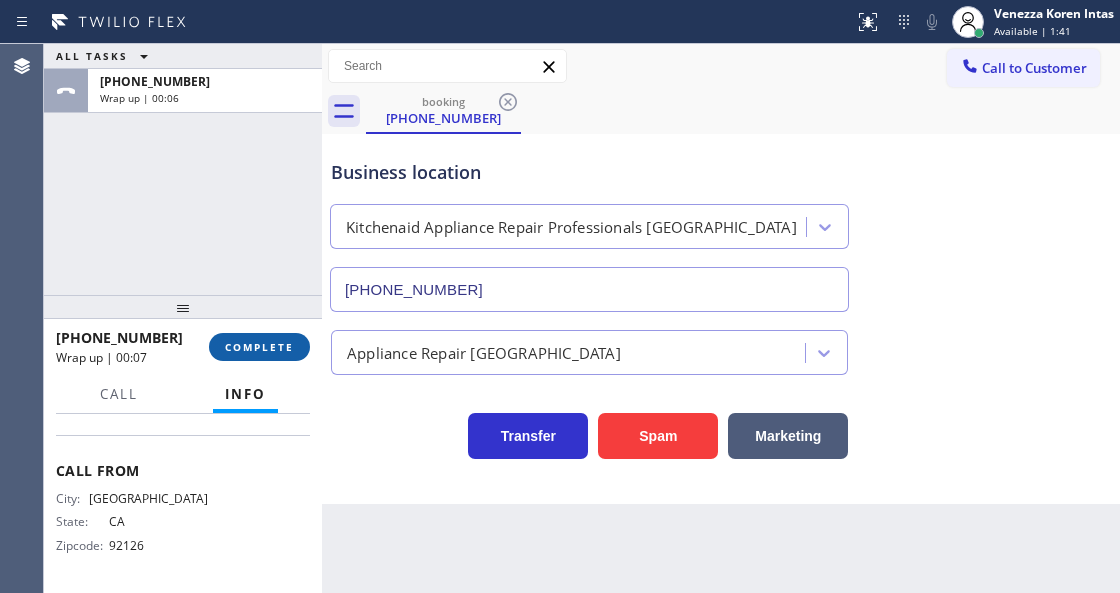 click on "COMPLETE" at bounding box center [259, 347] 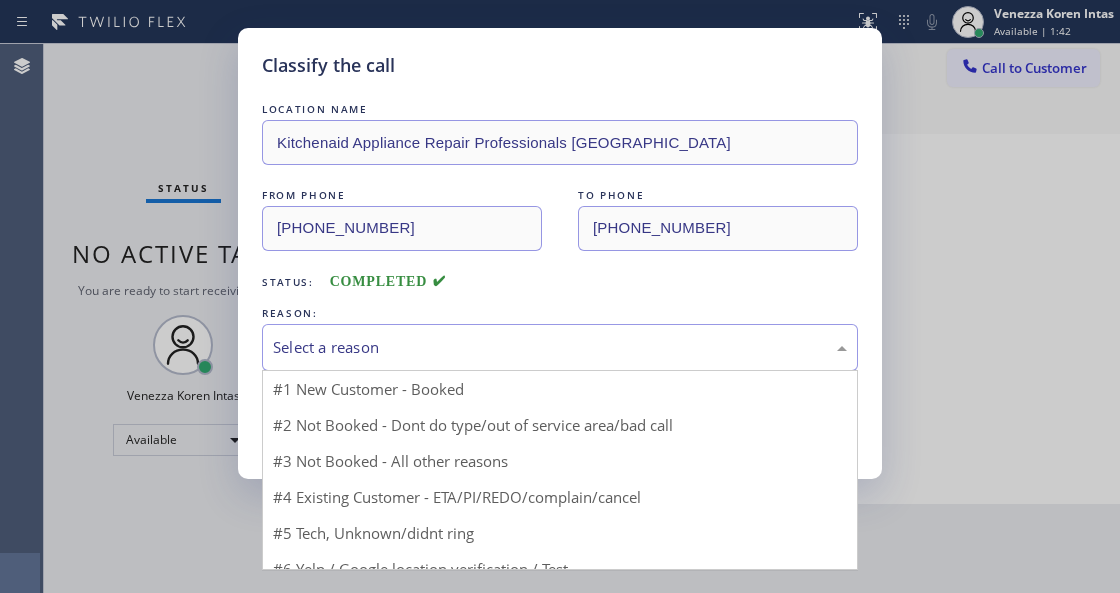 drag, startPoint x: 440, startPoint y: 356, endPoint x: 432, endPoint y: 457, distance: 101.31634 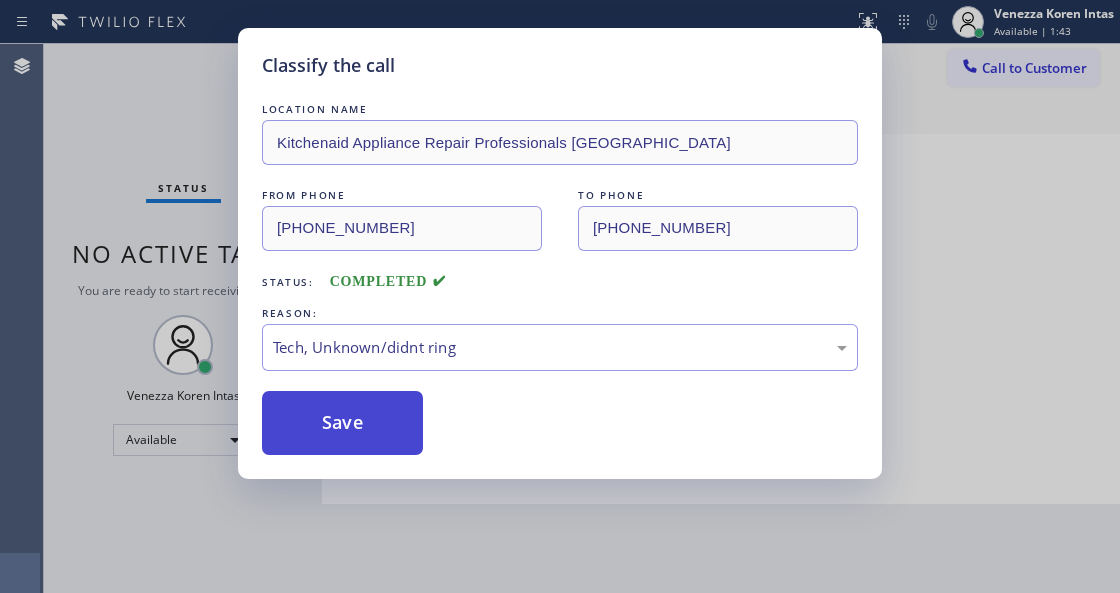 click on "Save" at bounding box center (342, 423) 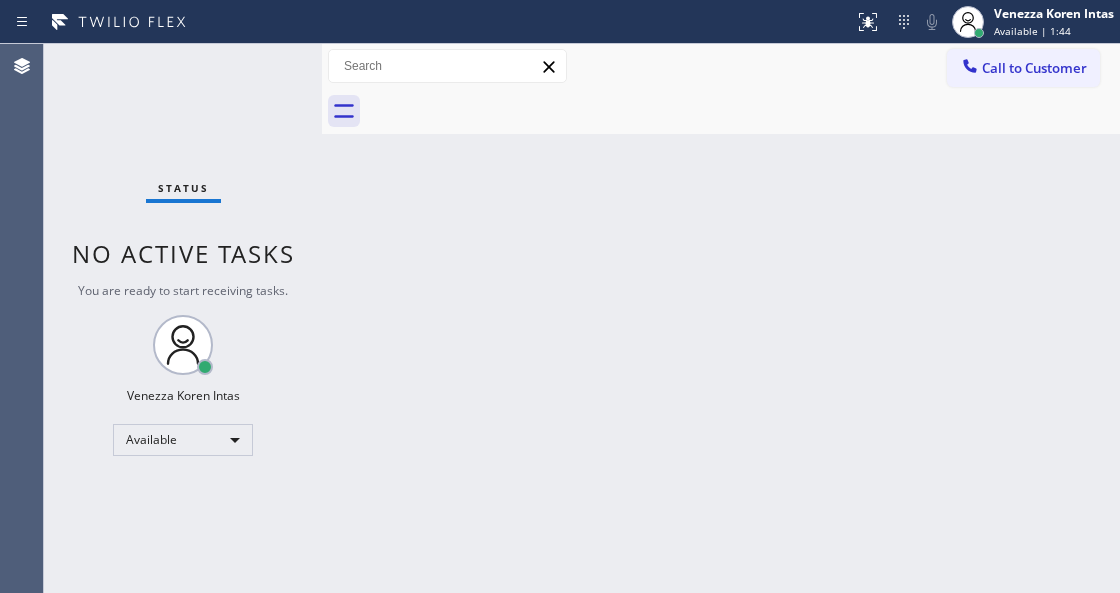 click on "Status   No active tasks     You are ready to start receiving tasks.   Venezza Koren Intas Available" at bounding box center (183, 318) 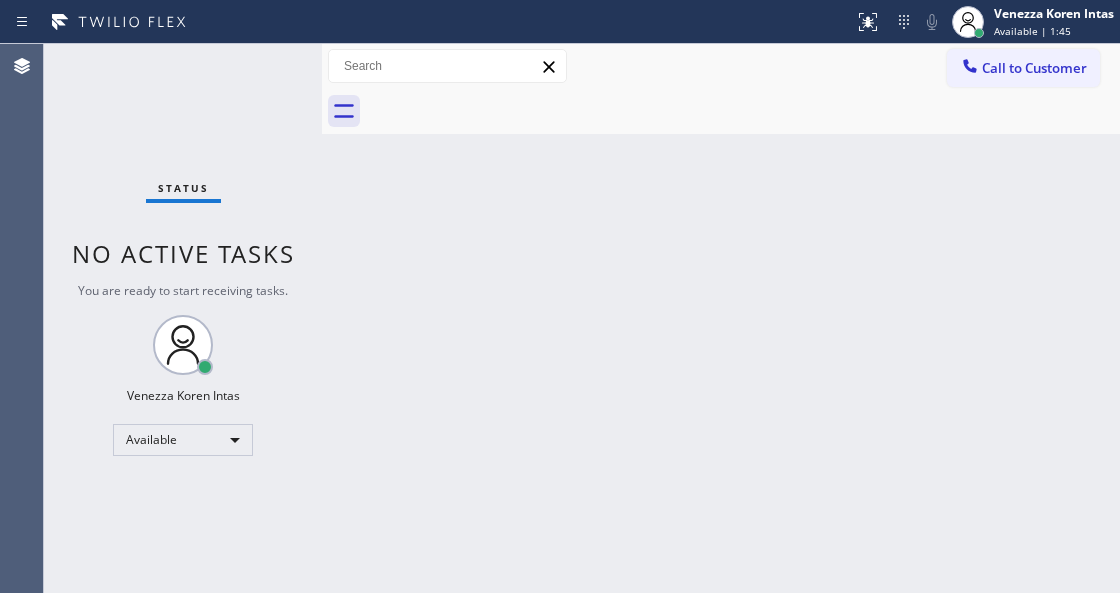 drag, startPoint x: 269, startPoint y: 67, endPoint x: 232, endPoint y: 118, distance: 63.007935 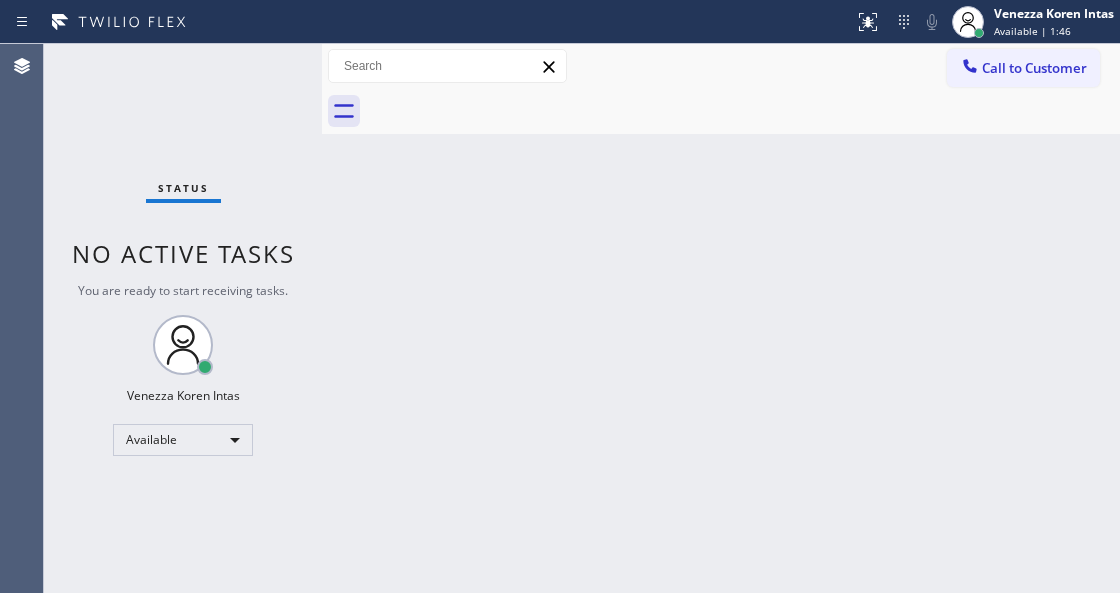 click on "Status   No active tasks     You are ready to start receiving tasks.   Venezza Koren Intas Available" at bounding box center (183, 318) 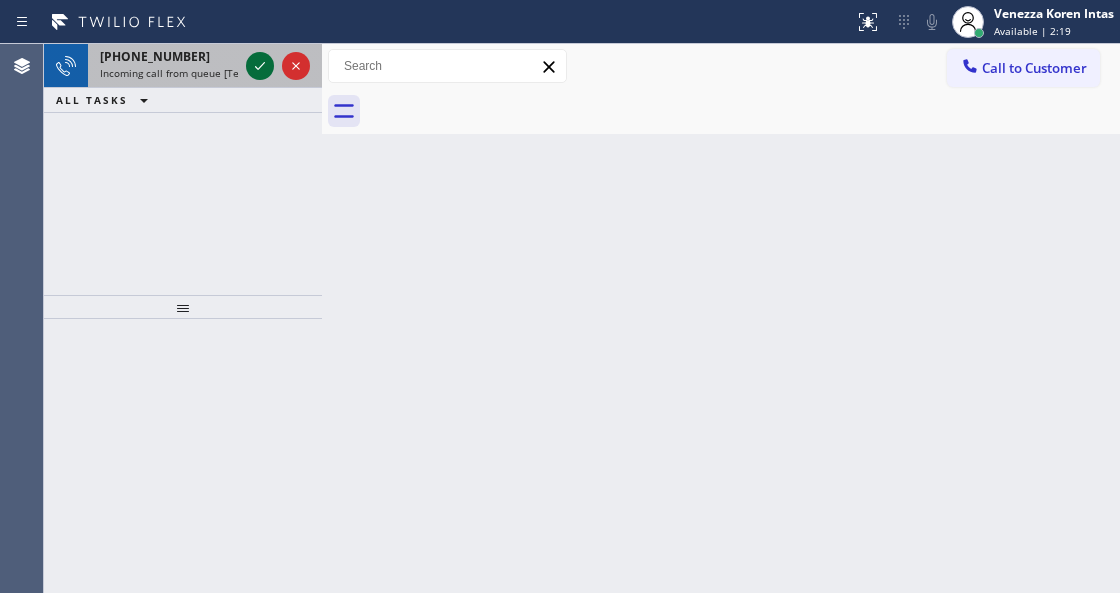 click 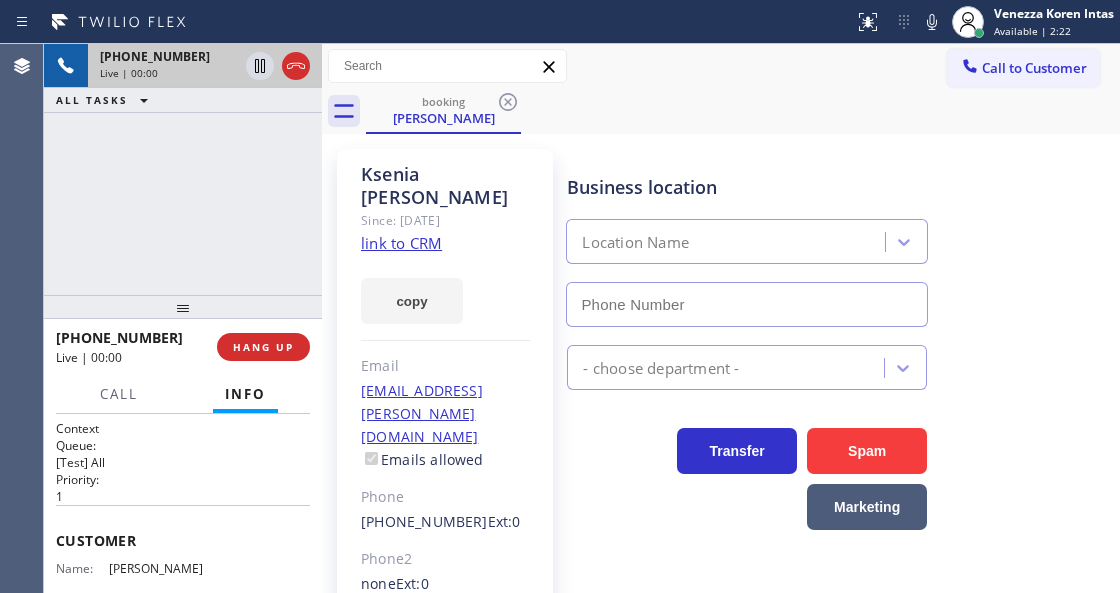 type on "(315) 954-4648" 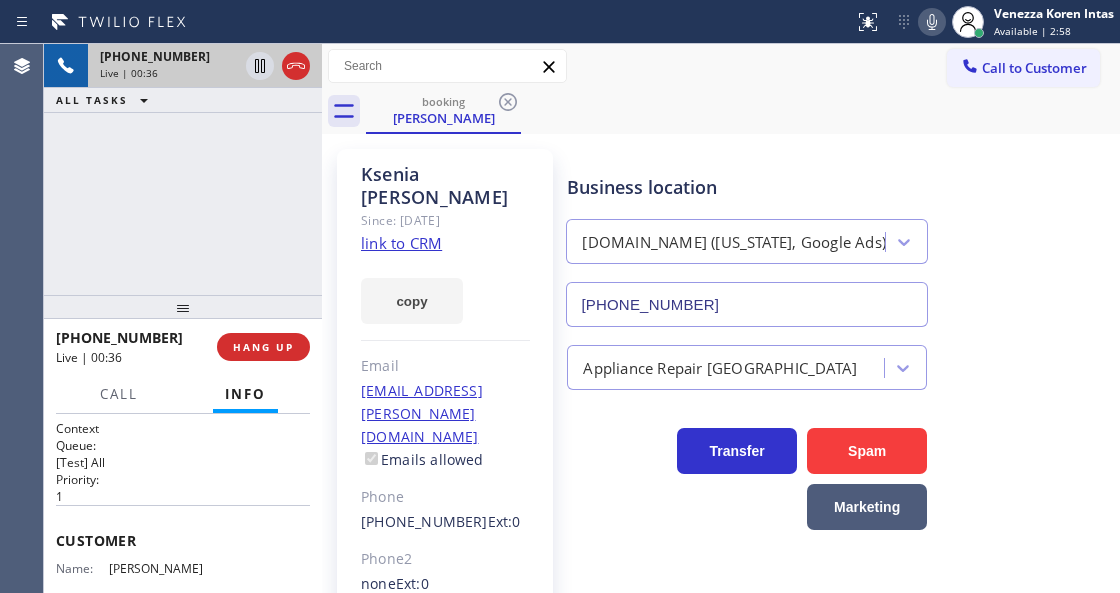 click 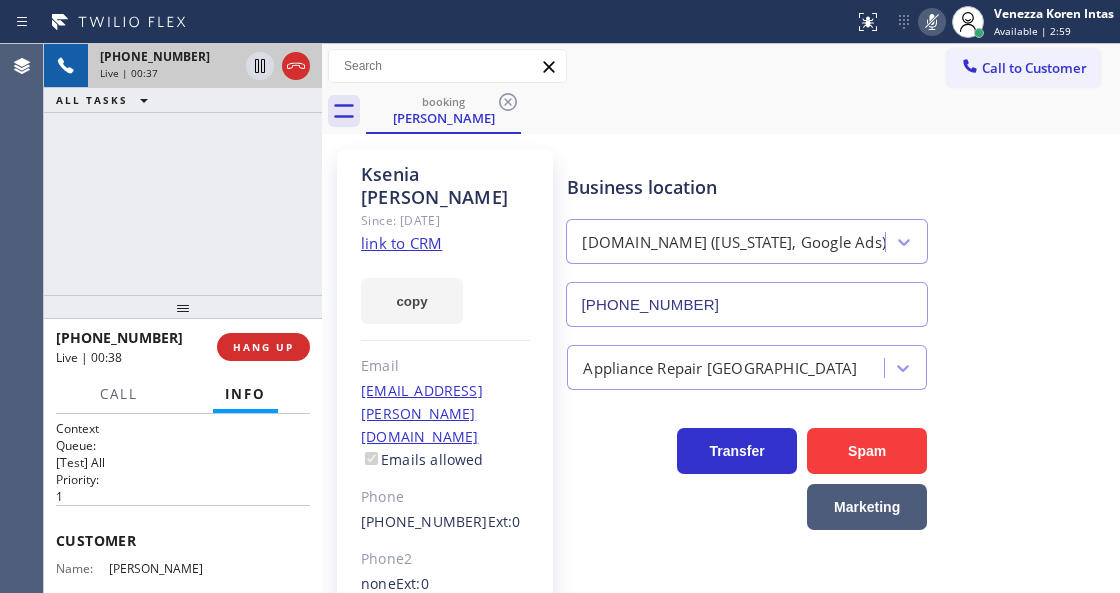 click on "link to CRM" 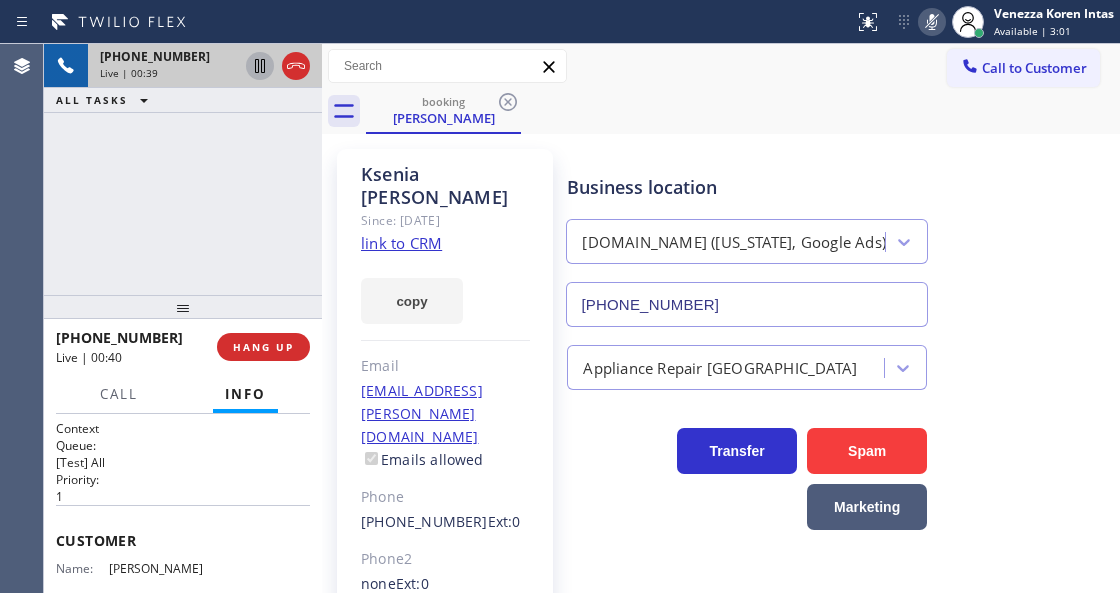 click 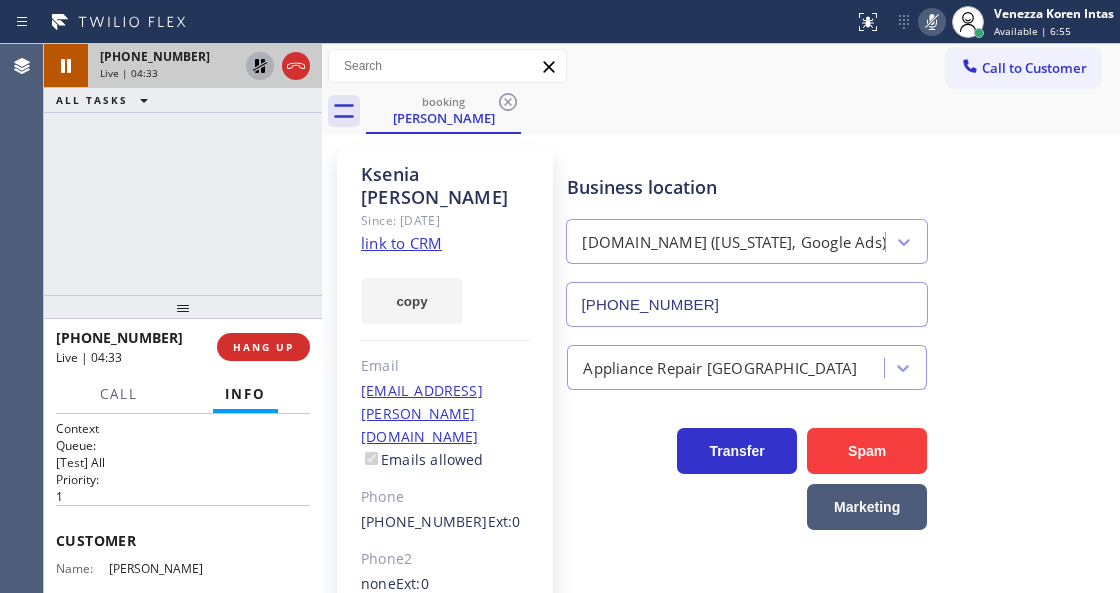 click 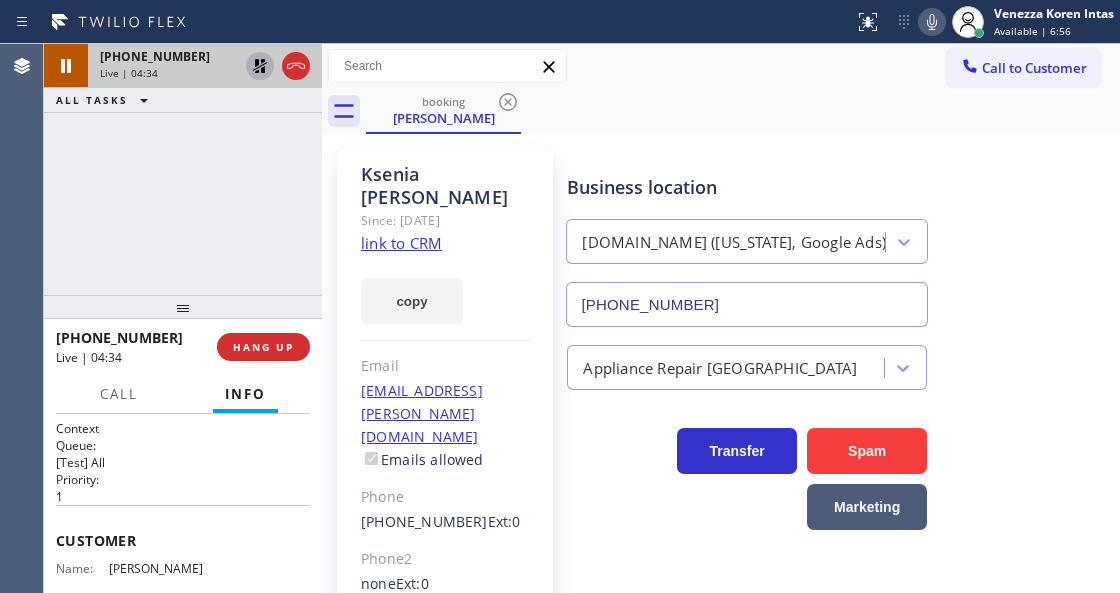 click 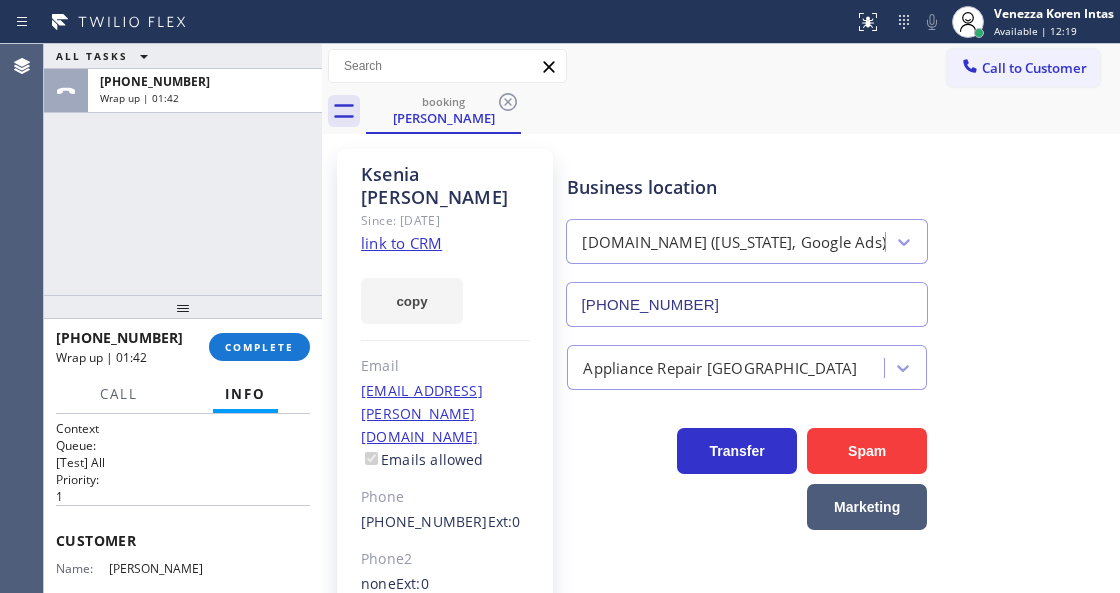 click on "Info" at bounding box center (245, 394) 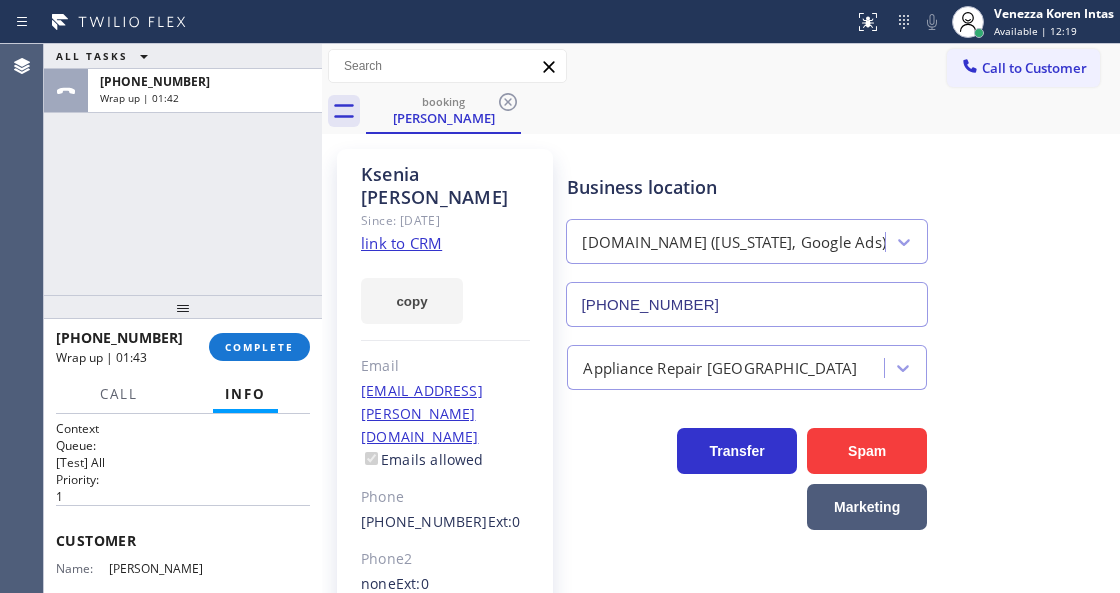 click on "+19172944084 Wrap up | 01:43 COMPLETE" at bounding box center [183, 347] 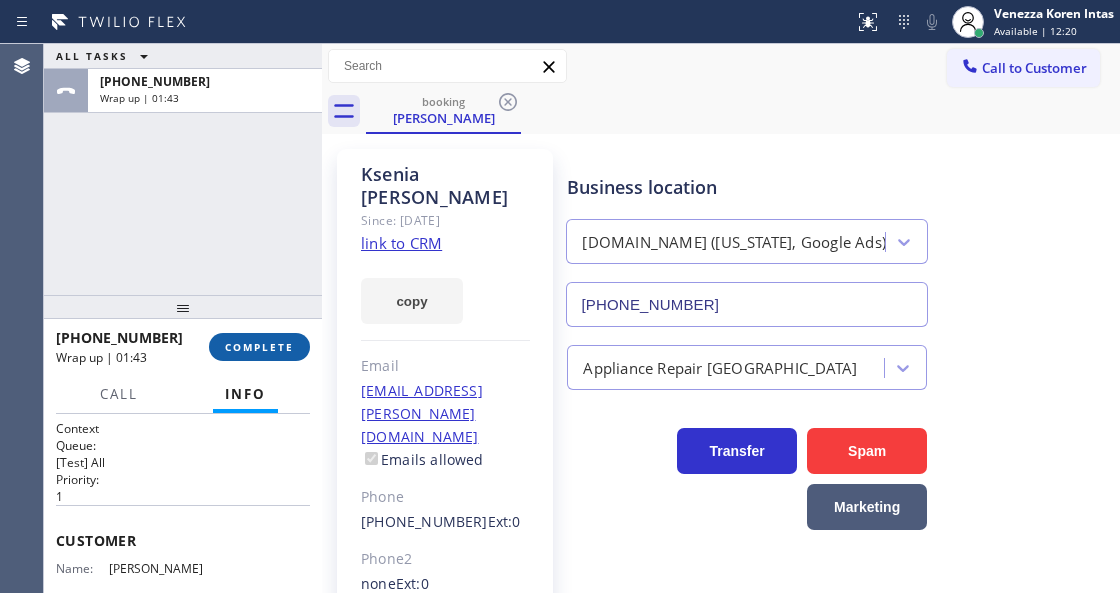 click on "COMPLETE" at bounding box center (259, 347) 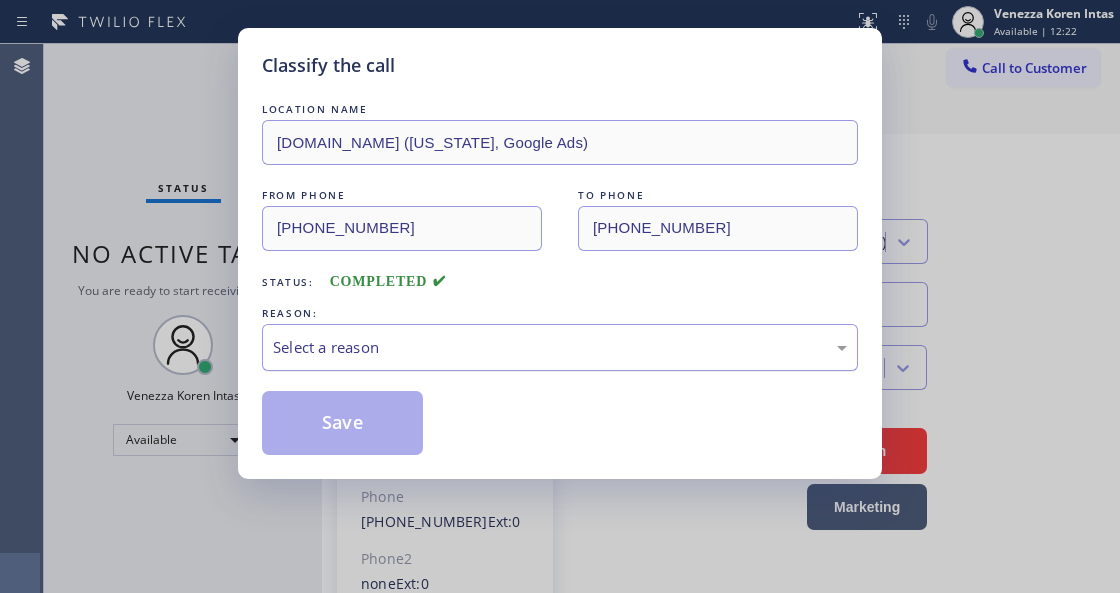 click on "Select a reason" at bounding box center [560, 347] 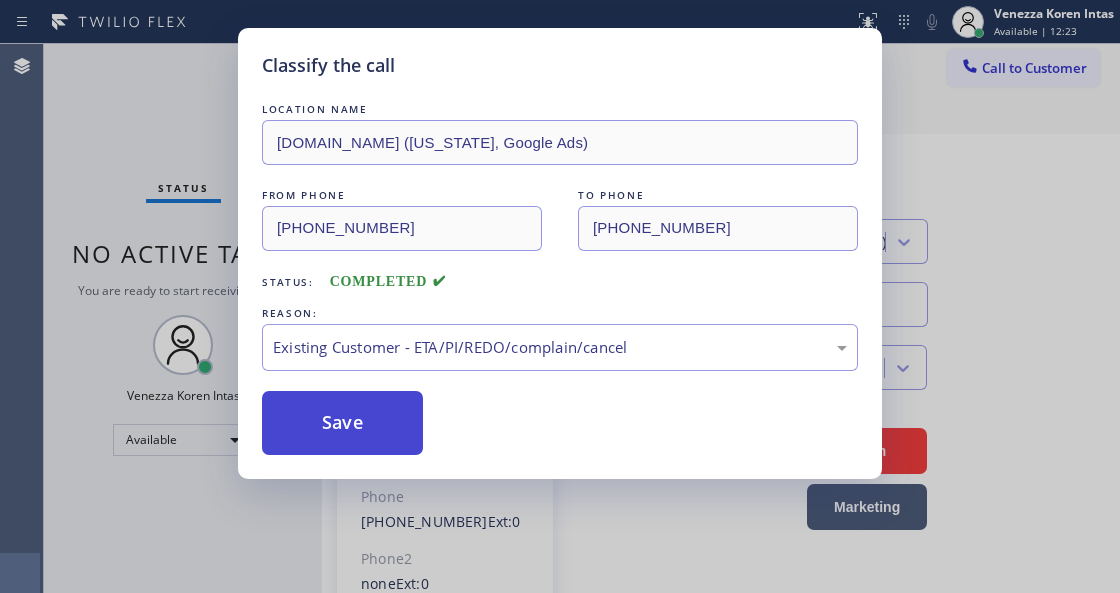 click on "Save" at bounding box center (342, 423) 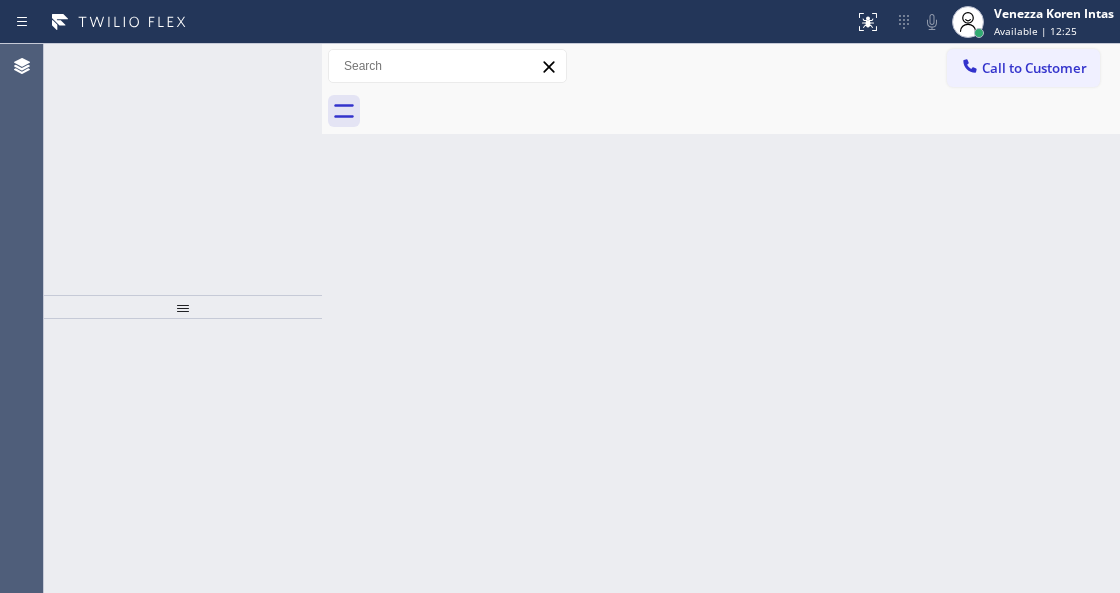 click at bounding box center (278, 66) 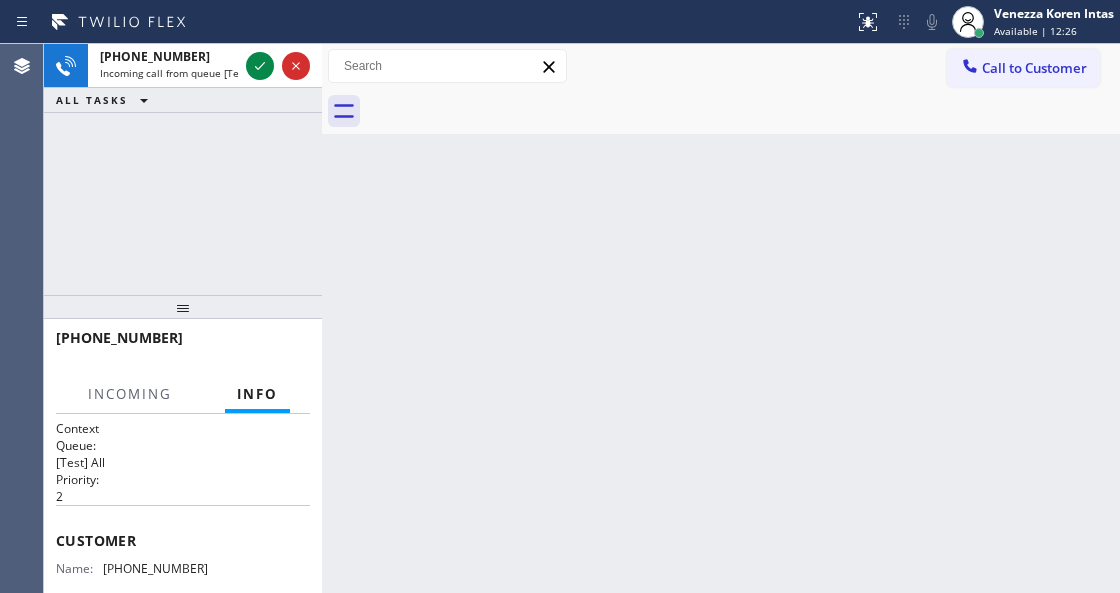 drag, startPoint x: 221, startPoint y: 73, endPoint x: 262, endPoint y: 178, distance: 112.720894 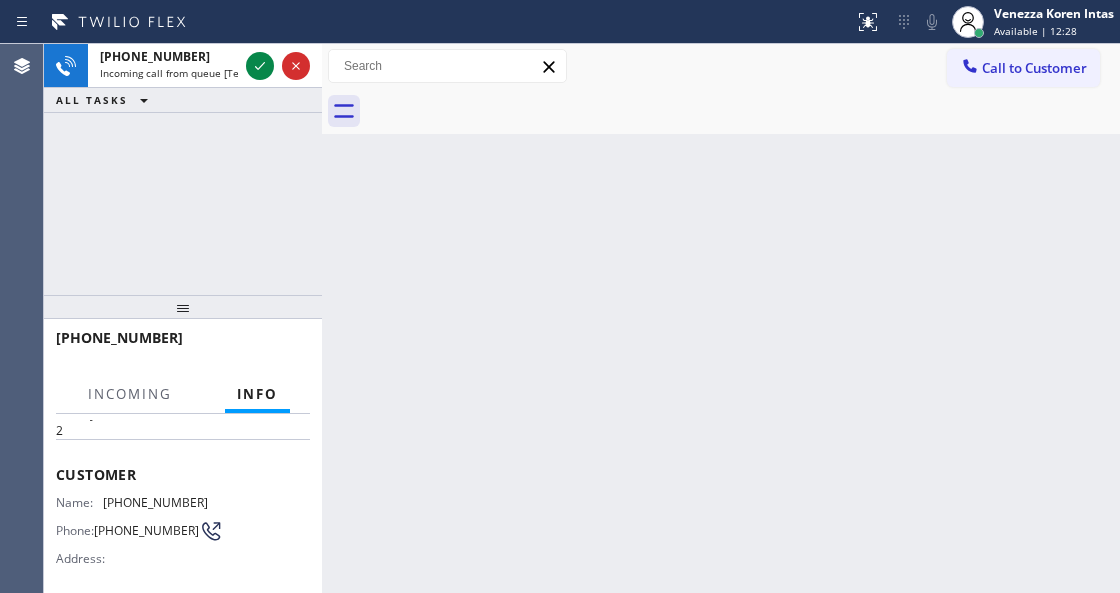 scroll, scrollTop: 0, scrollLeft: 0, axis: both 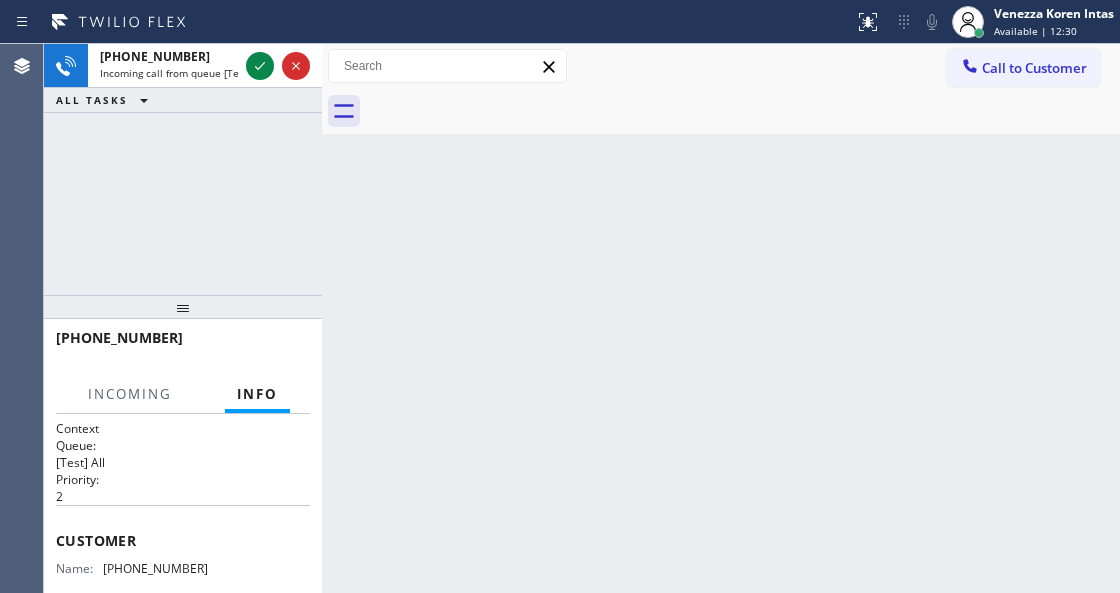drag, startPoint x: 1024, startPoint y: 22, endPoint x: 1019, endPoint y: 66, distance: 44.28318 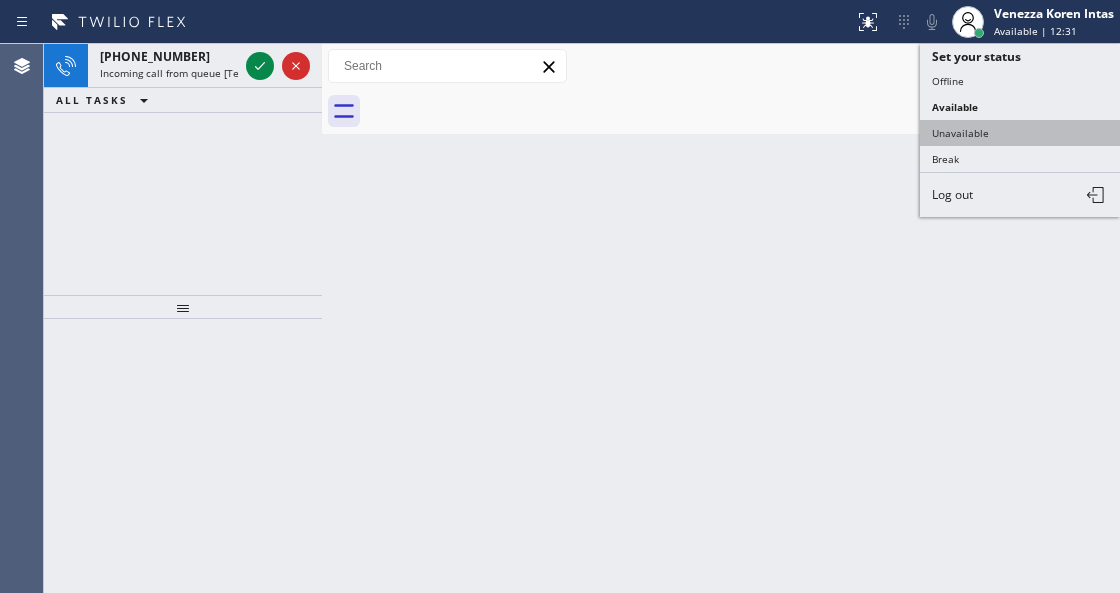 click on "Unavailable" at bounding box center [1020, 133] 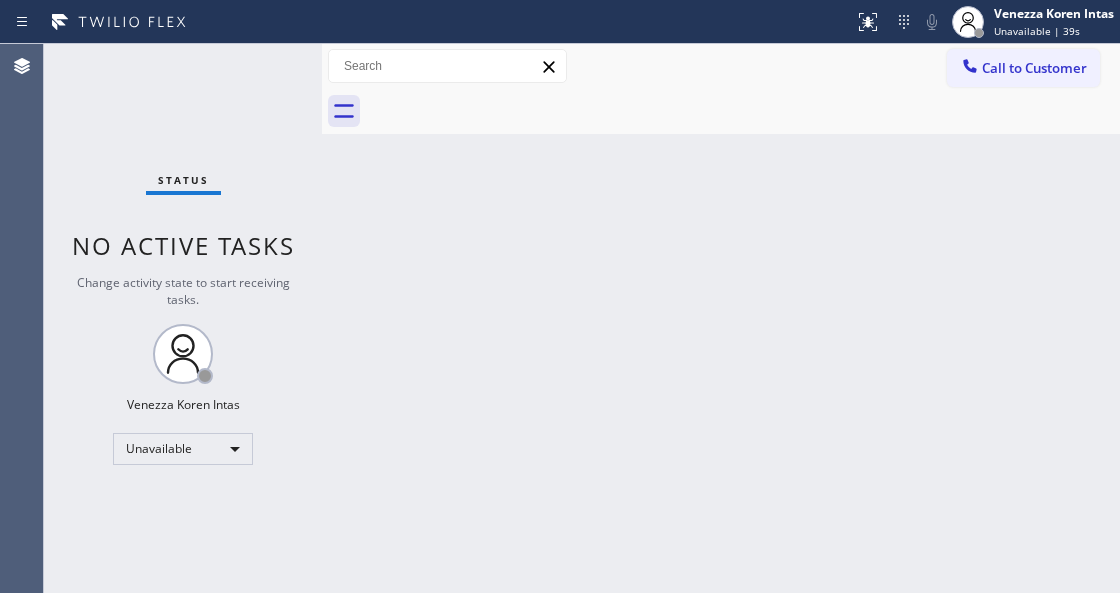 click on "Back to Dashboard Change Sender ID Customers Technicians Select a contact Outbound call Technician Search Technician Your caller id phone number Your caller id phone number Call Technician info Name   Phone none Address none Change Sender ID HVAC +18559994417 5 Star Appliance +18557314952 Appliance Repair +18554611149 Plumbing +18889090120 Air Duct Cleaning +18006865038  Electricians +18005688664 Cancel Change Check personal SMS Reset Change No tabs Call to Customer Outbound call Location Search location Your caller id phone number (818) 532-5453 Customer number Call Outbound call Technician Search Technician Your caller id phone number Your caller id phone number Call" at bounding box center (721, 318) 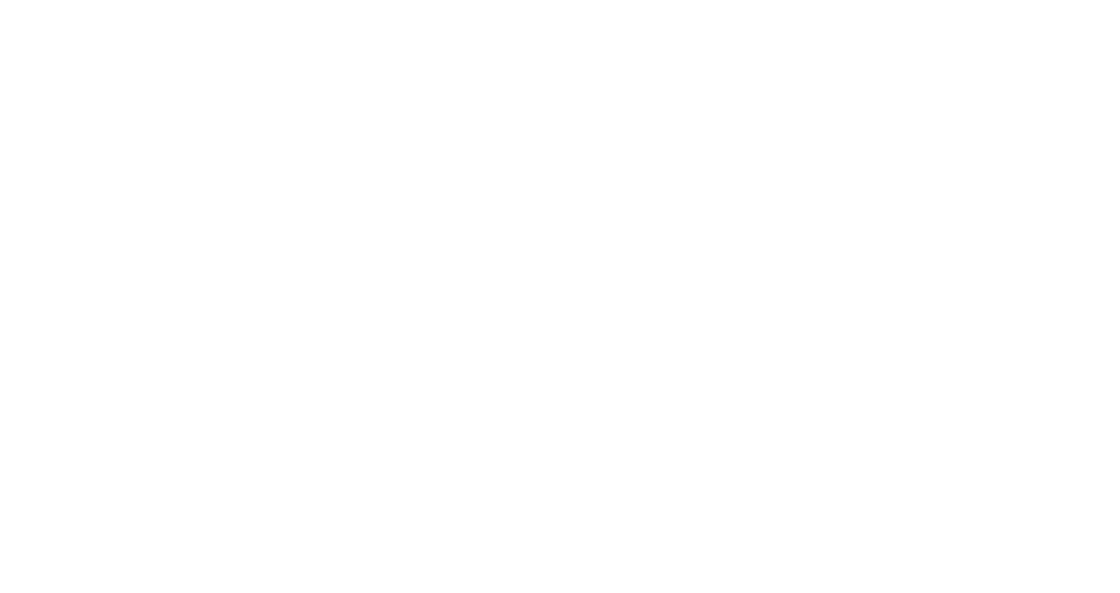 scroll, scrollTop: 0, scrollLeft: 0, axis: both 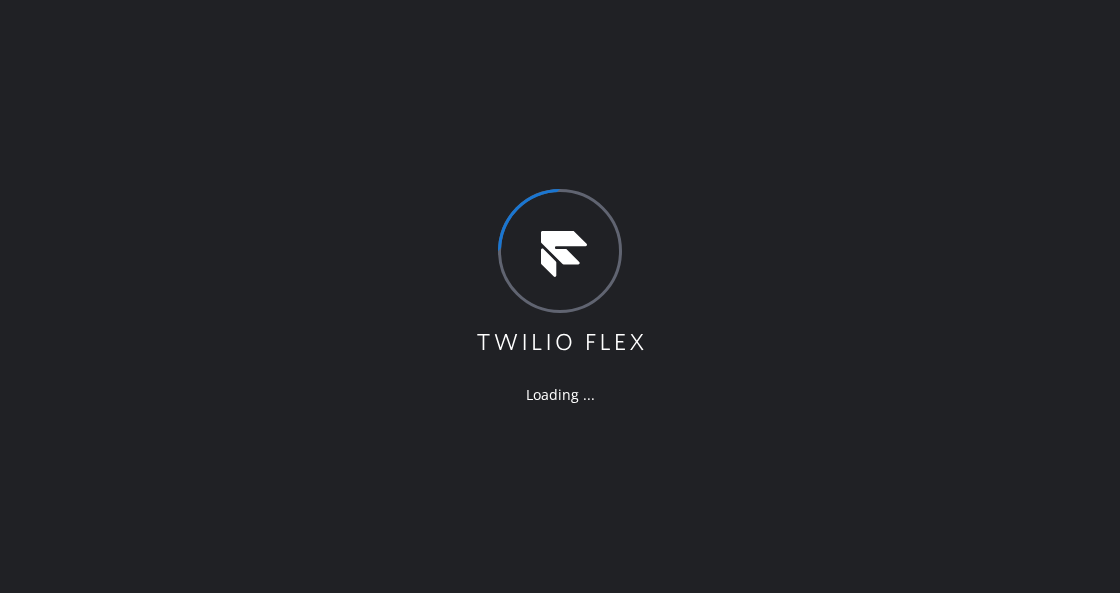 click on "Loading ..." at bounding box center [560, 296] 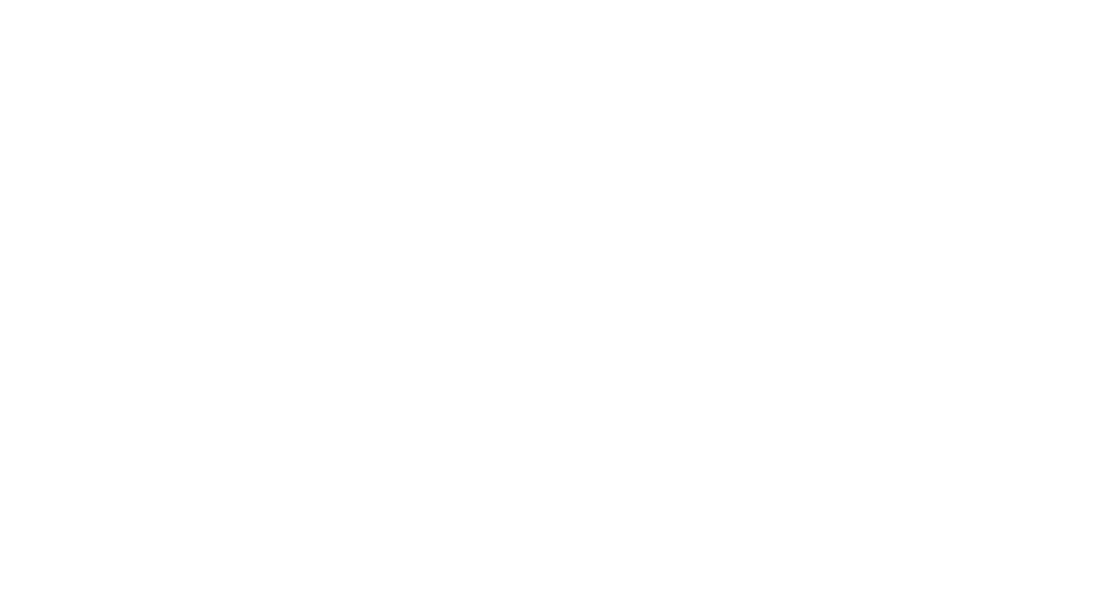 scroll, scrollTop: 0, scrollLeft: 0, axis: both 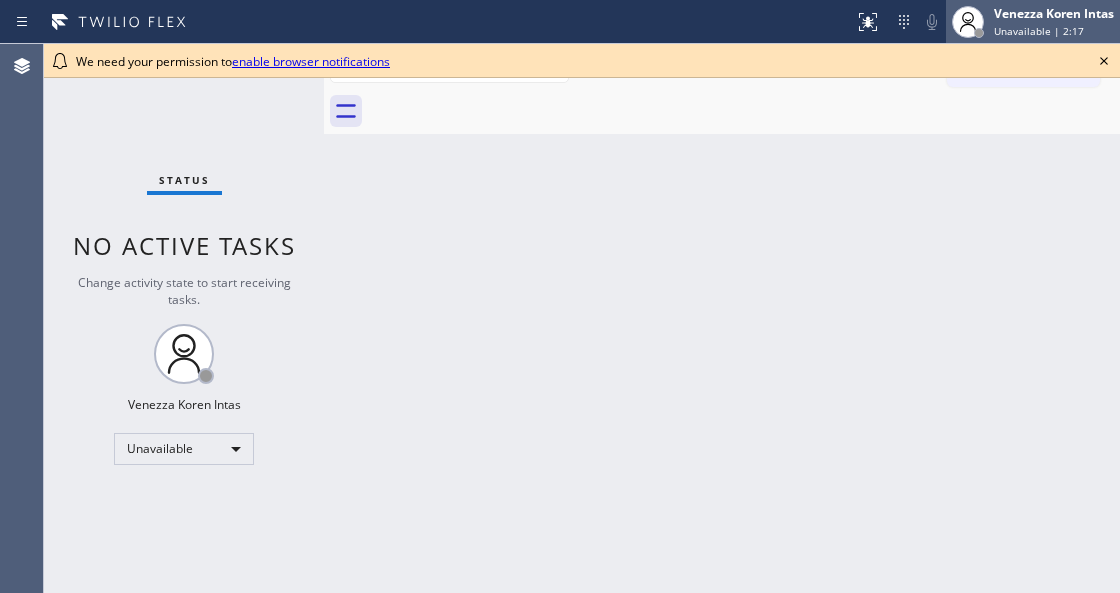click on "Venezza Koren Intas Unavailable | 2:17" at bounding box center [1055, 21] 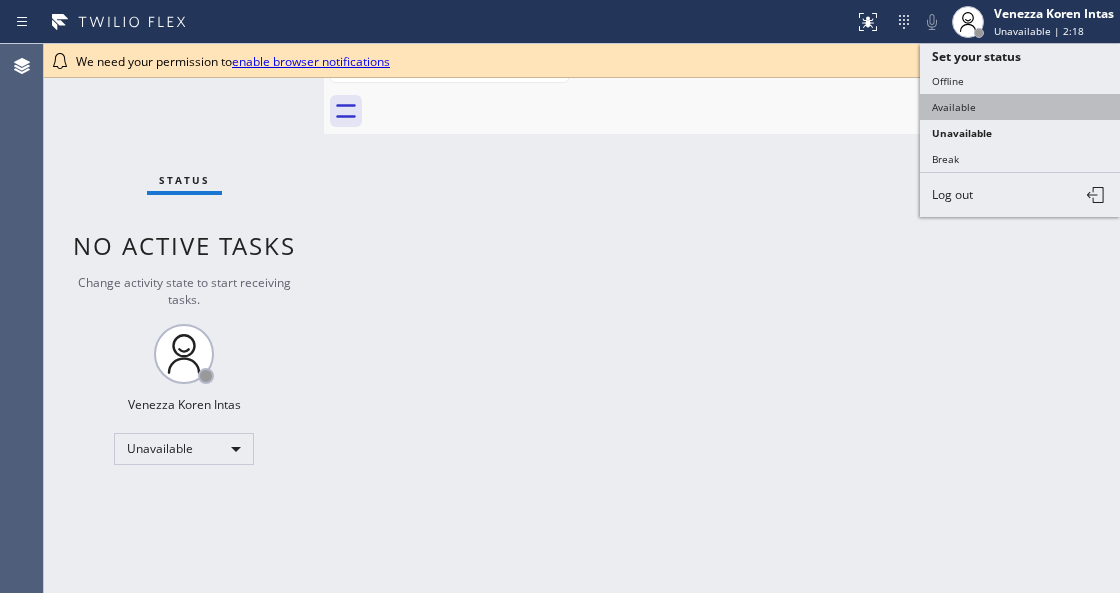 click on "Available" at bounding box center (1020, 107) 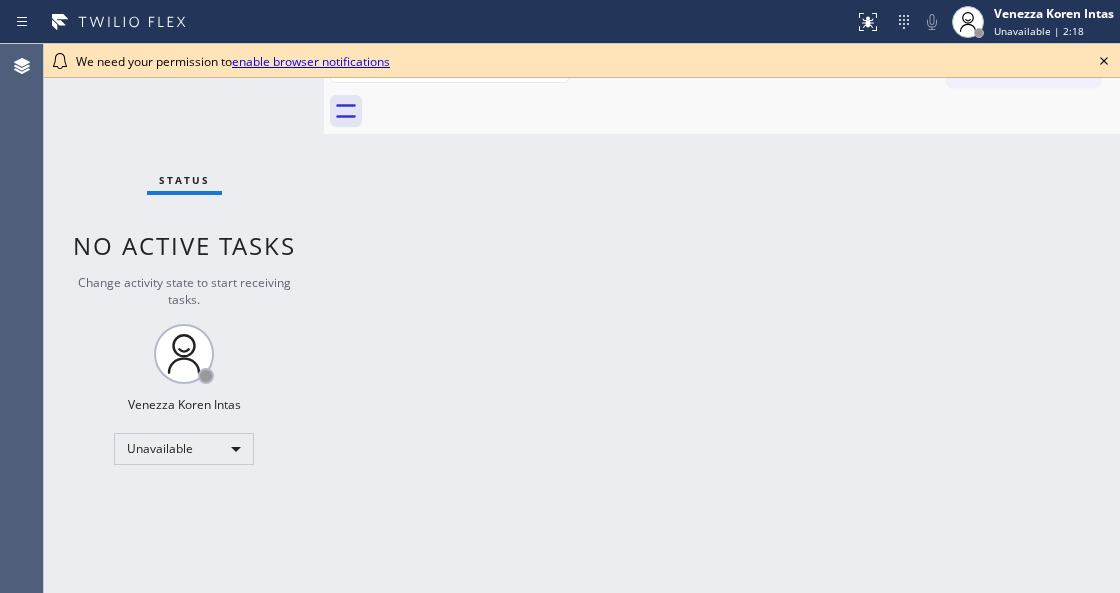 drag, startPoint x: 692, startPoint y: 227, endPoint x: 469, endPoint y: 148, distance: 236.5798 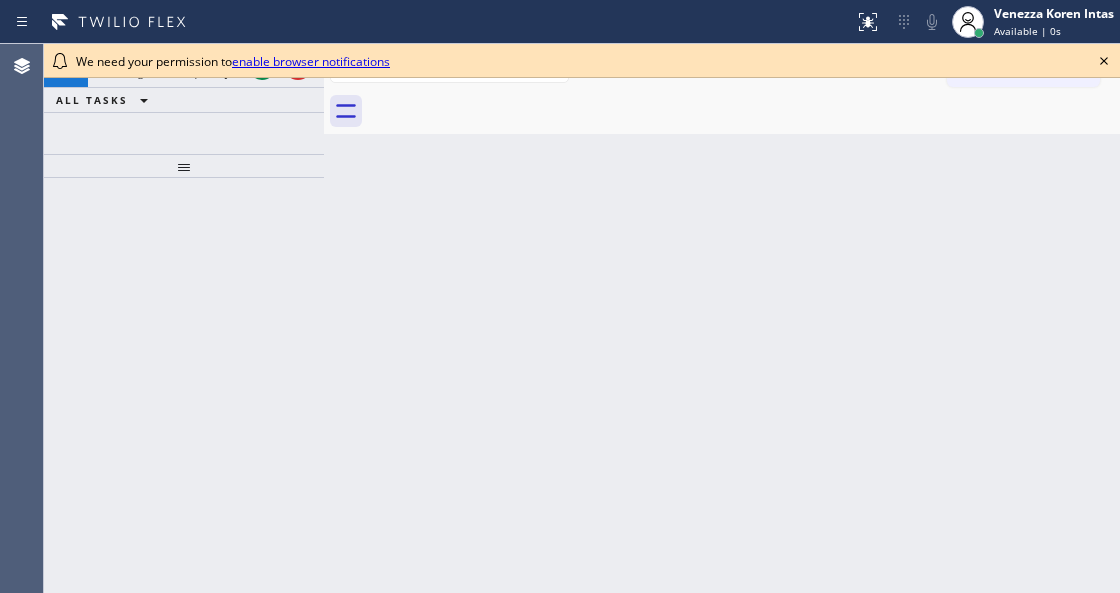 click 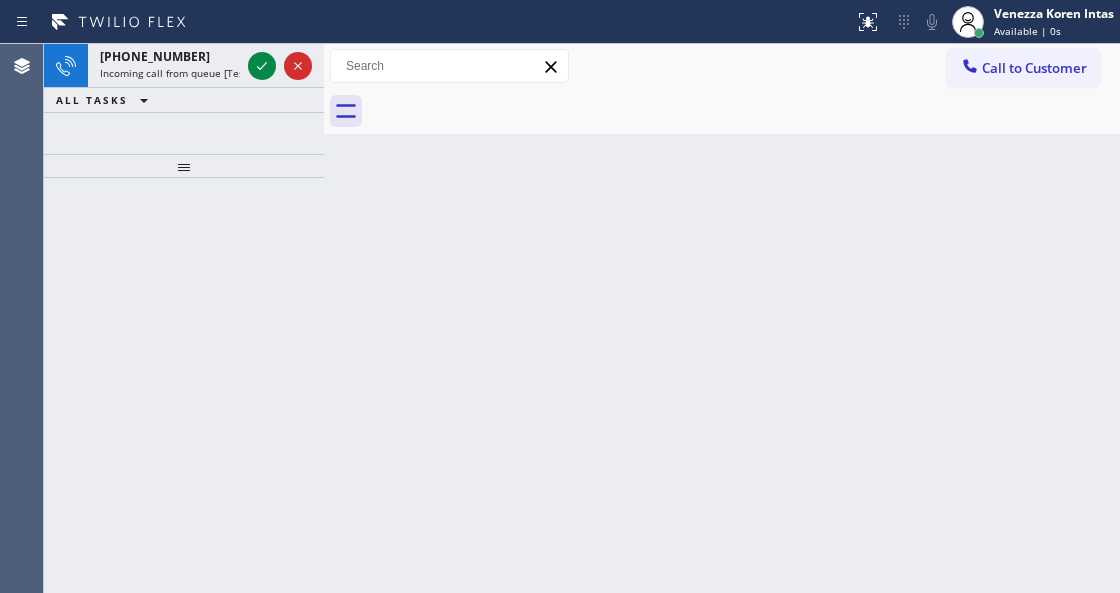 drag, startPoint x: 152, startPoint y: 73, endPoint x: 157, endPoint y: 98, distance: 25.495098 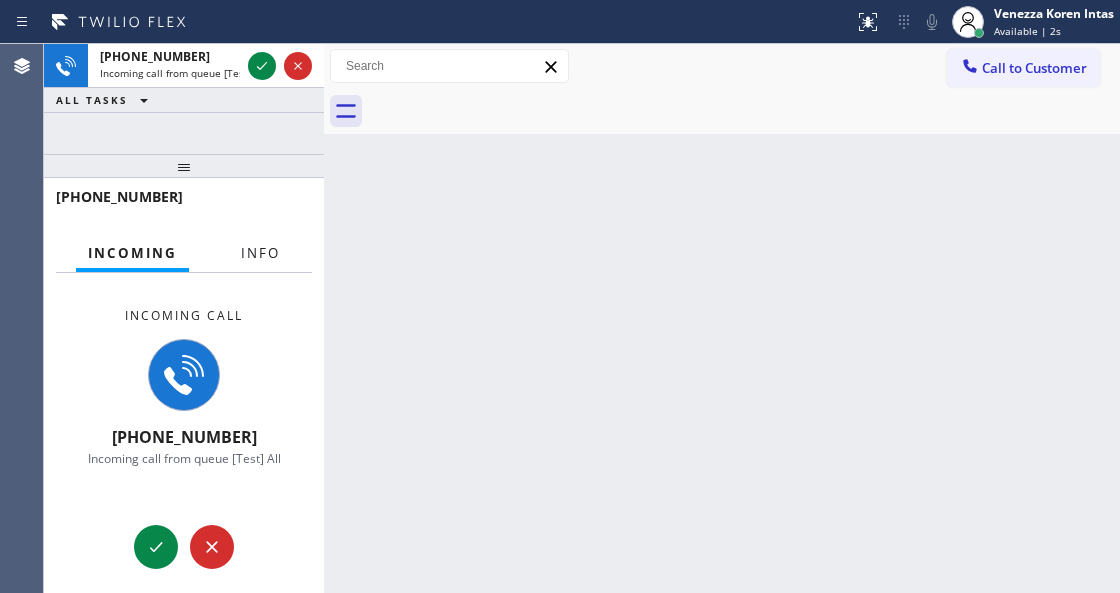 drag, startPoint x: 259, startPoint y: 248, endPoint x: 246, endPoint y: 331, distance: 84.0119 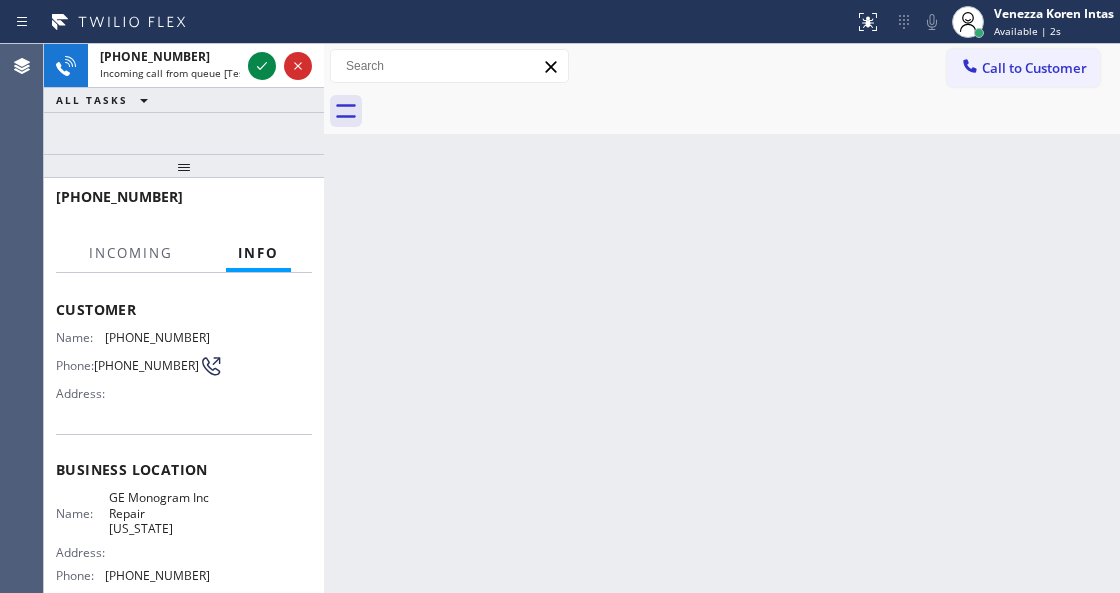 scroll, scrollTop: 200, scrollLeft: 0, axis: vertical 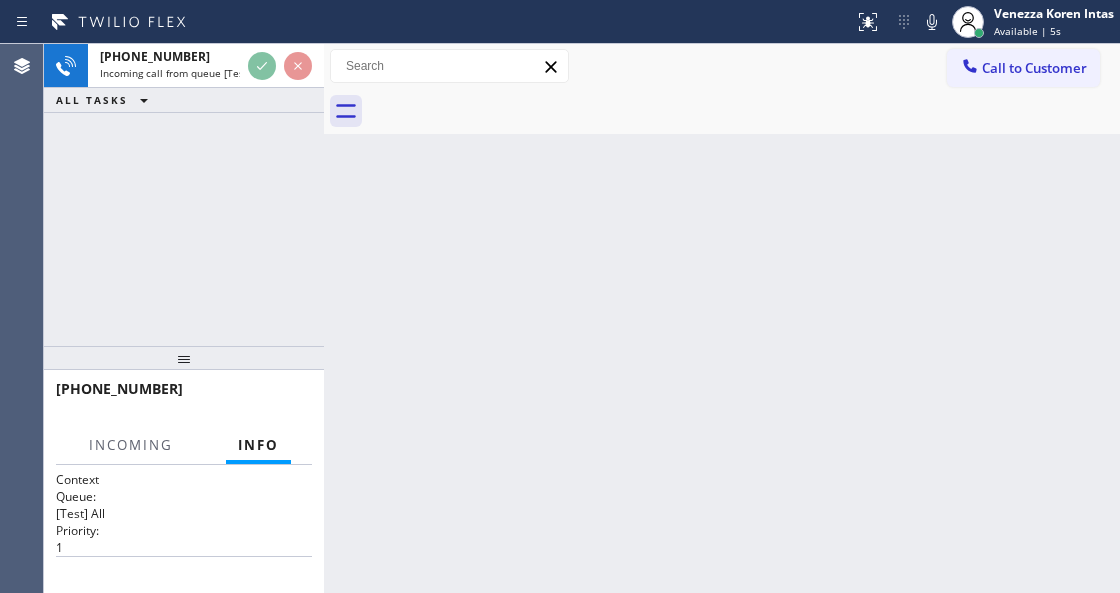 drag, startPoint x: 205, startPoint y: 178, endPoint x: 209, endPoint y: 370, distance: 192.04166 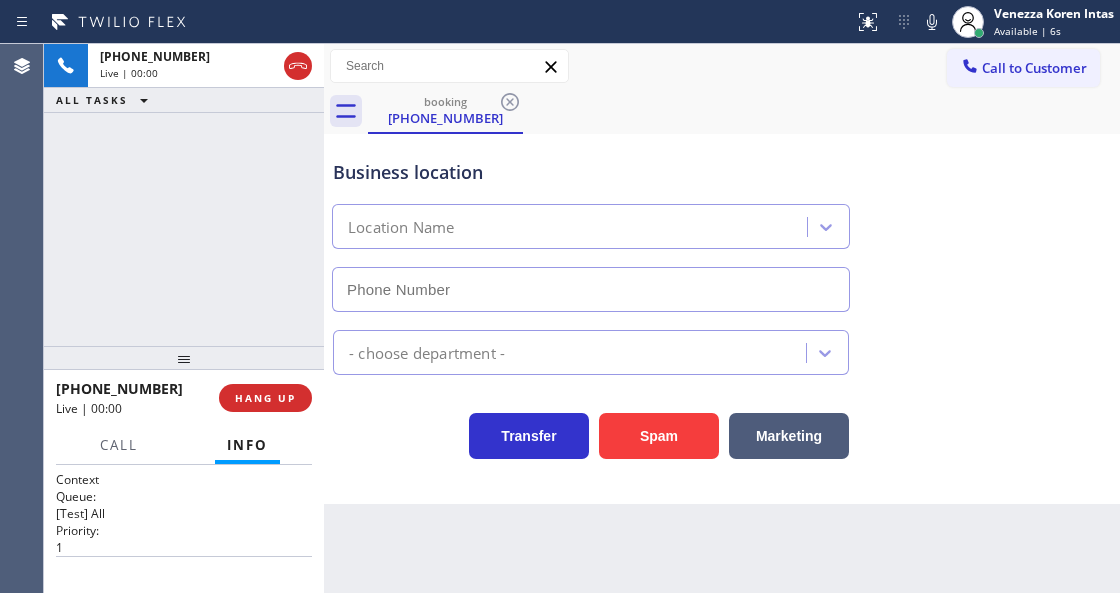 type on "[PHONE_NUMBER]" 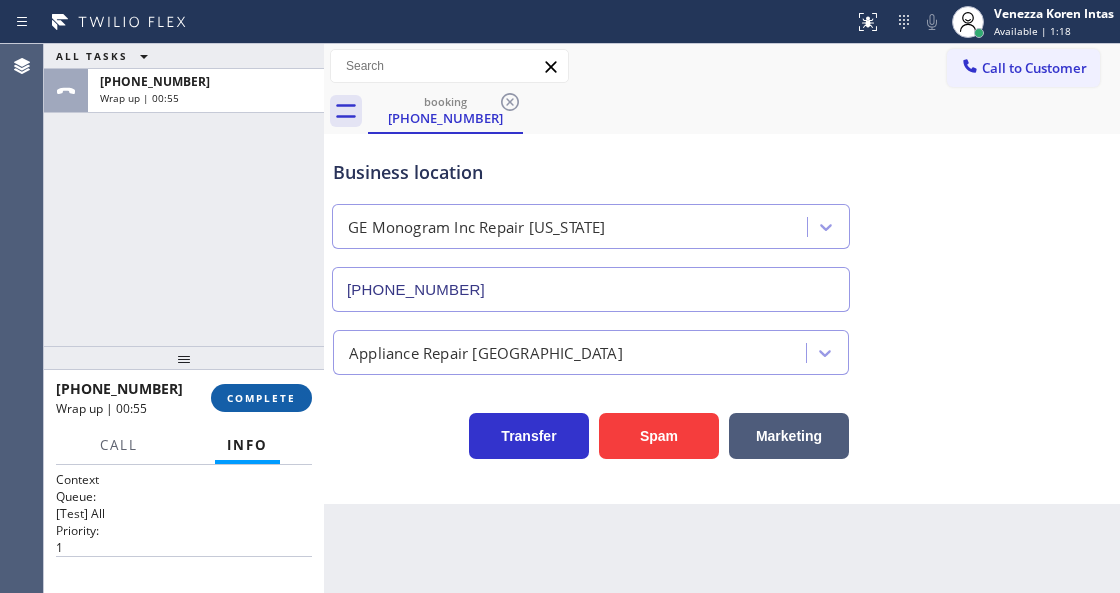 click on "COMPLETE" at bounding box center (261, 398) 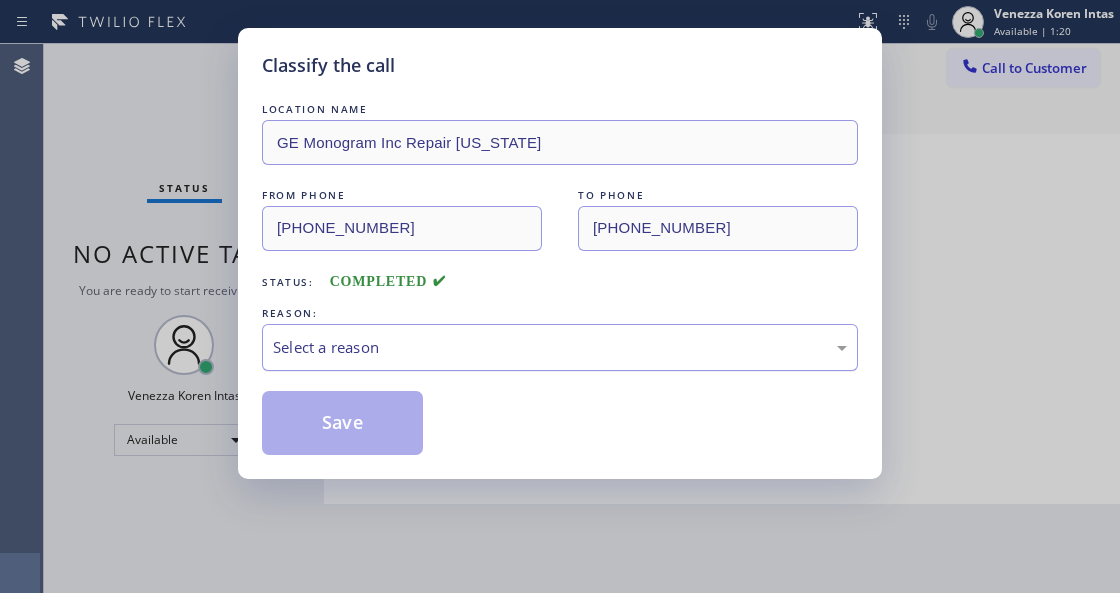 click on "Select a reason" at bounding box center (560, 347) 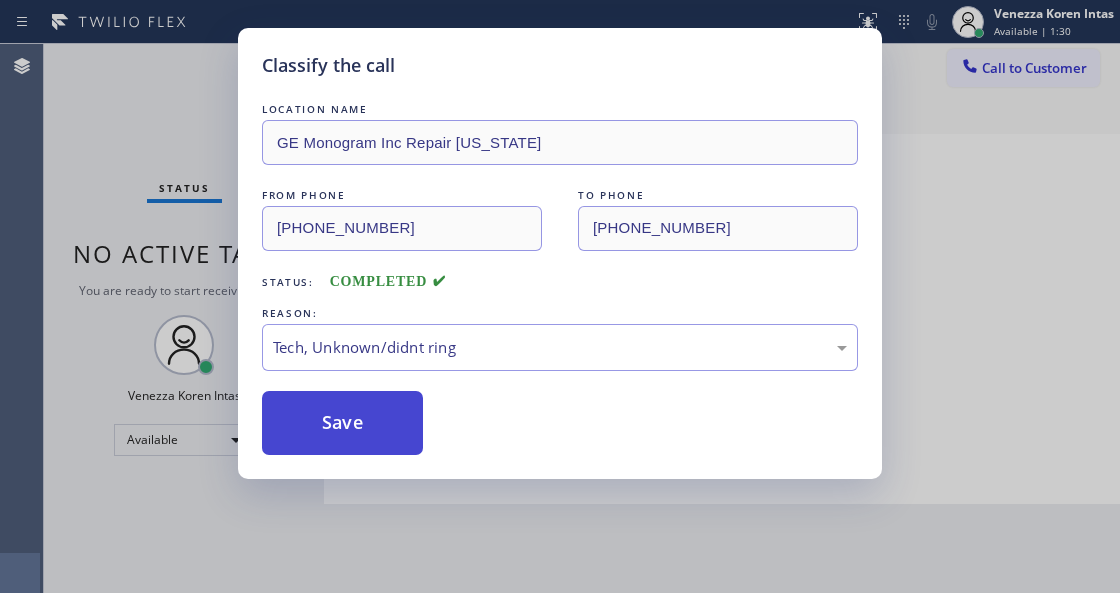 click on "Save" at bounding box center (342, 423) 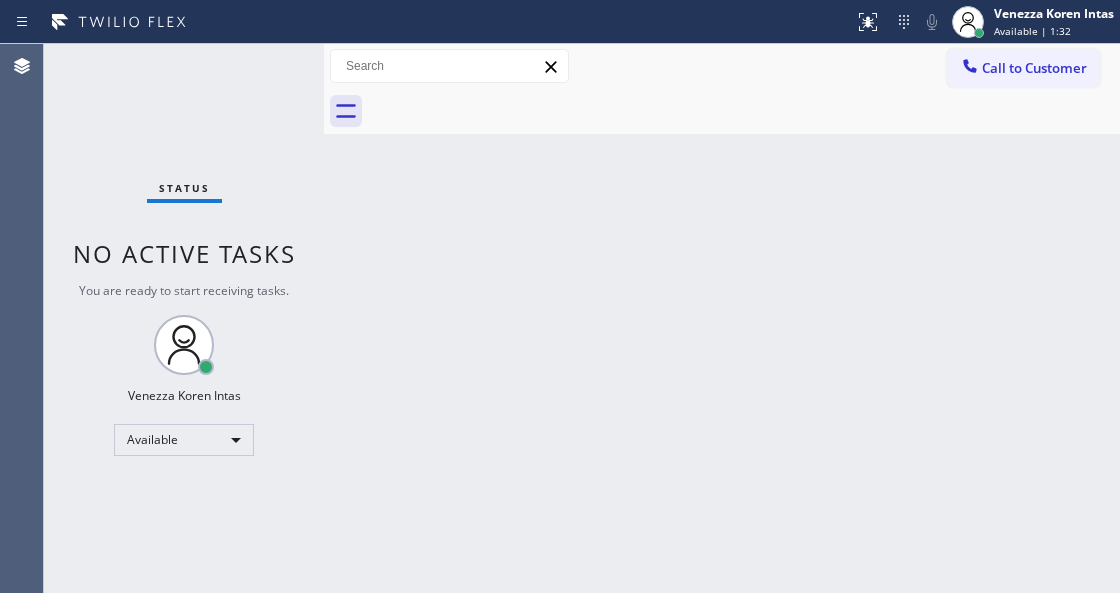 click on "Status   No active tasks     You are ready to start receiving tasks.   Venezza Koren Intas Available" at bounding box center [184, 318] 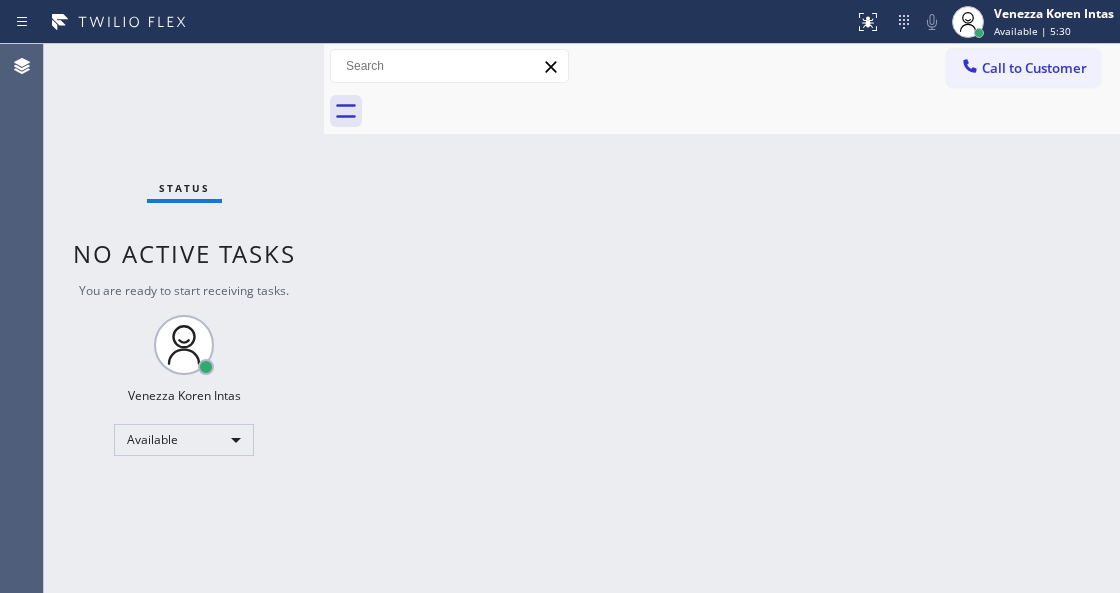 drag, startPoint x: 514, startPoint y: 158, endPoint x: 443, endPoint y: 298, distance: 156.97452 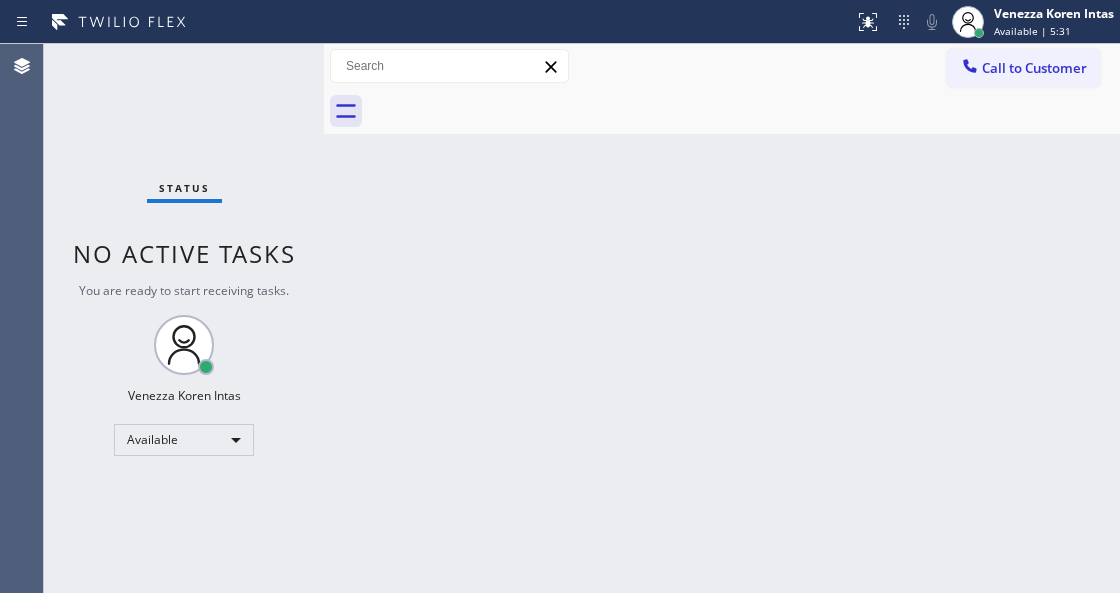 click on "Status   No active tasks     You are ready to start receiving tasks.   Venezza Koren Intas Available" at bounding box center (184, 318) 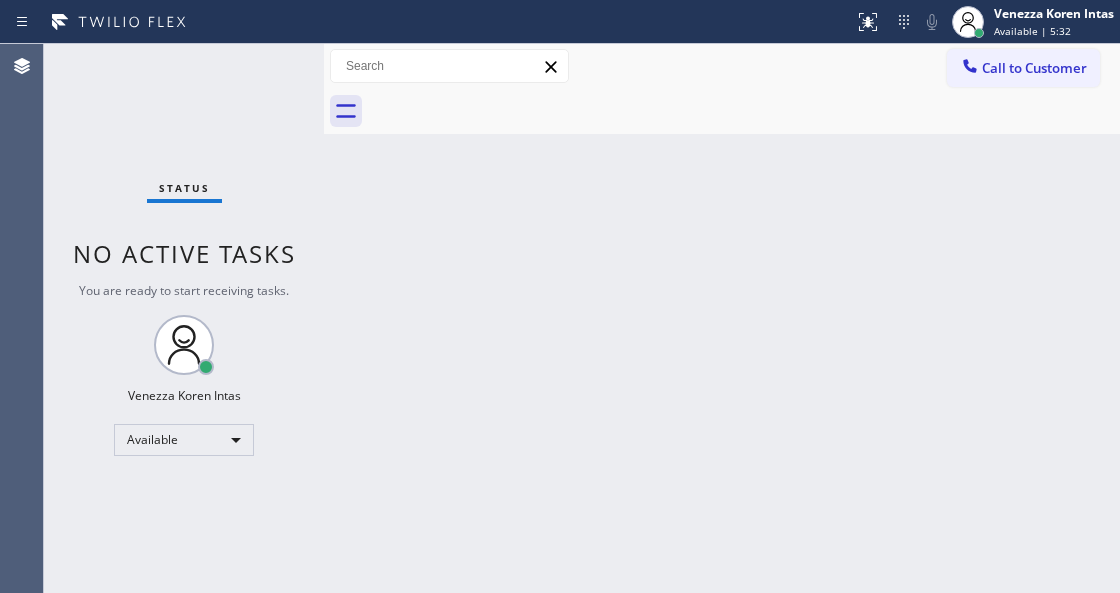 click on "Status   No active tasks     You are ready to start receiving tasks.   Venezza Koren Intas Available" at bounding box center (184, 318) 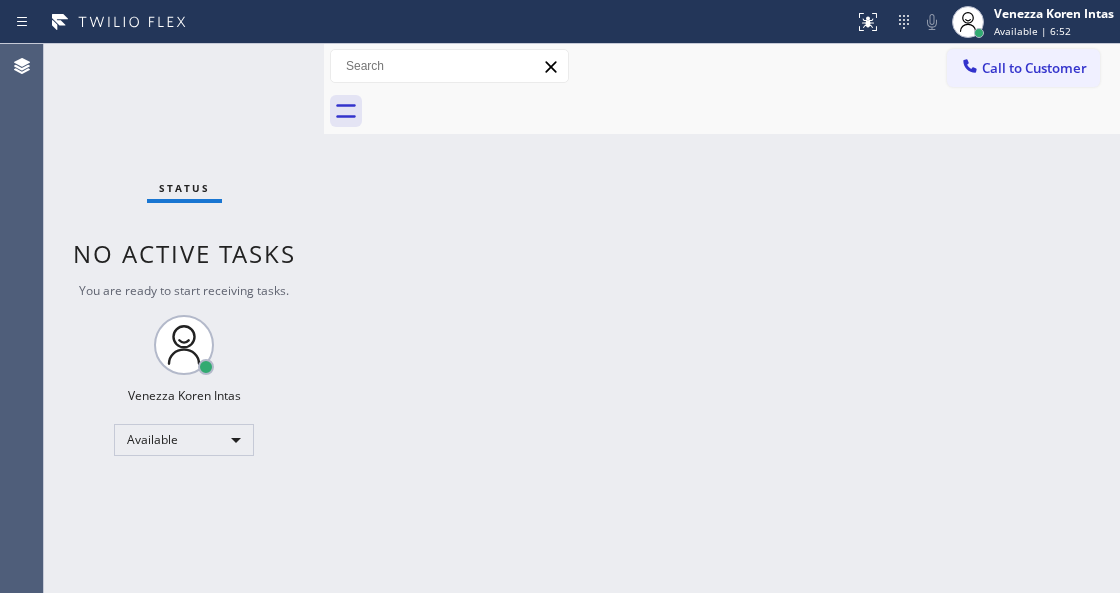 click on "Status   No active tasks     You are ready to start receiving tasks.   Venezza Koren Intas Available" at bounding box center (184, 318) 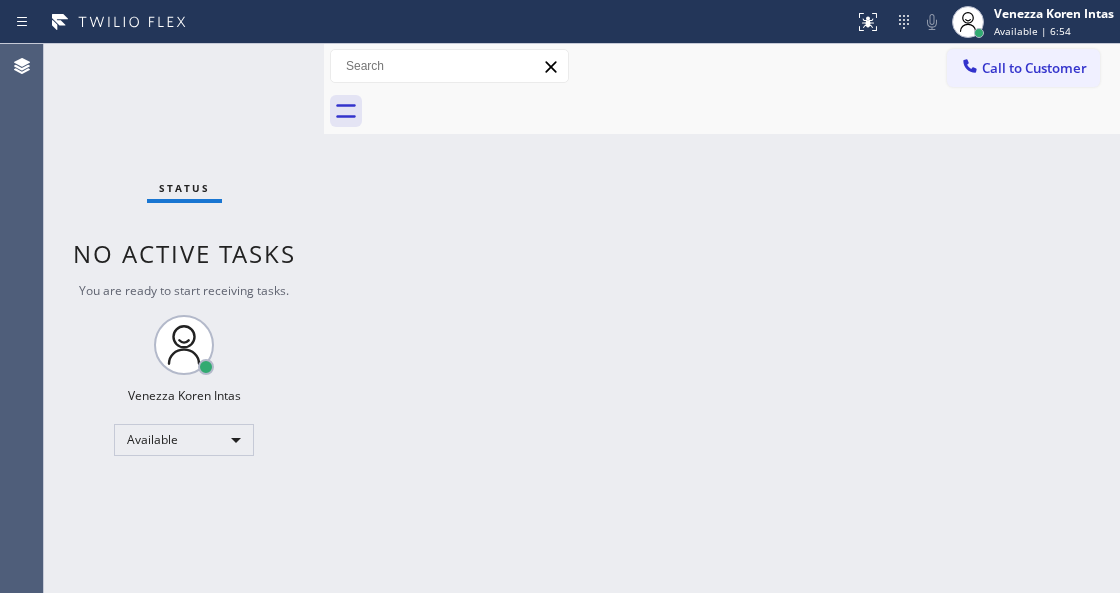 click on "Status   No active tasks     You are ready to start receiving tasks.   Venezza Koren Intas Available" at bounding box center (184, 318) 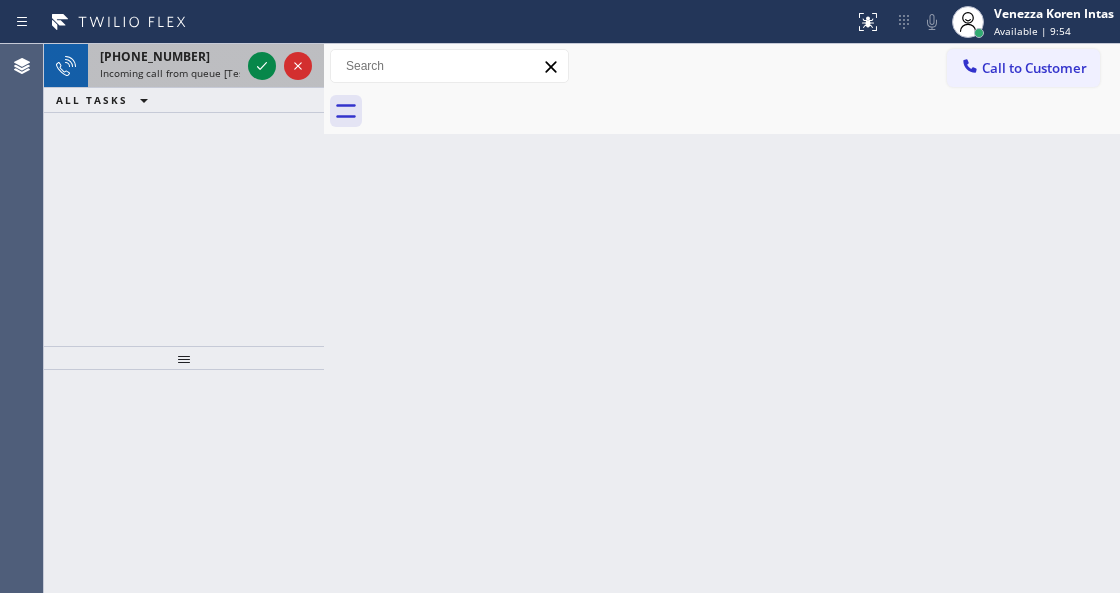 click on "Incoming call from queue [Test] All" at bounding box center [183, 73] 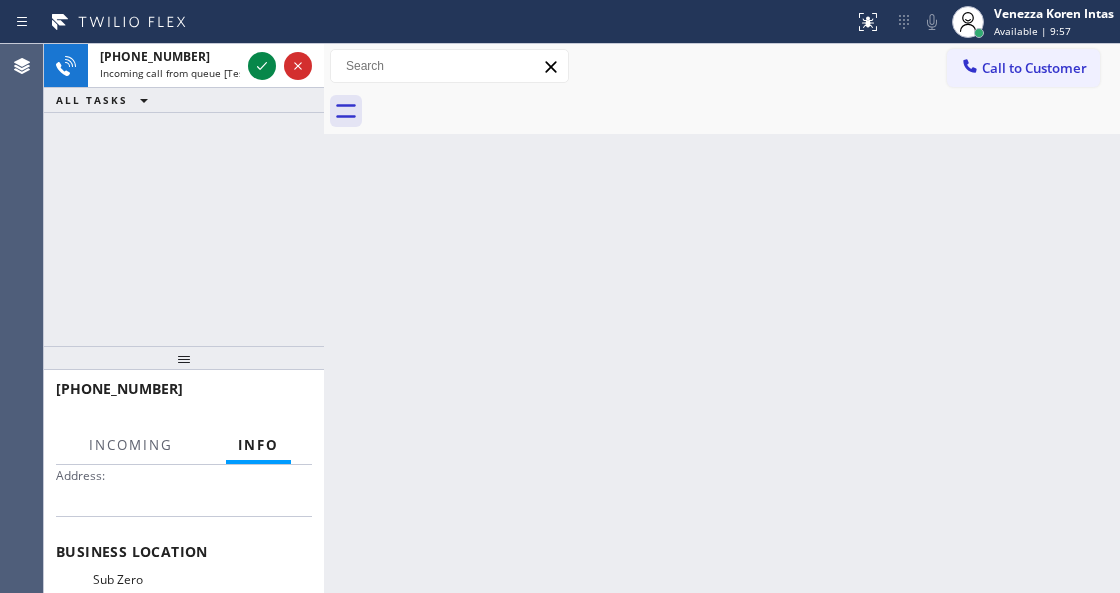 scroll, scrollTop: 266, scrollLeft: 0, axis: vertical 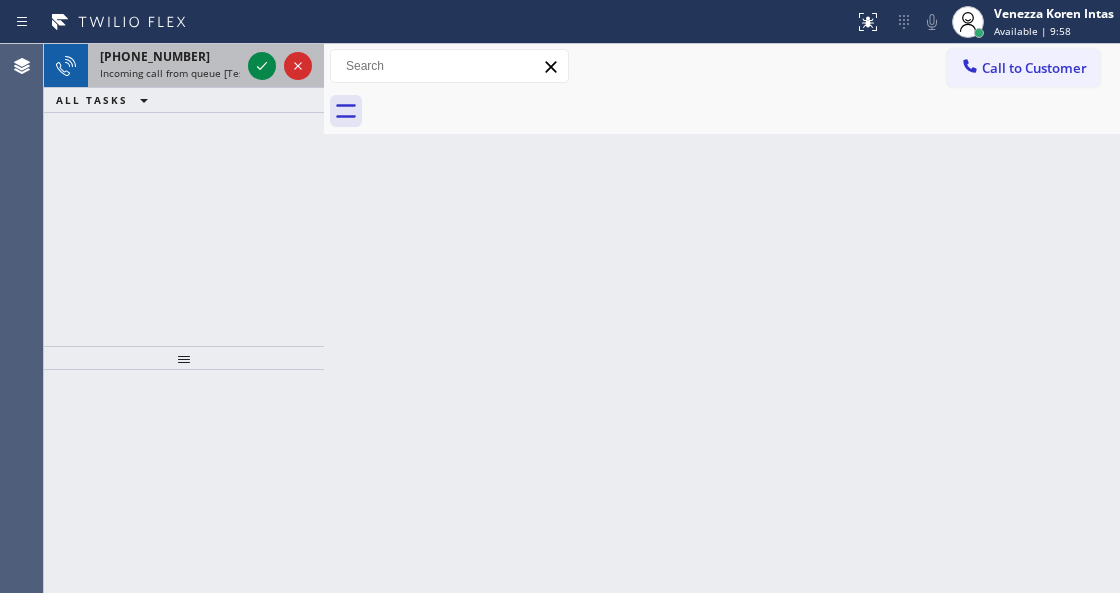 click on "Incoming call from queue [Test] All" at bounding box center (183, 73) 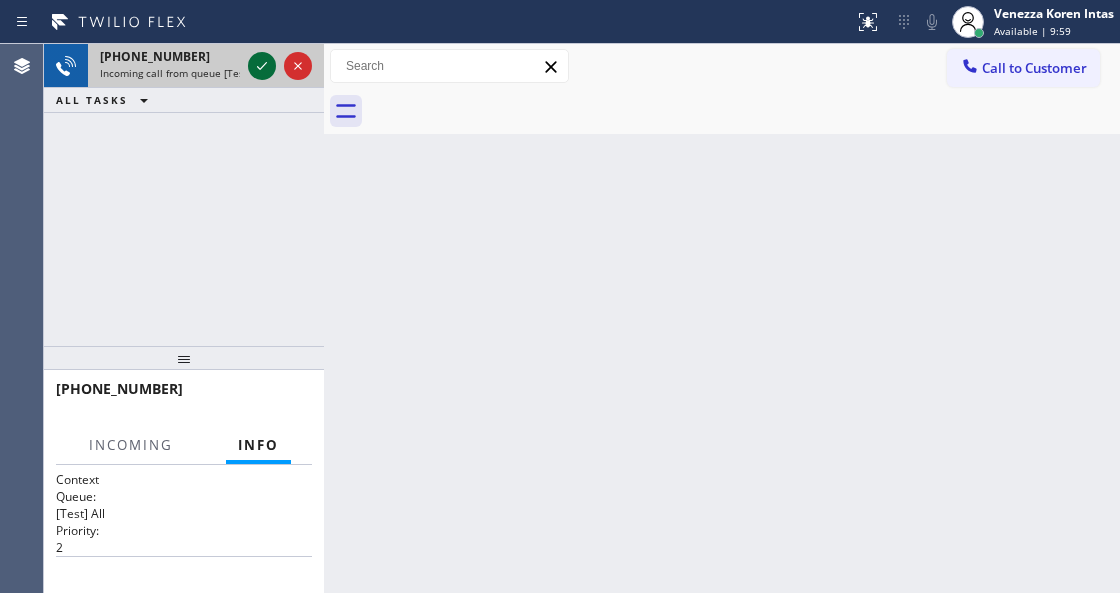 click 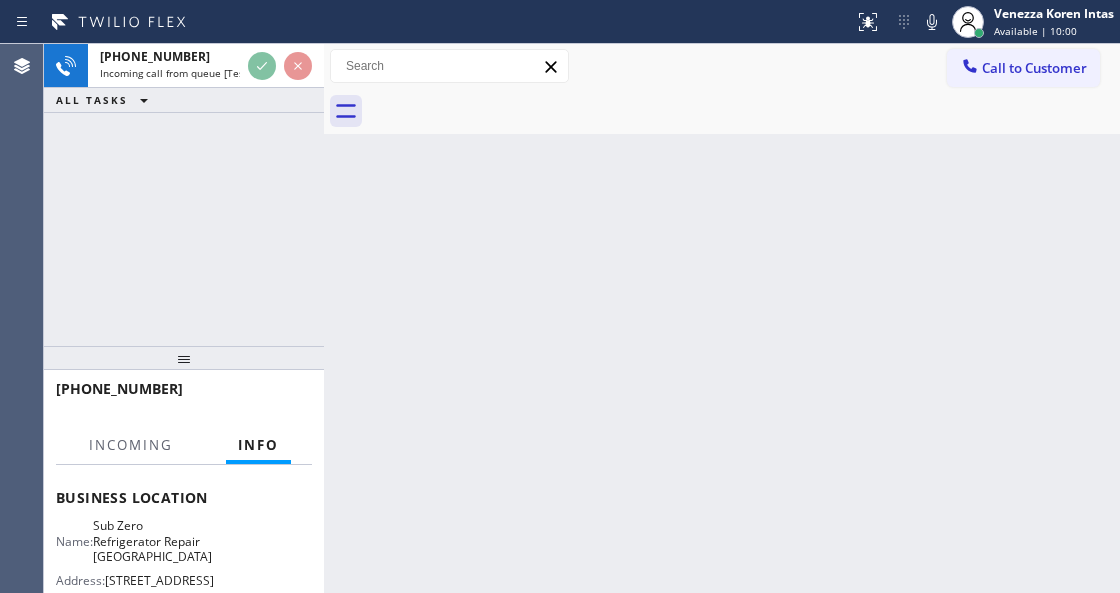 scroll, scrollTop: 266, scrollLeft: 0, axis: vertical 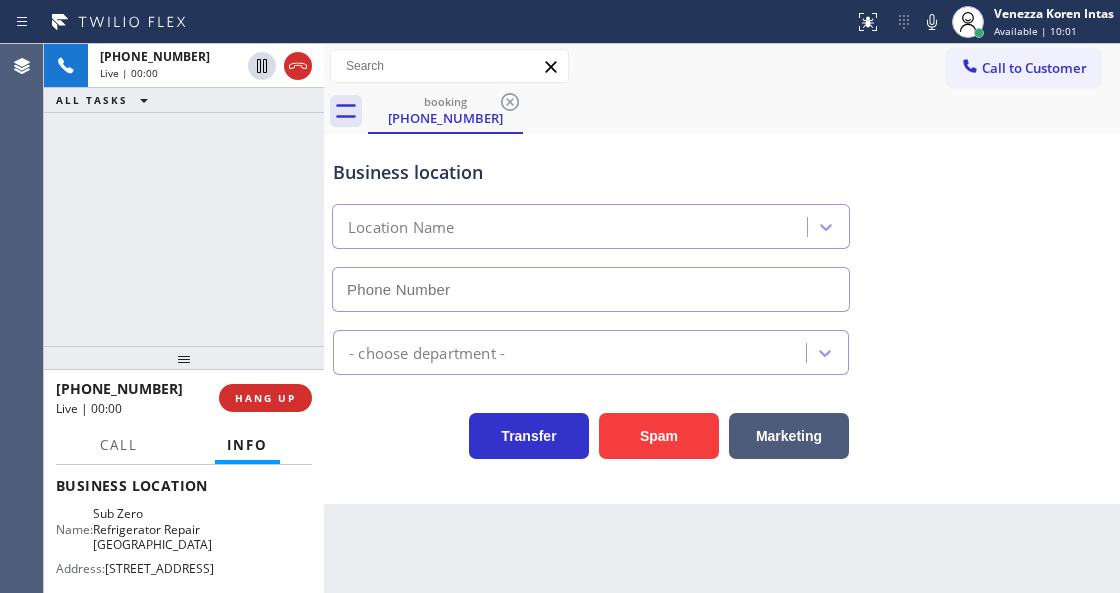 type on "[PHONE_NUMBER]" 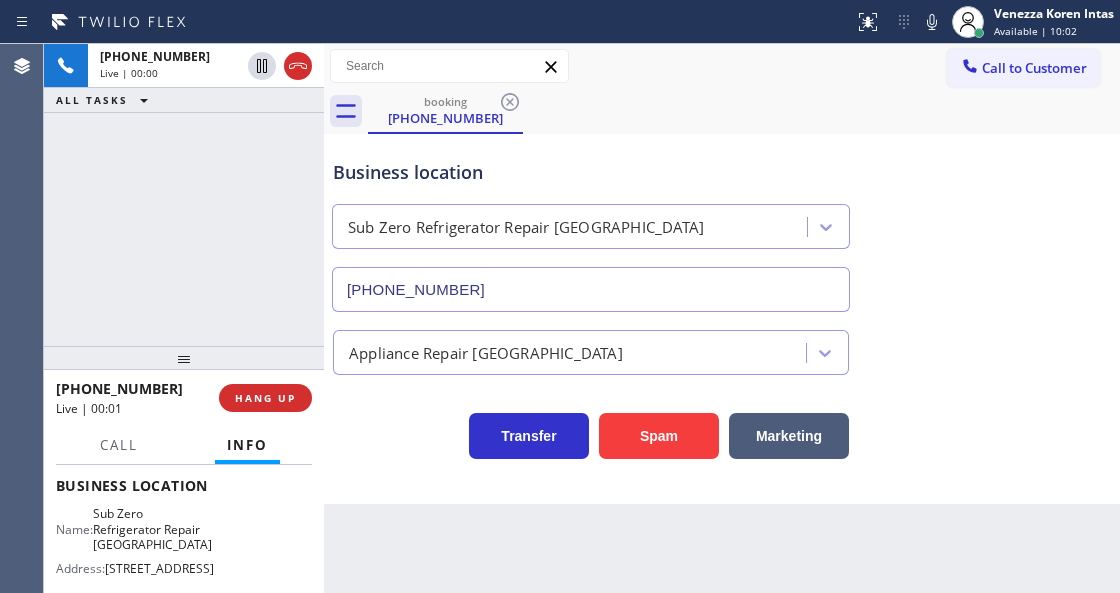 click on "[PHONE_NUMBER] Live | 00:00 ALL TASKS ALL TASKS ACTIVE TASKS TASKS IN WRAP UP" at bounding box center [184, 195] 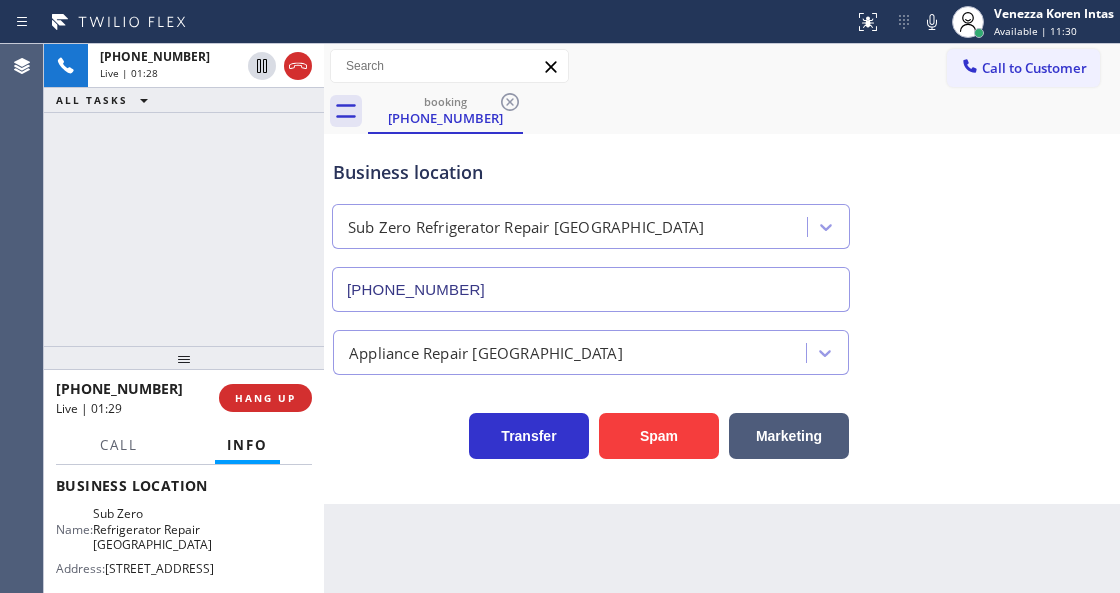 click on "Business location Sub Zero Refrigerator Repair [GEOGRAPHIC_DATA] [PHONE_NUMBER]" at bounding box center [591, 225] 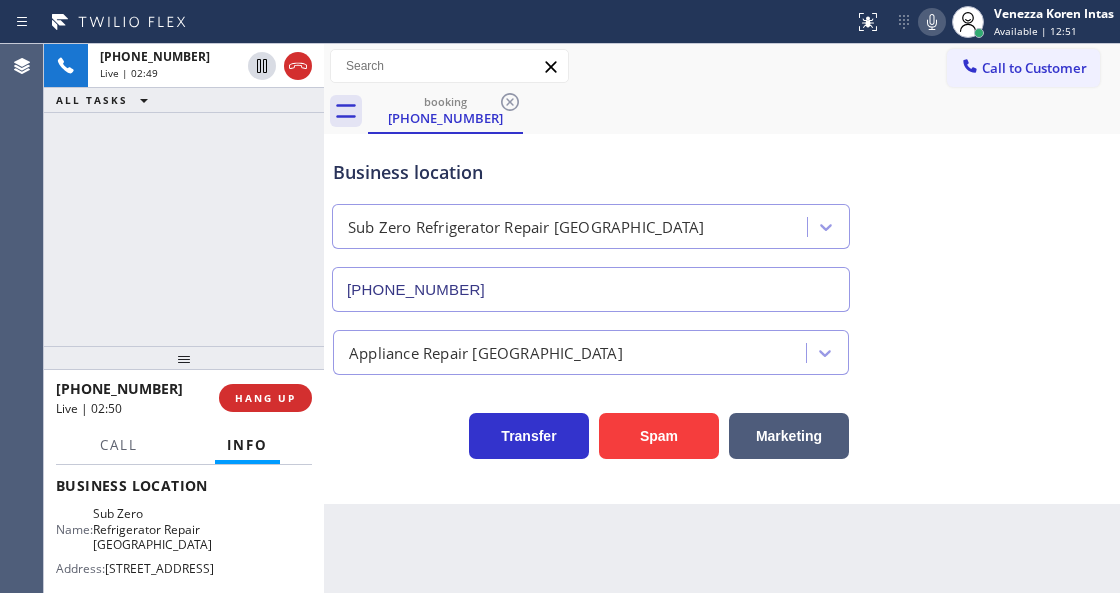click 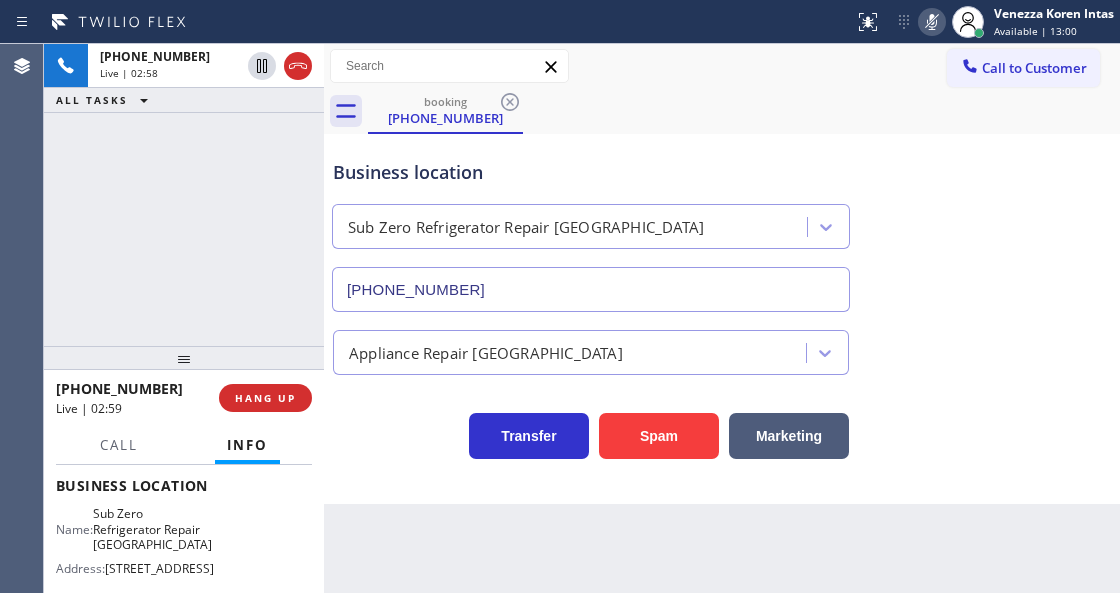 click 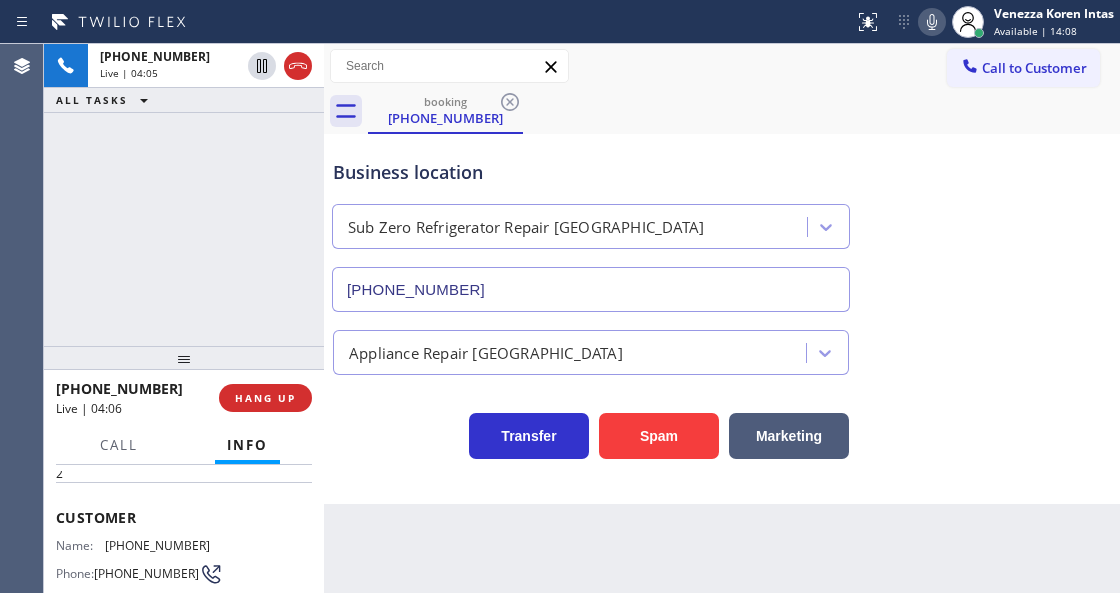 scroll, scrollTop: 66, scrollLeft: 0, axis: vertical 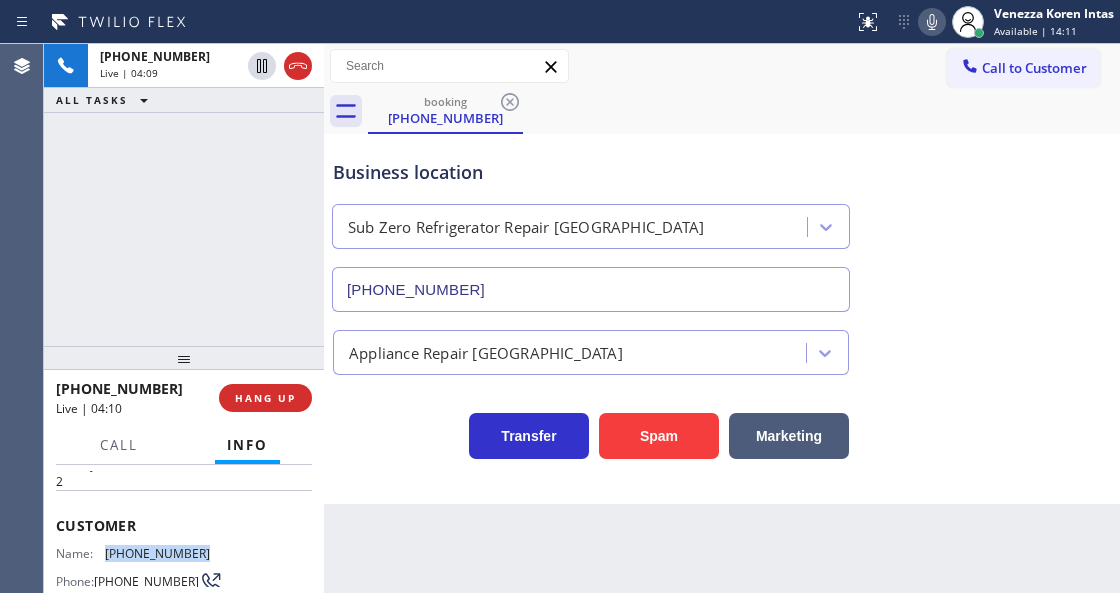 drag, startPoint x: 194, startPoint y: 551, endPoint x: 104, endPoint y: 548, distance: 90.04999 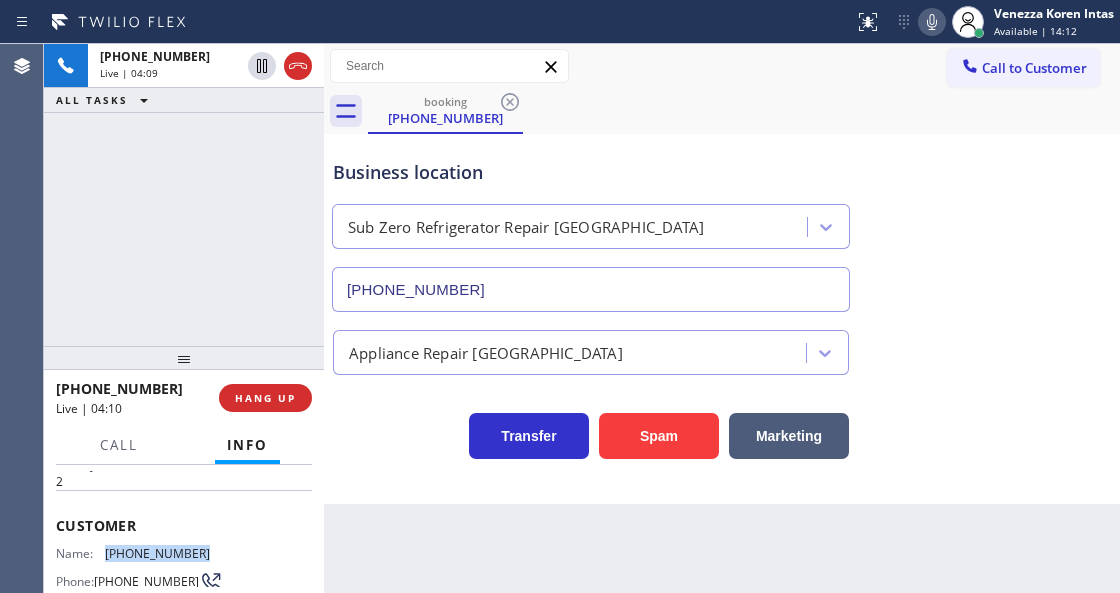 copy on "[PHONE_NUMBER]" 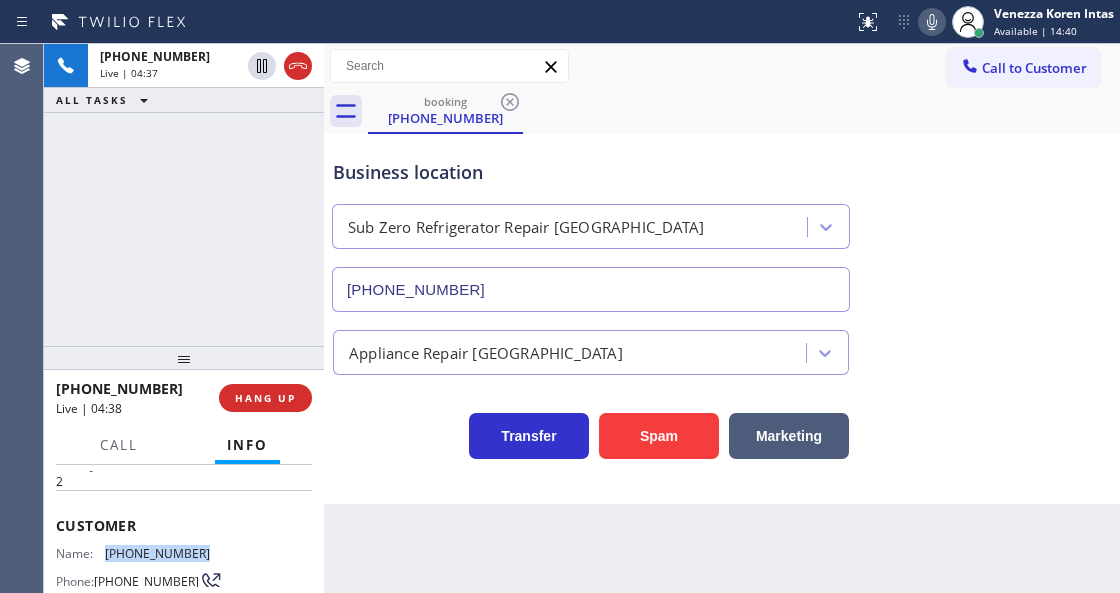 click 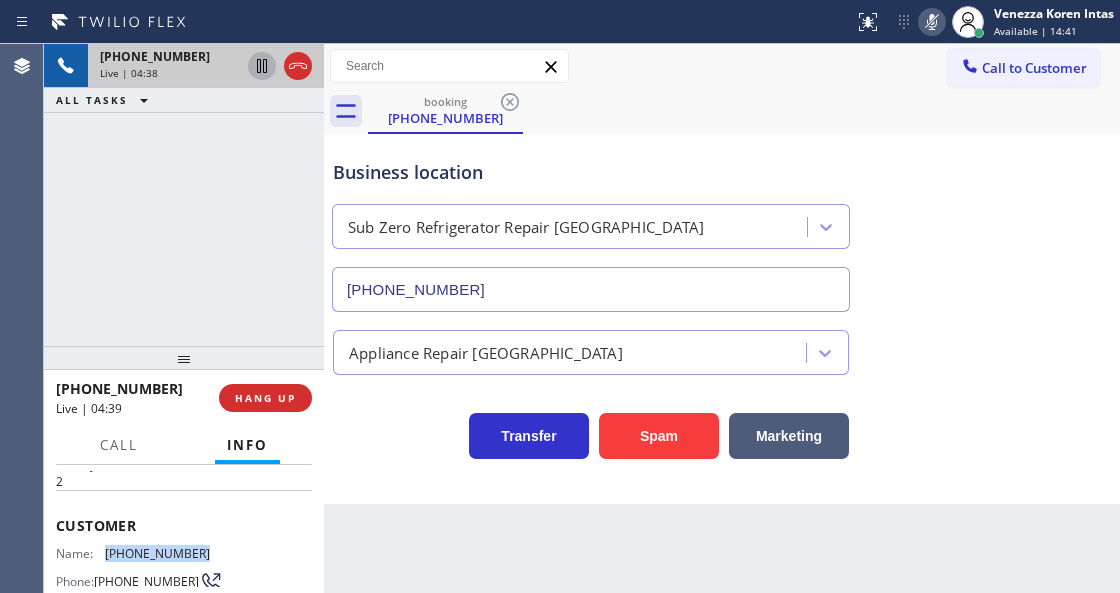 click 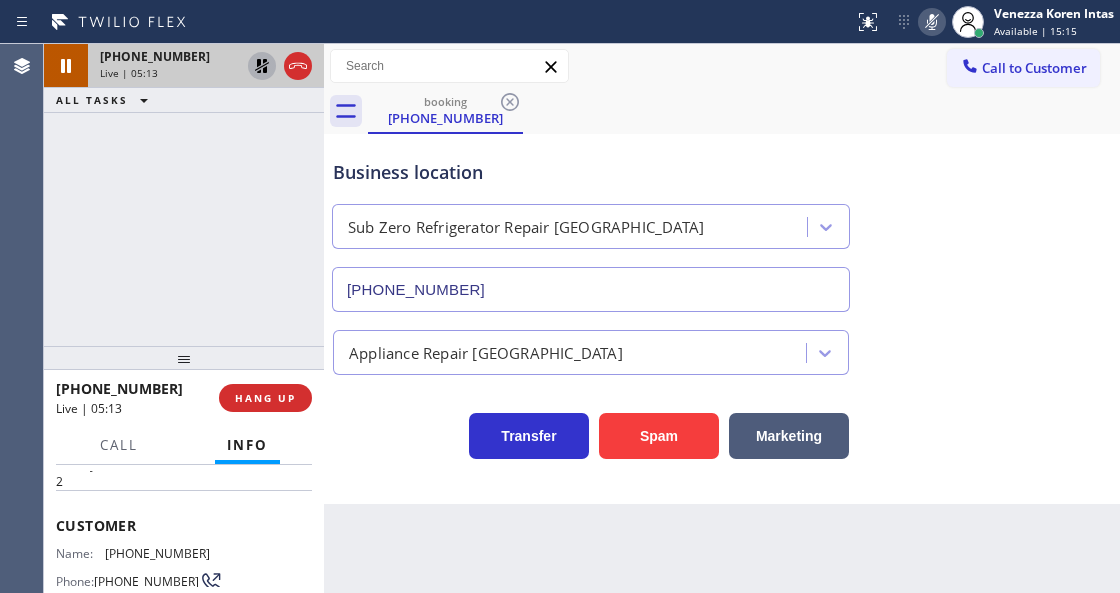 click on "Business location Sub Zero Refrigerator Repair [GEOGRAPHIC_DATA] [PHONE_NUMBER]" at bounding box center (591, 225) 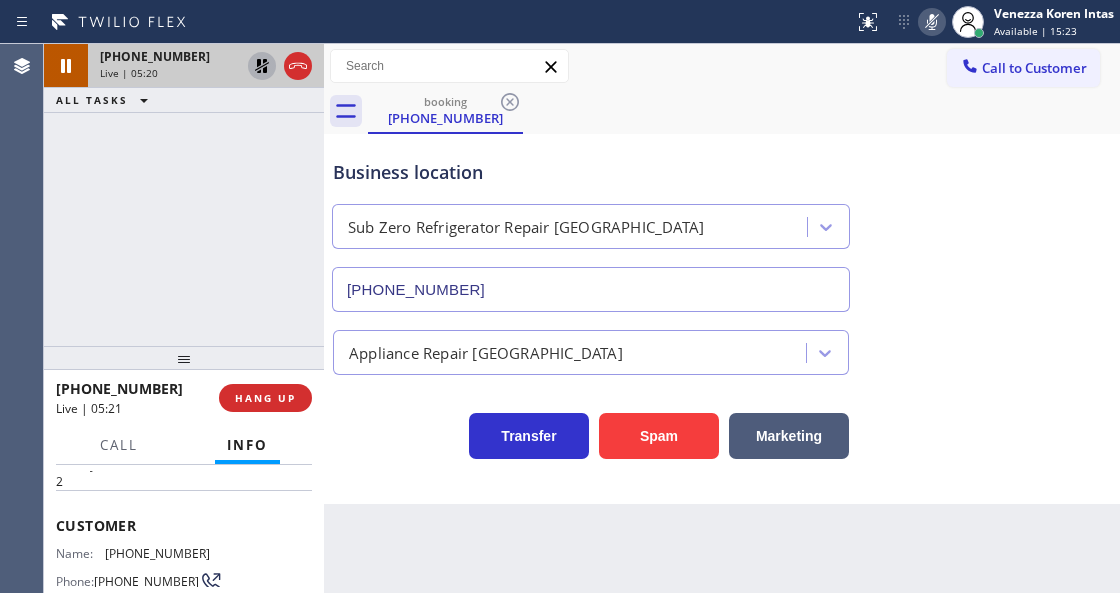 drag, startPoint x: 270, startPoint y: 200, endPoint x: 804, endPoint y: 147, distance: 536.6237 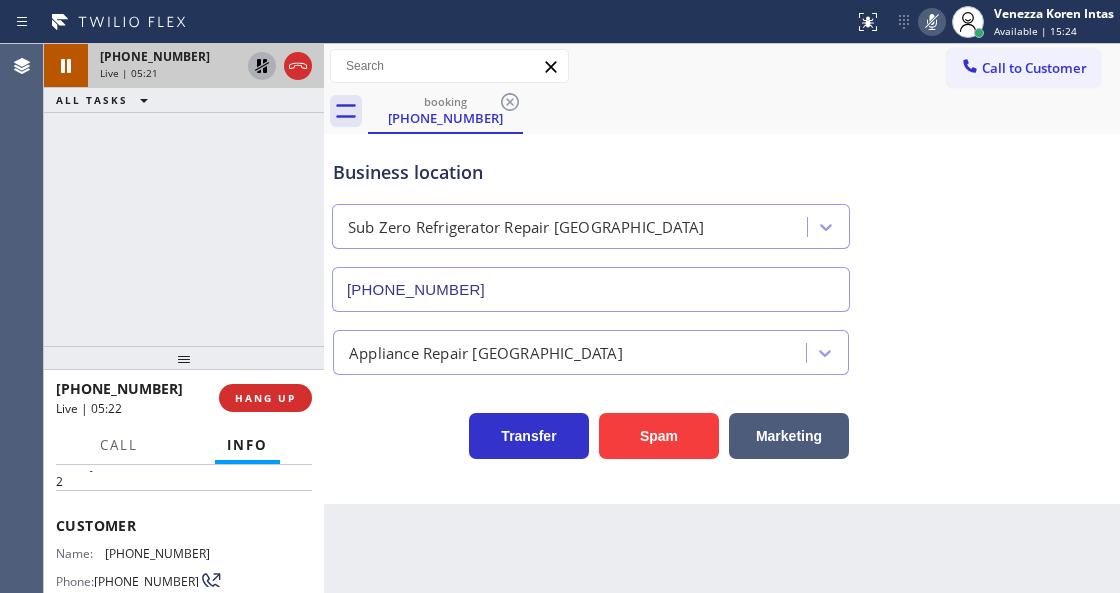 drag, startPoint x: 935, startPoint y: 22, endPoint x: 434, endPoint y: 141, distance: 514.93884 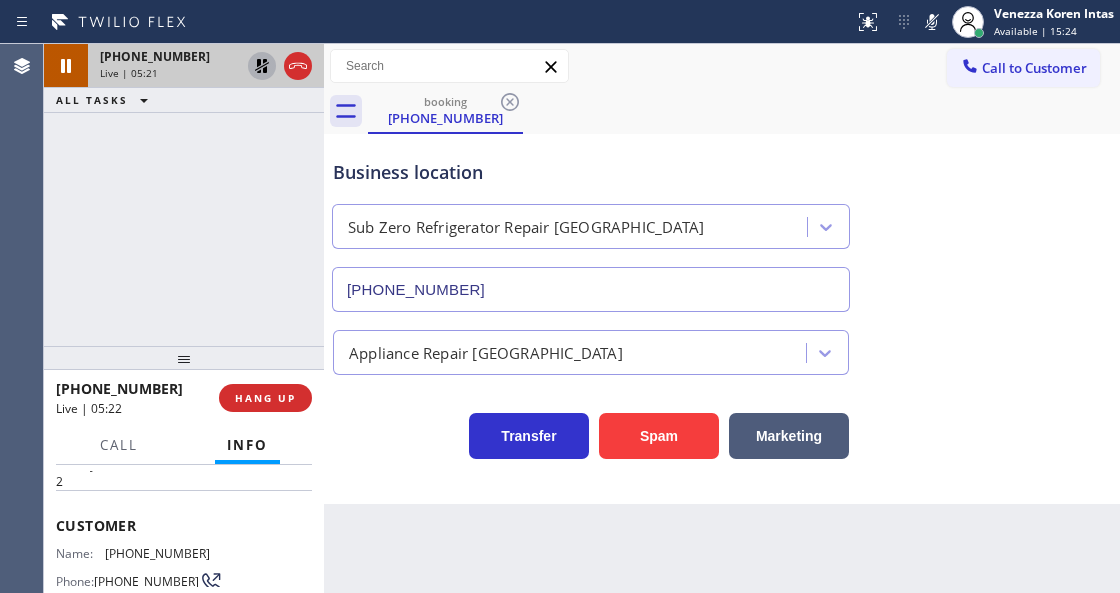 click 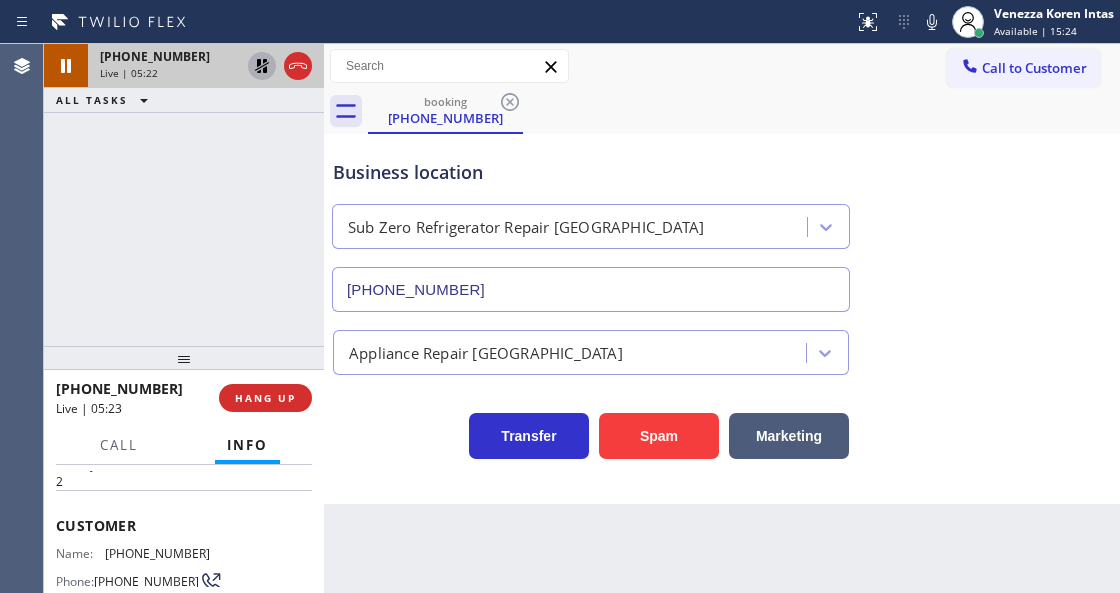 click 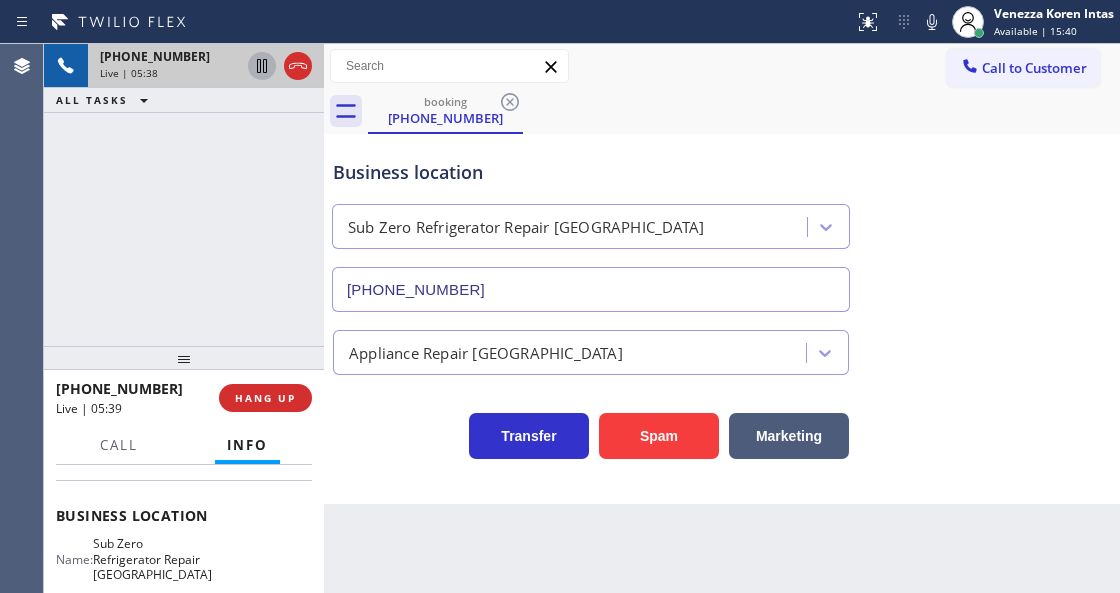 scroll, scrollTop: 266, scrollLeft: 0, axis: vertical 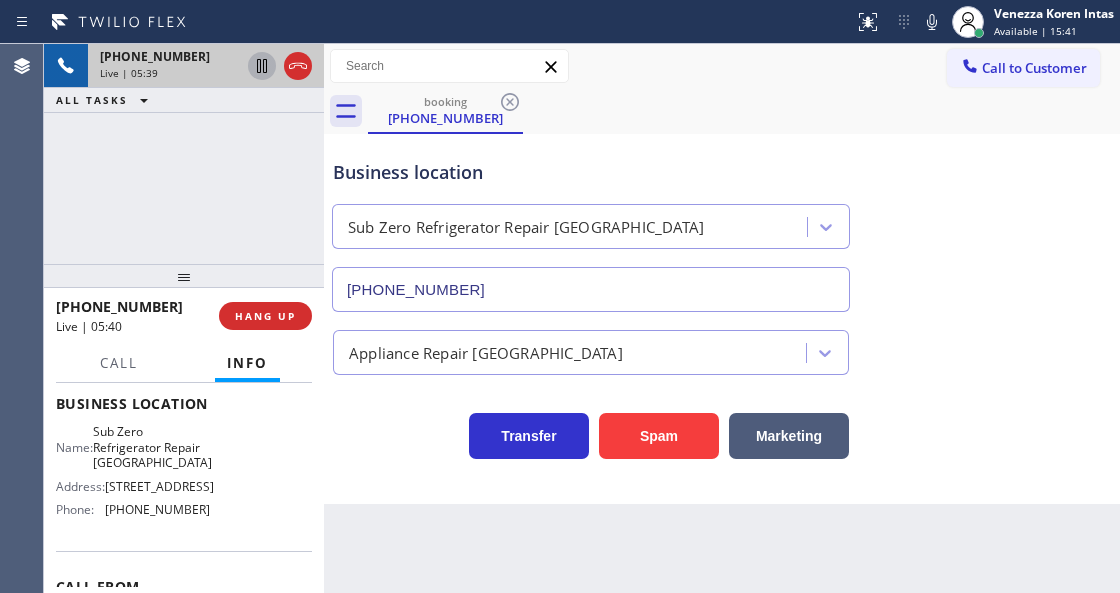 drag, startPoint x: 172, startPoint y: 360, endPoint x: 194, endPoint y: 278, distance: 84.89994 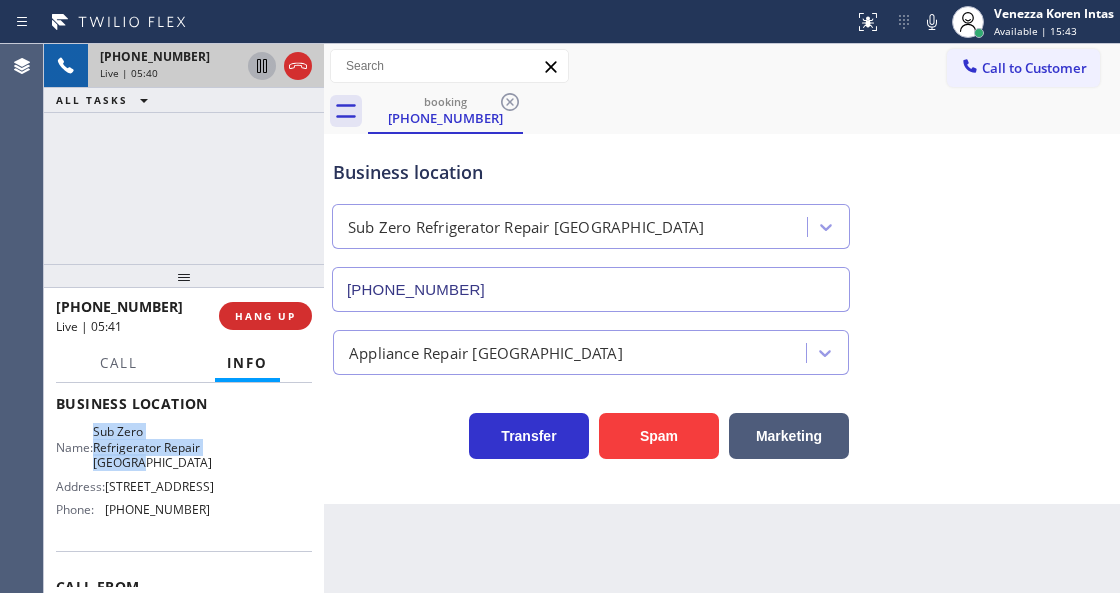 drag, startPoint x: 106, startPoint y: 422, endPoint x: 198, endPoint y: 456, distance: 98.0816 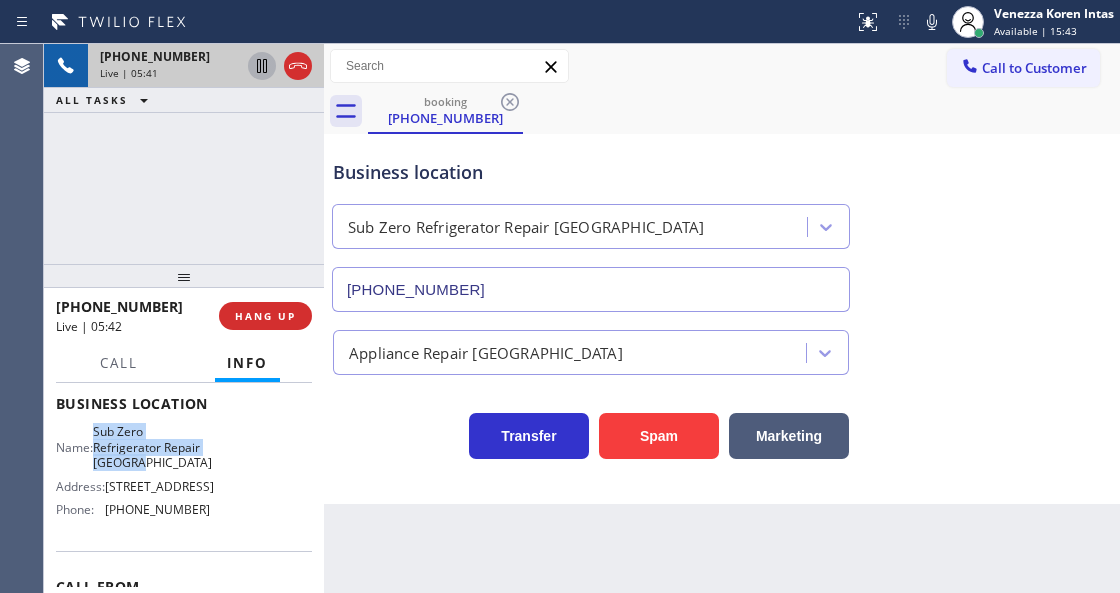 copy on "Sub Zero Refrigerator Repair [GEOGRAPHIC_DATA]" 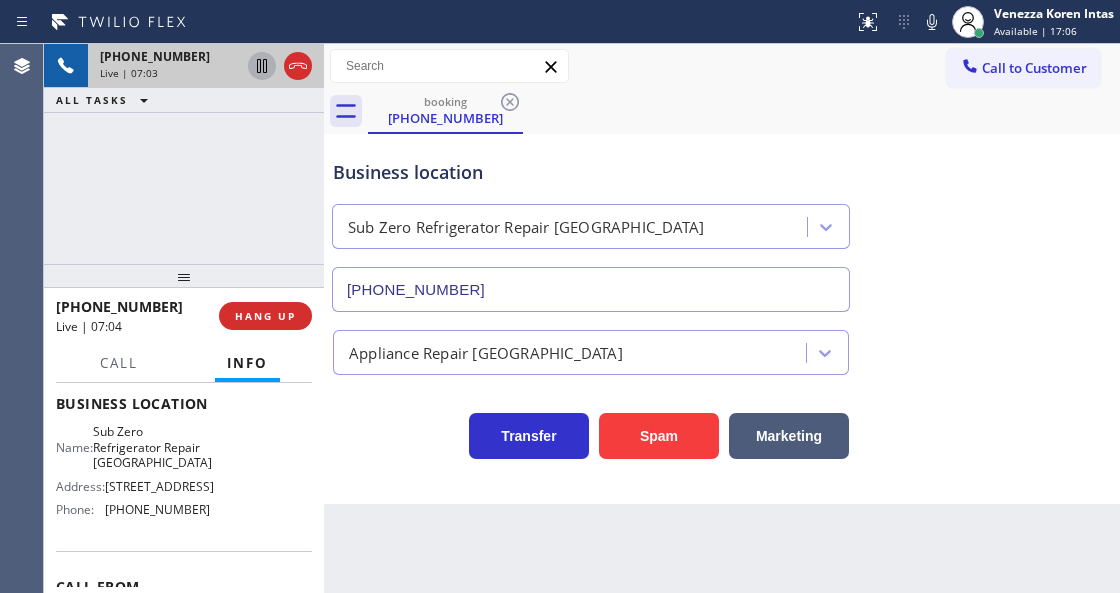 click on "Business location Sub Zero Refrigerator Repair [GEOGRAPHIC_DATA] [PHONE_NUMBER]" at bounding box center [591, 225] 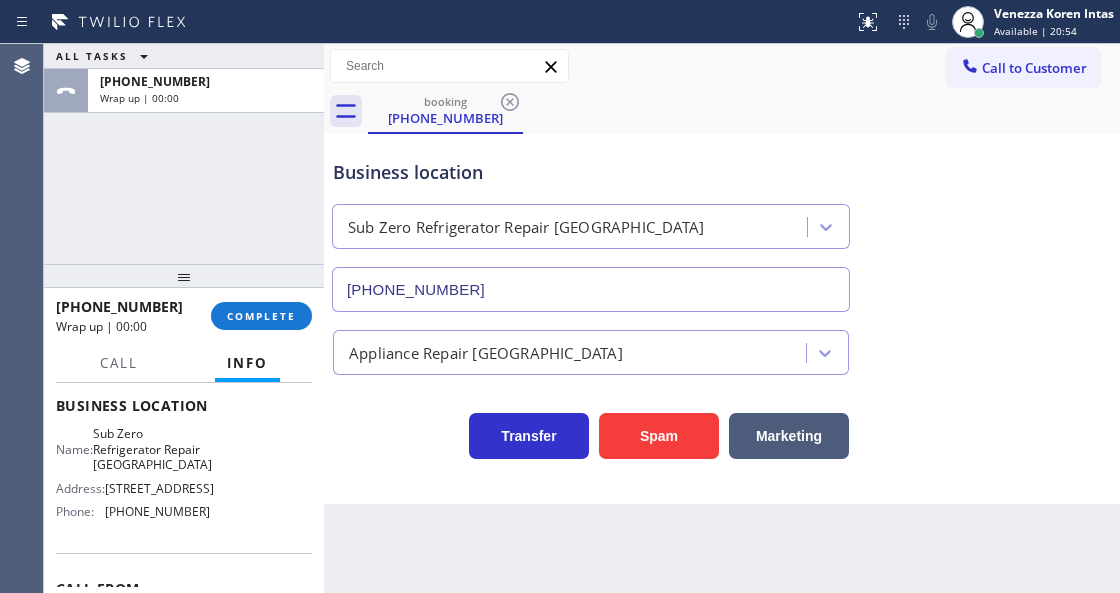 scroll, scrollTop: 263, scrollLeft: 0, axis: vertical 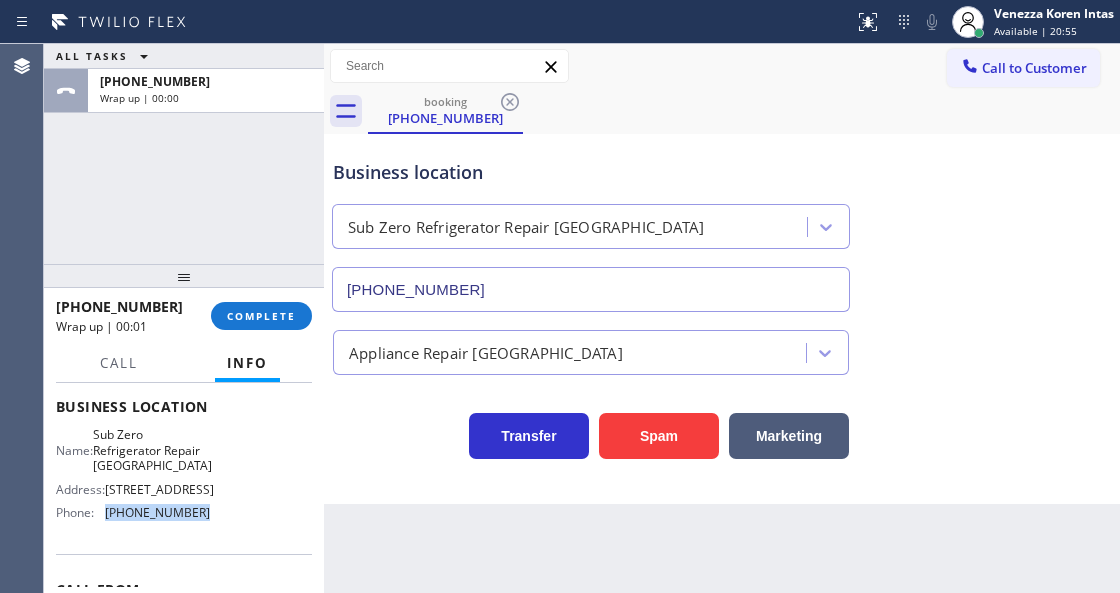 drag, startPoint x: 210, startPoint y: 523, endPoint x: 100, endPoint y: 532, distance: 110.36757 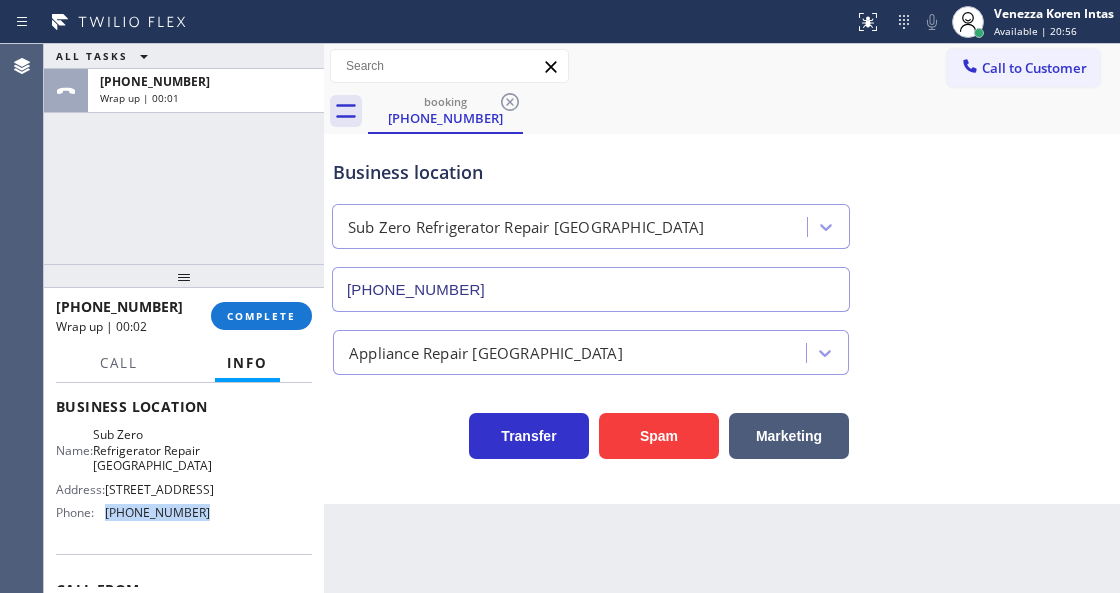 copy on "[PHONE_NUMBER]" 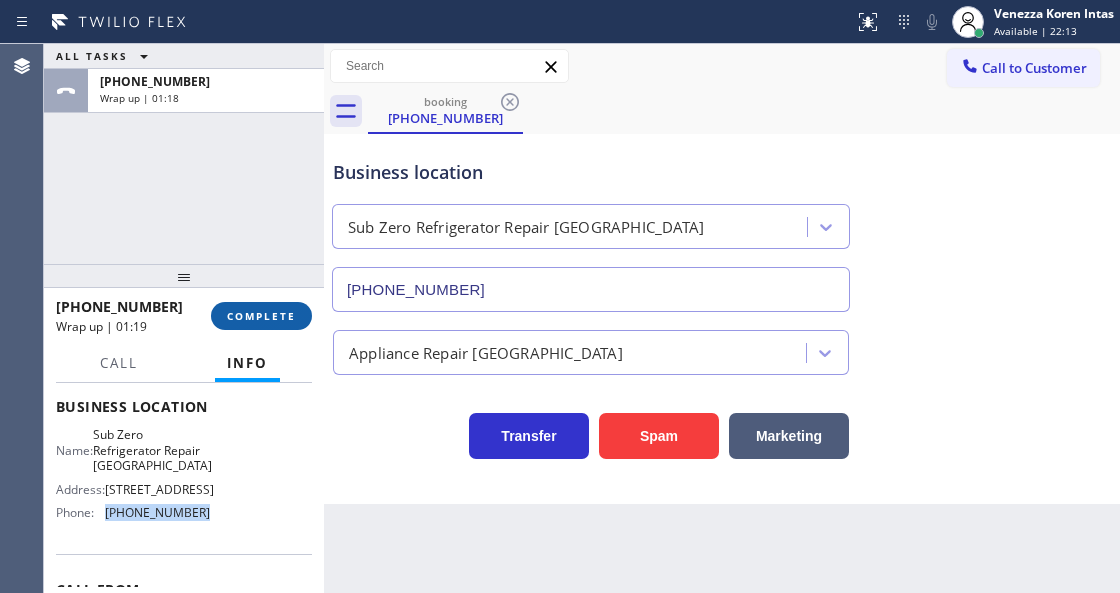 click on "COMPLETE" at bounding box center (261, 316) 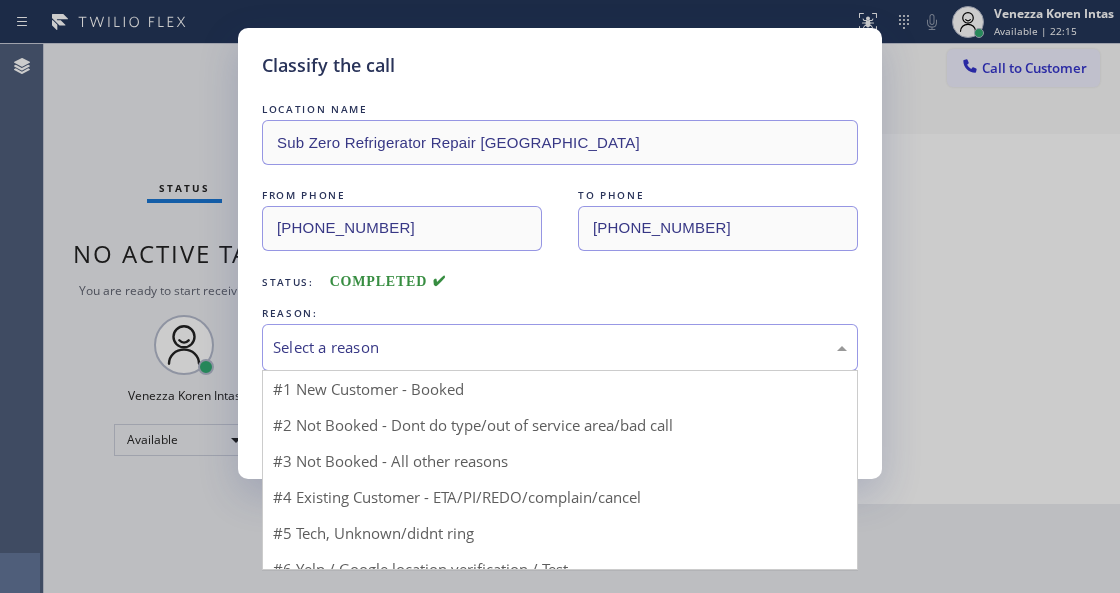 click on "Select a reason" at bounding box center (560, 347) 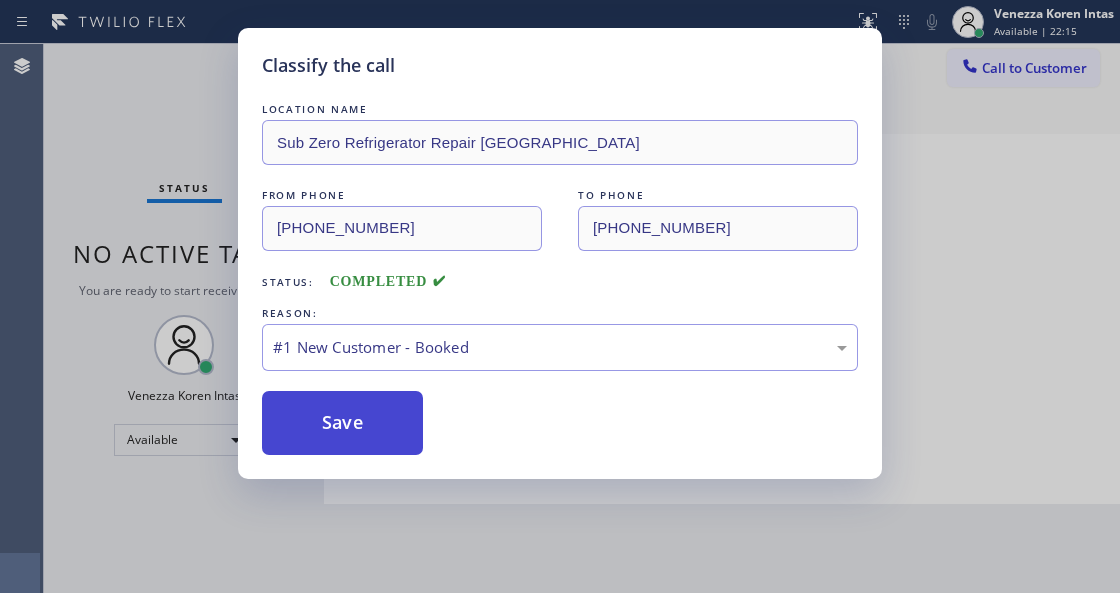 click on "Save" at bounding box center (342, 423) 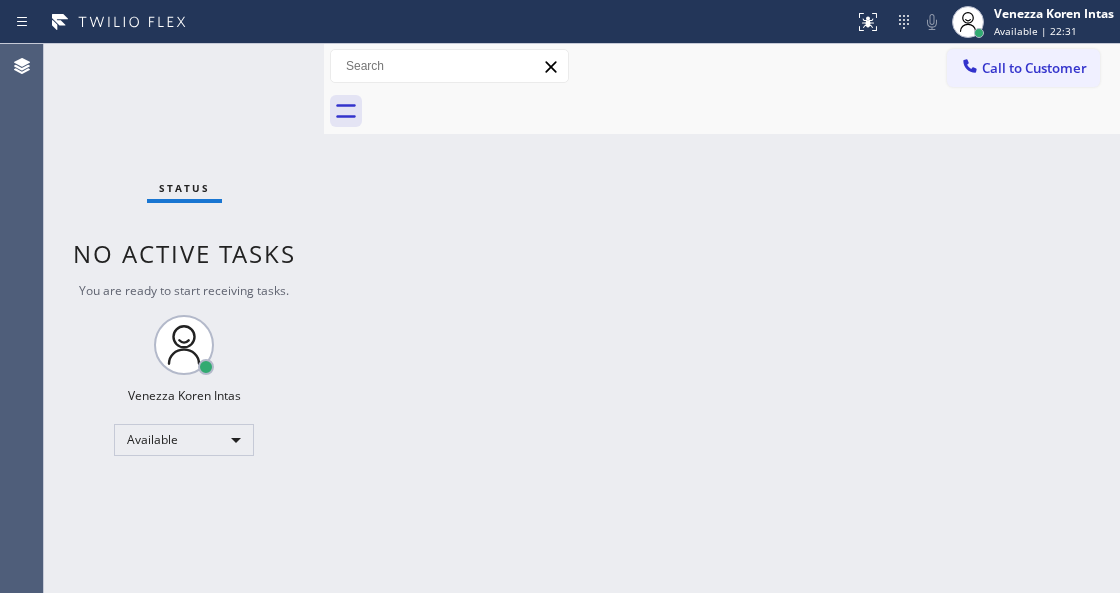 click on "Back to Dashboard Change Sender ID Customers Technicians Select a contact Outbound call Technician Search Technician Your caller id phone number Your caller id phone number Call Technician info Name   Phone none Address none Change Sender ID HVAC [PHONE_NUMBER] 5 Star Appliance [PHONE_NUMBER] Appliance Repair [PHONE_NUMBER] Plumbing [PHONE_NUMBER] Air Duct Cleaning [PHONE_NUMBER]  Electricians [PHONE_NUMBER] Cancel Change Check personal SMS Reset Change No tabs Call to Customer Outbound call Location Search location Your caller id phone number Customer number Call Outbound call Technician Search Technician Your caller id phone number Your caller id phone number Call" at bounding box center (722, 318) 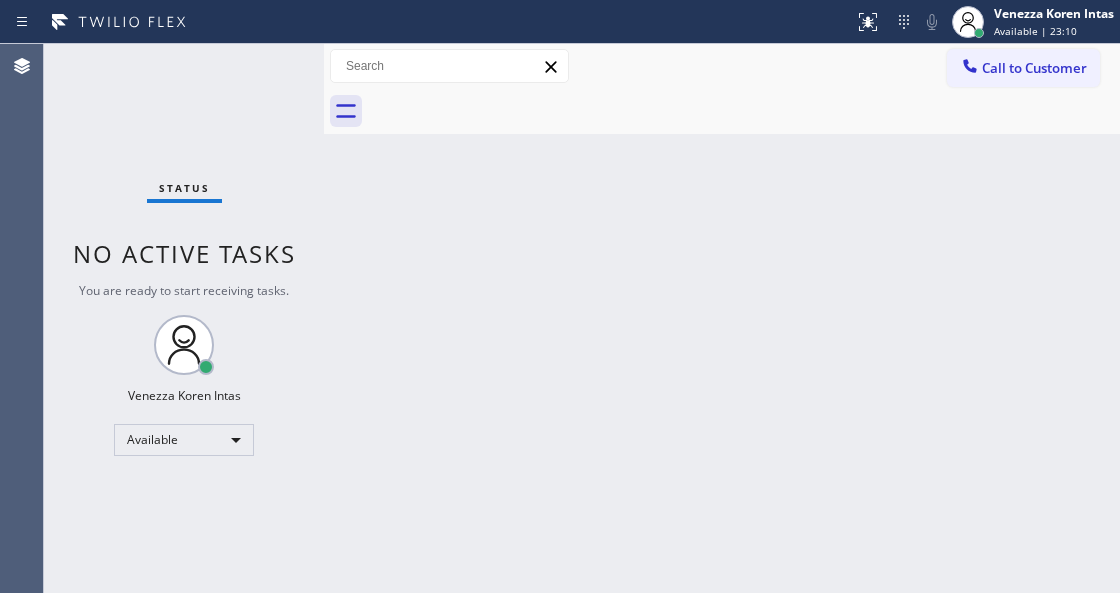 drag, startPoint x: 360, startPoint y: 211, endPoint x: 342, endPoint y: 172, distance: 42.953465 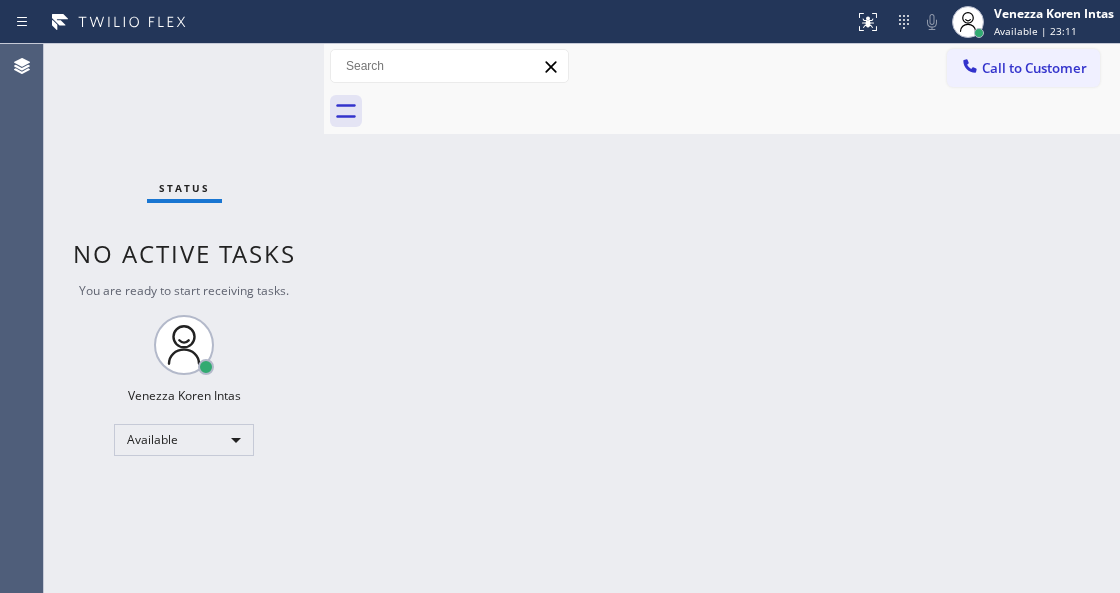 click on "Status   No active tasks     You are ready to start receiving tasks.   Venezza Koren Intas Available" at bounding box center [184, 318] 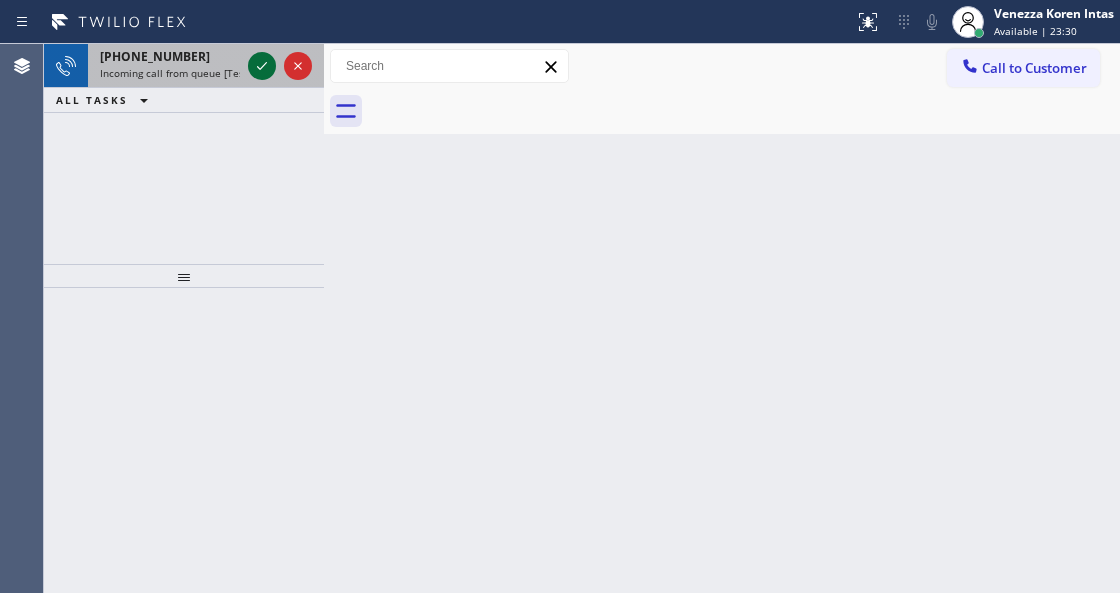click 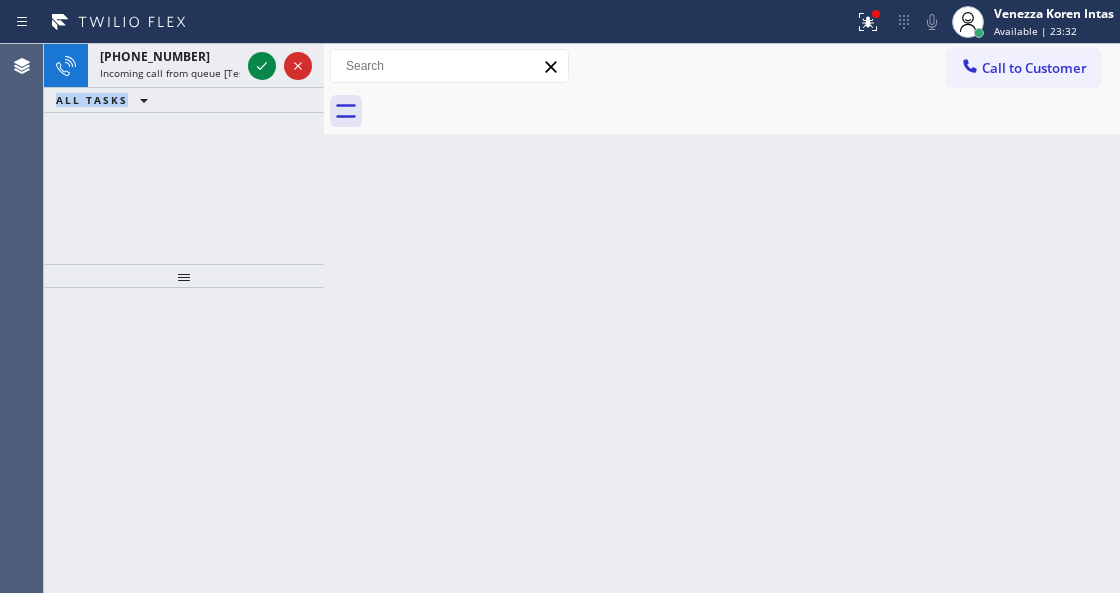 click 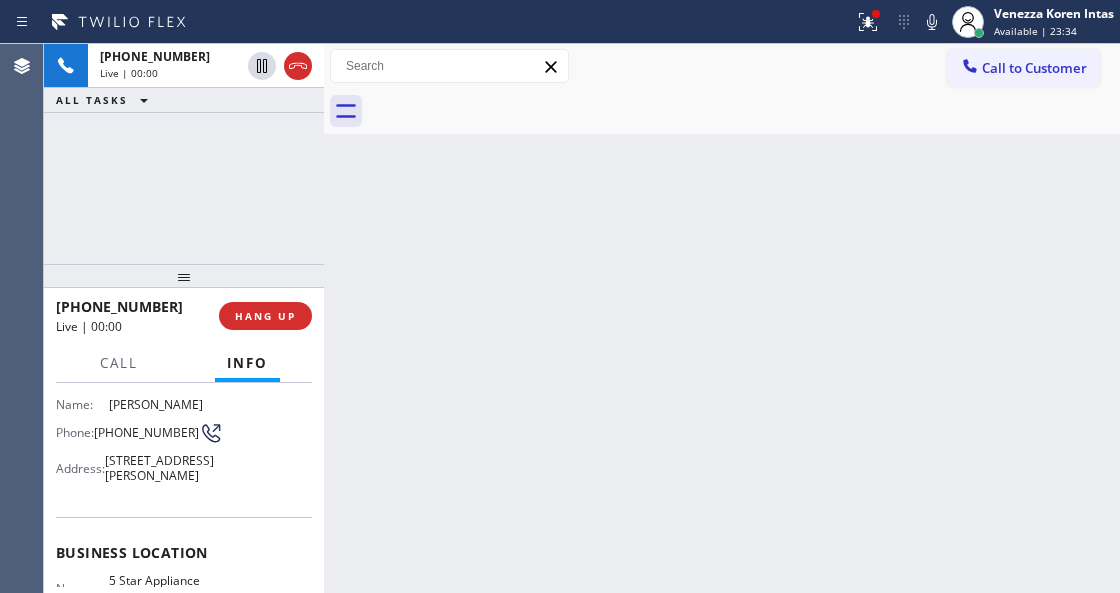 scroll, scrollTop: 200, scrollLeft: 0, axis: vertical 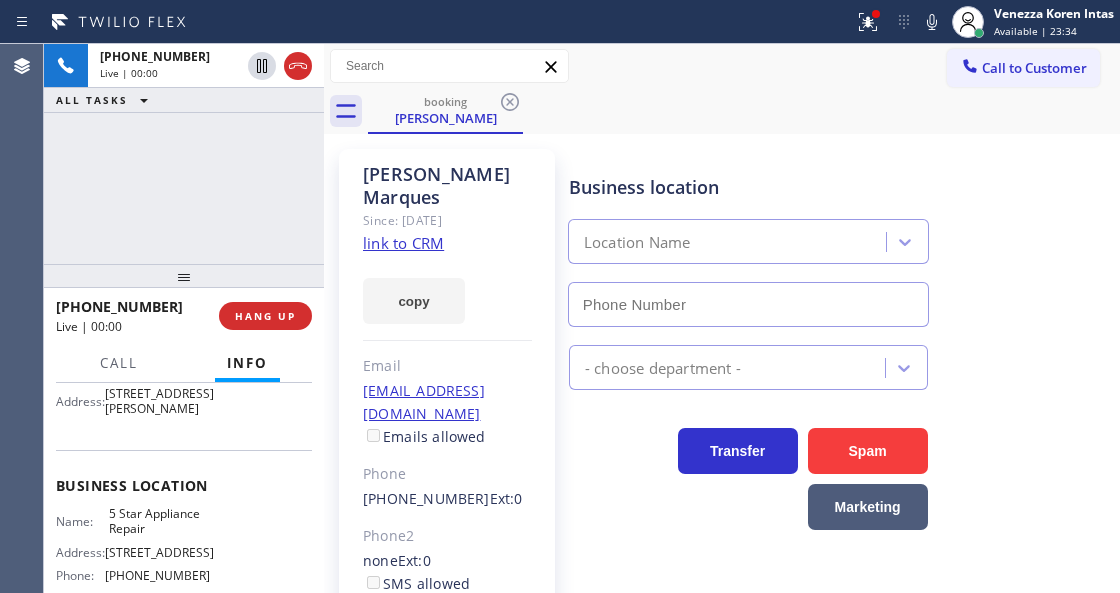type on "[PHONE_NUMBER]" 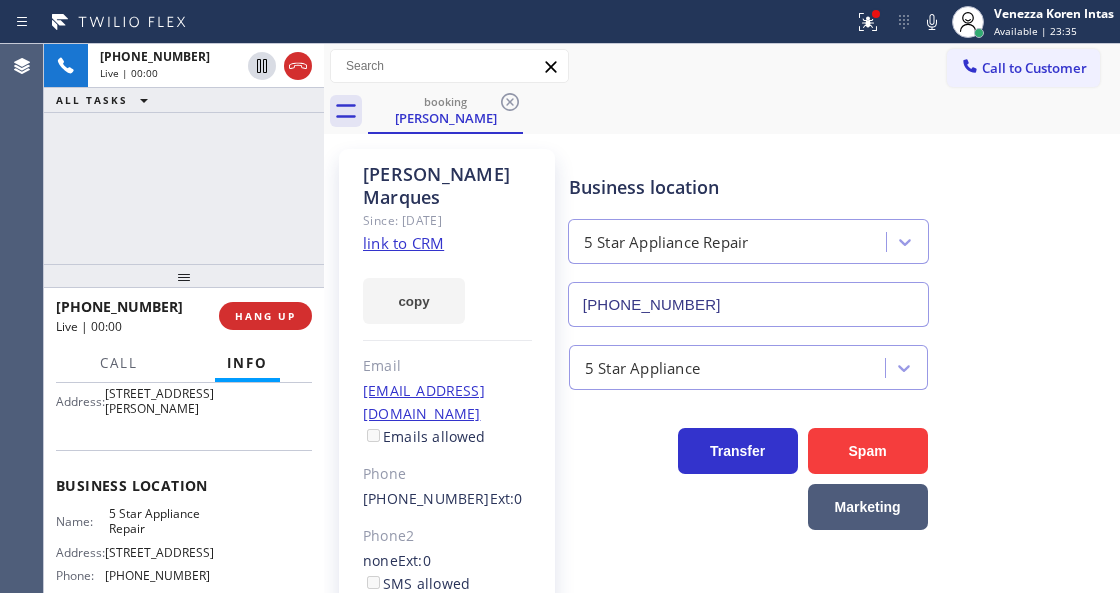 click on "link to CRM" 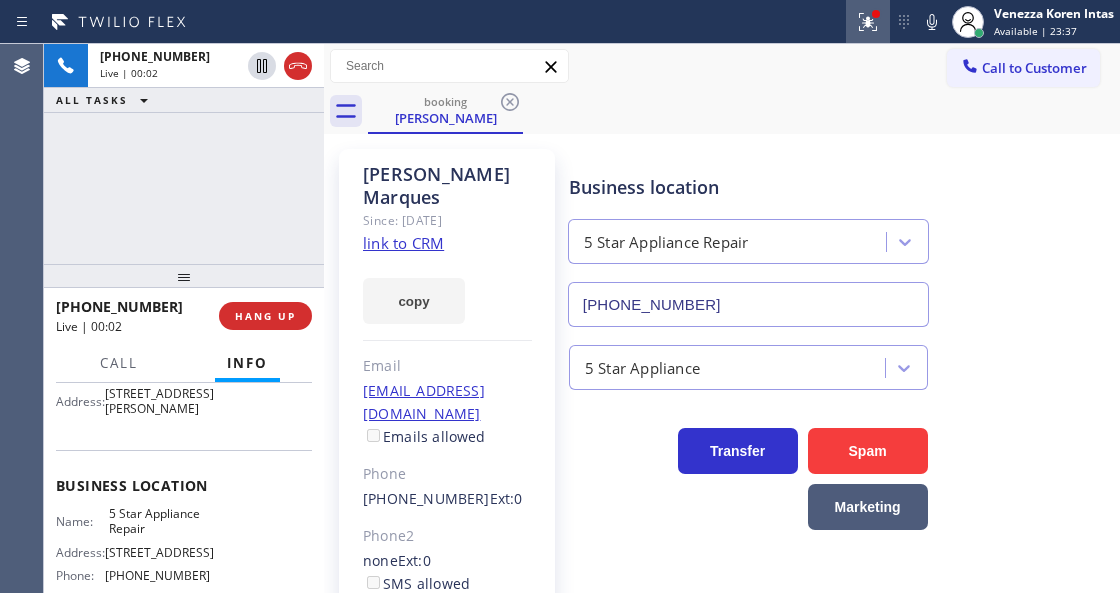 click 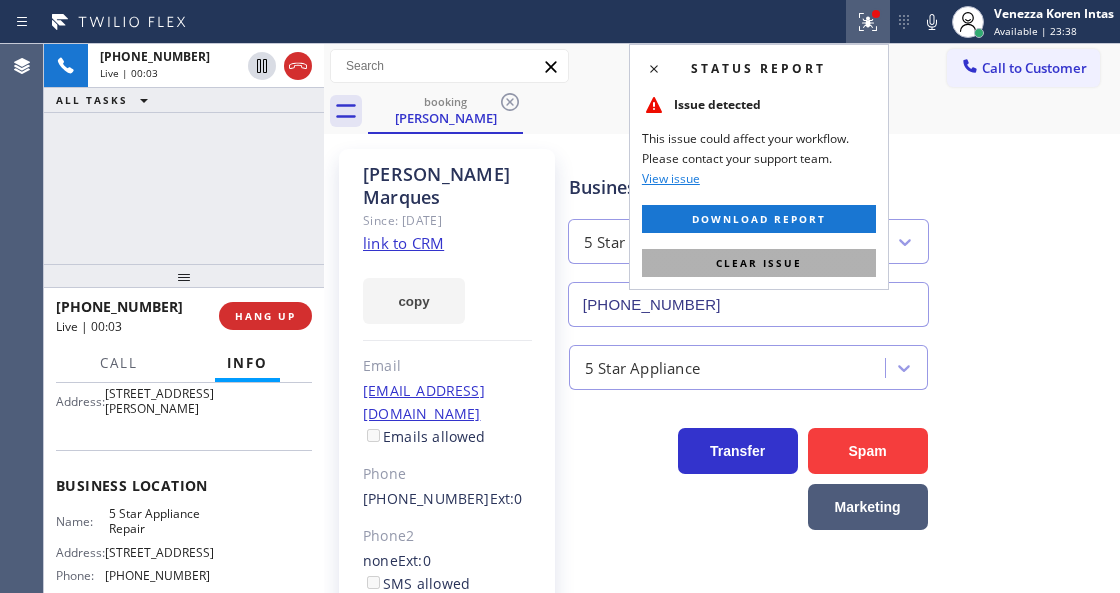 click on "Clear issue" at bounding box center (759, 263) 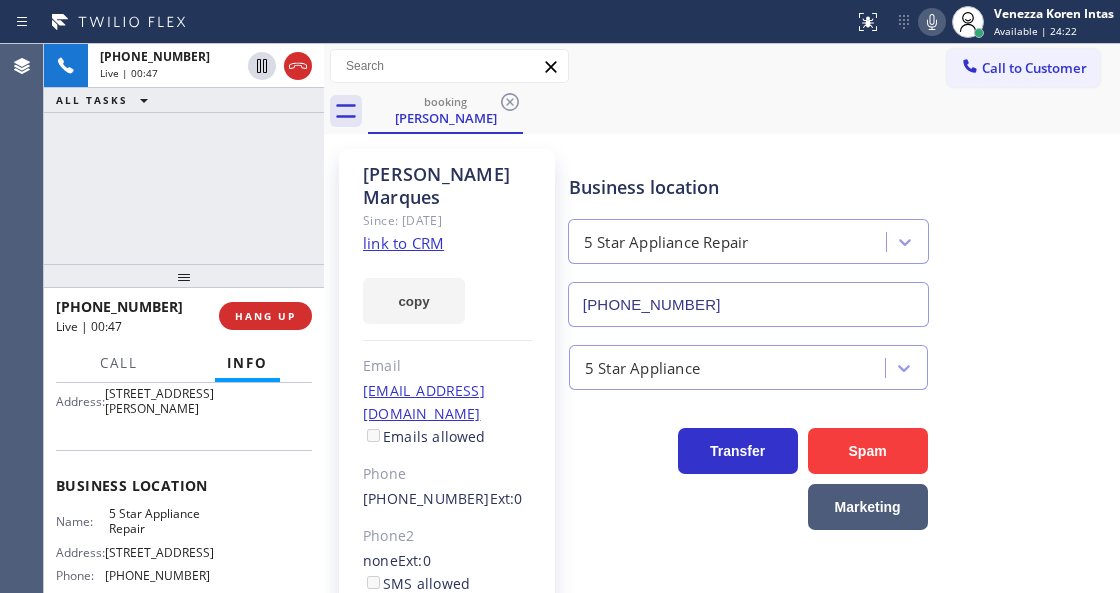 click 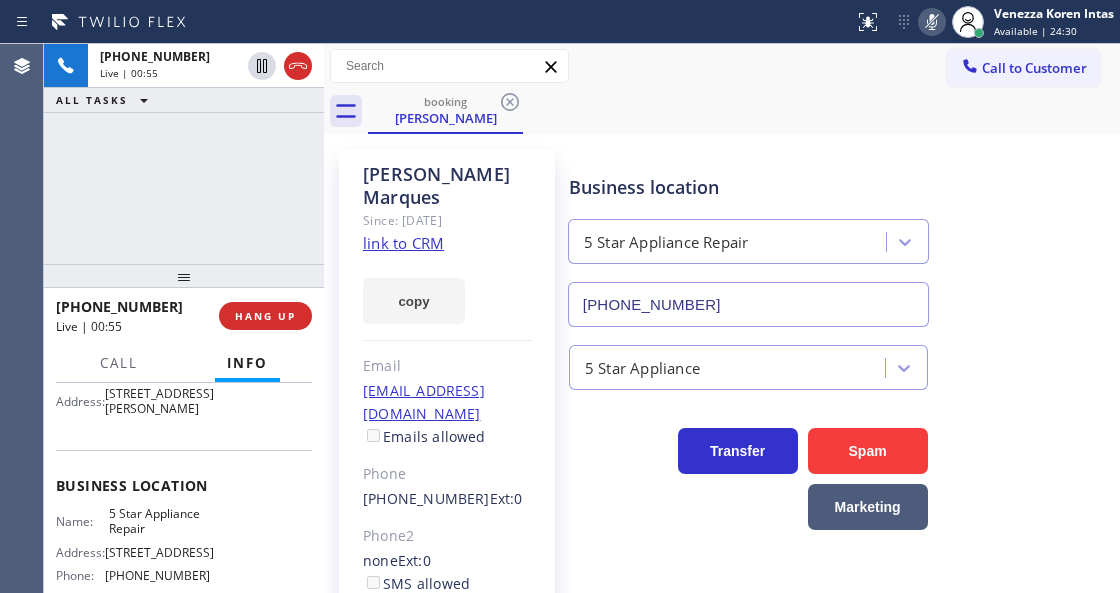 click 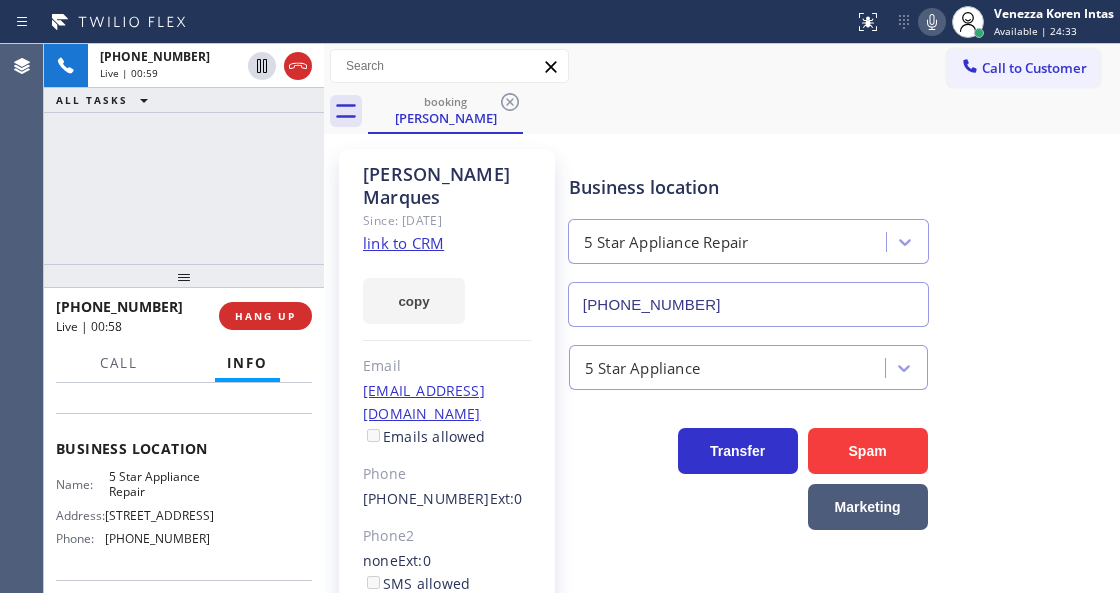 scroll, scrollTop: 266, scrollLeft: 0, axis: vertical 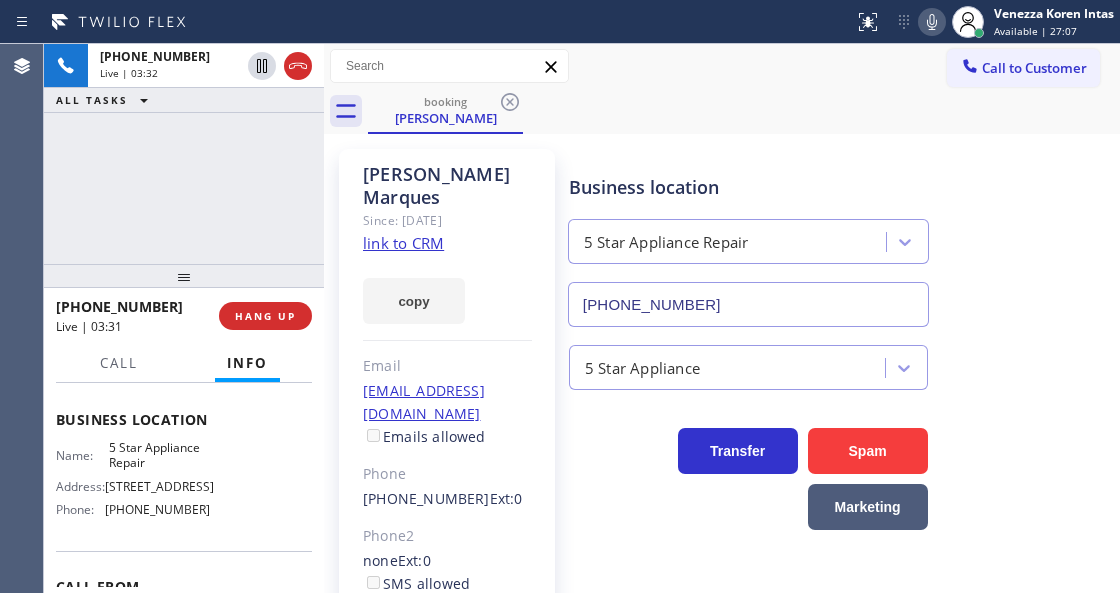 click 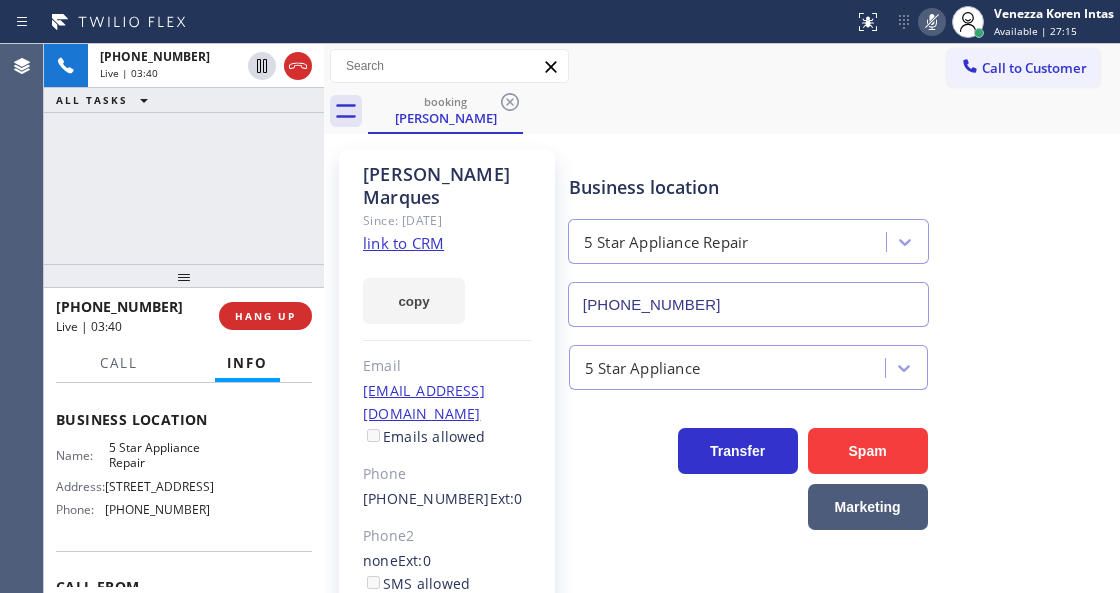 click 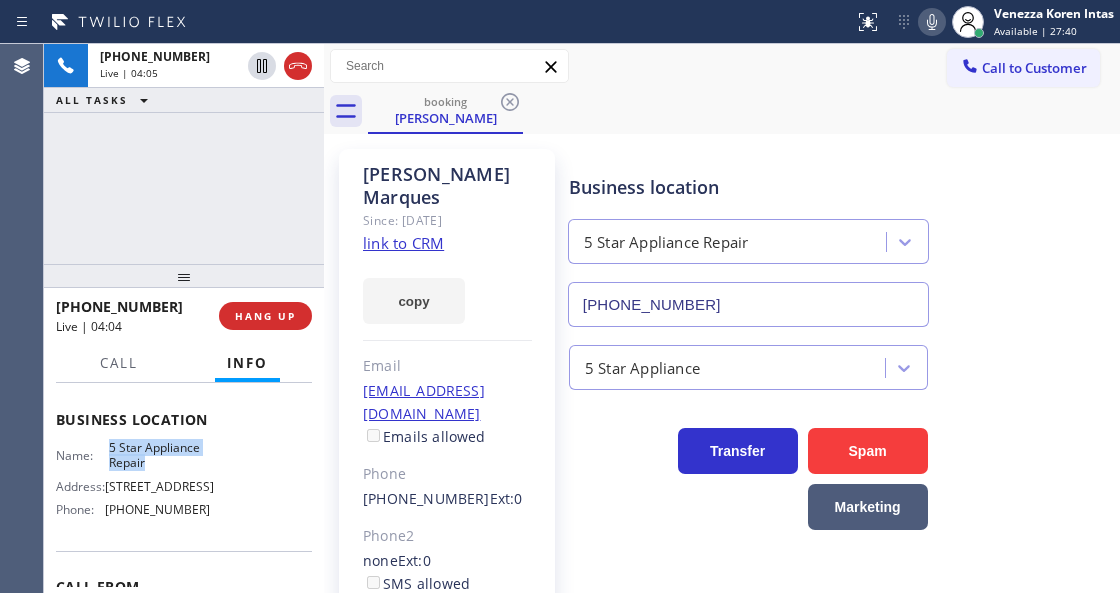 drag, startPoint x: 105, startPoint y: 452, endPoint x: 154, endPoint y: 478, distance: 55.470715 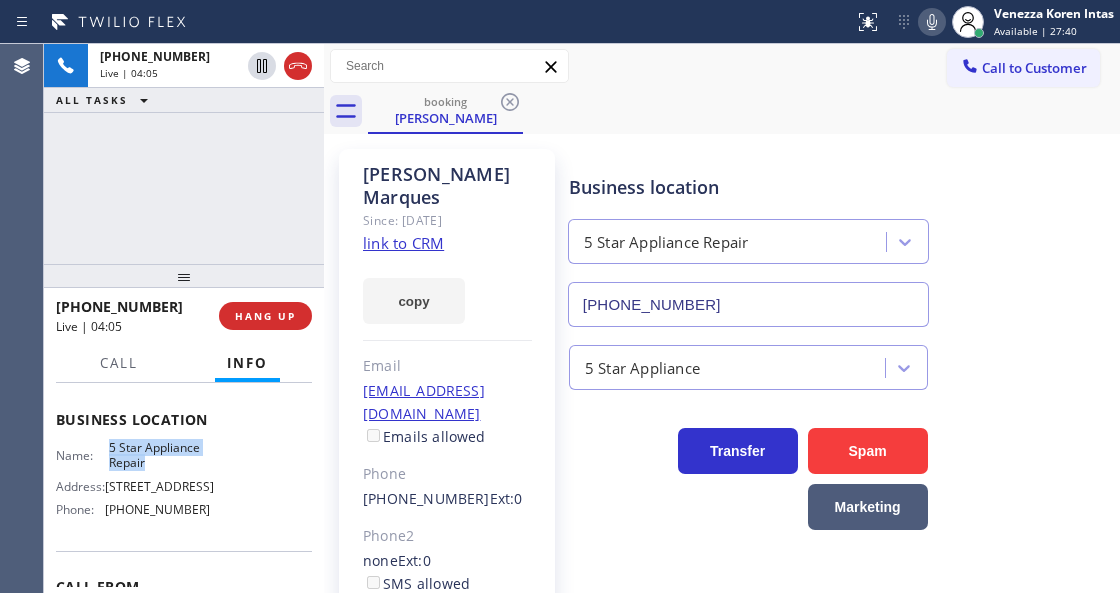 copy on "5 Star Appliance Repair" 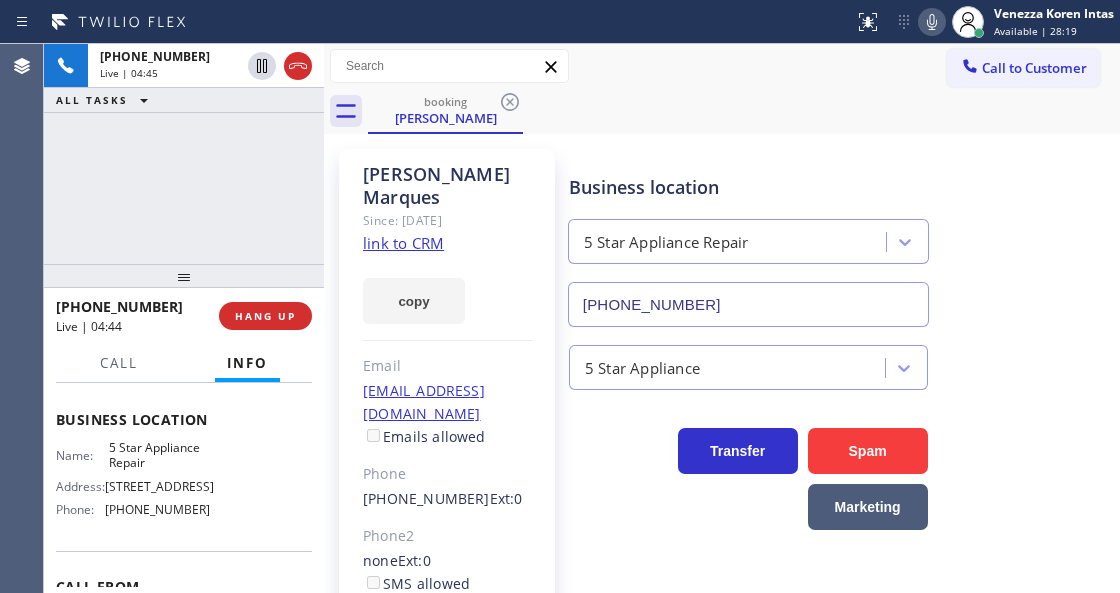 click on "booking [PERSON_NAME]" at bounding box center [744, 111] 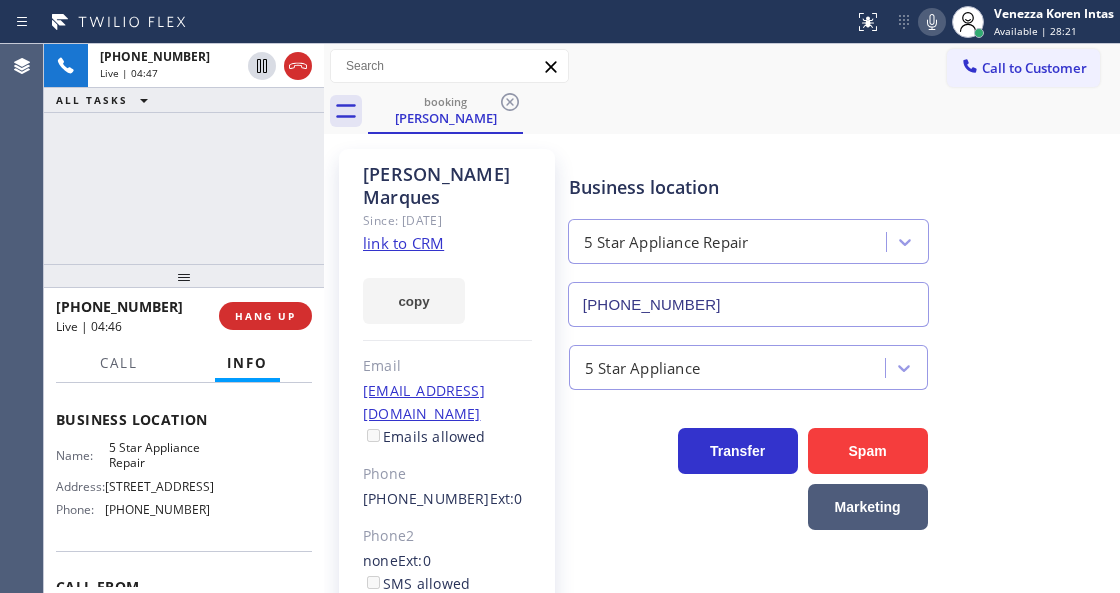click 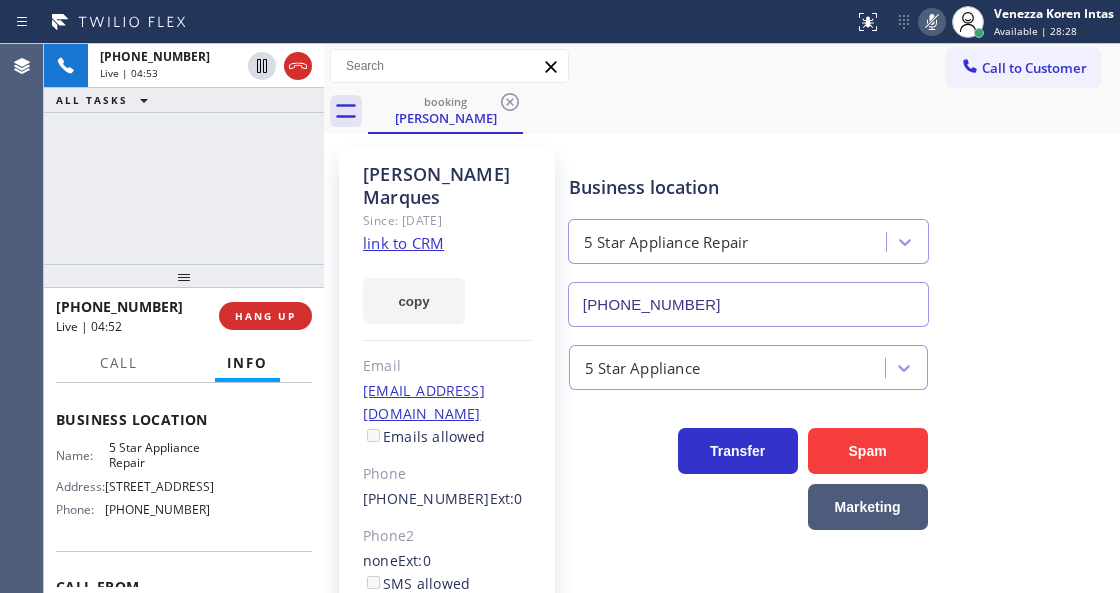 click 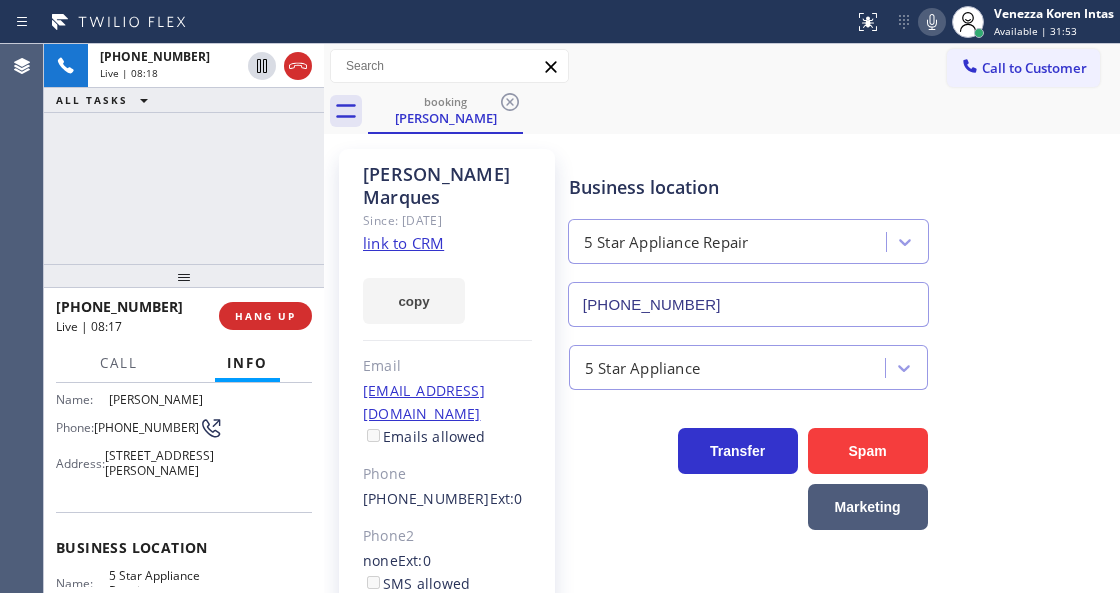 scroll, scrollTop: 133, scrollLeft: 0, axis: vertical 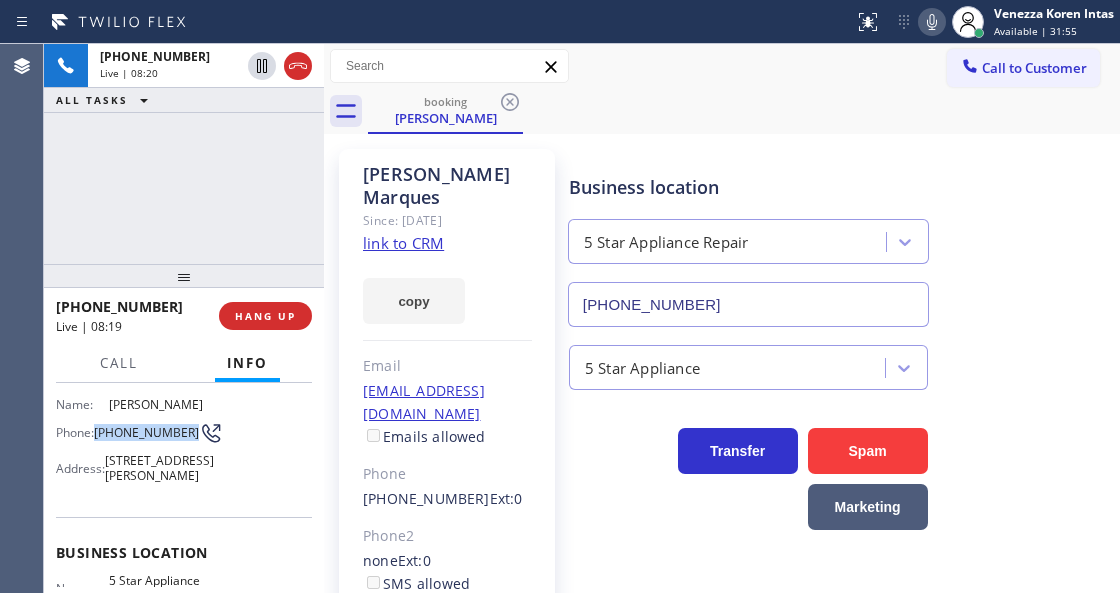 drag, startPoint x: 154, startPoint y: 438, endPoint x: 97, endPoint y: 420, distance: 59.77458 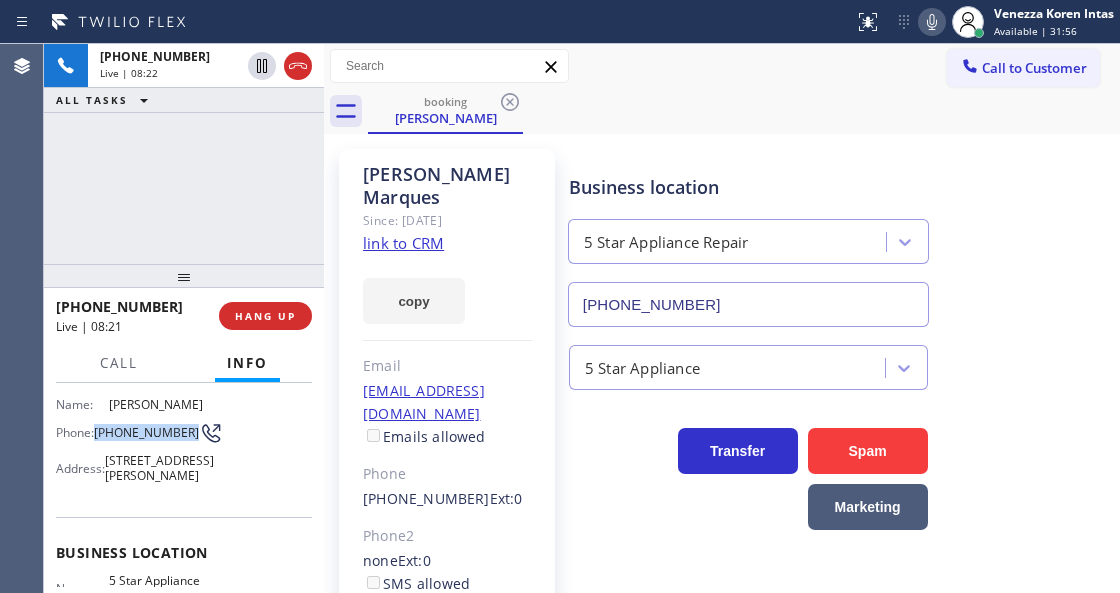 copy on "[PHONE_NUMBER]" 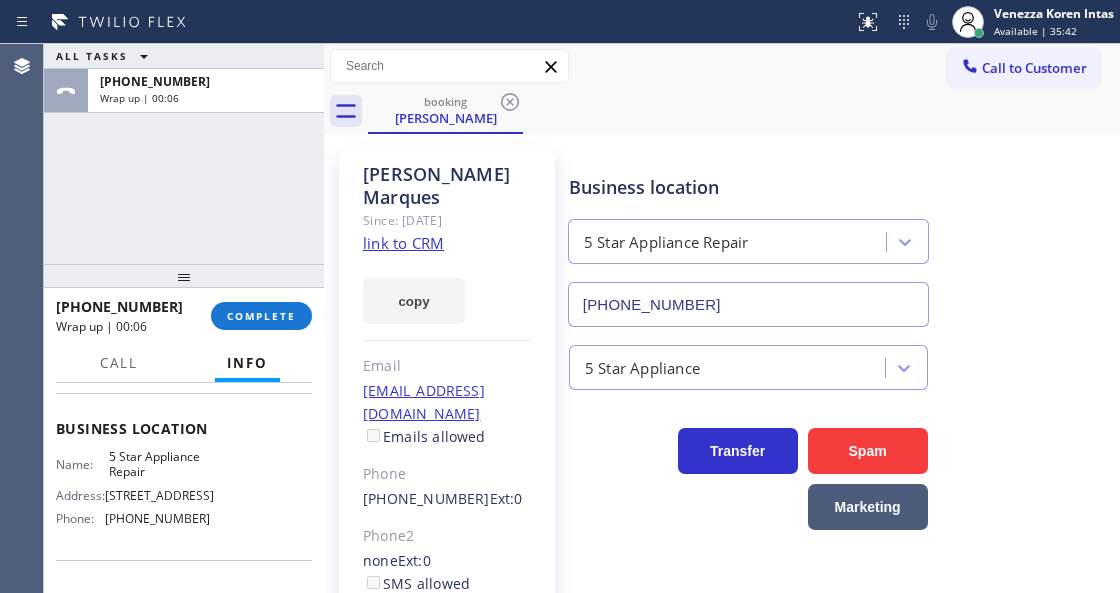 scroll, scrollTop: 266, scrollLeft: 0, axis: vertical 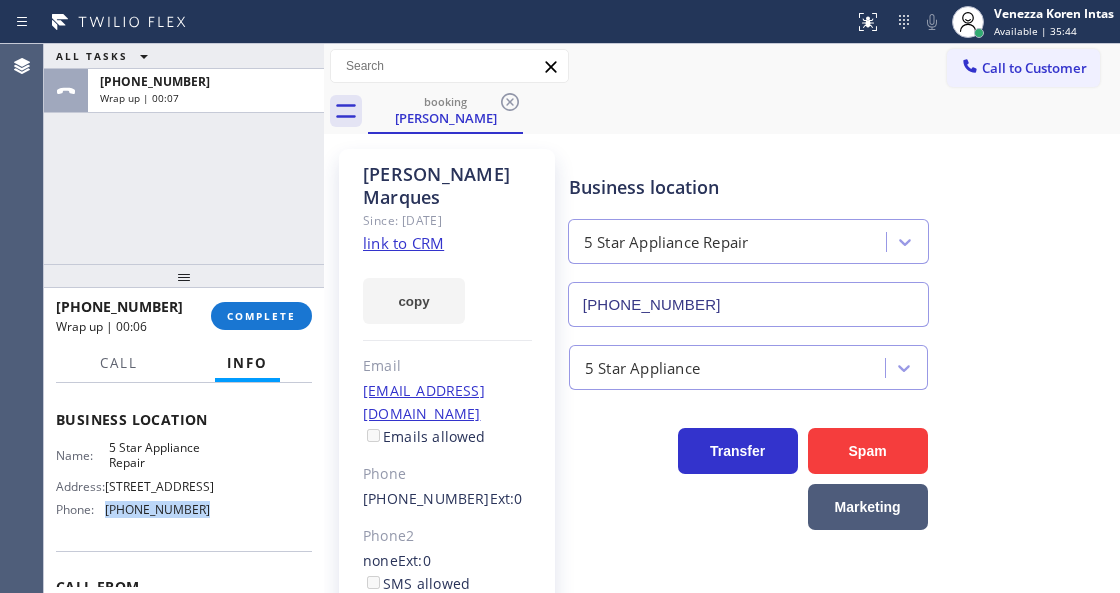 drag, startPoint x: 198, startPoint y: 532, endPoint x: 104, endPoint y: 530, distance: 94.02127 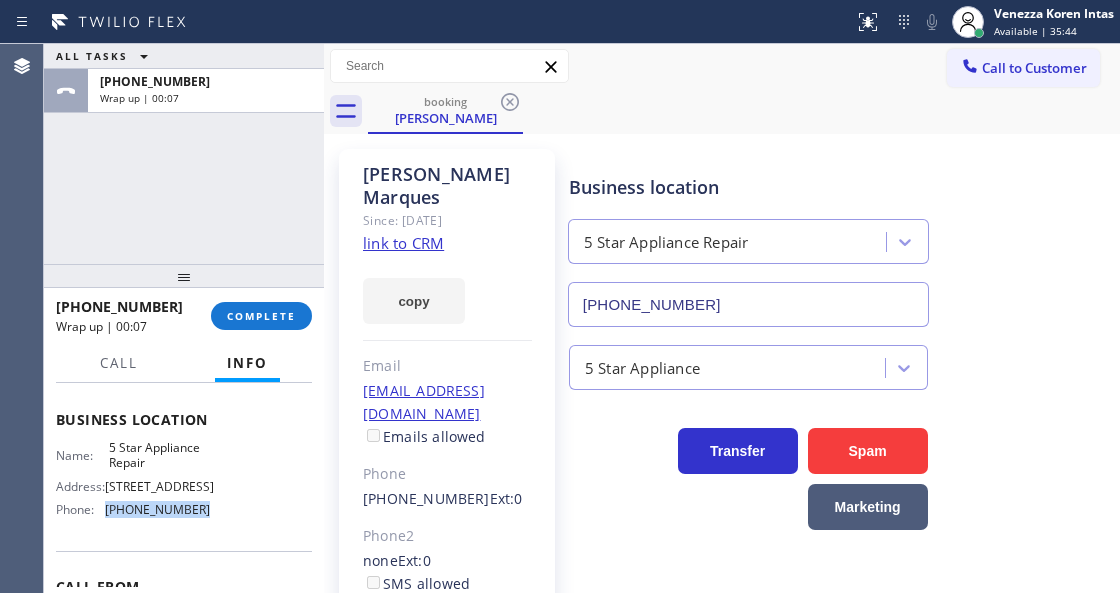 copy on "[PHONE_NUMBER]" 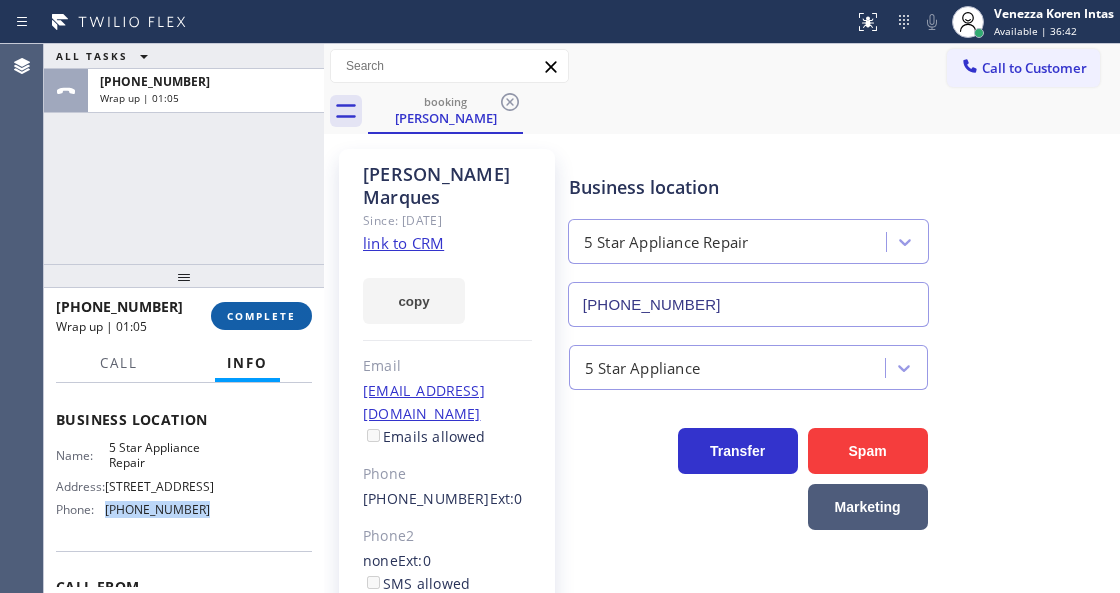 click on "COMPLETE" at bounding box center [261, 316] 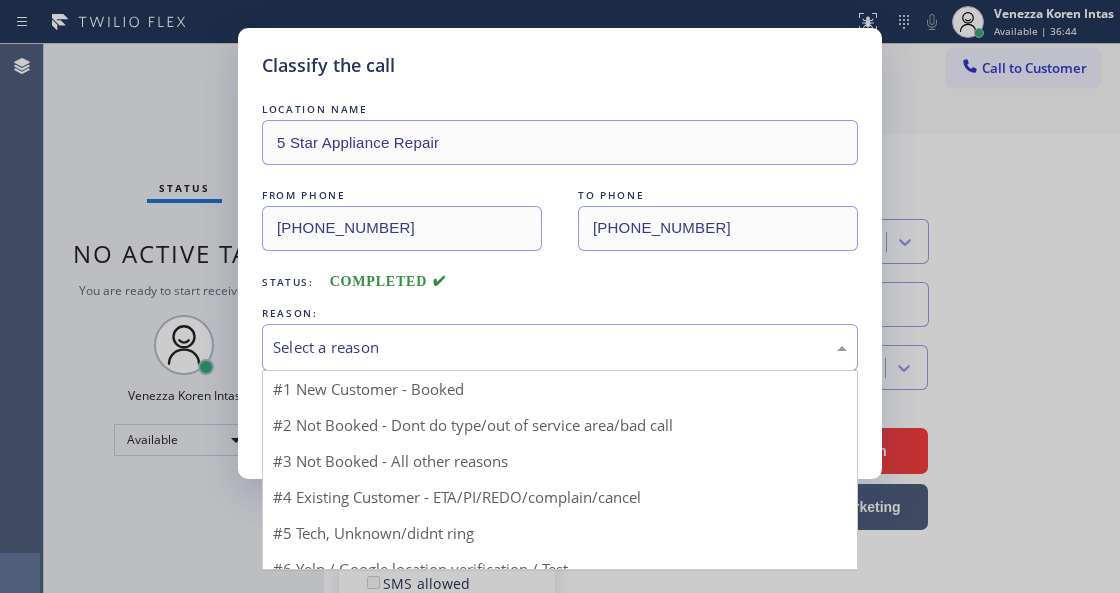 click on "Select a reason" at bounding box center [560, 347] 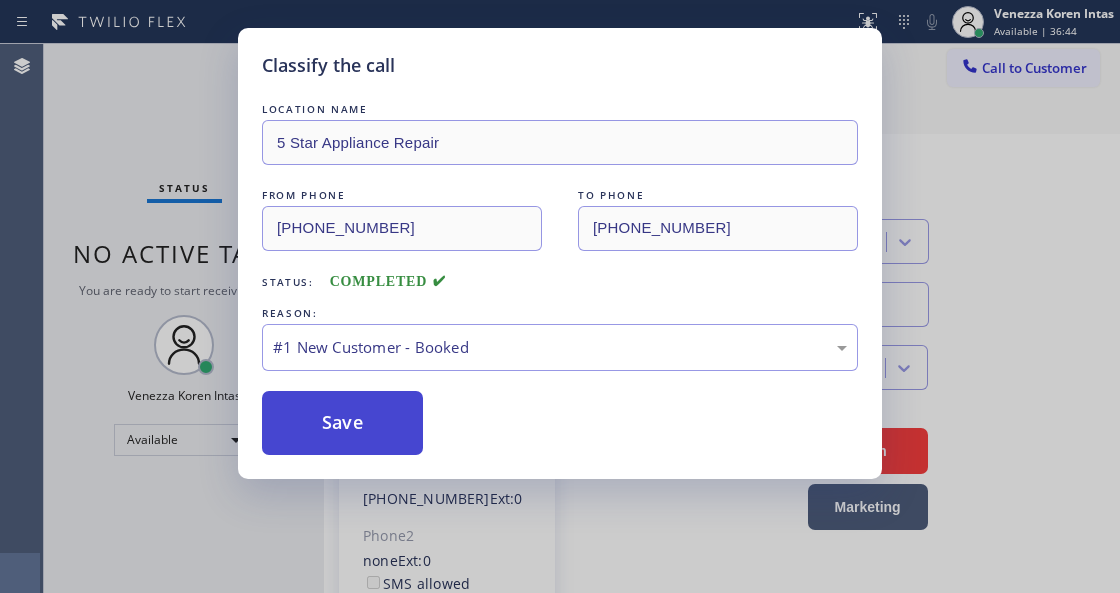 click on "Save" at bounding box center [342, 423] 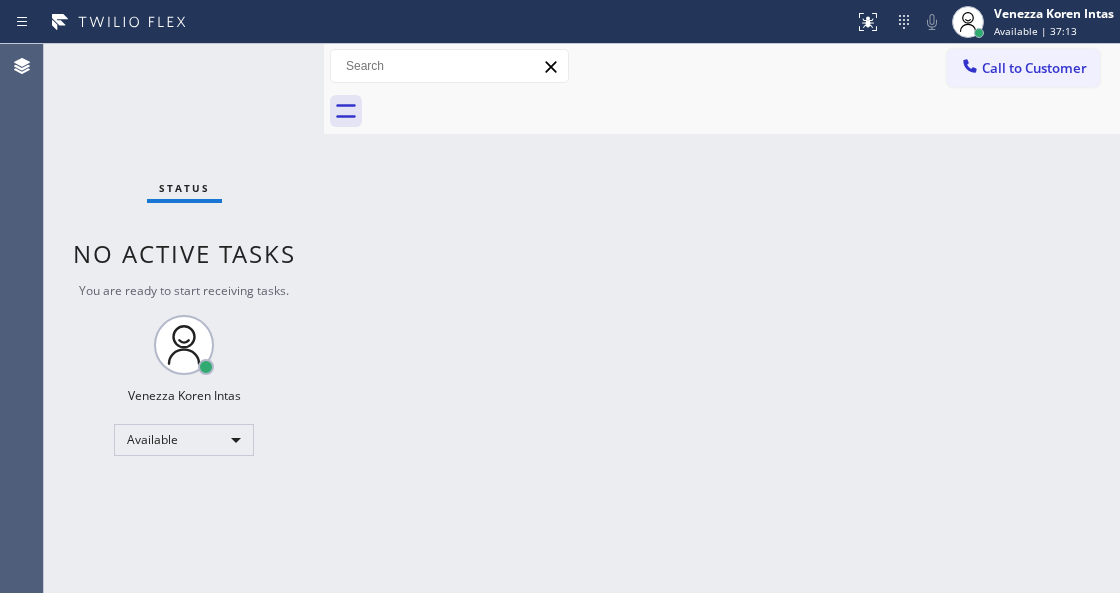 click on "Back to Dashboard Change Sender ID Customers Technicians Select a contact Outbound call Technician Search Technician Your caller id phone number Your caller id phone number Call Technician info Name   Phone none Address none Change Sender ID HVAC [PHONE_NUMBER] 5 Star Appliance [PHONE_NUMBER] Appliance Repair [PHONE_NUMBER] Plumbing [PHONE_NUMBER] Air Duct Cleaning [PHONE_NUMBER]  Electricians [PHONE_NUMBER] Cancel Change Check personal SMS Reset Change No tabs Call to Customer Outbound call Location Search location Your caller id phone number Customer number Call Outbound call Technician Search Technician Your caller id phone number Your caller id phone number Call" at bounding box center (722, 318) 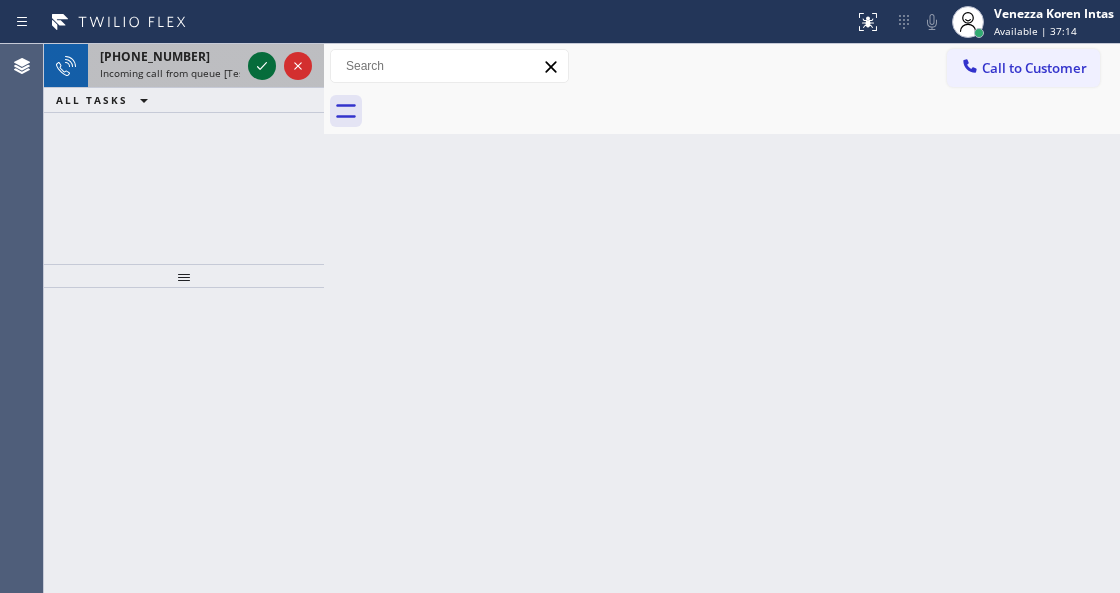 click at bounding box center [262, 66] 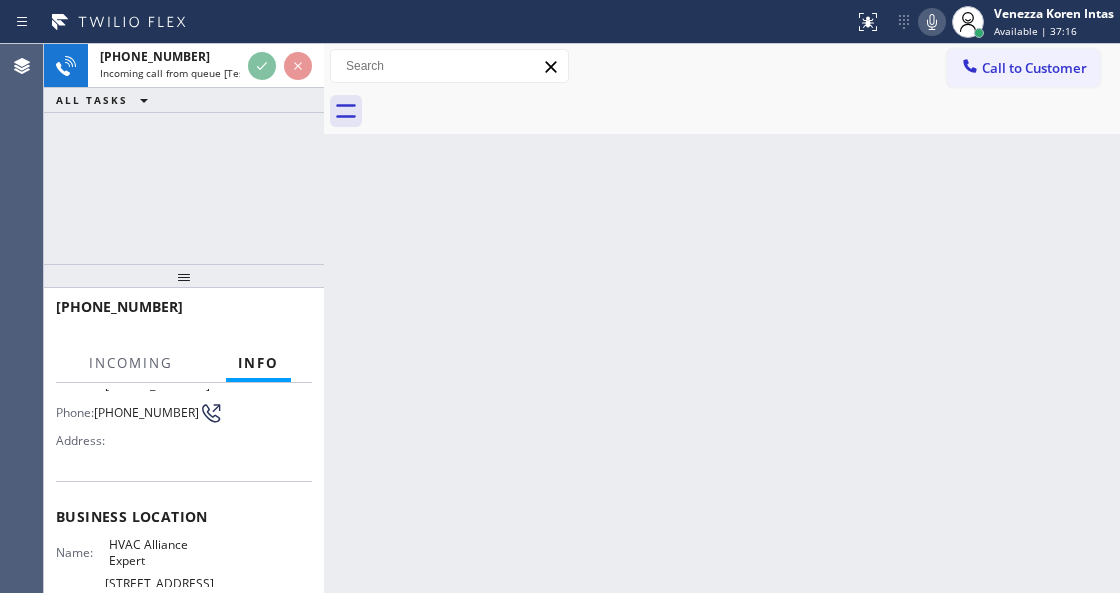scroll, scrollTop: 200, scrollLeft: 0, axis: vertical 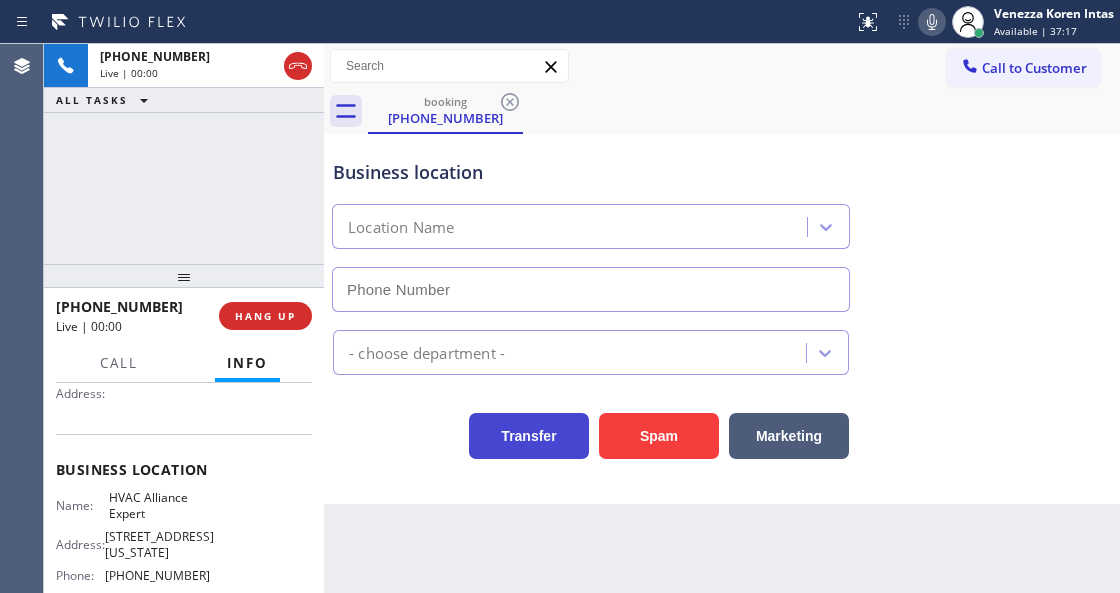 type on "[PHONE_NUMBER]" 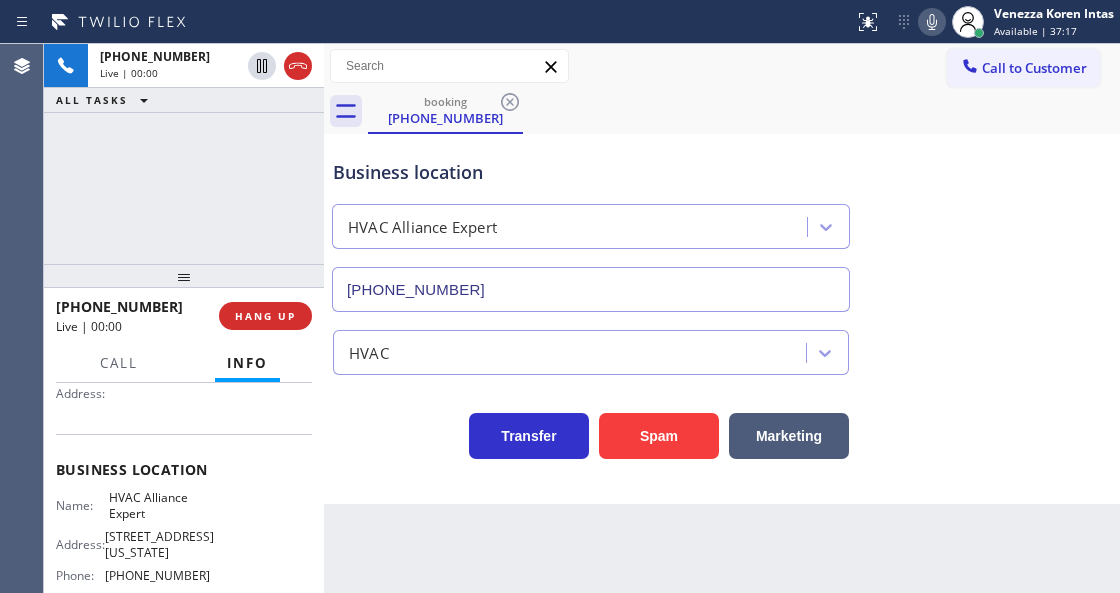 click on "Business location HVAC Alliance Expert [PHONE_NUMBER]" at bounding box center (591, 225) 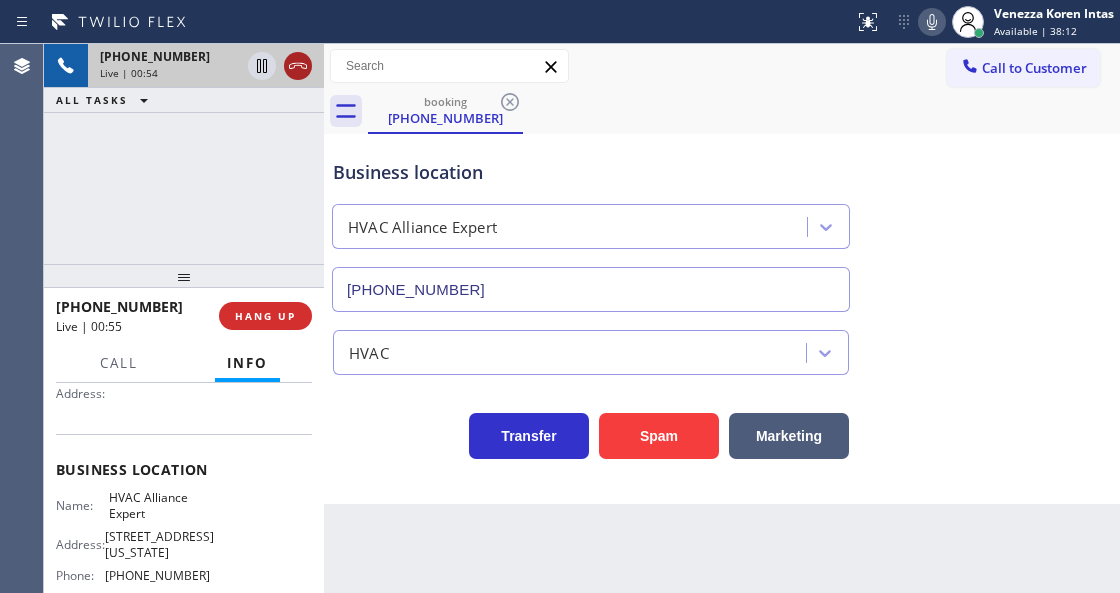 click 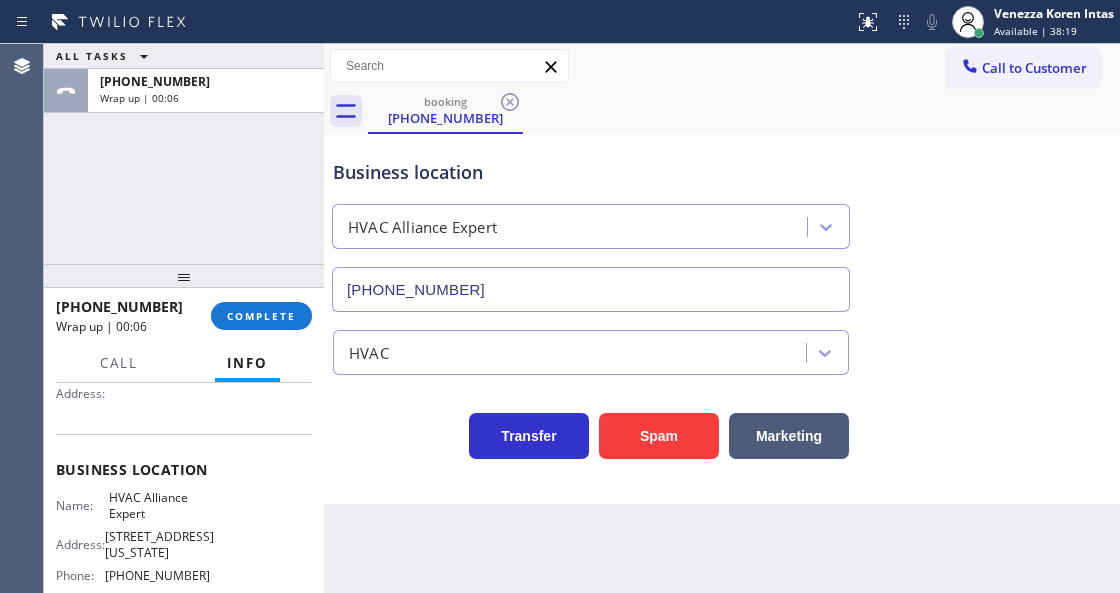 click on "ALL TASKS ALL TASKS ACTIVE TASKS TASKS IN WRAP UP [PHONE_NUMBER] Wrap up | 00:06" at bounding box center (184, 154) 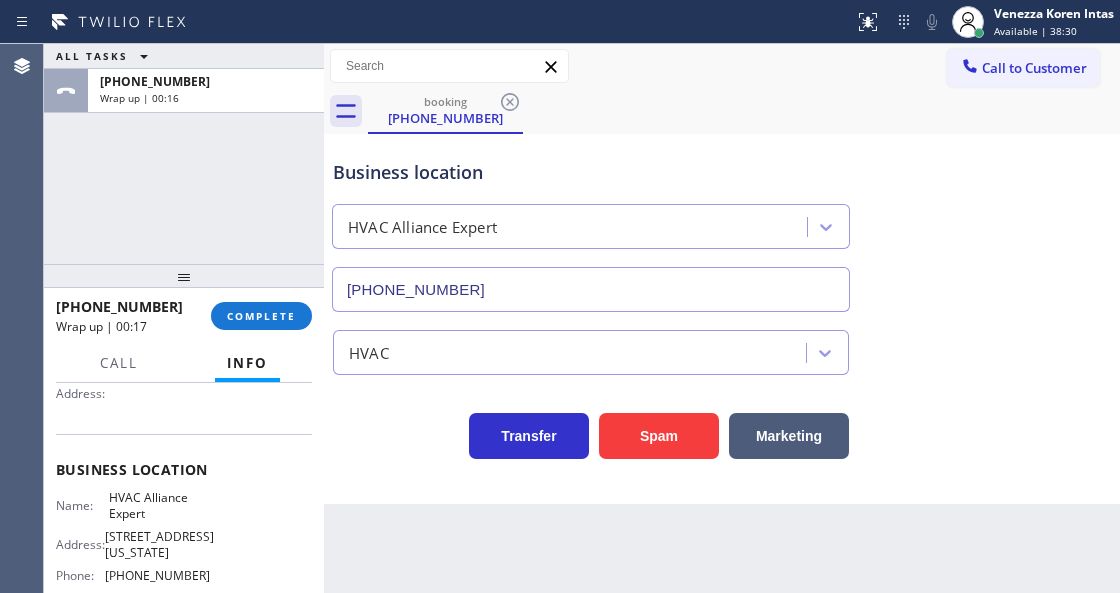 click on "ALL TASKS ALL TASKS ACTIVE TASKS TASKS IN WRAP UP [PHONE_NUMBER] Wrap up | 00:16" at bounding box center [184, 154] 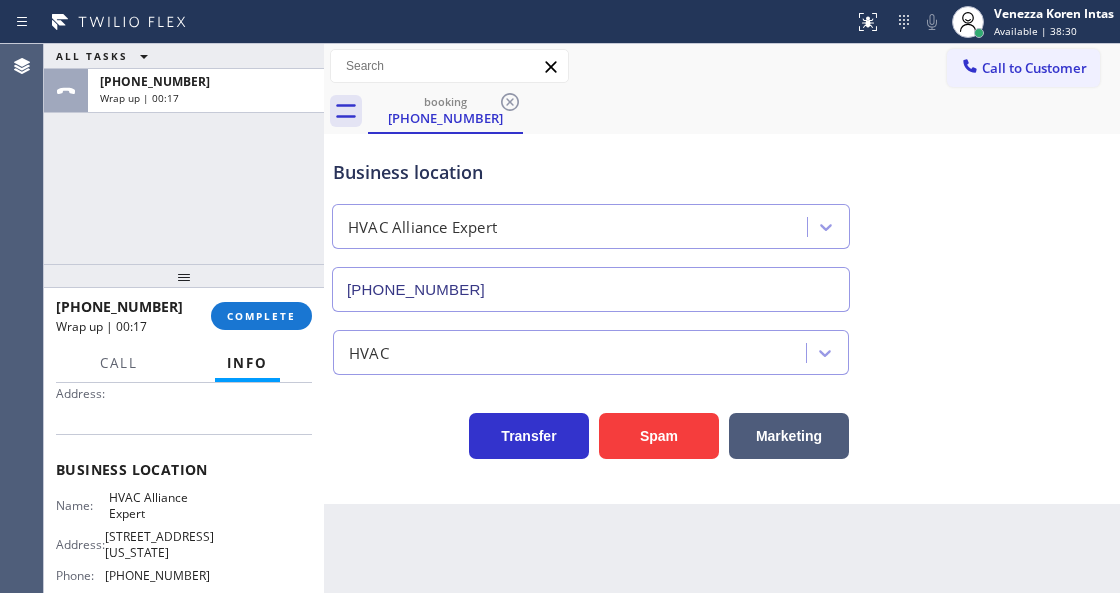 click at bounding box center (324, 318) 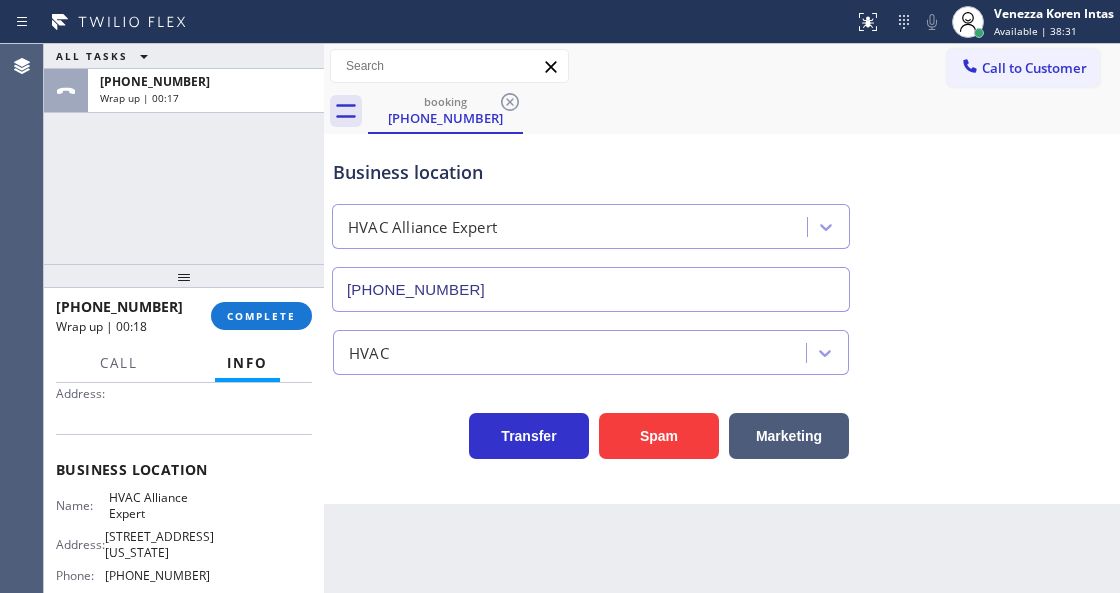 click at bounding box center [184, 276] 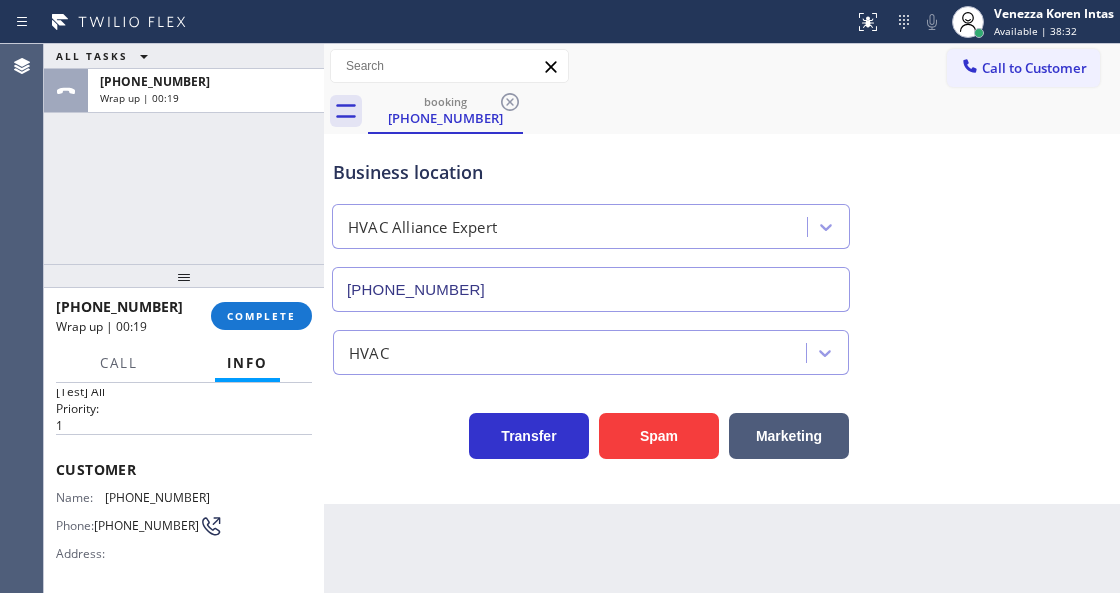 scroll, scrollTop: 0, scrollLeft: 0, axis: both 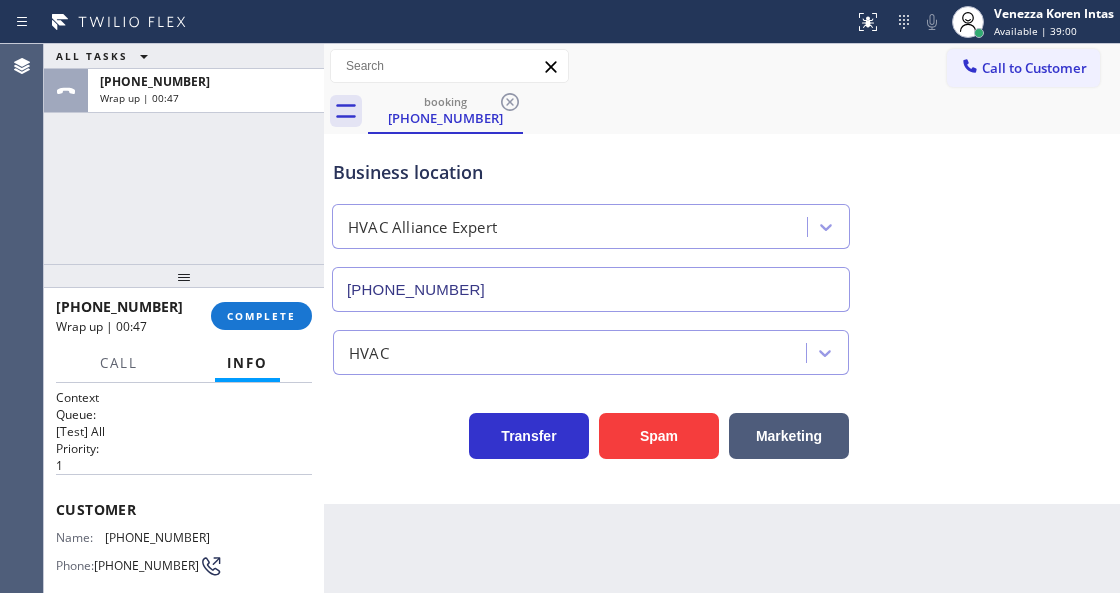click on "Business location" at bounding box center [591, 172] 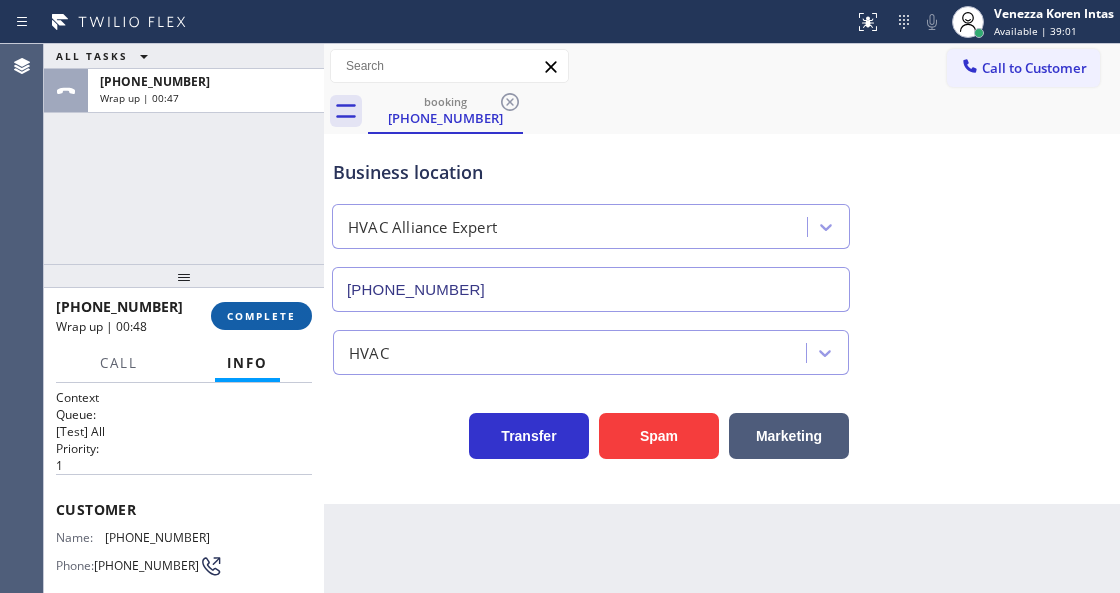 click on "COMPLETE" at bounding box center [261, 316] 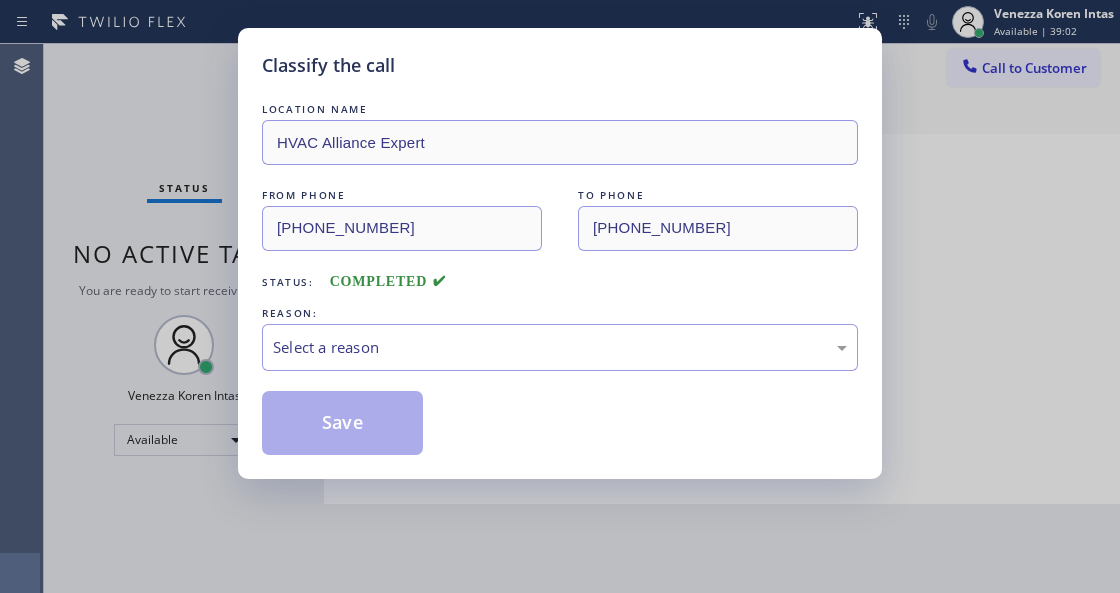 click on "Select a reason" at bounding box center [560, 347] 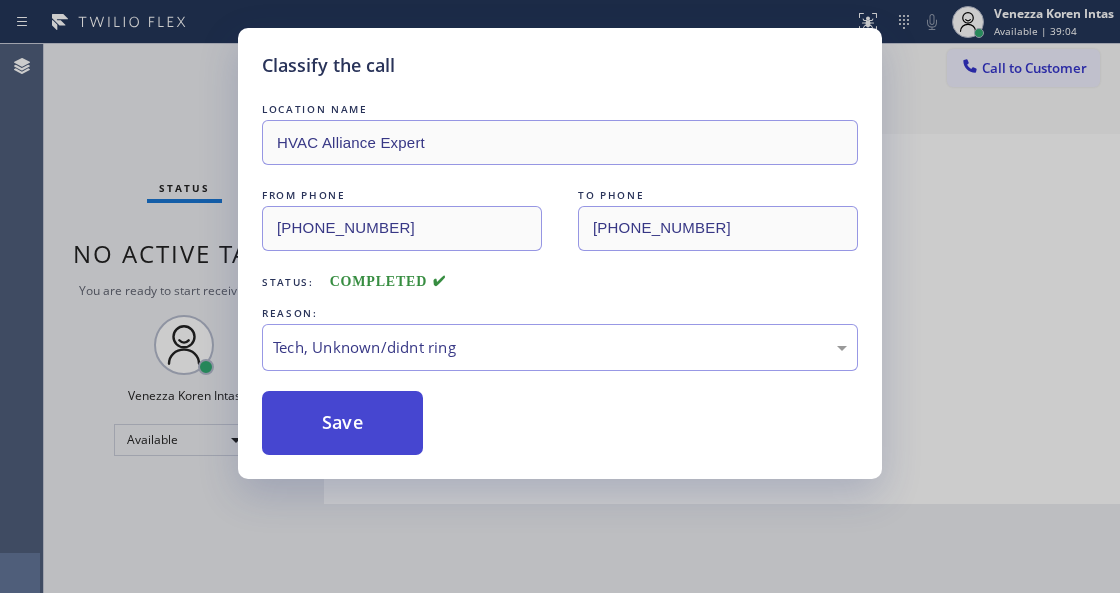 click on "Save" at bounding box center [342, 423] 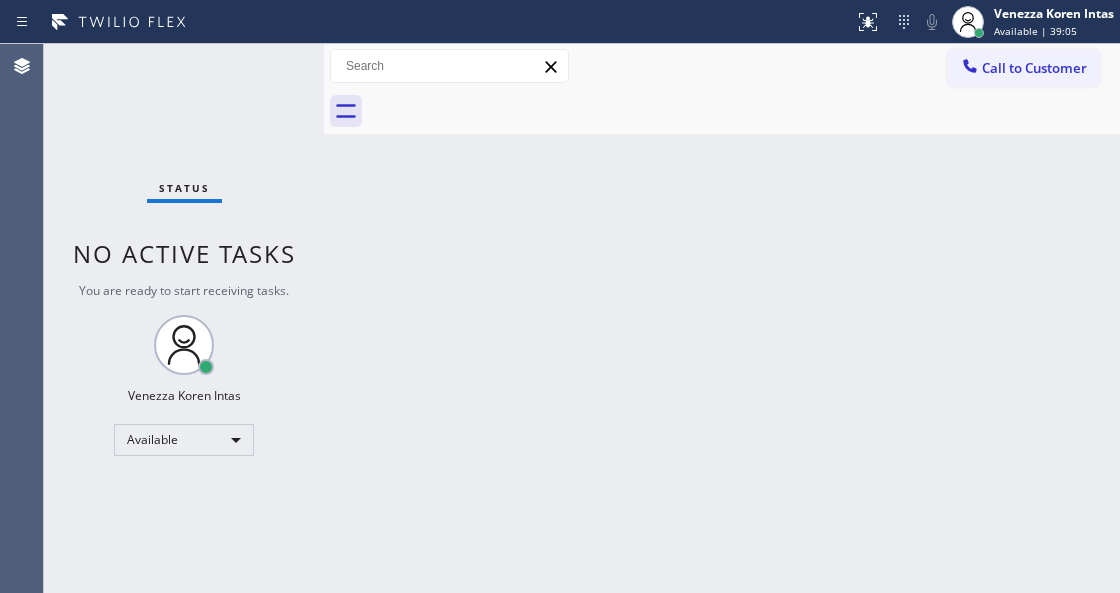 click on "Status   No active tasks     You are ready to start receiving tasks.   Venezza Koren Intas Available" at bounding box center [184, 318] 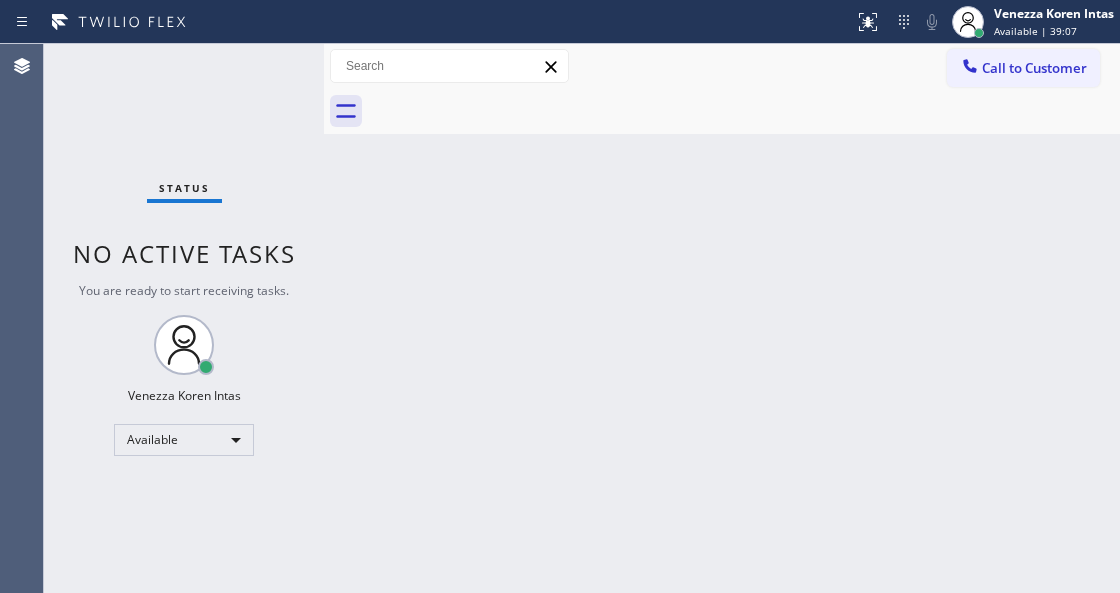 click on "Status   No active tasks     You are ready to start receiving tasks.   Venezza Koren Intas Available" at bounding box center (184, 318) 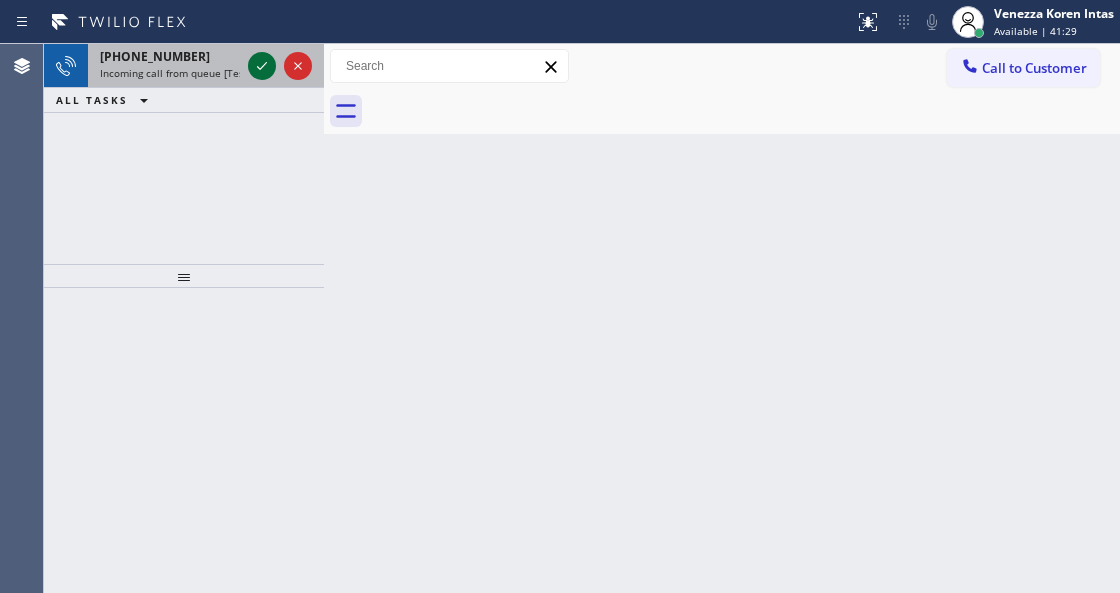 click 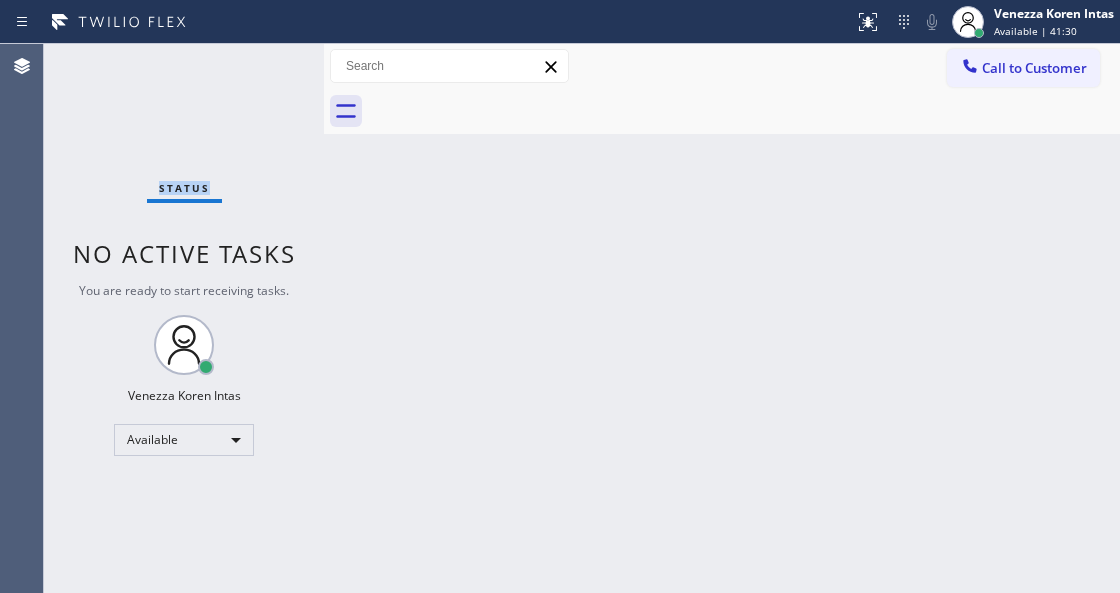 click on "Status   No active tasks     You are ready to start receiving tasks.   Venezza Koren Intas Available" at bounding box center (184, 318) 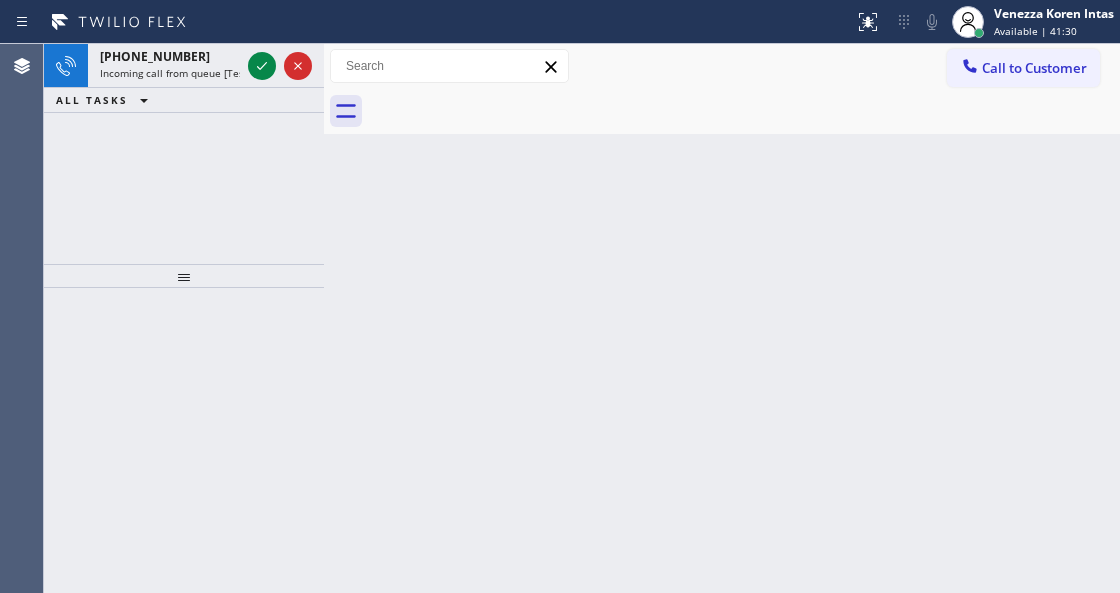 click 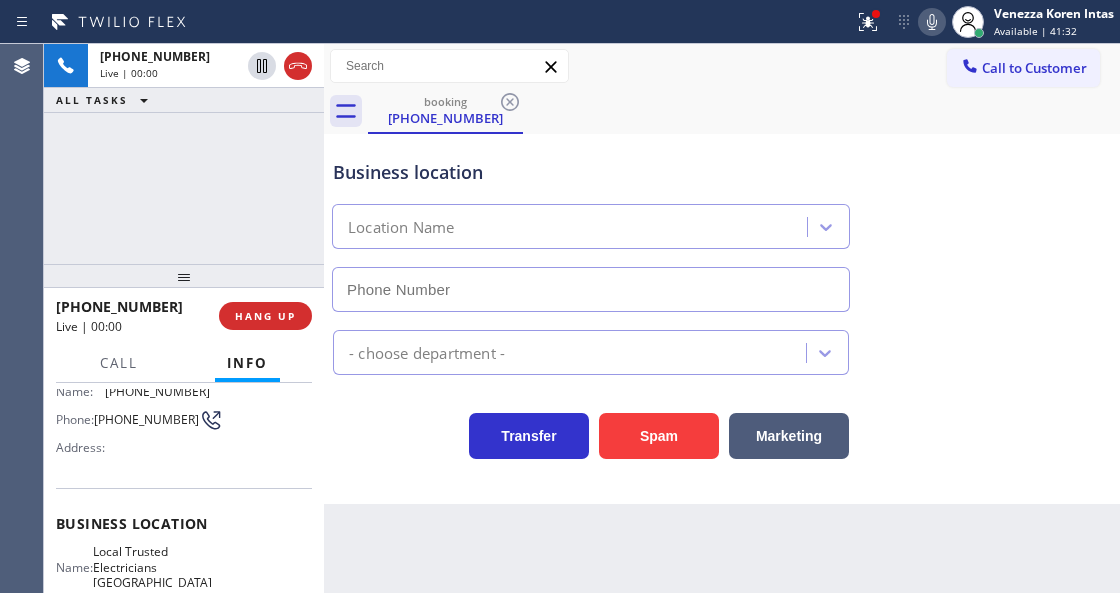scroll, scrollTop: 200, scrollLeft: 0, axis: vertical 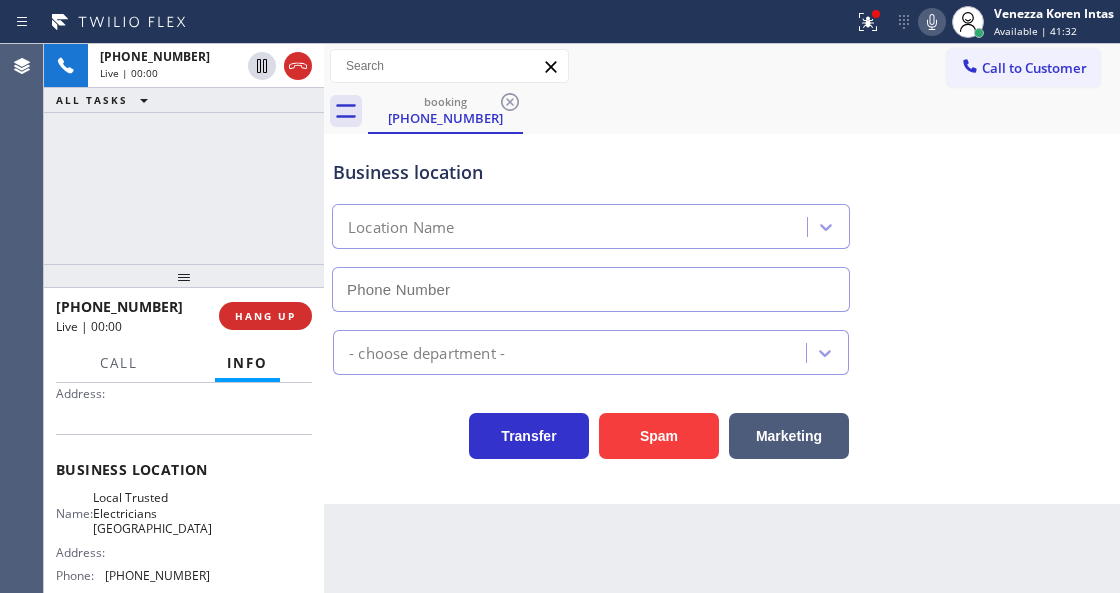 type on "[PHONE_NUMBER]" 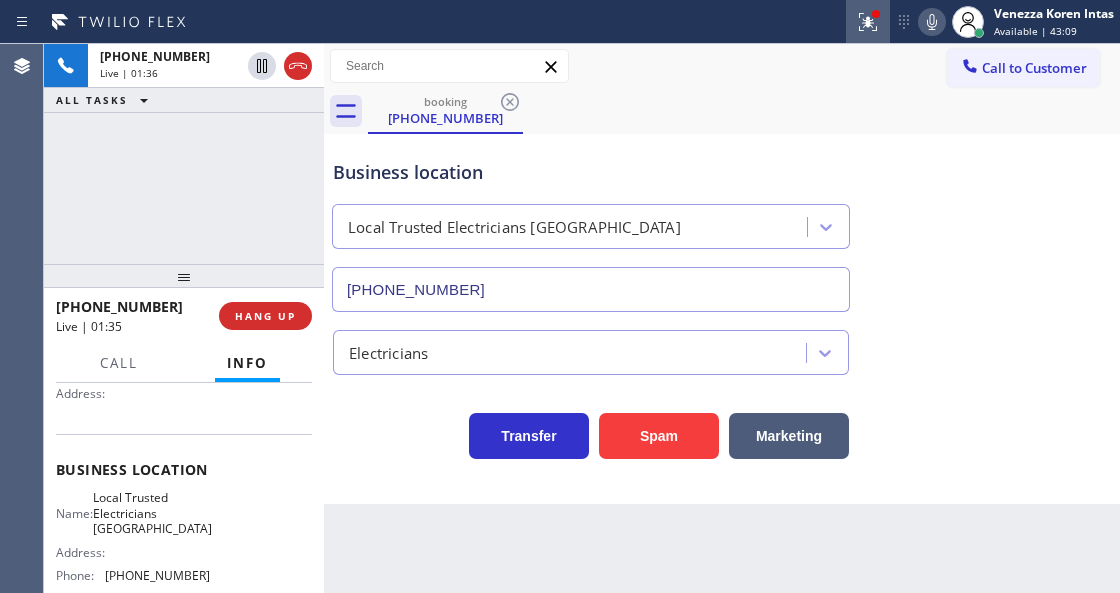 click 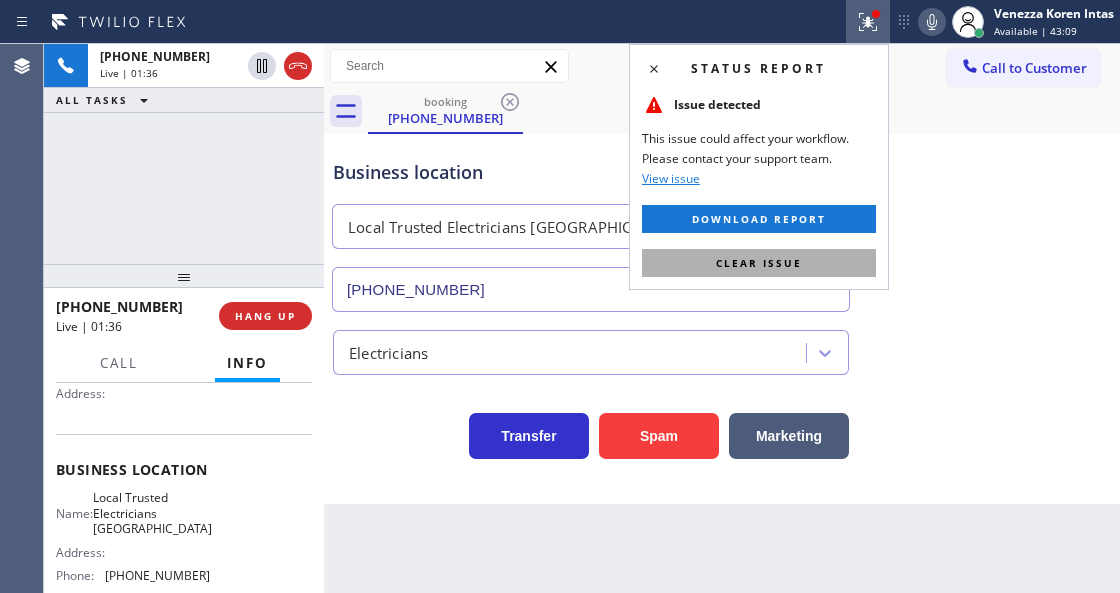 click on "Clear issue" at bounding box center [759, 263] 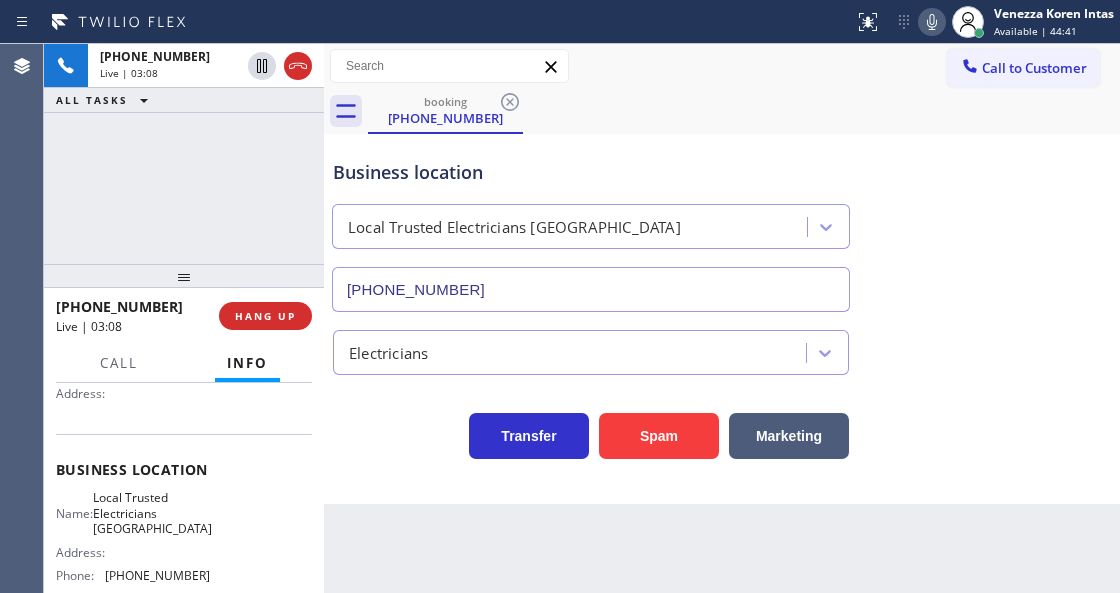 click on "Call to Customer Outbound call Location Search location Your caller id phone number Customer number Call Outbound call Technician Search Technician Your caller id phone number Your caller id phone number Call" at bounding box center [722, 66] 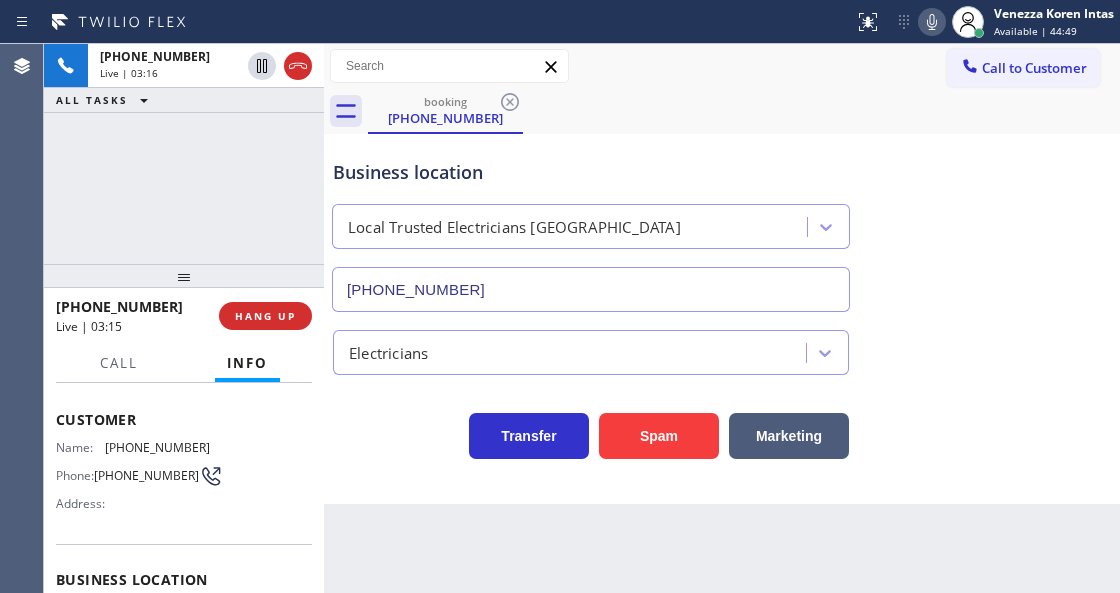 scroll, scrollTop: 66, scrollLeft: 0, axis: vertical 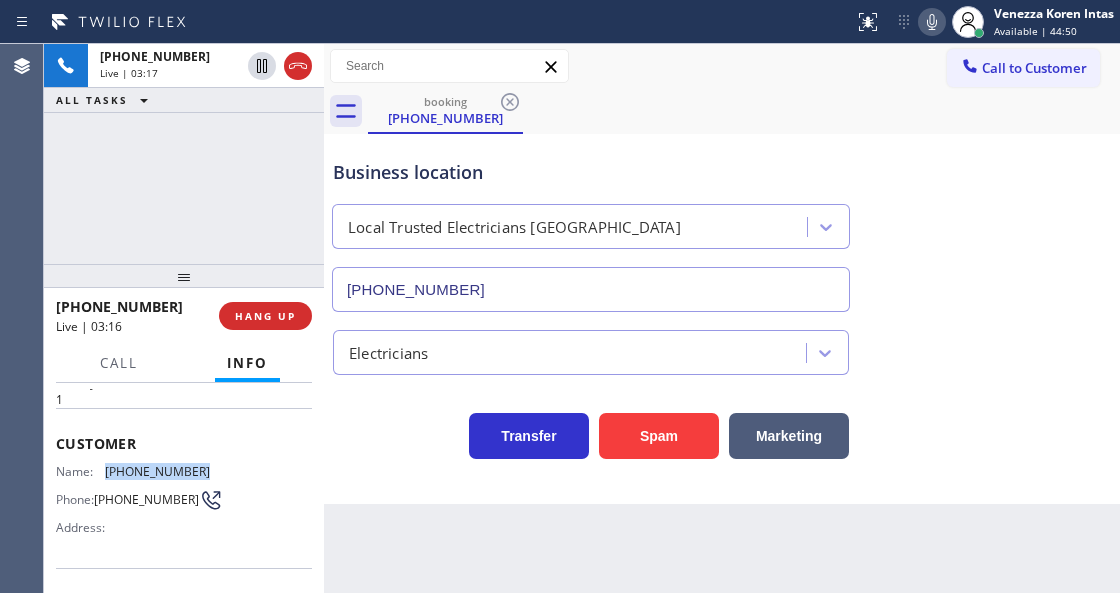 drag, startPoint x: 204, startPoint y: 464, endPoint x: 107, endPoint y: 472, distance: 97.32934 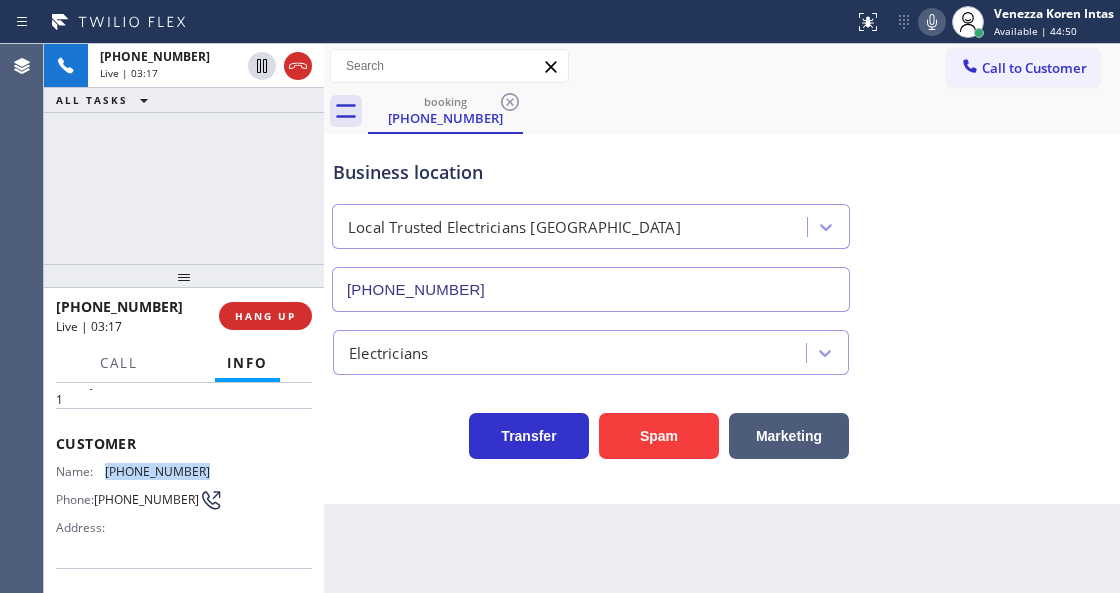 copy on "[PHONE_NUMBER]" 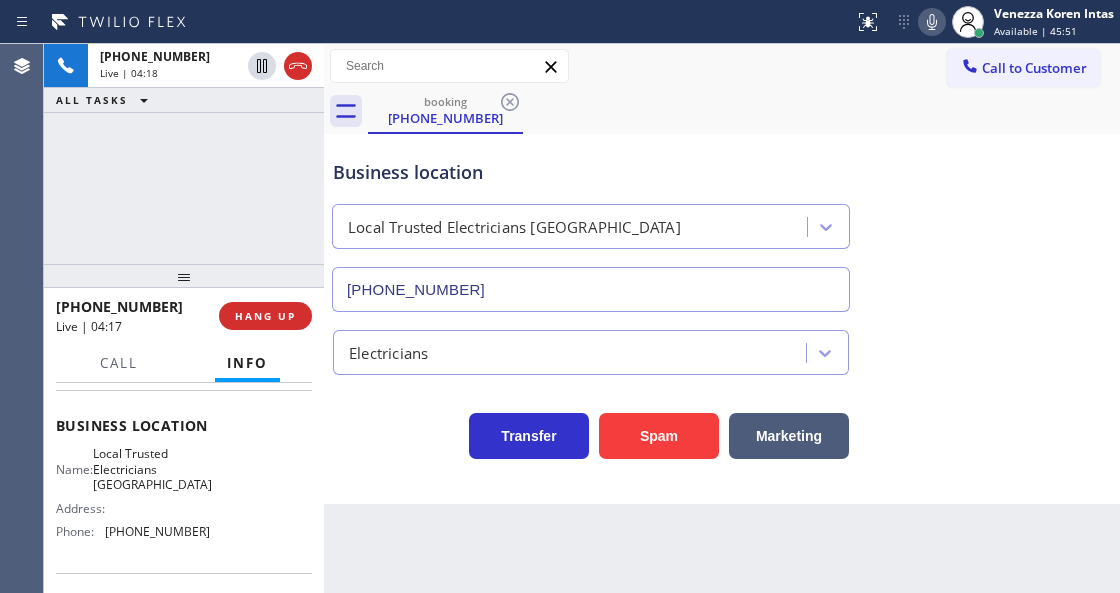 scroll, scrollTop: 266, scrollLeft: 0, axis: vertical 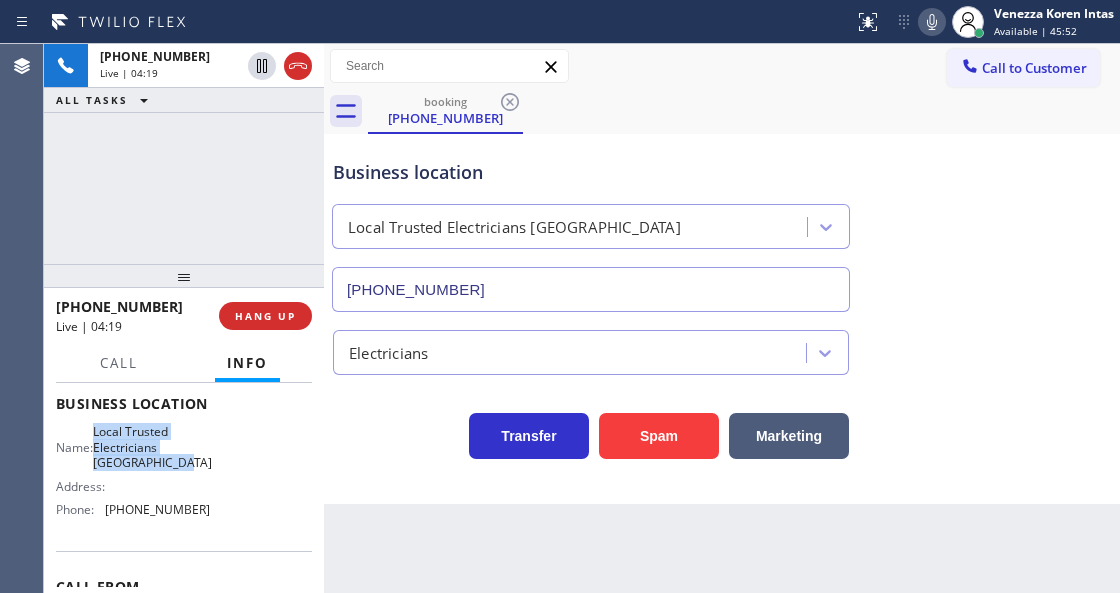 drag, startPoint x: 104, startPoint y: 426, endPoint x: 197, endPoint y: 465, distance: 100.84642 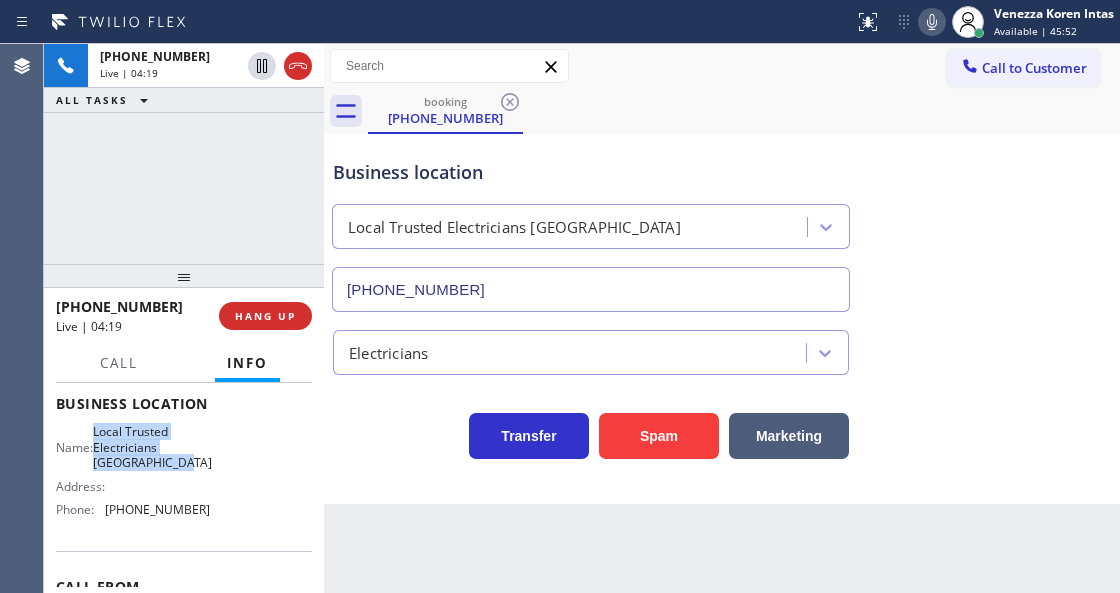 copy on "Local Trusted Electricians [GEOGRAPHIC_DATA]" 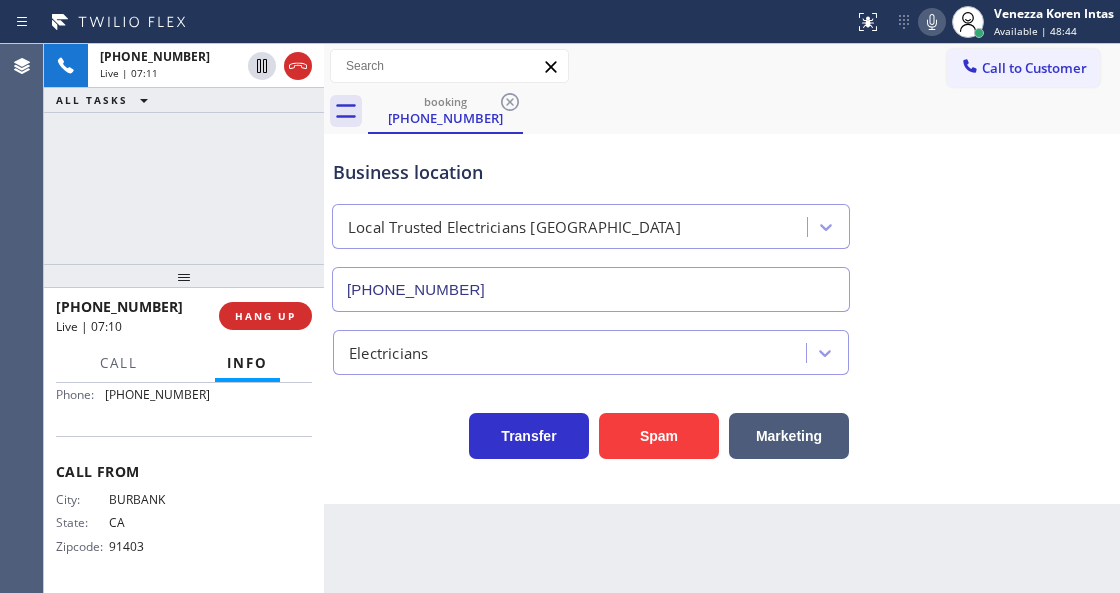 scroll, scrollTop: 314, scrollLeft: 0, axis: vertical 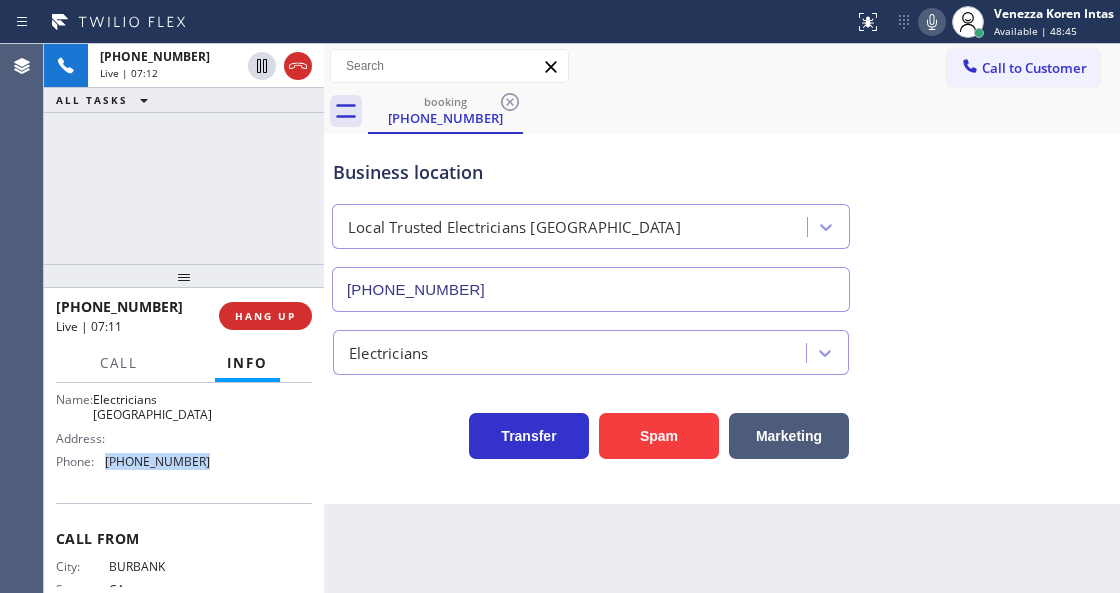drag, startPoint x: 204, startPoint y: 469, endPoint x: 106, endPoint y: 467, distance: 98.02041 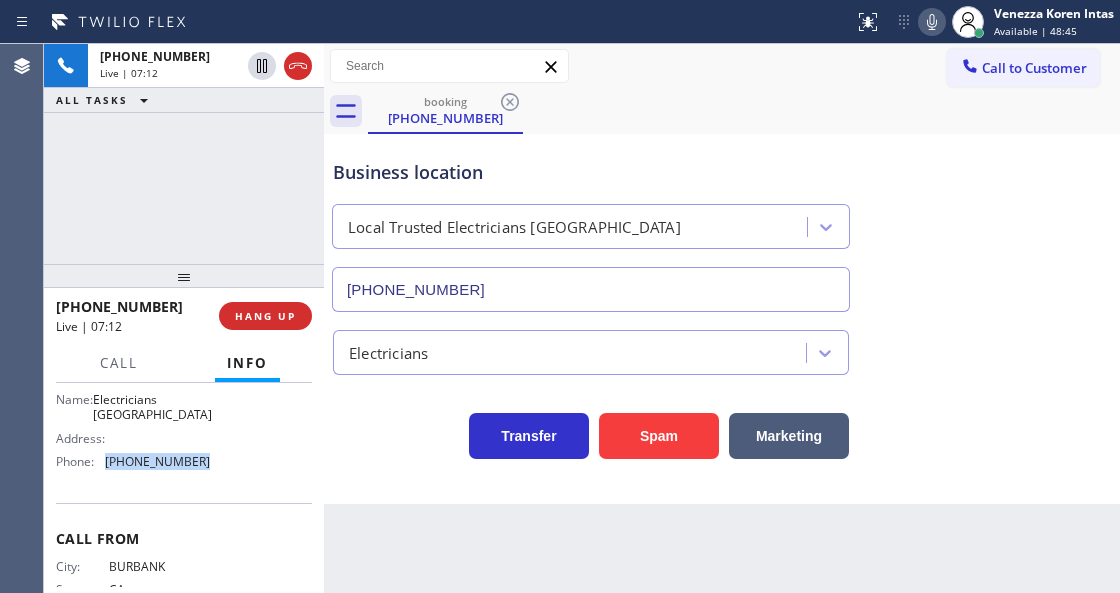 copy on "[PHONE_NUMBER]" 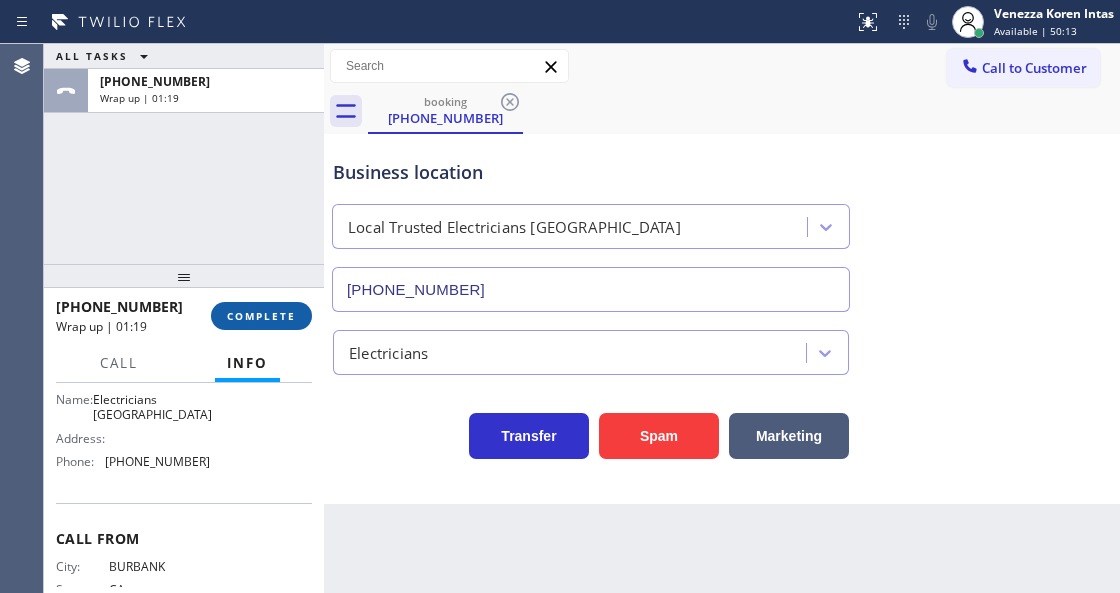 click at bounding box center (324, 318) 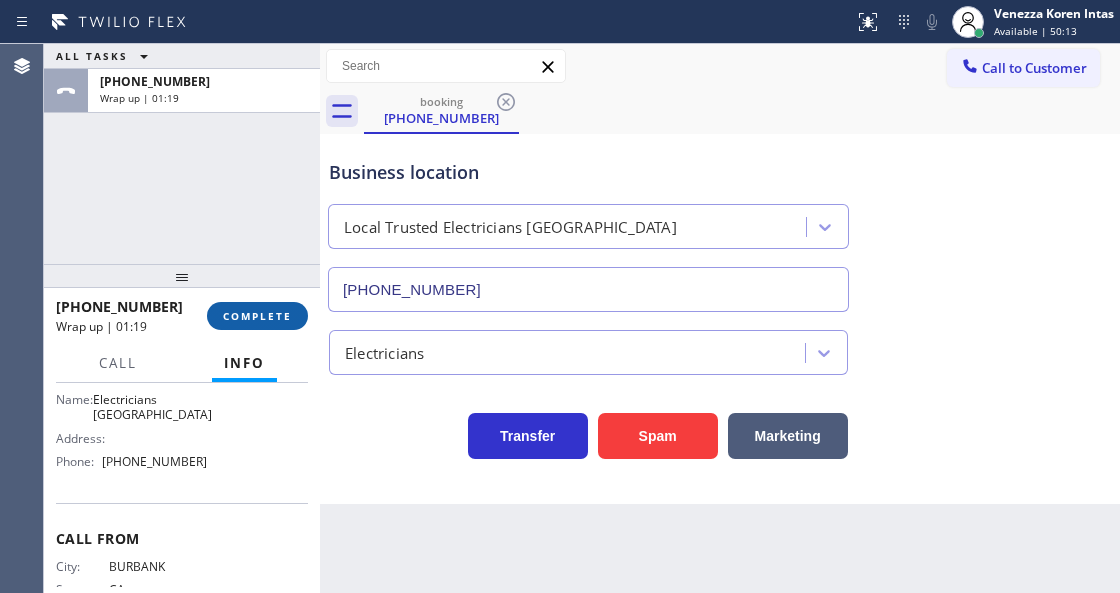 click on "COMPLETE" at bounding box center (257, 316) 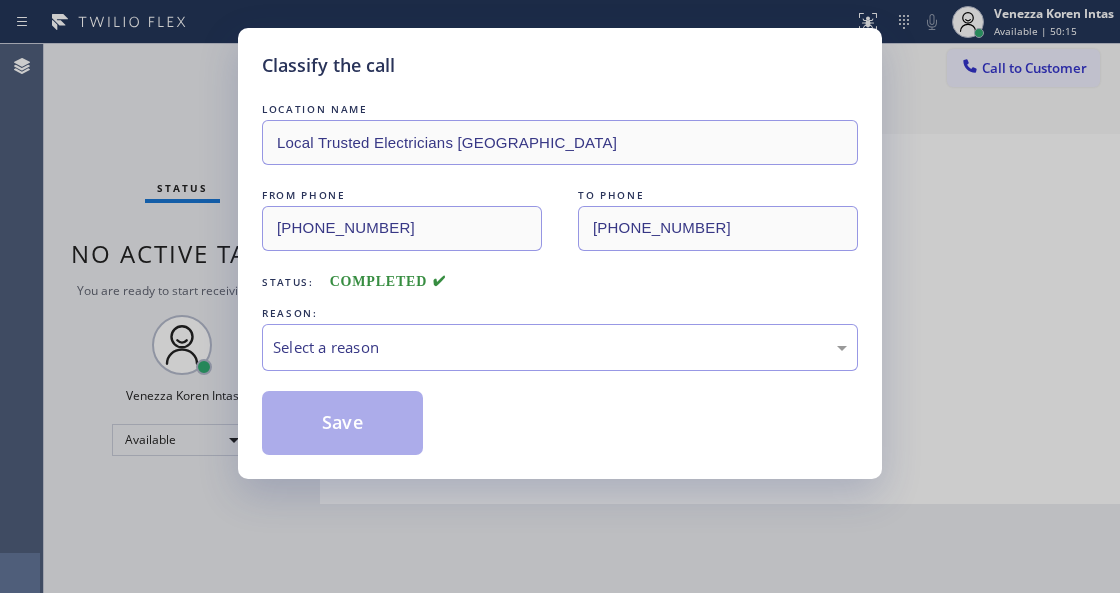 click on "Select a reason" at bounding box center [560, 347] 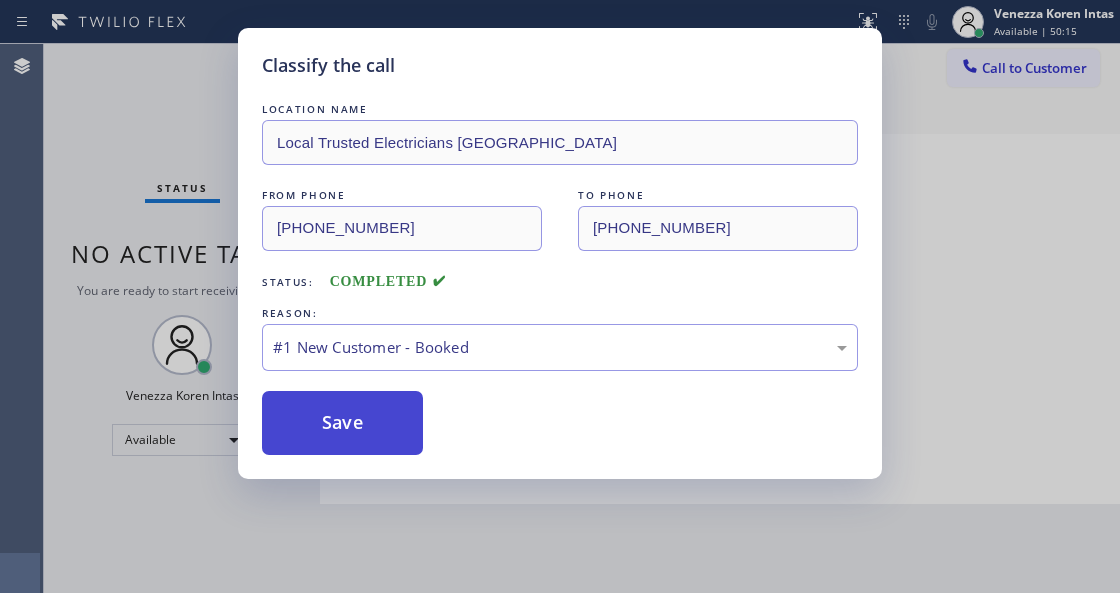 click on "Save" at bounding box center [342, 423] 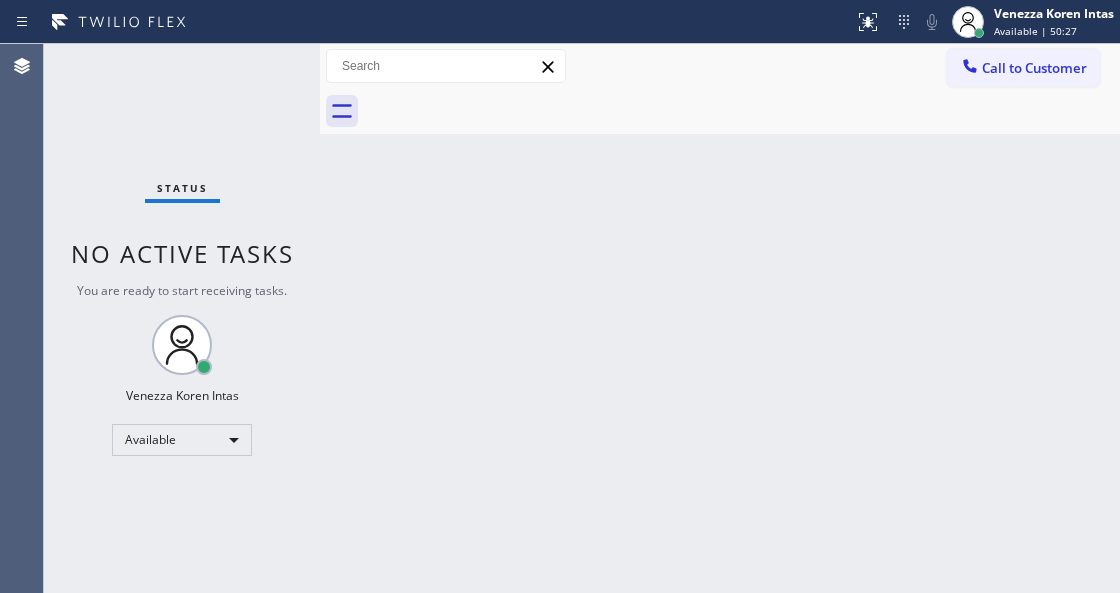 click on "Back to Dashboard Change Sender ID Customers Technicians Select a contact Outbound call Technician Search Technician Your caller id phone number Your caller id phone number Call Technician info Name   Phone none Address none Change Sender ID HVAC [PHONE_NUMBER] 5 Star Appliance [PHONE_NUMBER] Appliance Repair [PHONE_NUMBER] Plumbing [PHONE_NUMBER] Air Duct Cleaning [PHONE_NUMBER]  Electricians [PHONE_NUMBER] Cancel Change Check personal SMS Reset Change No tabs Call to Customer Outbound call Location Search location Your caller id phone number Customer number Call Outbound call Technician Search Technician Your caller id phone number Your caller id phone number Call" at bounding box center [720, 318] 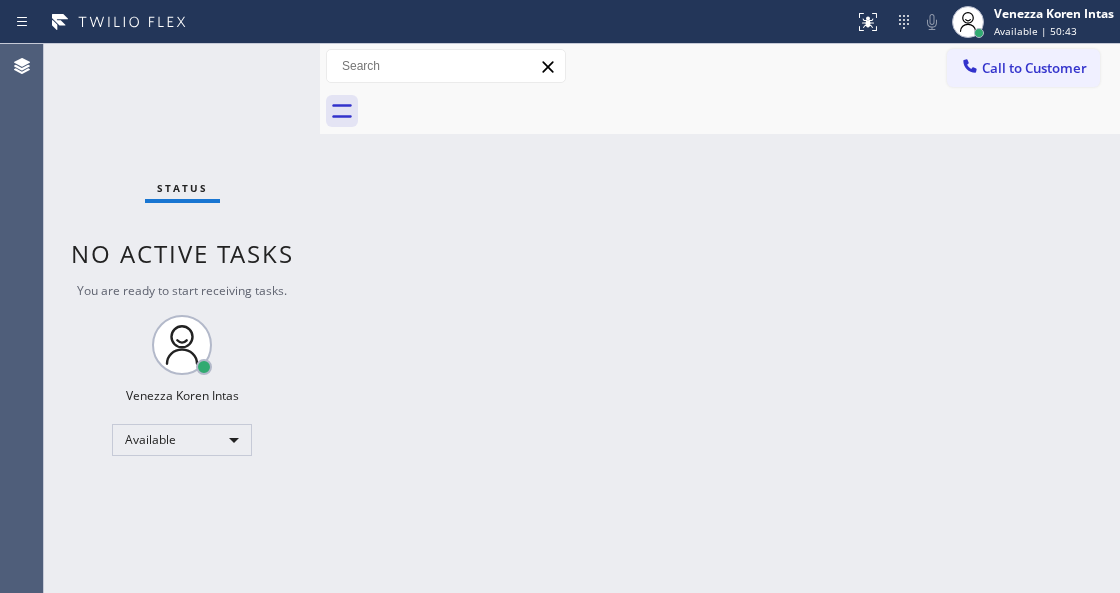 click on "Back to Dashboard Change Sender ID Customers Technicians Select a contact Outbound call Technician Search Technician Your caller id phone number Your caller id phone number Call Technician info Name   Phone none Address none Change Sender ID HVAC [PHONE_NUMBER] 5 Star Appliance [PHONE_NUMBER] Appliance Repair [PHONE_NUMBER] Plumbing [PHONE_NUMBER] Air Duct Cleaning [PHONE_NUMBER]  Electricians [PHONE_NUMBER] Cancel Change Check personal SMS Reset Change No tabs Call to Customer Outbound call Location Search location Your caller id phone number Customer number Call Outbound call Technician Search Technician Your caller id phone number Your caller id phone number Call" at bounding box center [720, 318] 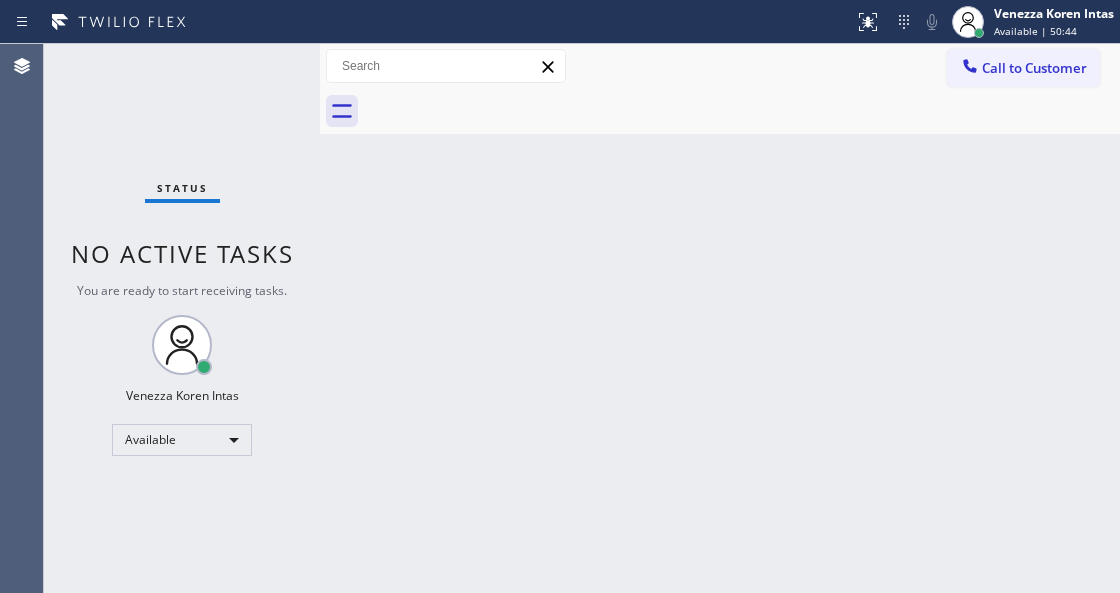 click on "Status   No active tasks     You are ready to start receiving tasks.   Venezza Koren Intas Available" at bounding box center (182, 318) 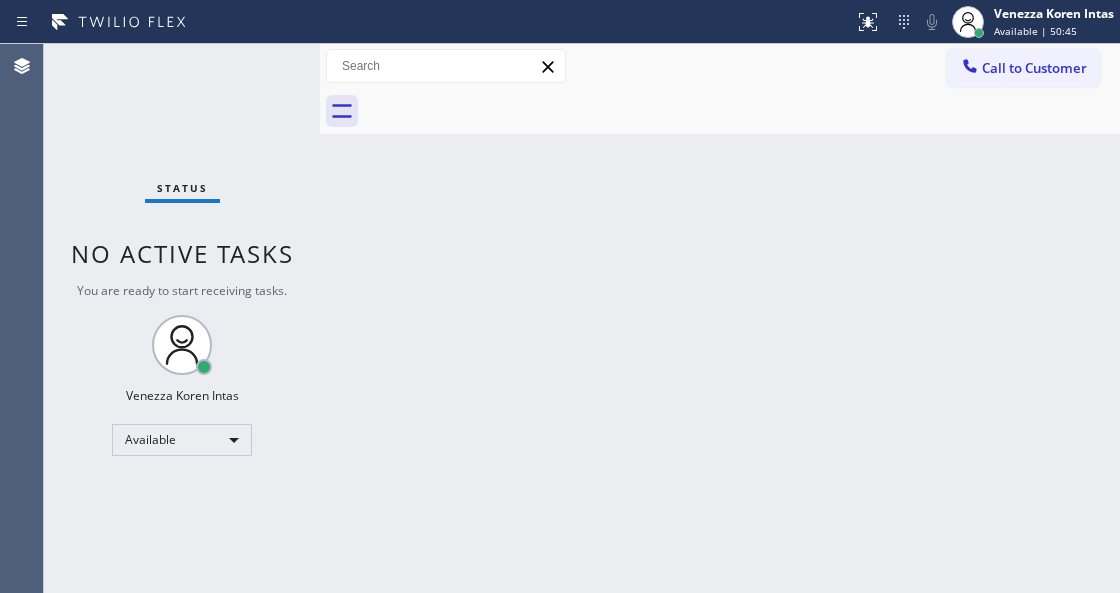 click on "Status   No active tasks     You are ready to start receiving tasks.   Venezza Koren Intas Available" at bounding box center (182, 318) 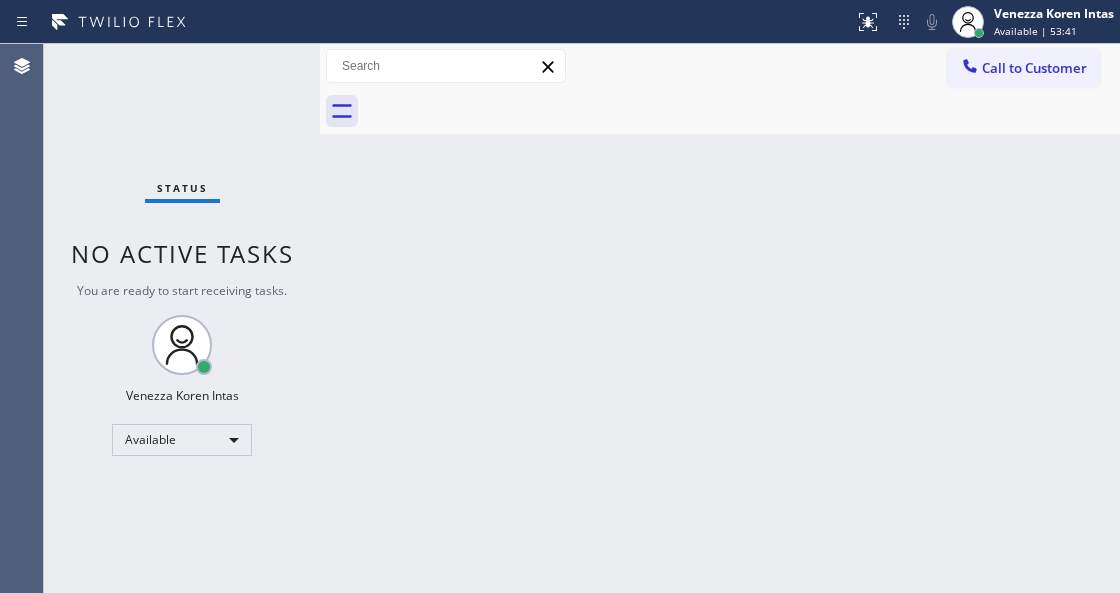 click on "Status   No active tasks     You are ready to start receiving tasks.   Venezza Koren Intas Available" at bounding box center (182, 318) 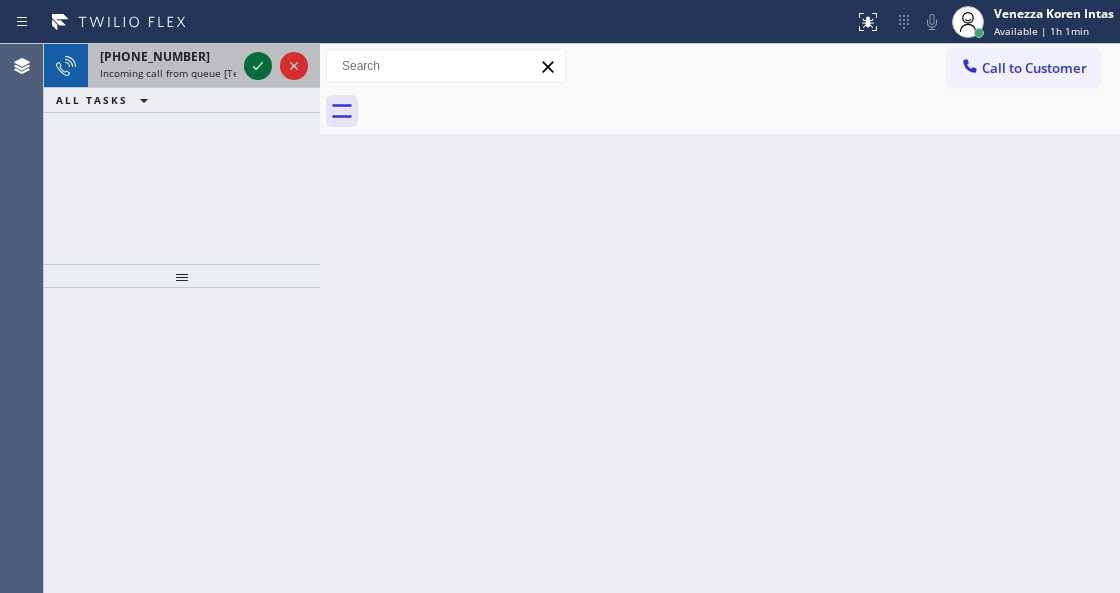 click 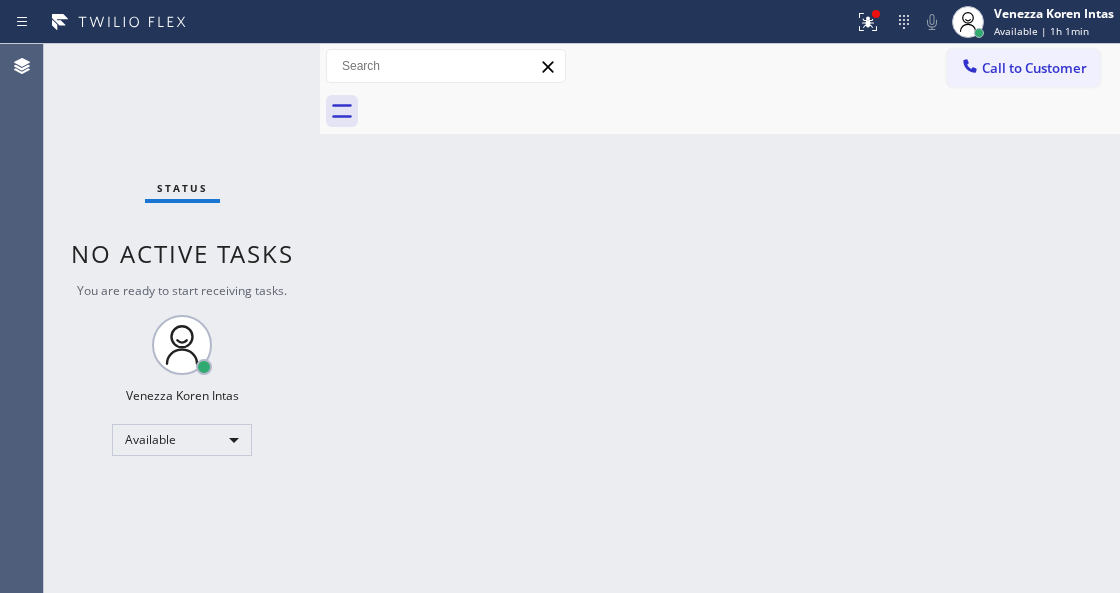 click on "Status   No active tasks     You are ready to start receiving tasks.   Venezza Koren Intas Available" at bounding box center (182, 318) 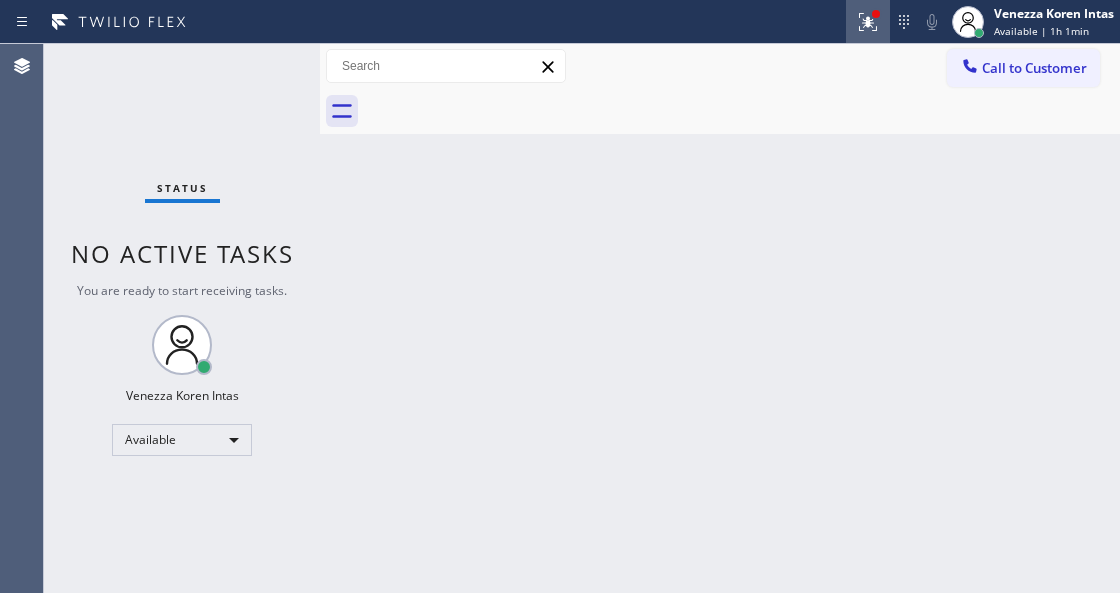 click 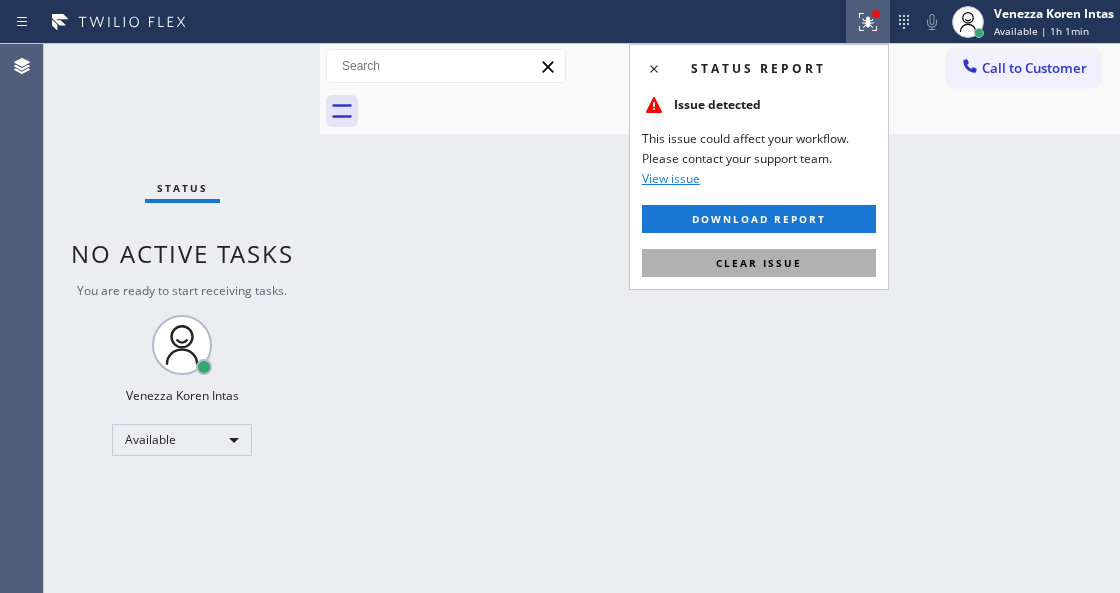 click on "Clear issue" at bounding box center [759, 263] 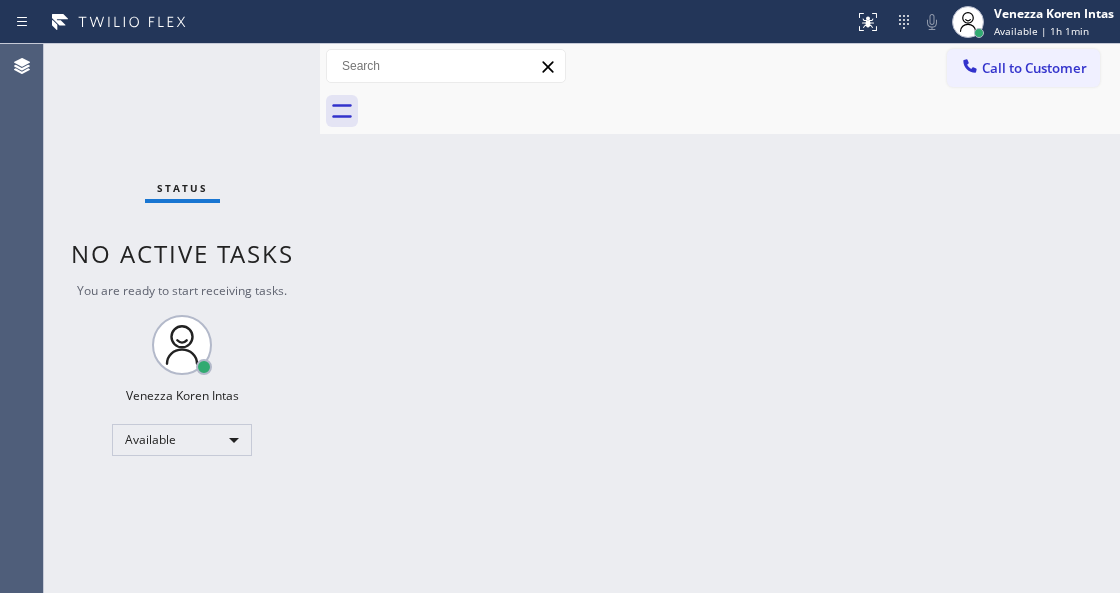 click on "Status   No active tasks     You are ready to start receiving tasks.   Venezza Koren Intas Available" at bounding box center (182, 318) 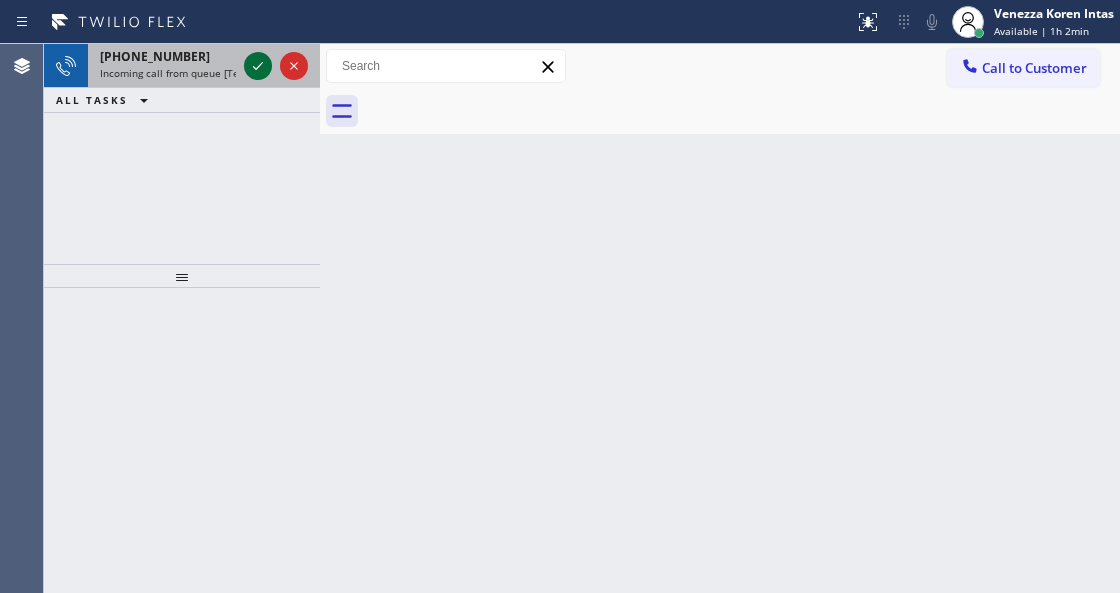 click 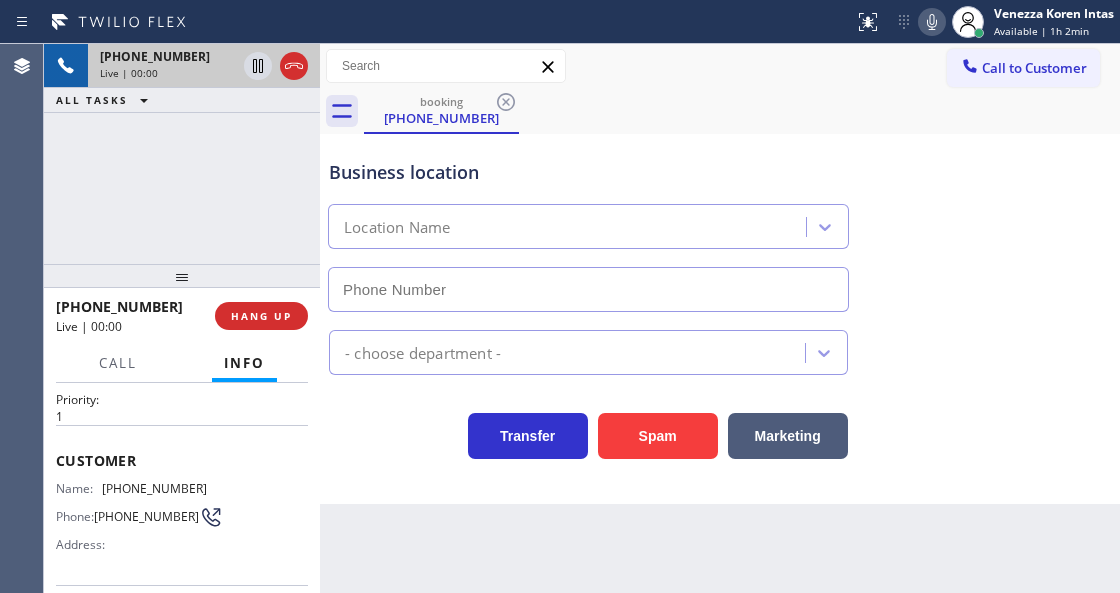 type on "[PHONE_NUMBER]" 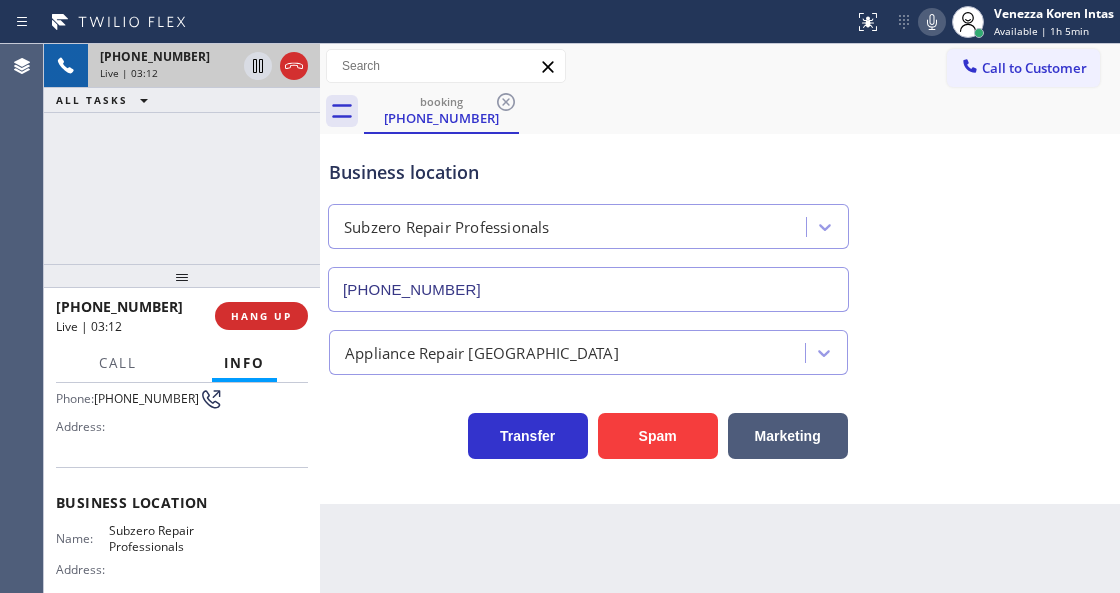scroll, scrollTop: 200, scrollLeft: 0, axis: vertical 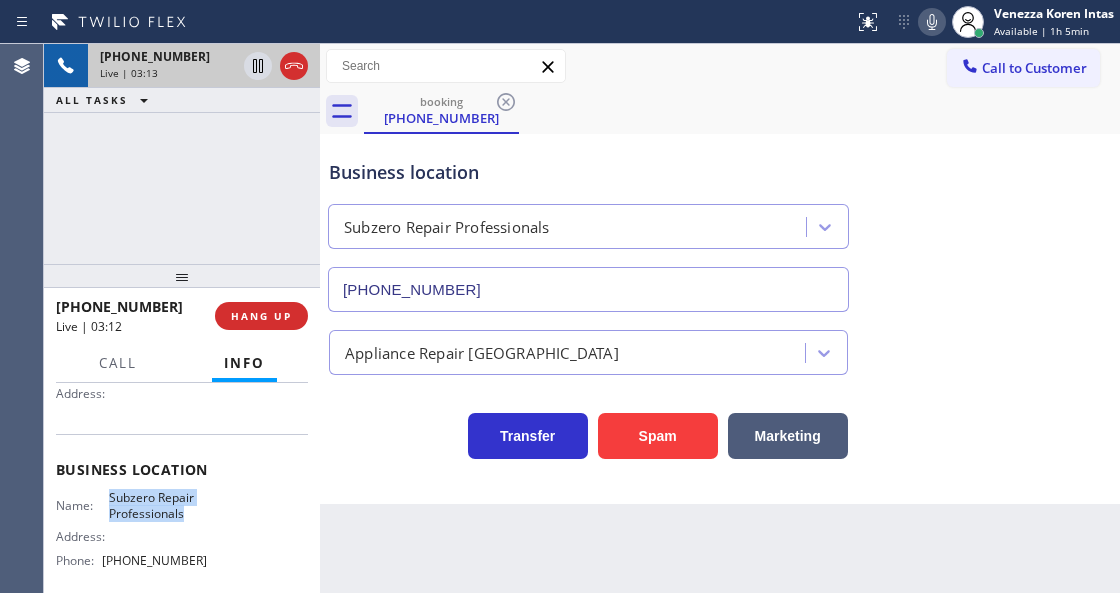 drag, startPoint x: 100, startPoint y: 494, endPoint x: 195, endPoint y: 511, distance: 96.50906 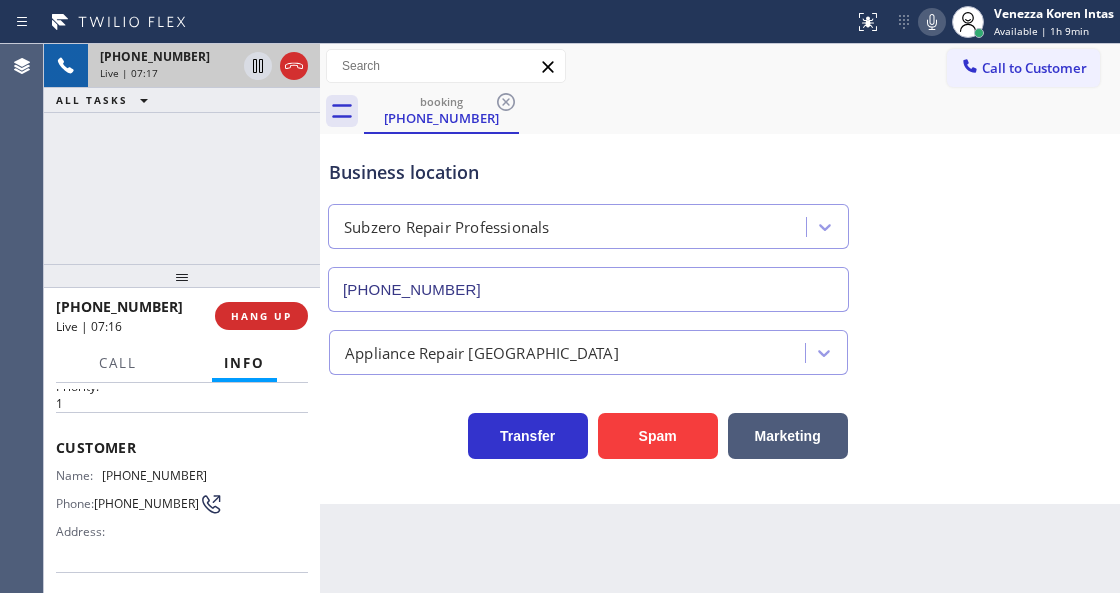 scroll, scrollTop: 0, scrollLeft: 0, axis: both 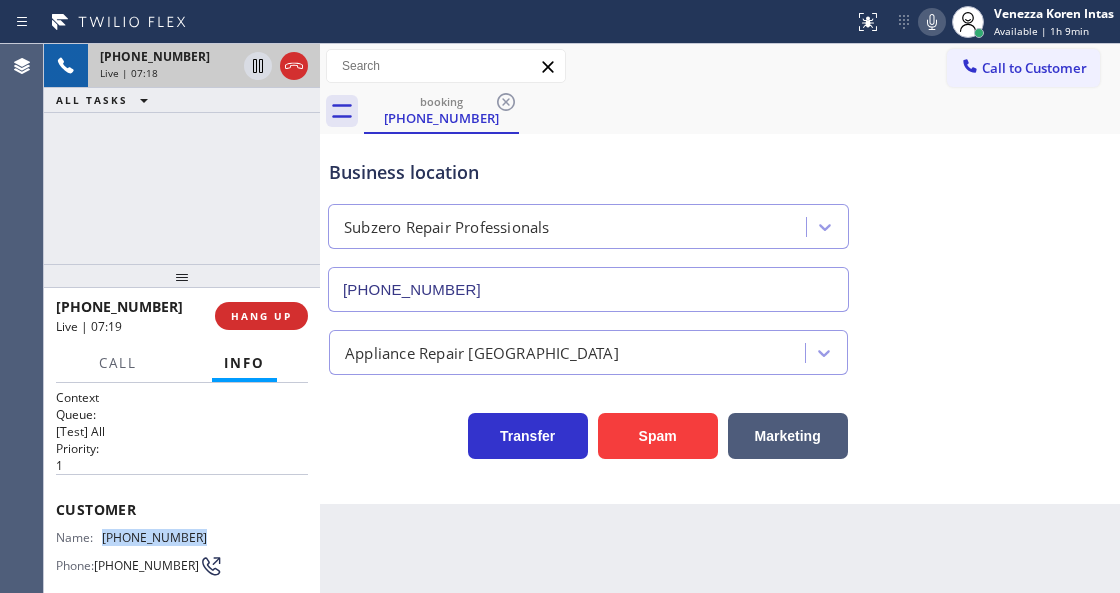 drag, startPoint x: 200, startPoint y: 537, endPoint x: 106, endPoint y: 536, distance: 94.00532 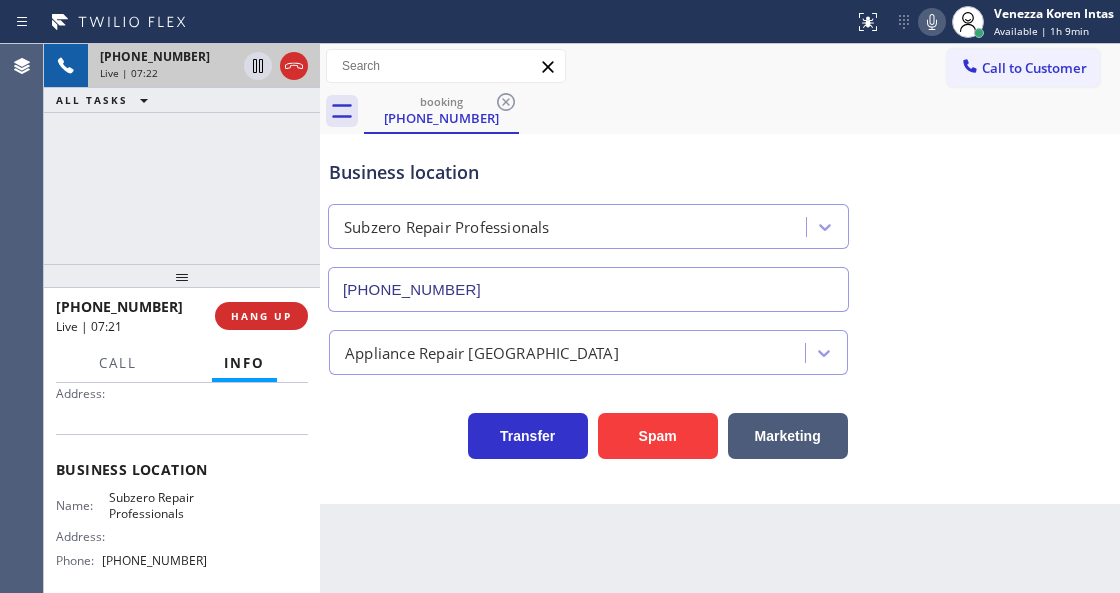 scroll, scrollTop: 266, scrollLeft: 0, axis: vertical 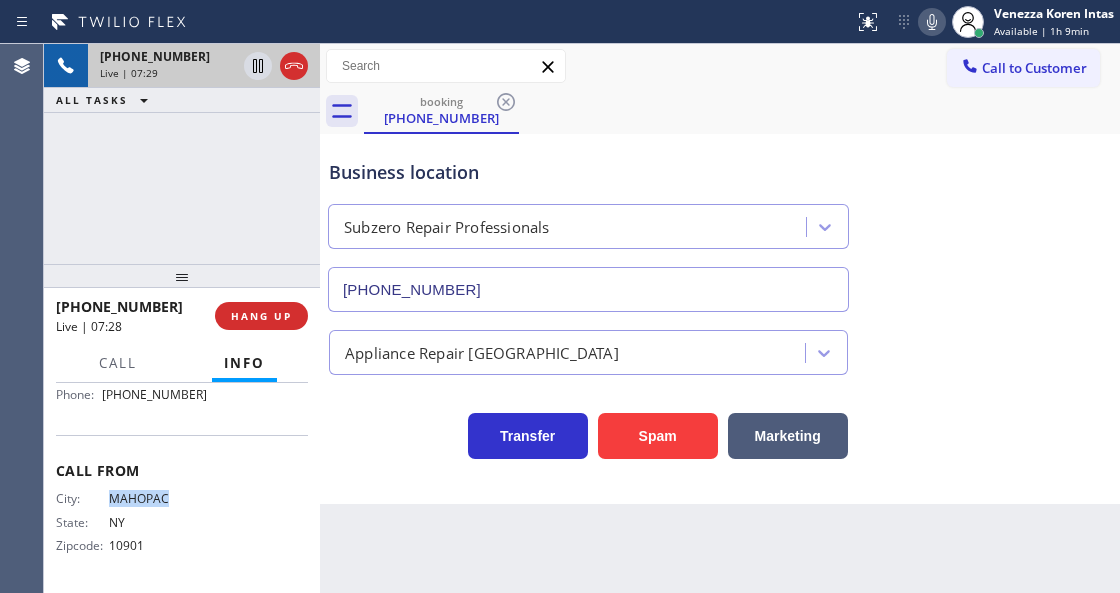drag, startPoint x: 186, startPoint y: 502, endPoint x: 107, endPoint y: 502, distance: 79 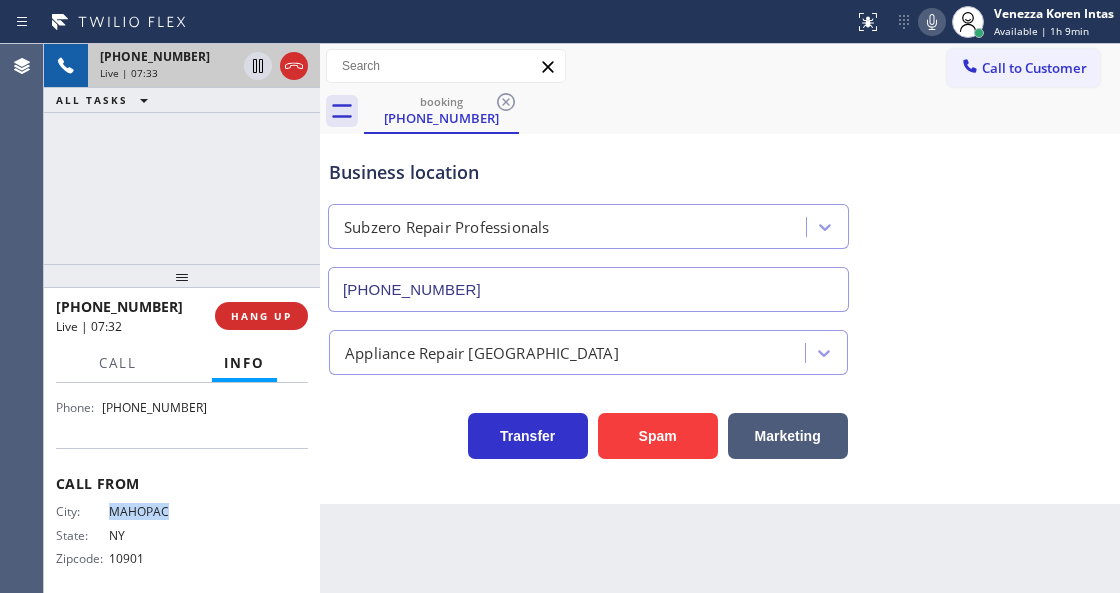 scroll, scrollTop: 350, scrollLeft: 0, axis: vertical 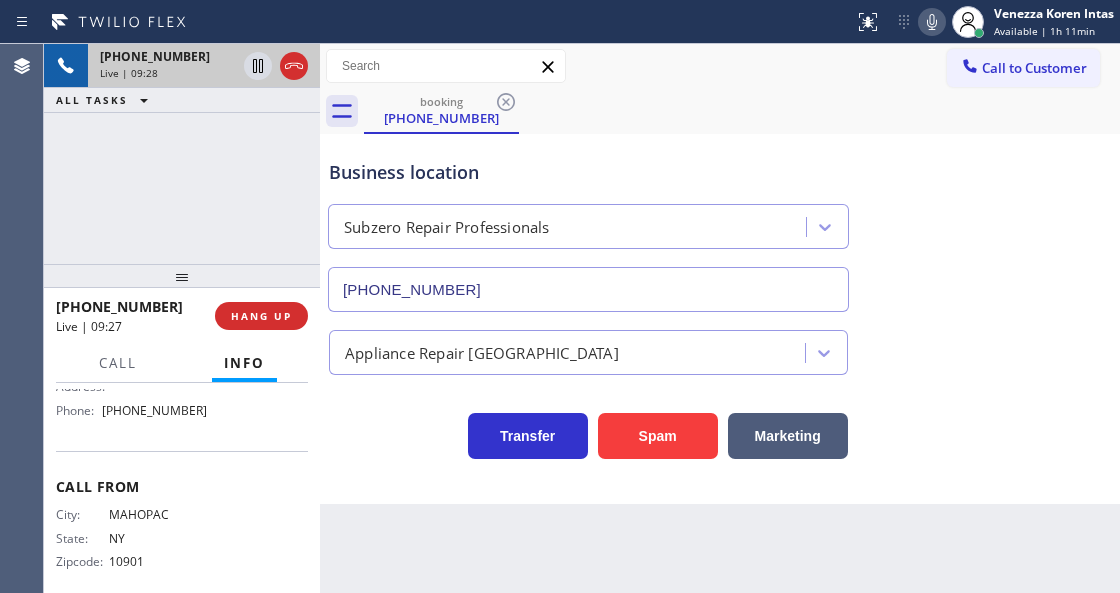 click on "booking [PHONE_NUMBER]" at bounding box center [742, 111] 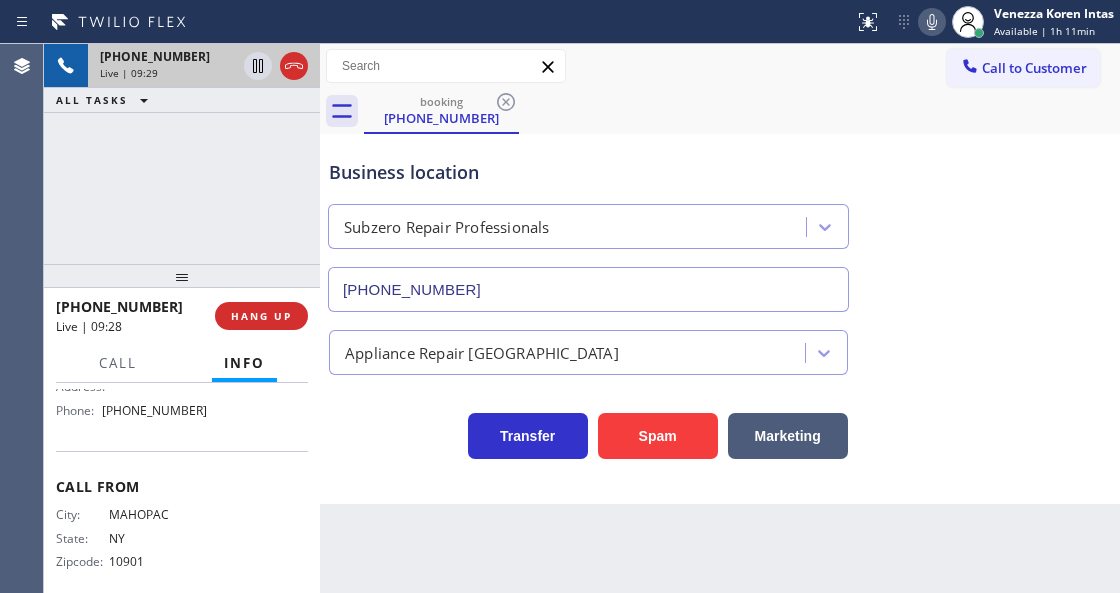 click 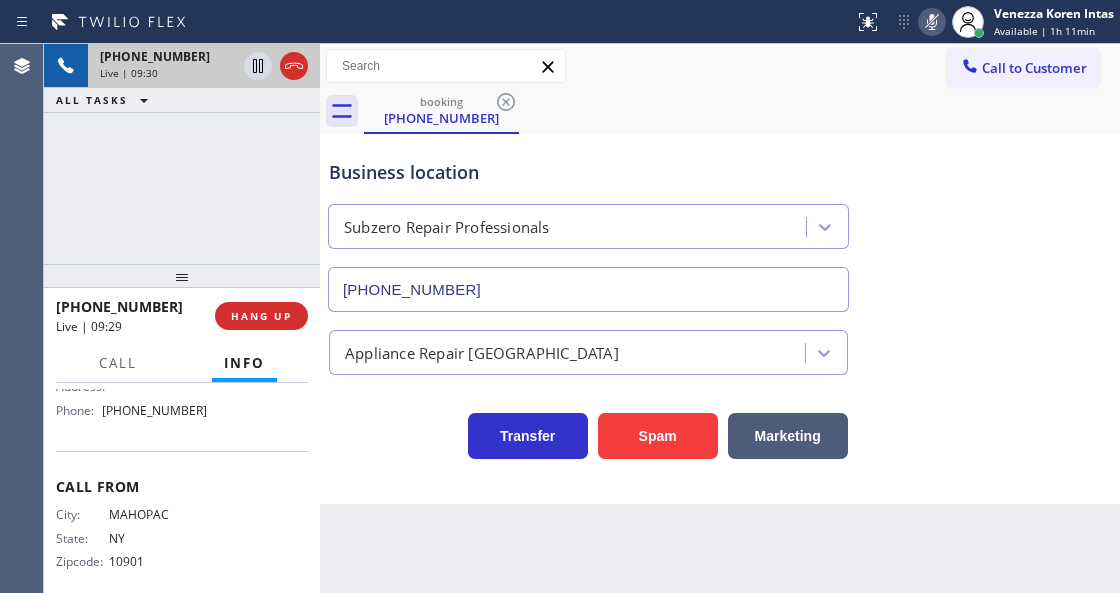 click 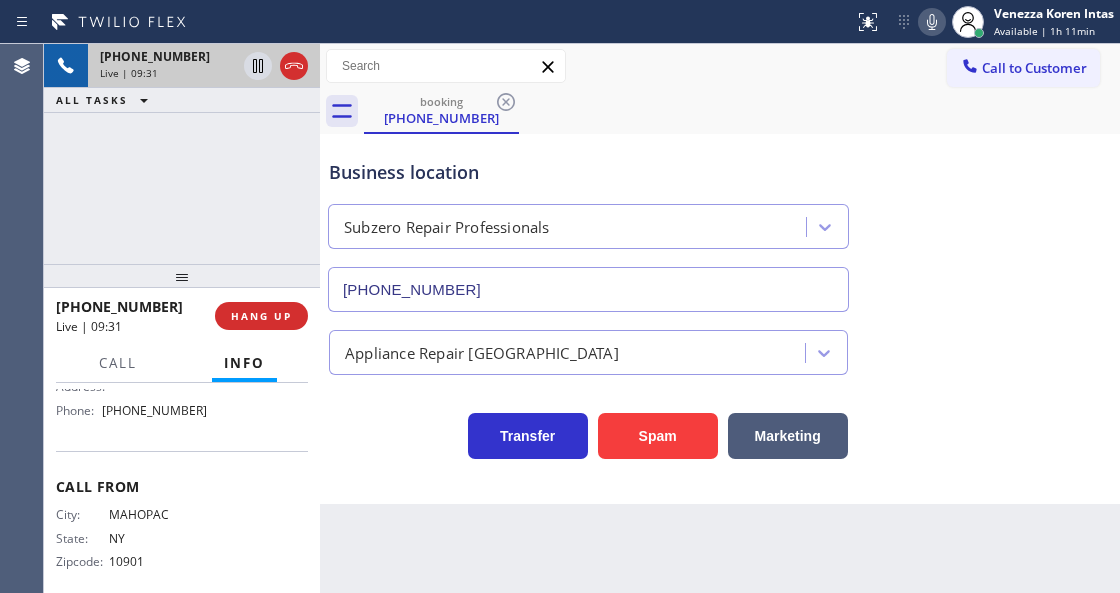 click 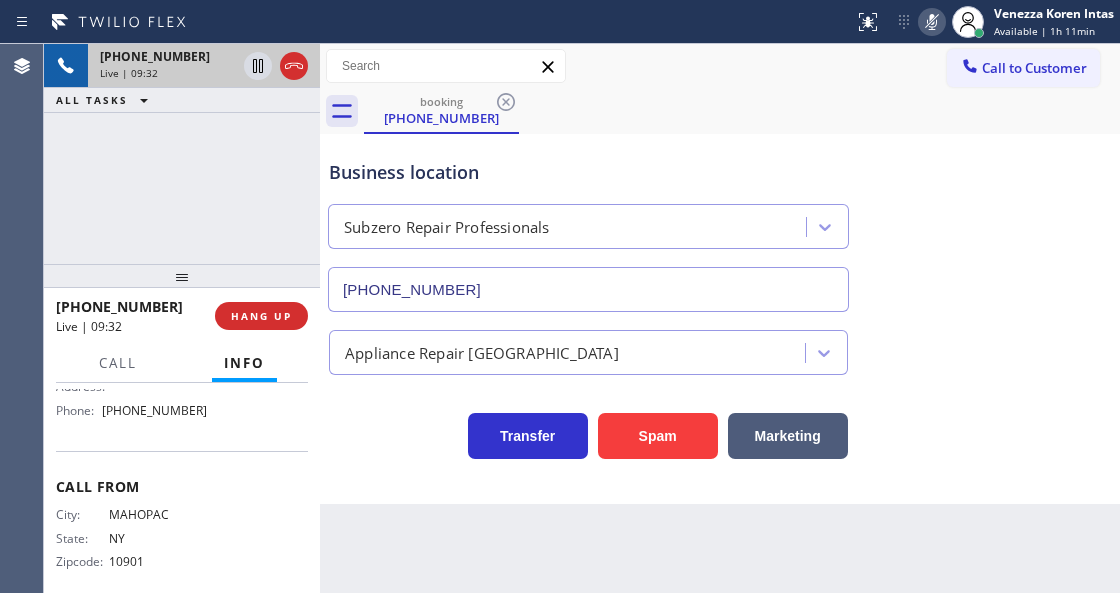 click 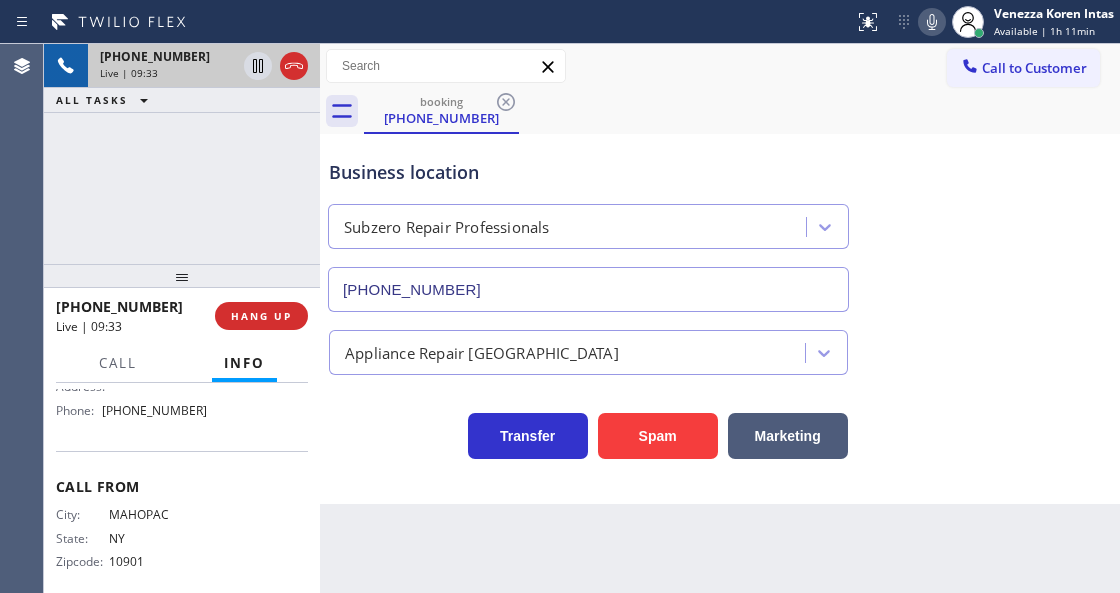 click on "Back to Dashboard Change Sender ID Customers Technicians Select a contact Outbound call Technician Search Technician Your caller id phone number Your caller id phone number Call Technician info Name   Phone none Address none Change Sender ID HVAC [PHONE_NUMBER] 5 Star Appliance [PHONE_NUMBER] Appliance Repair [PHONE_NUMBER] Plumbing [PHONE_NUMBER] Air Duct Cleaning [PHONE_NUMBER]  Electricians [PHONE_NUMBER] Cancel Change Check personal SMS Reset Change booking [PHONE_NUMBER] Call to Customer Outbound call Location Search location Your caller id phone number Customer number Call Outbound call Technician Search Technician Your caller id phone number Your caller id phone number Call booking [PHONE_NUMBER] Business location Subzero Repair  Professionals [PHONE_NUMBER] Appliance Repair High End Transfer Spam Marketing" at bounding box center (720, 318) 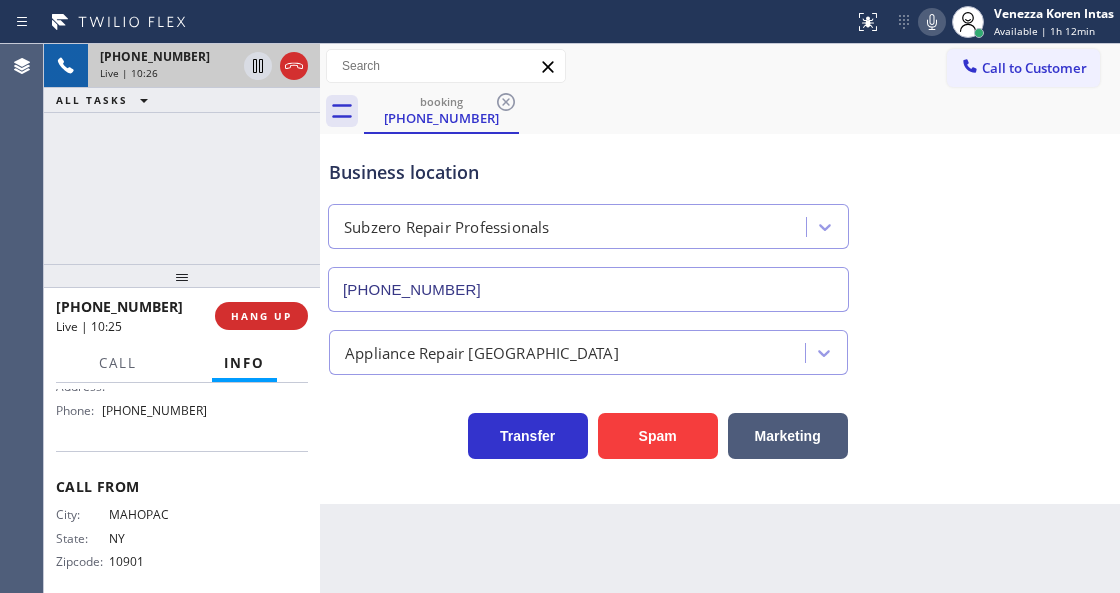 click on "Business location Subzero Repair  Professionals [PHONE_NUMBER] Appliance Repair High End Transfer Spam Marketing" at bounding box center (720, 319) 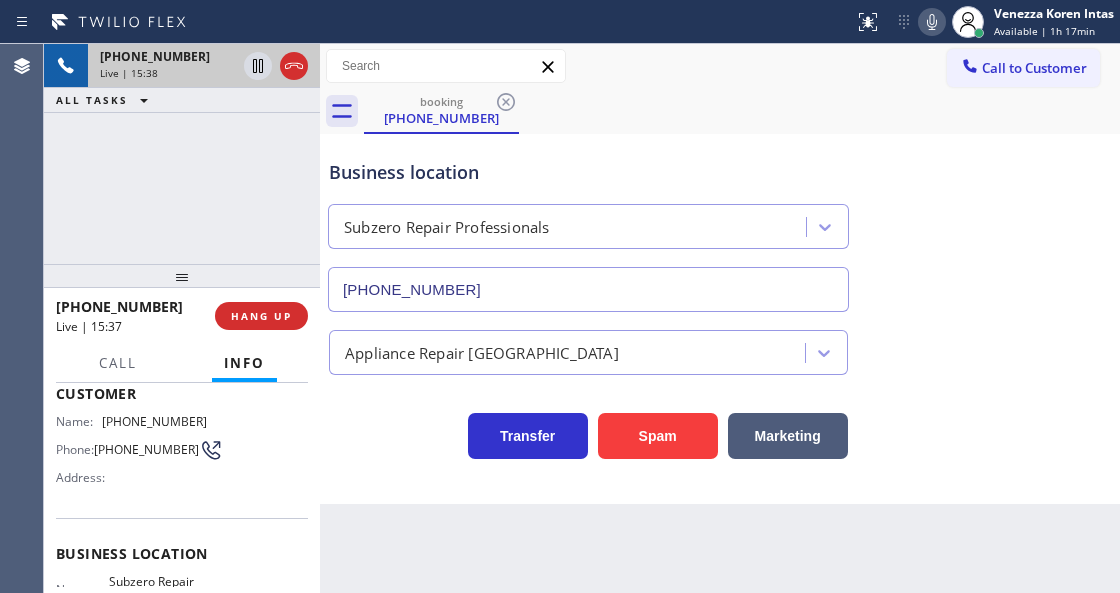 scroll, scrollTop: 84, scrollLeft: 0, axis: vertical 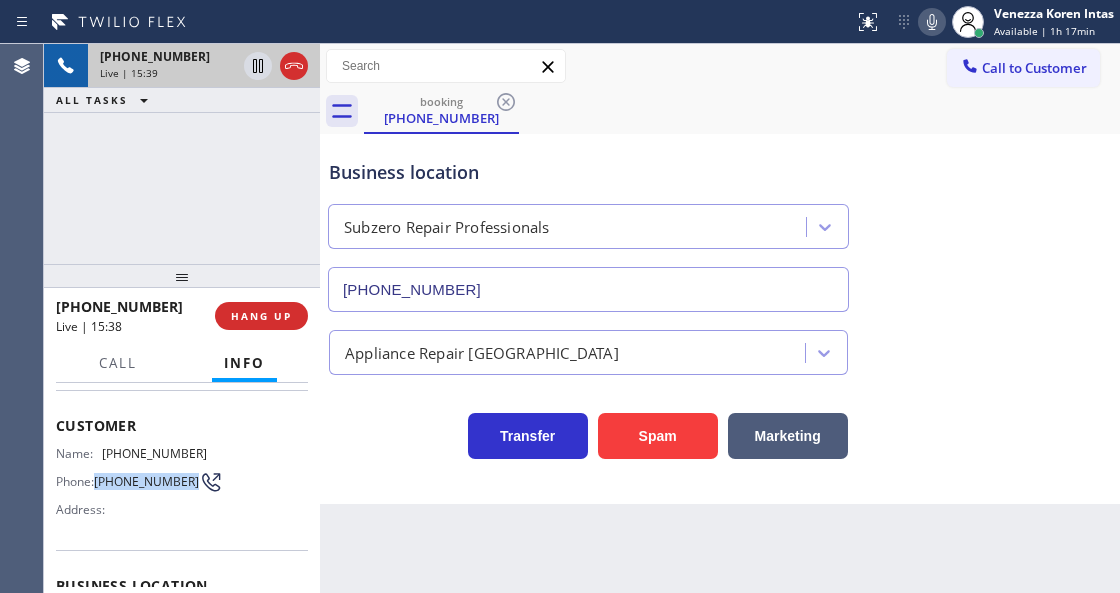 drag, startPoint x: 128, startPoint y: 493, endPoint x: 98, endPoint y: 474, distance: 35.510563 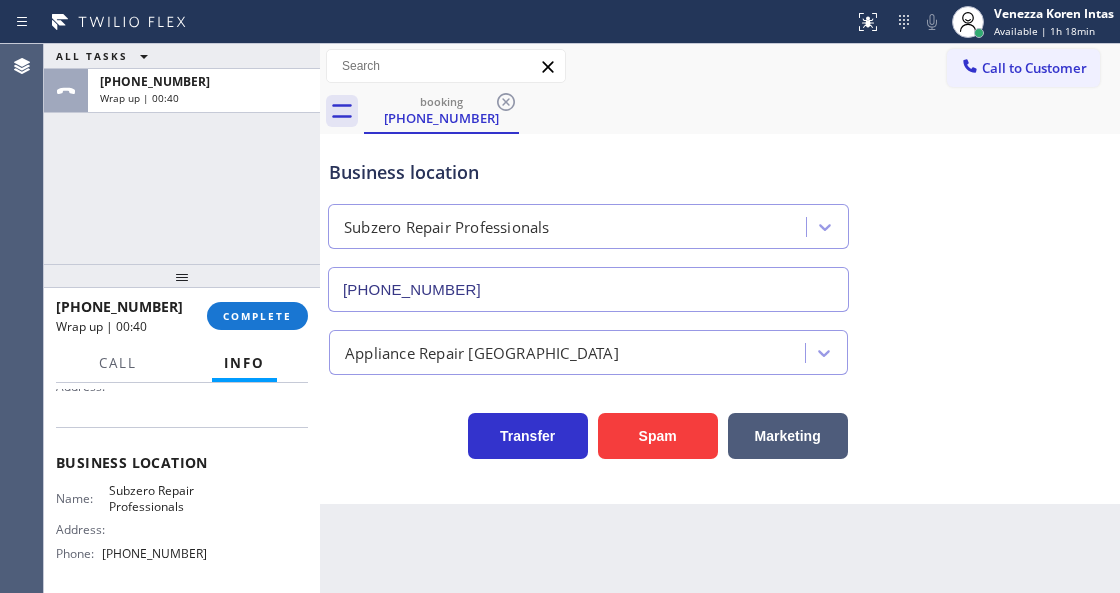 scroll, scrollTop: 217, scrollLeft: 0, axis: vertical 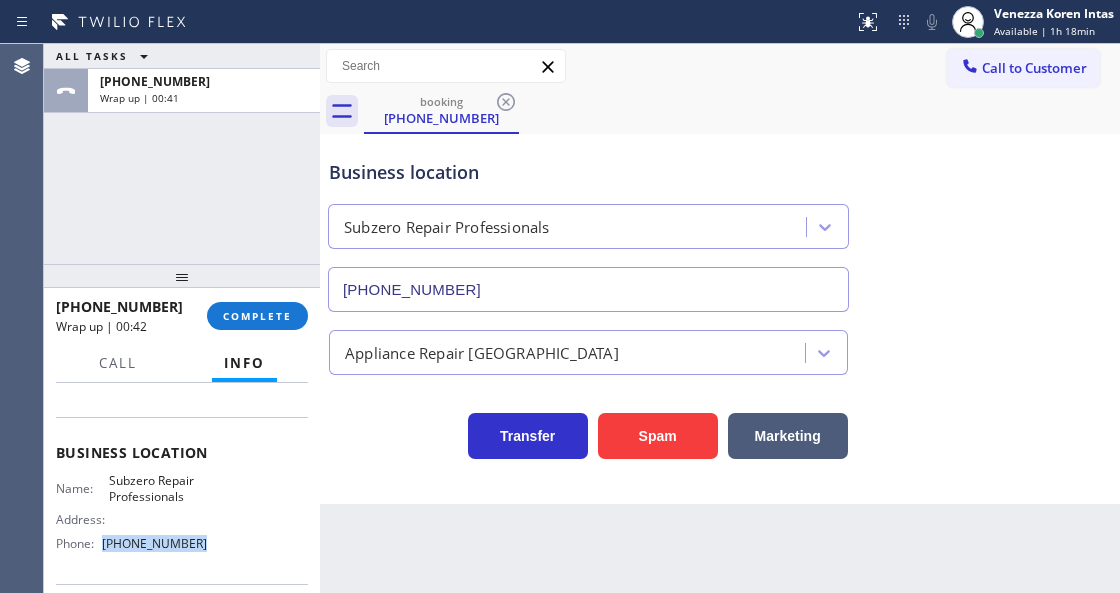 drag, startPoint x: 210, startPoint y: 542, endPoint x: 104, endPoint y: 558, distance: 107.200745 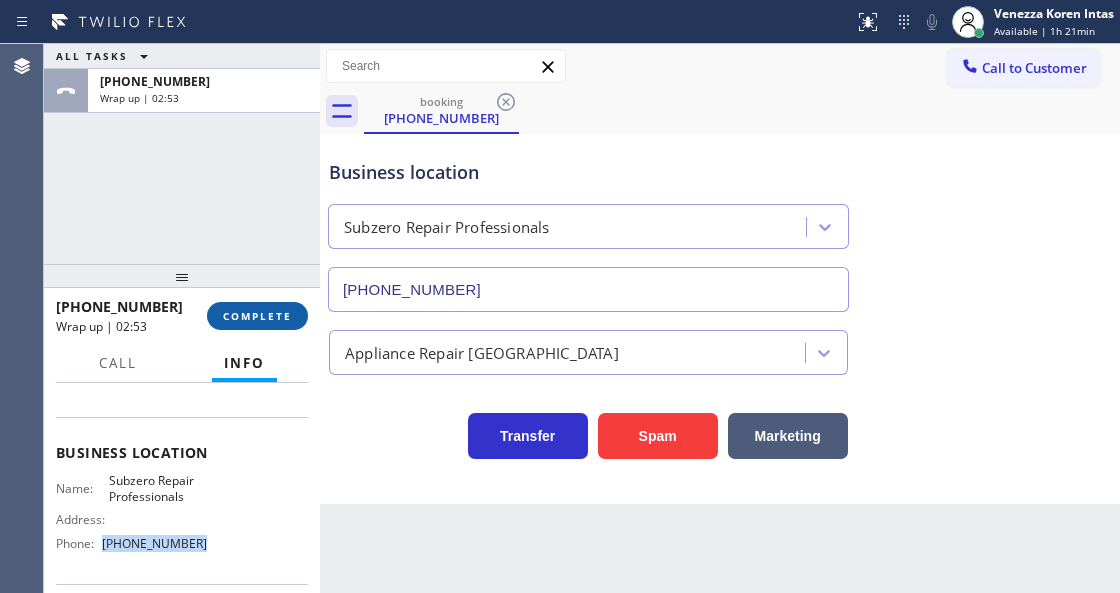 click on "COMPLETE" at bounding box center (257, 316) 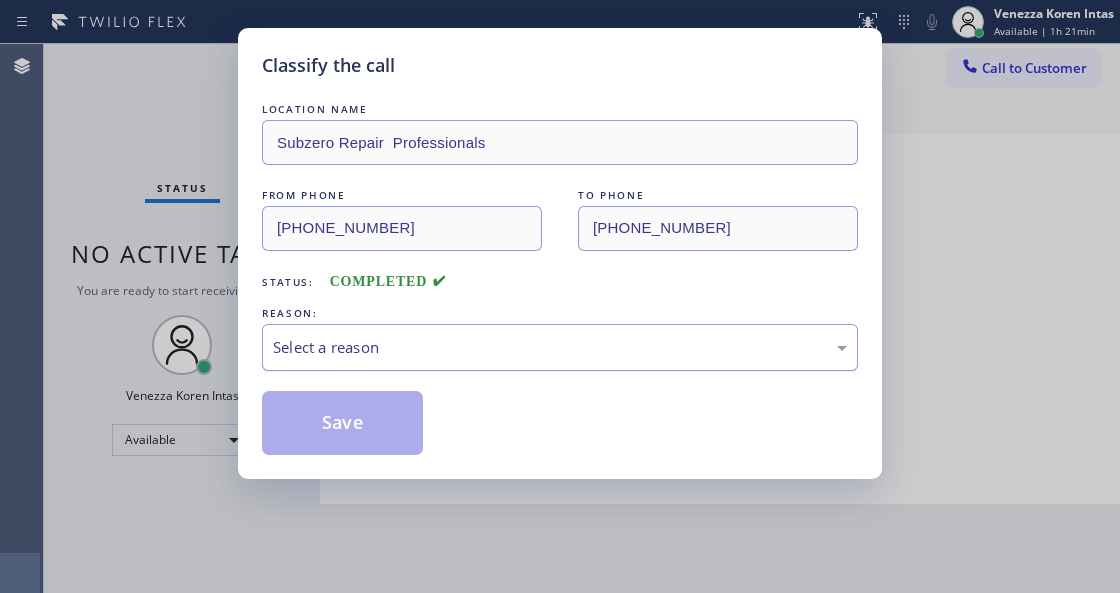 click on "Select a reason" at bounding box center (560, 347) 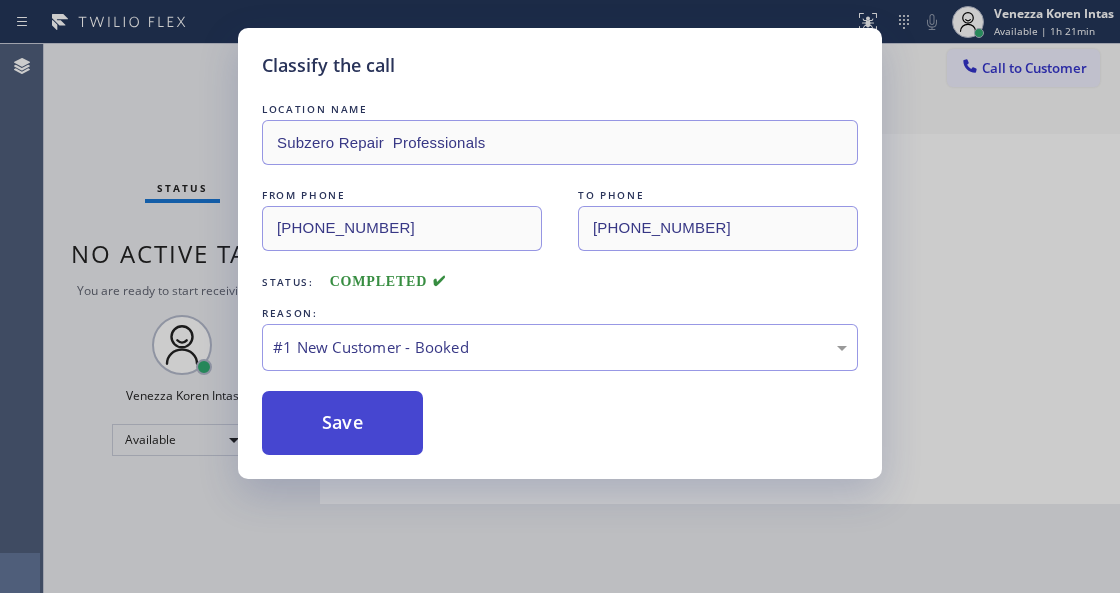 click on "Save" at bounding box center [342, 423] 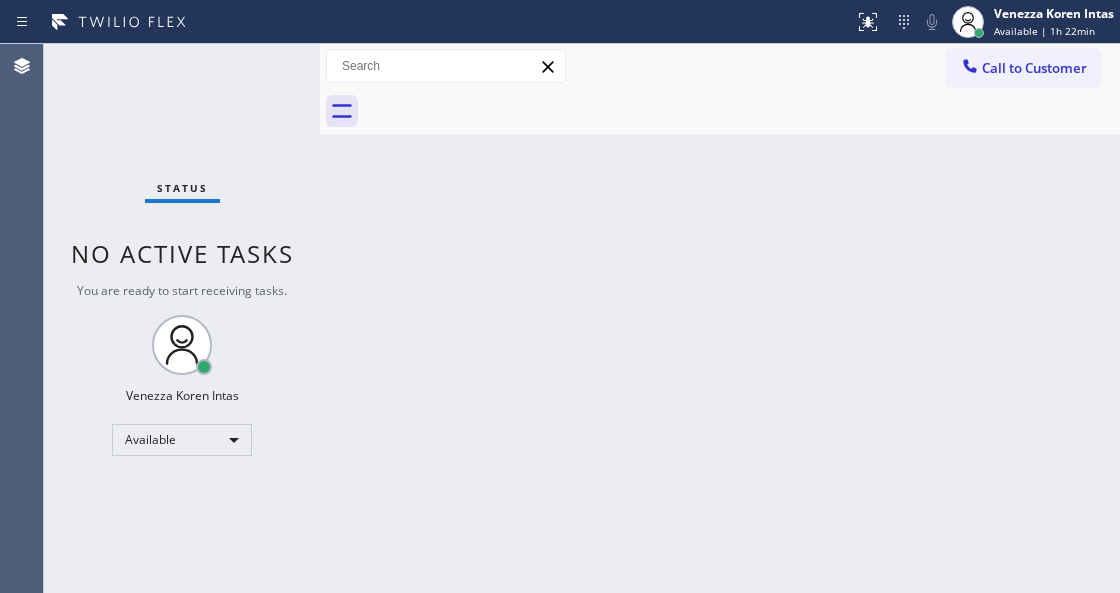 click on "Status   No active tasks     You are ready to start receiving tasks.   Venezza Koren Intas Available" at bounding box center [182, 318] 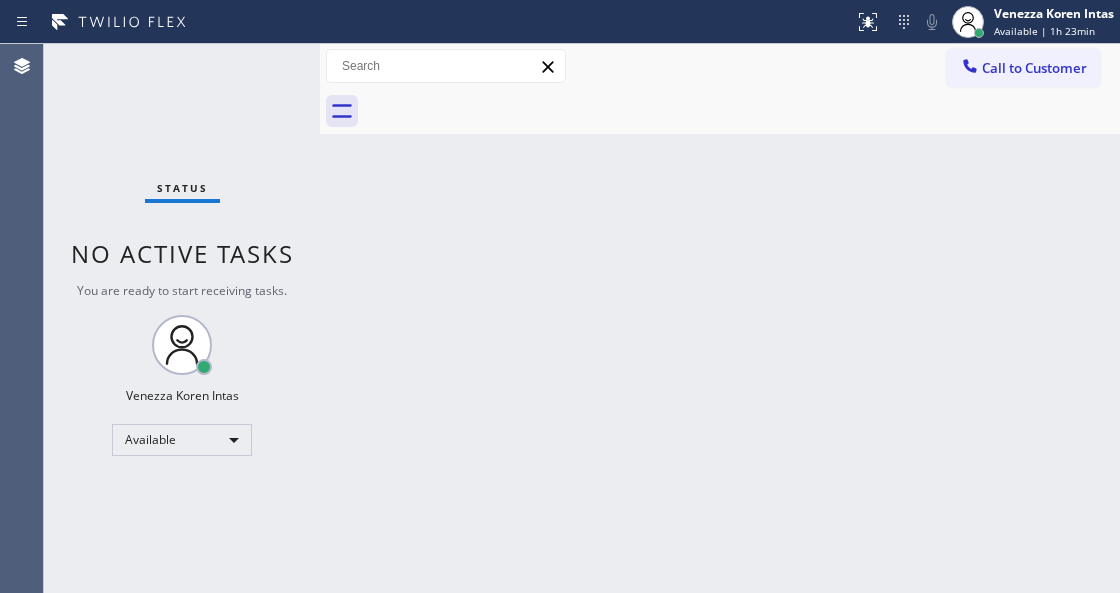 click on "Back to Dashboard Change Sender ID Customers Technicians Select a contact Outbound call Technician Search Technician Your caller id phone number Your caller id phone number Call Technician info Name   Phone none Address none Change Sender ID HVAC [PHONE_NUMBER] 5 Star Appliance [PHONE_NUMBER] Appliance Repair [PHONE_NUMBER] Plumbing [PHONE_NUMBER] Air Duct Cleaning [PHONE_NUMBER]  Electricians [PHONE_NUMBER] Cancel Change Check personal SMS Reset Change No tabs Call to Customer Outbound call Location Search location Your caller id phone number Customer number Call Outbound call Technician Search Technician Your caller id phone number Your caller id phone number Call" at bounding box center [720, 318] 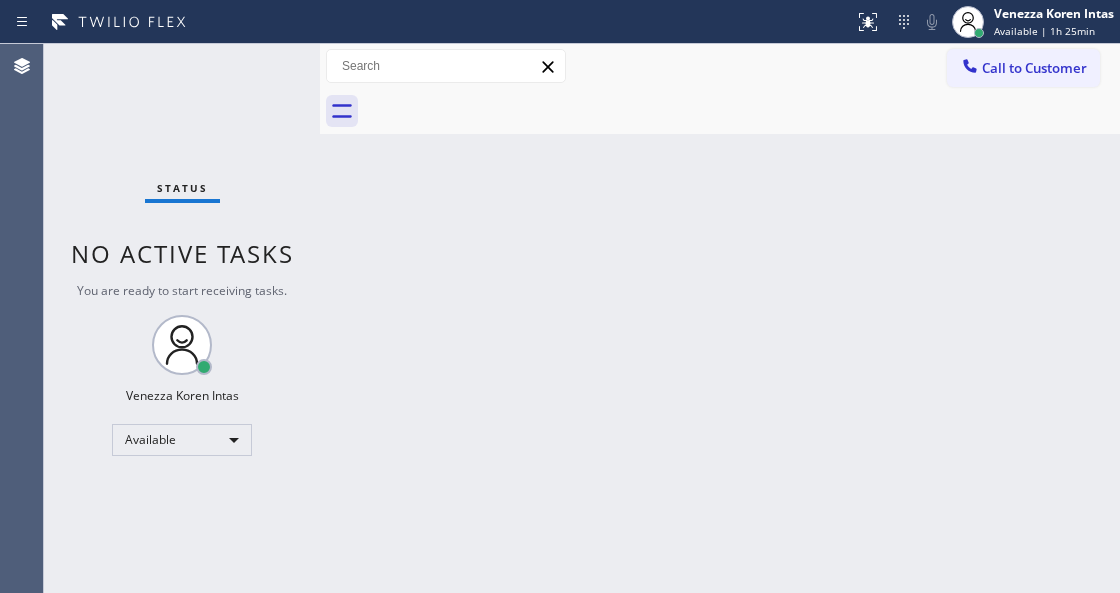 drag, startPoint x: 565, startPoint y: 248, endPoint x: 580, endPoint y: 228, distance: 25 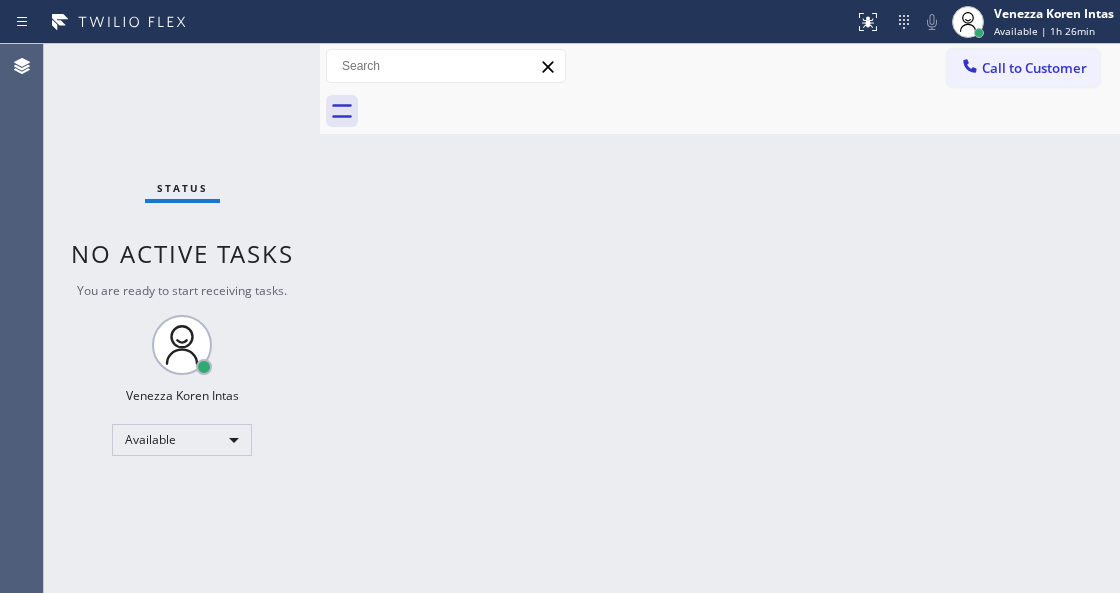 click on "Back to Dashboard Change Sender ID Customers Technicians Select a contact Outbound call Technician Search Technician Your caller id phone number Your caller id phone number Call Technician info Name   Phone none Address none Change Sender ID HVAC [PHONE_NUMBER] 5 Star Appliance [PHONE_NUMBER] Appliance Repair [PHONE_NUMBER] Plumbing [PHONE_NUMBER] Air Duct Cleaning [PHONE_NUMBER]  Electricians [PHONE_NUMBER] Cancel Change Check personal SMS Reset Change No tabs Call to Customer Outbound call Location Search location Your caller id phone number Customer number Call Outbound call Technician Search Technician Your caller id phone number Your caller id phone number Call" at bounding box center (720, 318) 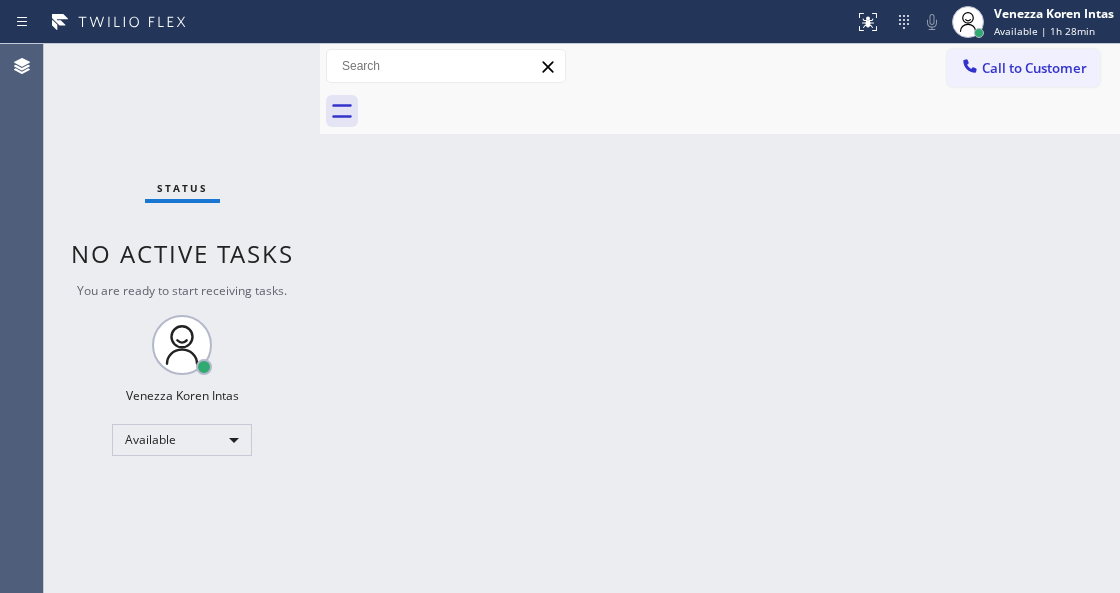 click on "Back to Dashboard Change Sender ID Customers Technicians Select a contact Outbound call Technician Search Technician Your caller id phone number Your caller id phone number Call Technician info Name   Phone none Address none Change Sender ID HVAC [PHONE_NUMBER] 5 Star Appliance [PHONE_NUMBER] Appliance Repair [PHONE_NUMBER] Plumbing [PHONE_NUMBER] Air Duct Cleaning [PHONE_NUMBER]  Electricians [PHONE_NUMBER] Cancel Change Check personal SMS Reset Change No tabs Call to Customer Outbound call Location Search location Your caller id phone number Customer number Call Outbound call Technician Search Technician Your caller id phone number Your caller id phone number Call" at bounding box center (720, 318) 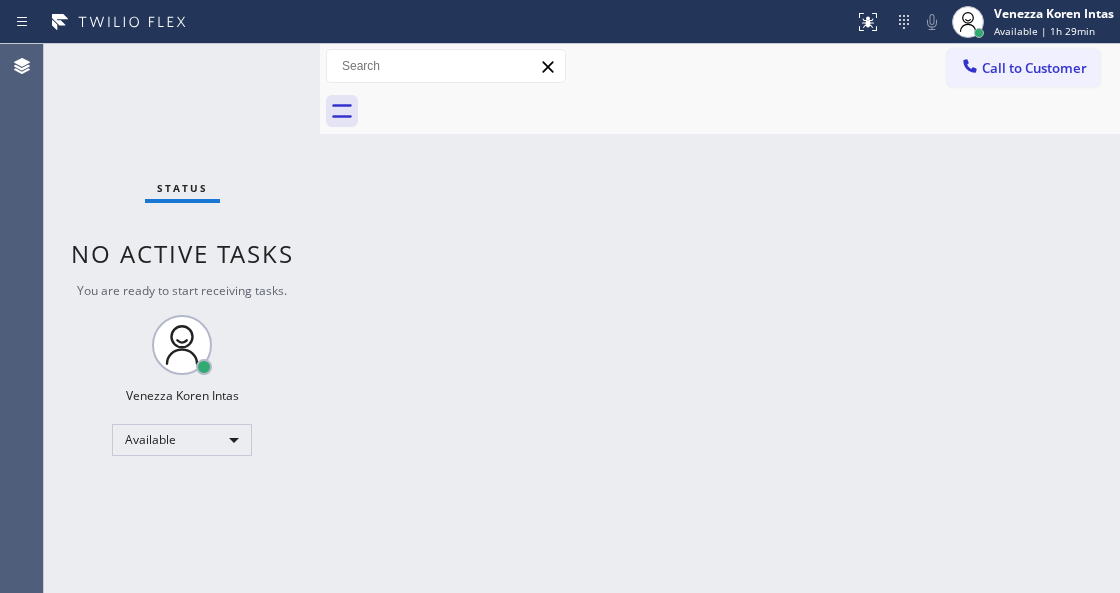click on "Back to Dashboard Change Sender ID Customers Technicians Select a contact Outbound call Technician Search Technician Your caller id phone number Your caller id phone number Call Technician info Name   Phone none Address none Change Sender ID HVAC [PHONE_NUMBER] 5 Star Appliance [PHONE_NUMBER] Appliance Repair [PHONE_NUMBER] Plumbing [PHONE_NUMBER] Air Duct Cleaning [PHONE_NUMBER]  Electricians [PHONE_NUMBER] Cancel Change Check personal SMS Reset Change No tabs Call to Customer Outbound call Location Search location Your caller id phone number Customer number Call Outbound call Technician Search Technician Your caller id phone number Your caller id phone number Call" at bounding box center [720, 318] 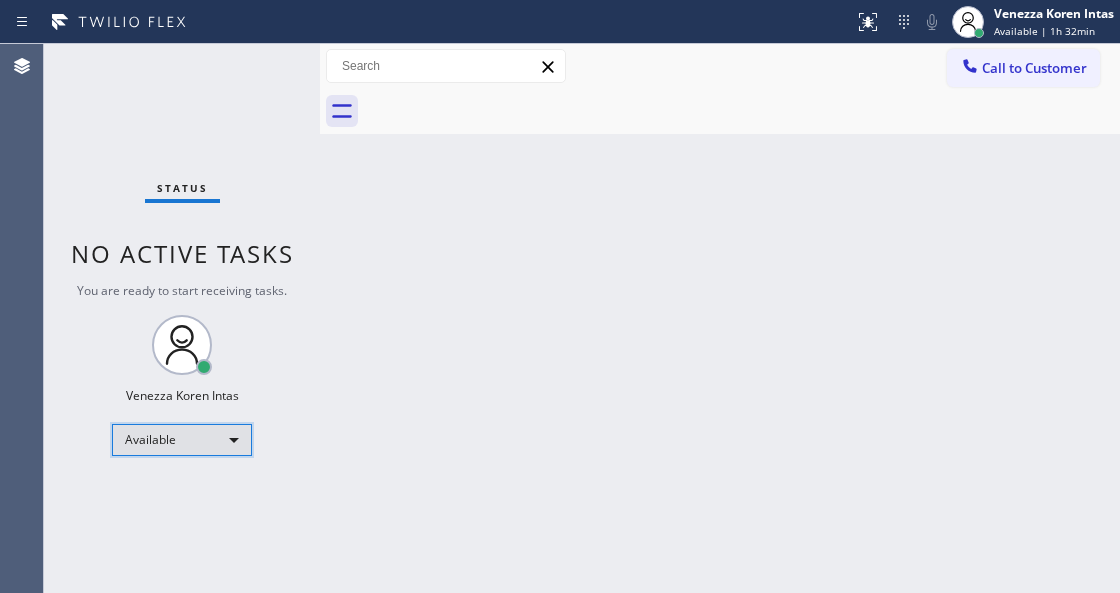 click on "Available" at bounding box center (182, 440) 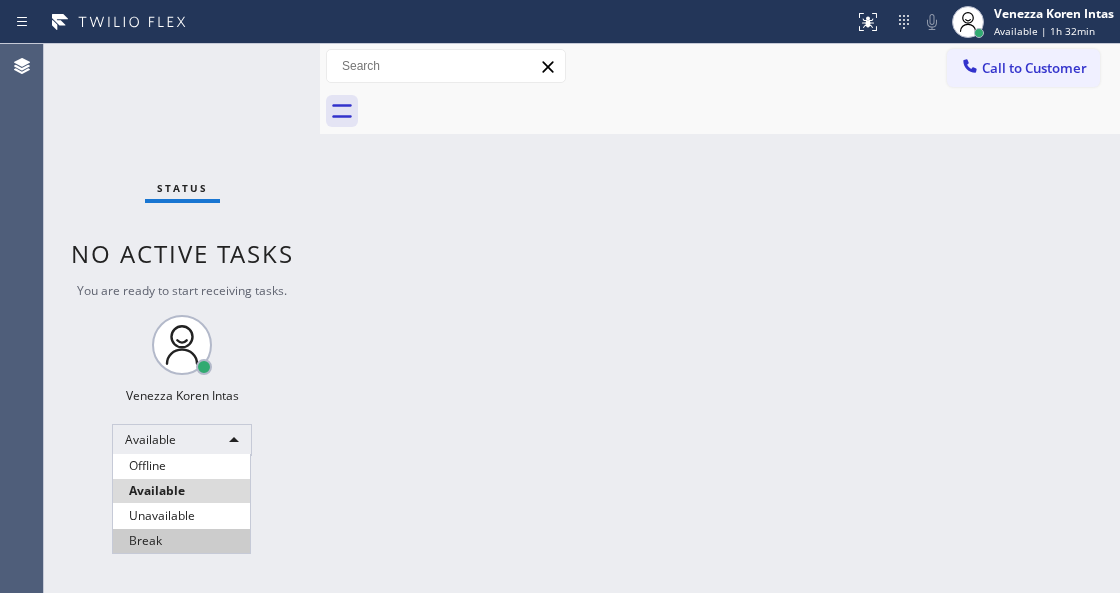 click on "Break" at bounding box center [181, 541] 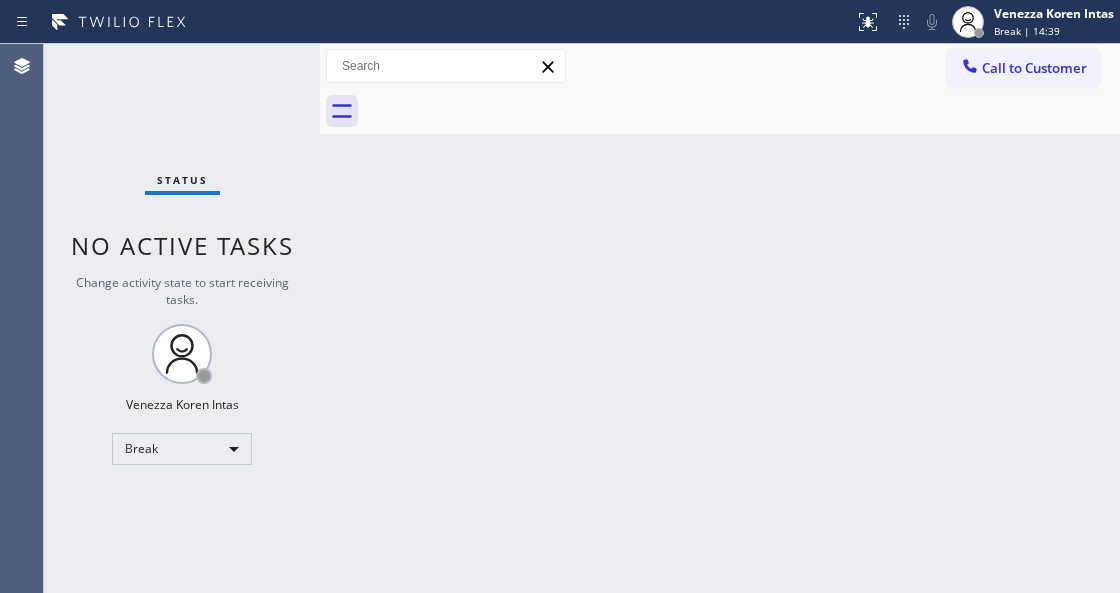 click on "Status   No active tasks     Change activity state to start receiving tasks.   Venezza Koren Intas Break" at bounding box center [182, 318] 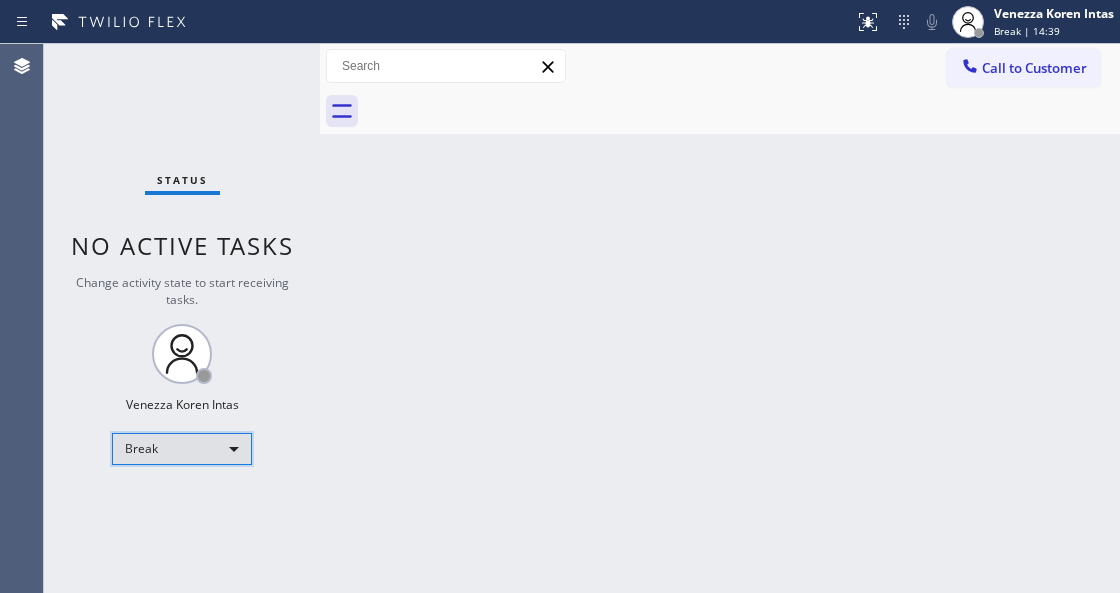 click on "Break" at bounding box center (182, 449) 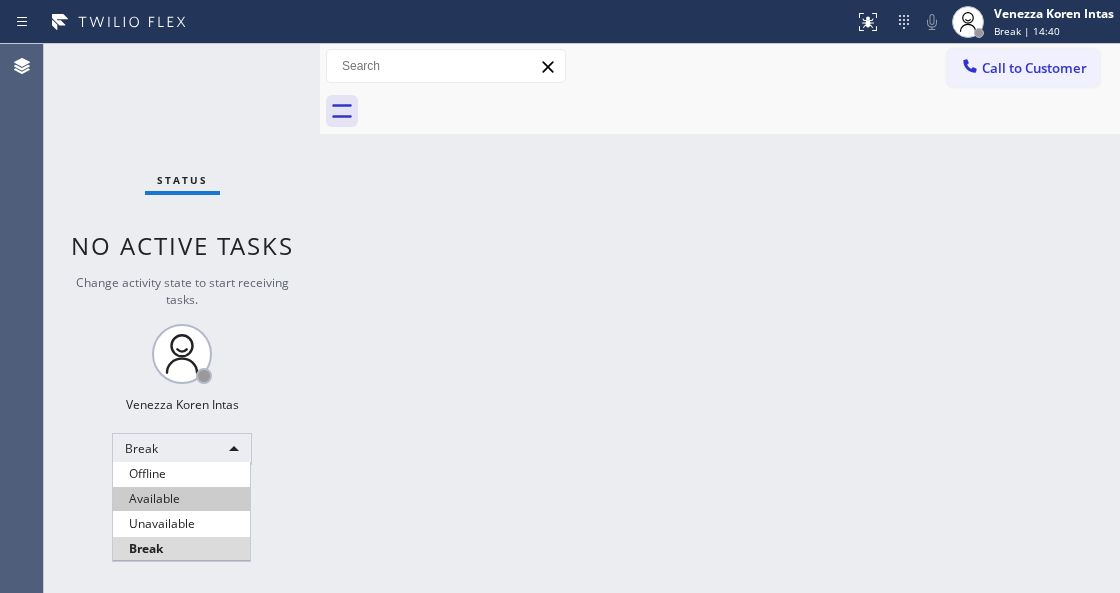click on "Available" at bounding box center (181, 499) 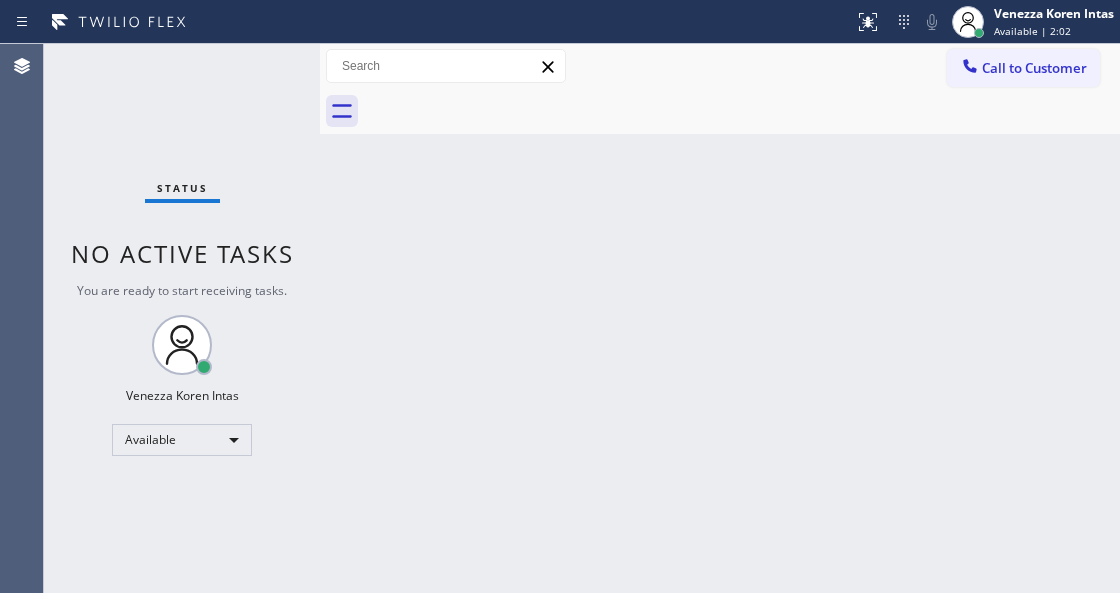 click on "Status   No active tasks     You are ready to start receiving tasks.   Venezza Koren Intas Available" at bounding box center [182, 318] 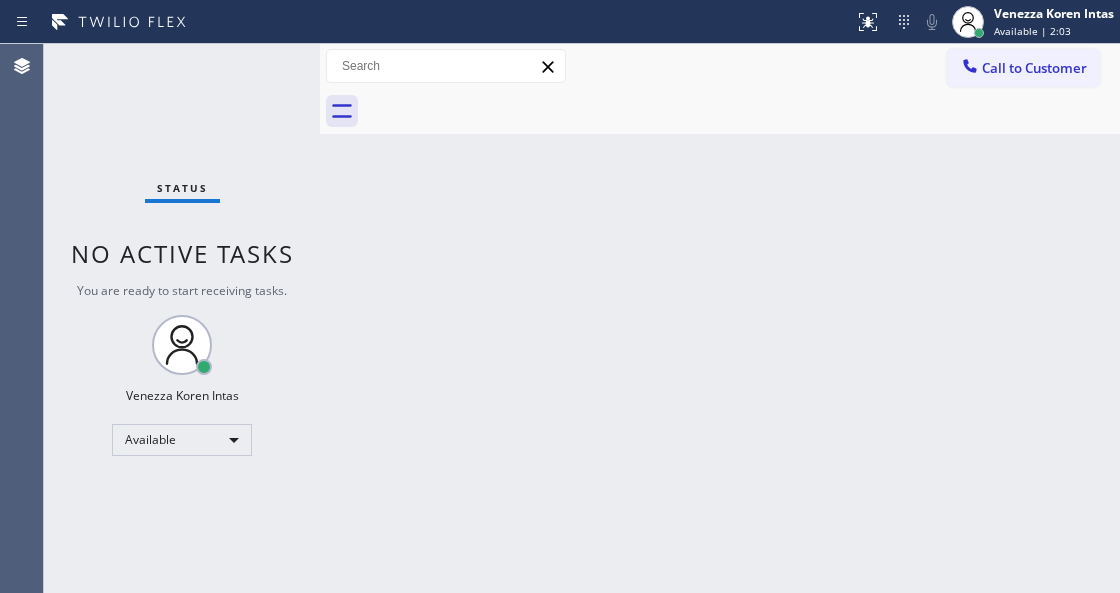 click on "Status   No active tasks     You are ready to start receiving tasks.   Venezza Koren Intas Available" at bounding box center [182, 318] 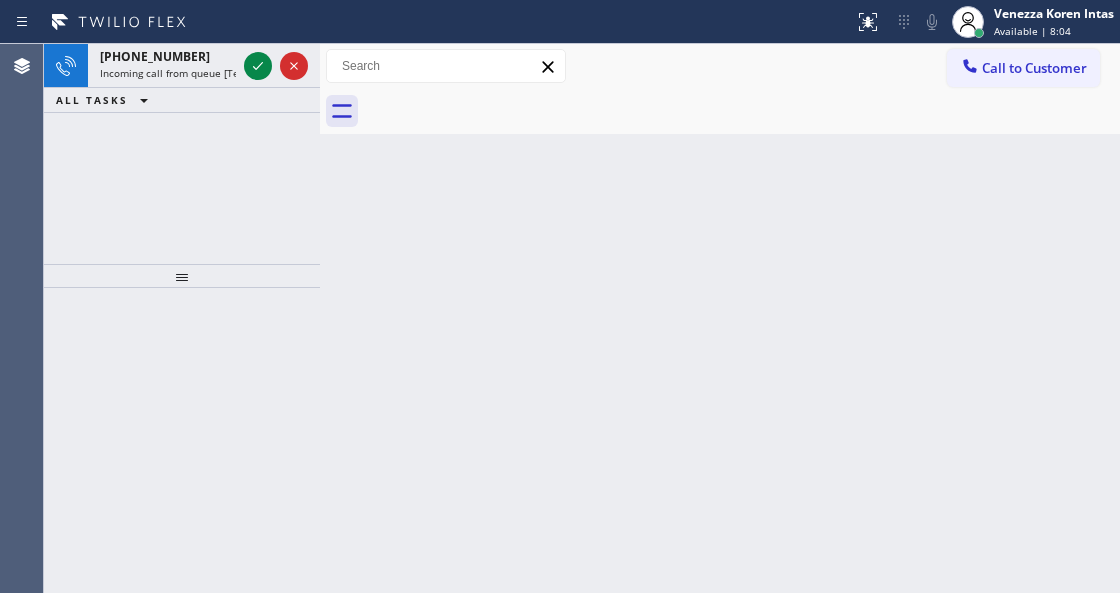 click 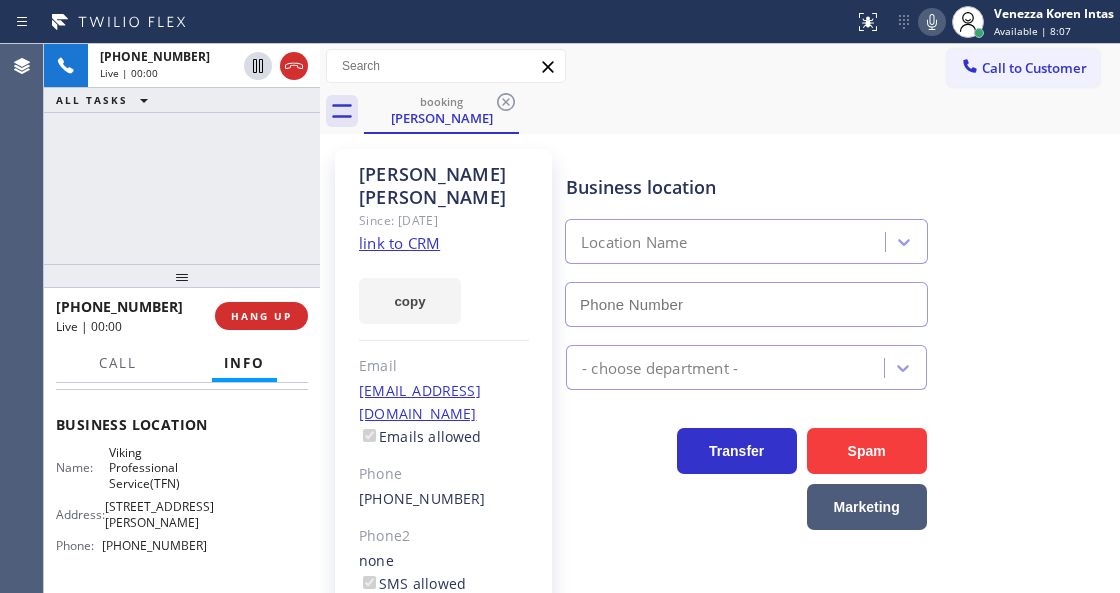 scroll, scrollTop: 266, scrollLeft: 0, axis: vertical 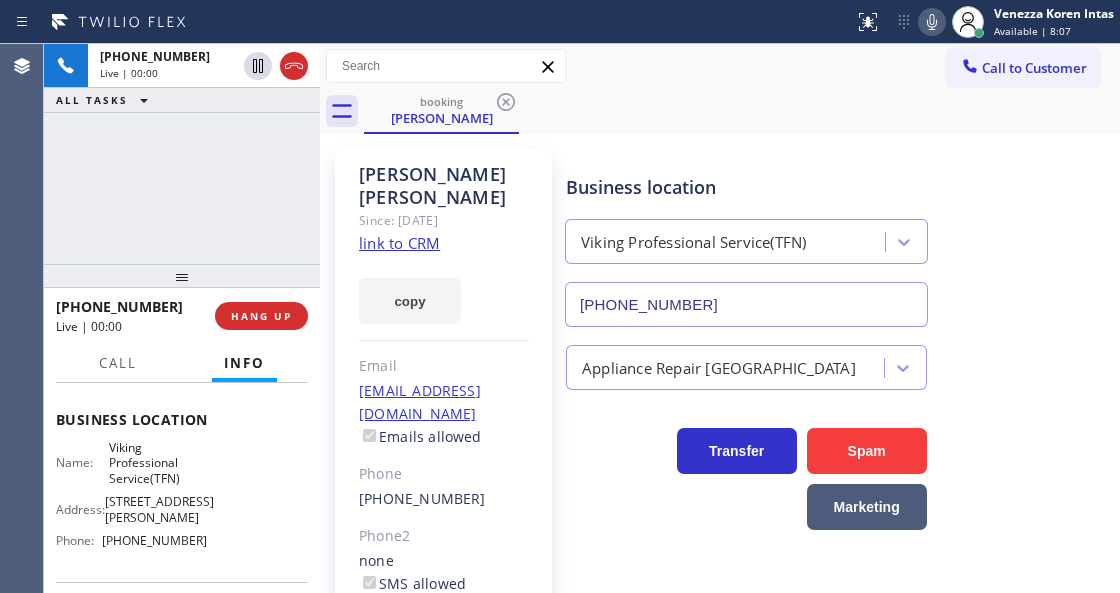 type on "[PHONE_NUMBER]" 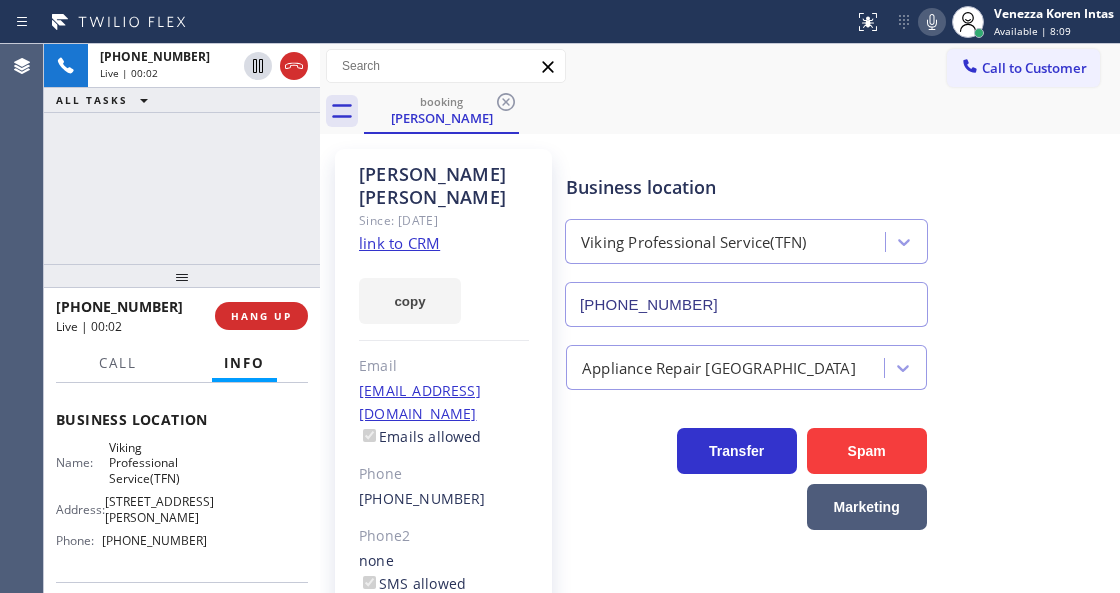 click on "link to CRM" 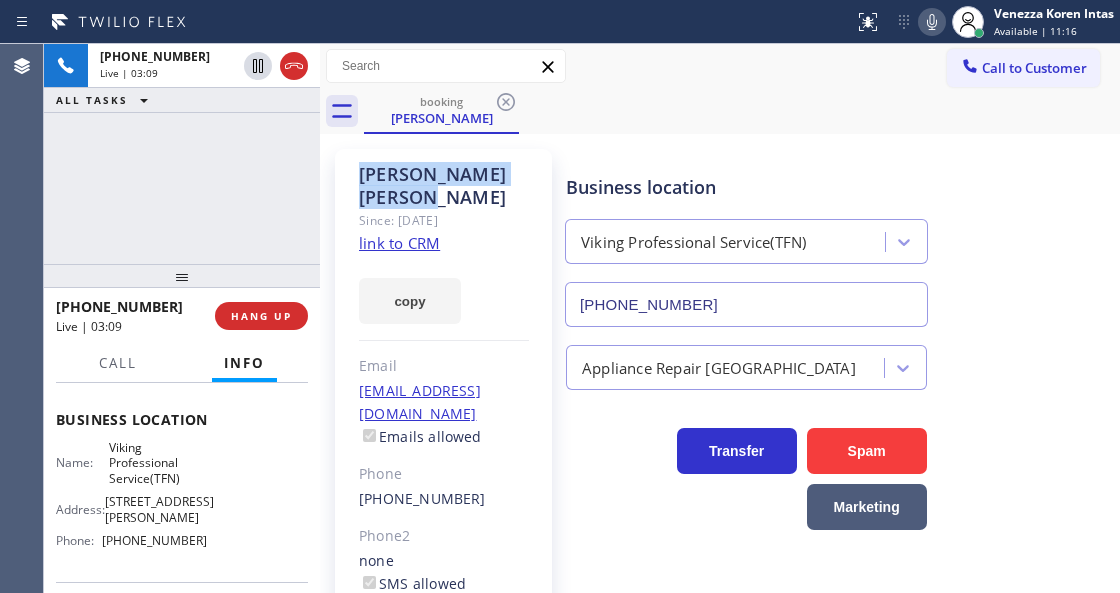 drag, startPoint x: 486, startPoint y: 174, endPoint x: 325, endPoint y: 162, distance: 161.44658 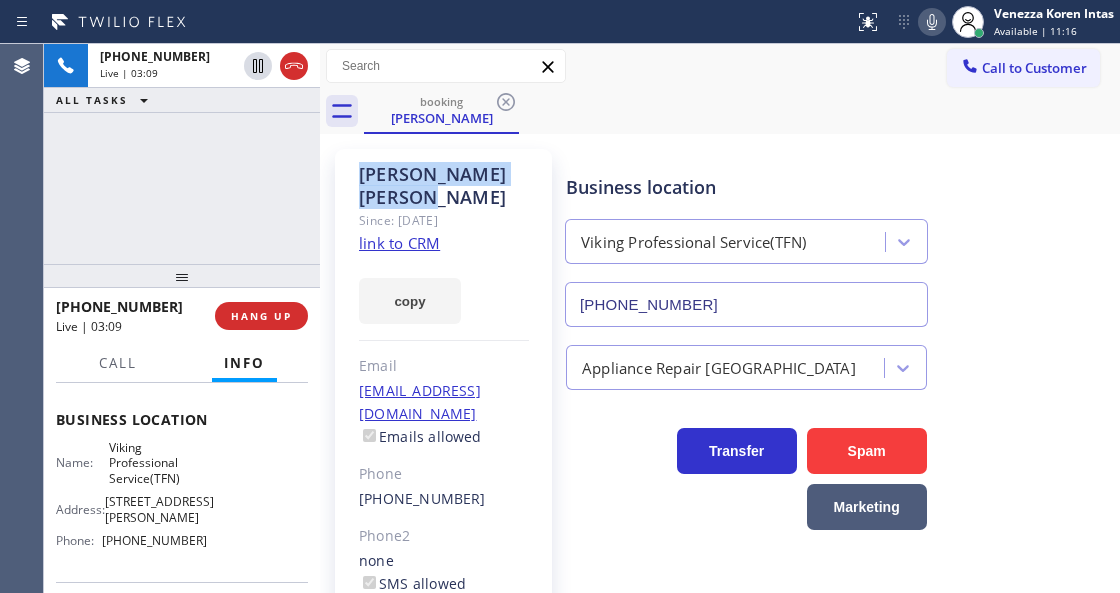 click on "[PERSON_NAME] Since: [DATE] link to CRM copy Email [EMAIL_ADDRESS][DOMAIN_NAME]  Emails allowed Phone [PHONE_NUMBER] Phone2 none  SMS allowed Primary address   [GEOGRAPHIC_DATA] EDIT Outbound call Location Viking Professional Service(TFN) Your caller id phone number [PHONE_NUMBER] Customer number Call Benefits" at bounding box center (443, 458) 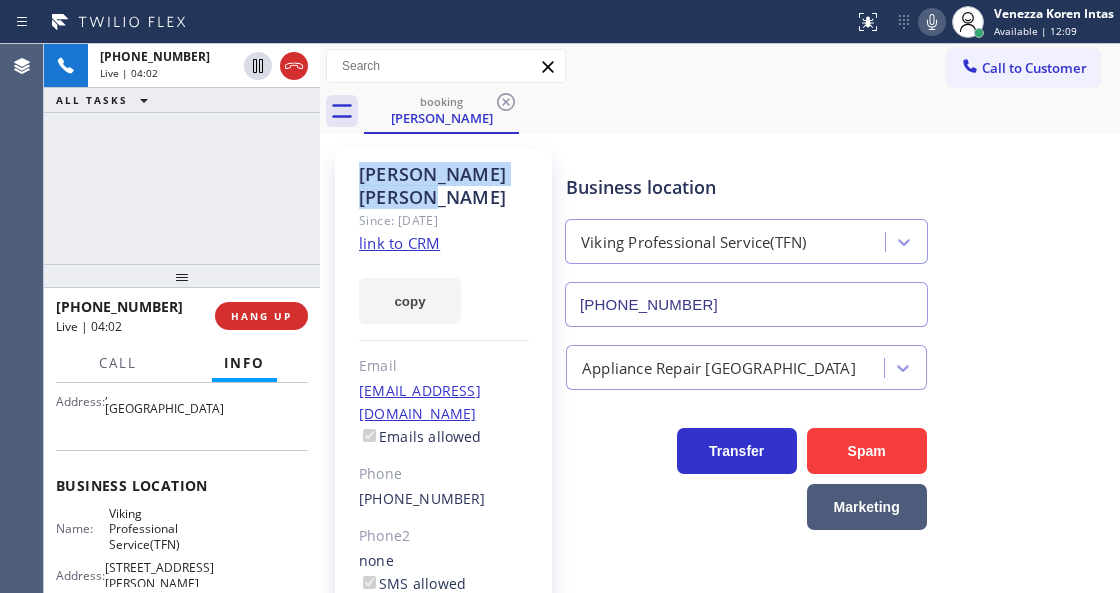 scroll, scrollTop: 200, scrollLeft: 0, axis: vertical 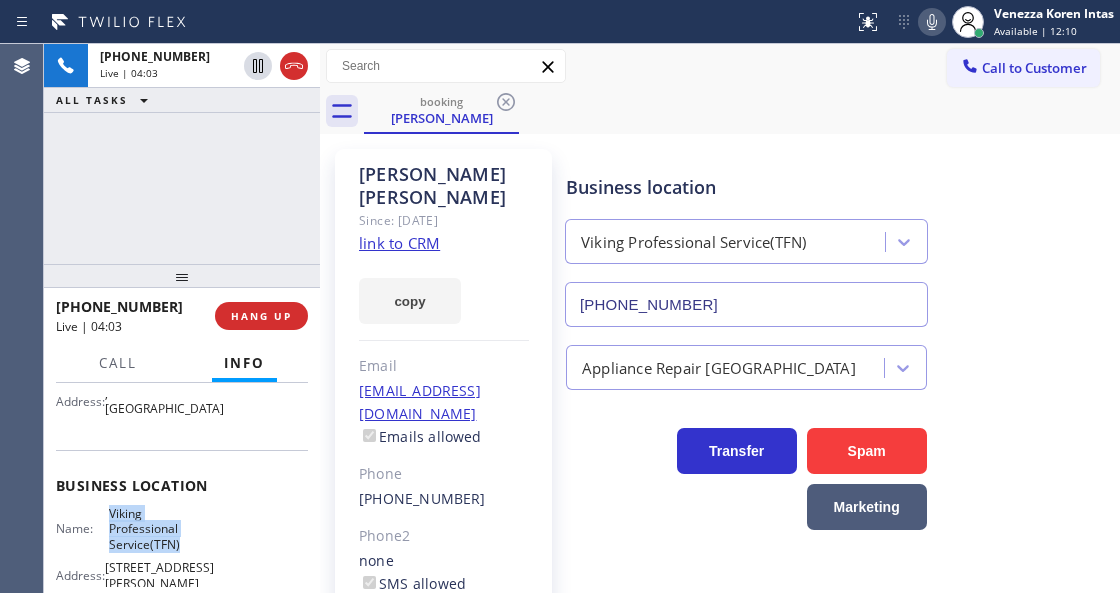 drag, startPoint x: 104, startPoint y: 505, endPoint x: 194, endPoint y: 549, distance: 100.17984 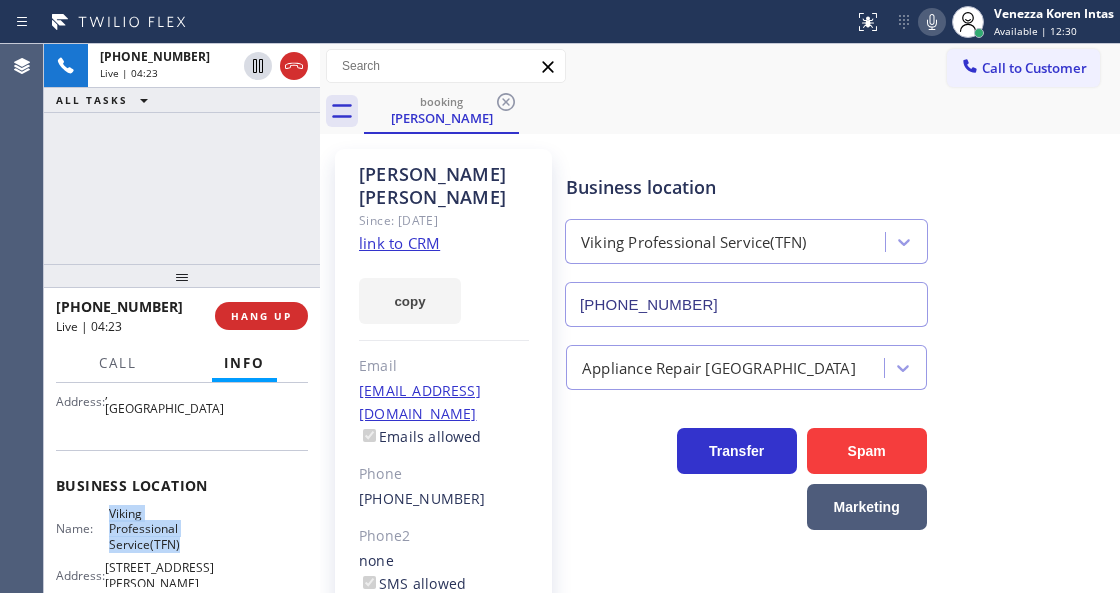 click on "Status report No issues detected If you experience an issue, please download the report and send it to your support team. Download report Venezza Koren Intas Available | 12:30 Set your status Offline Available Unavailable Break Log out" at bounding box center (983, 22) 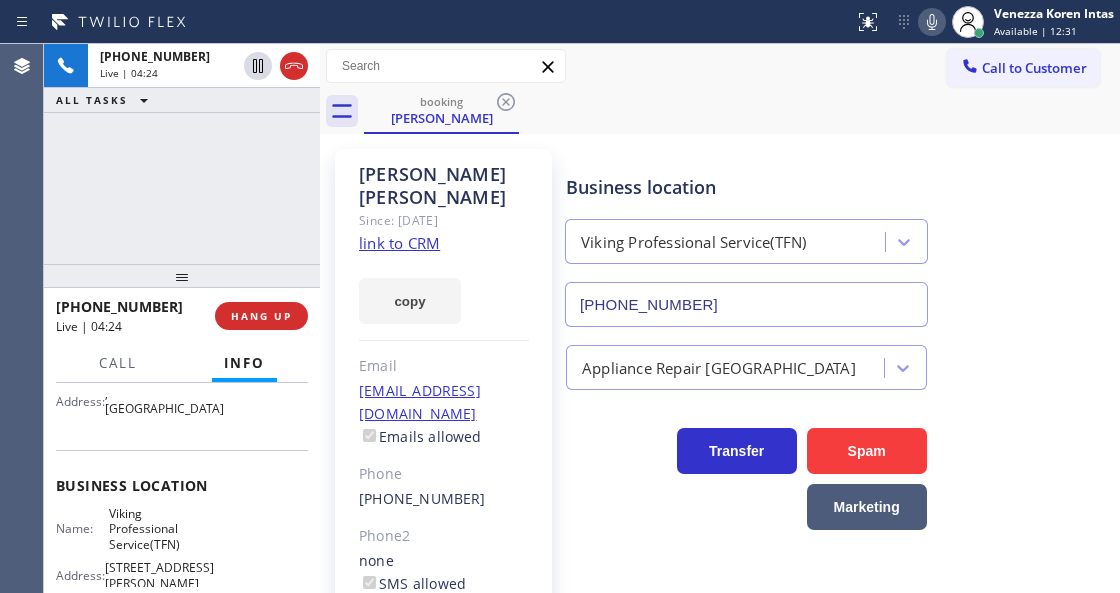 click 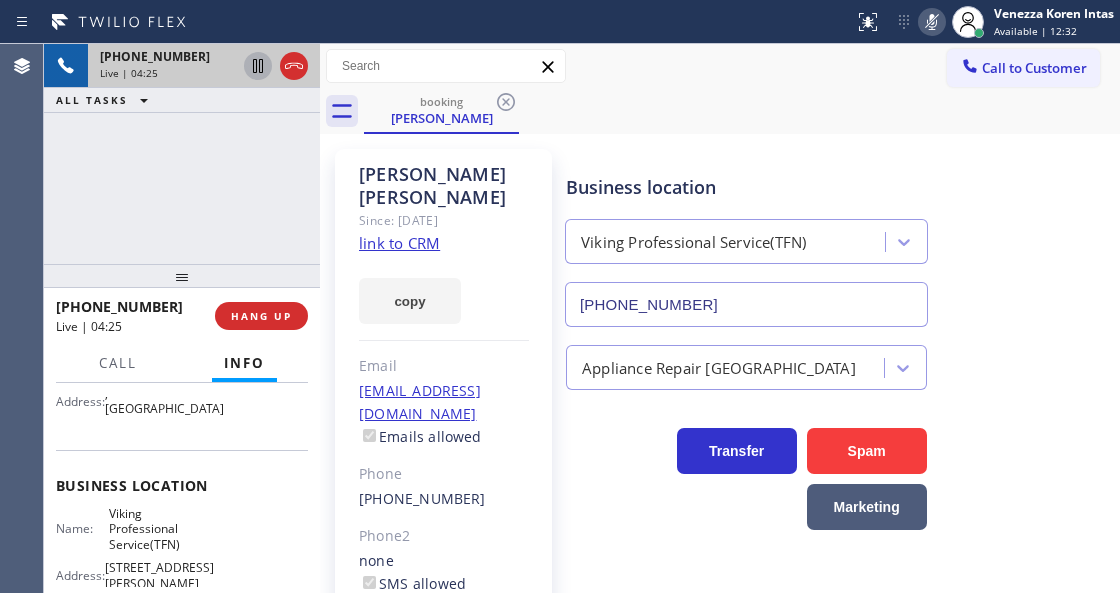 click 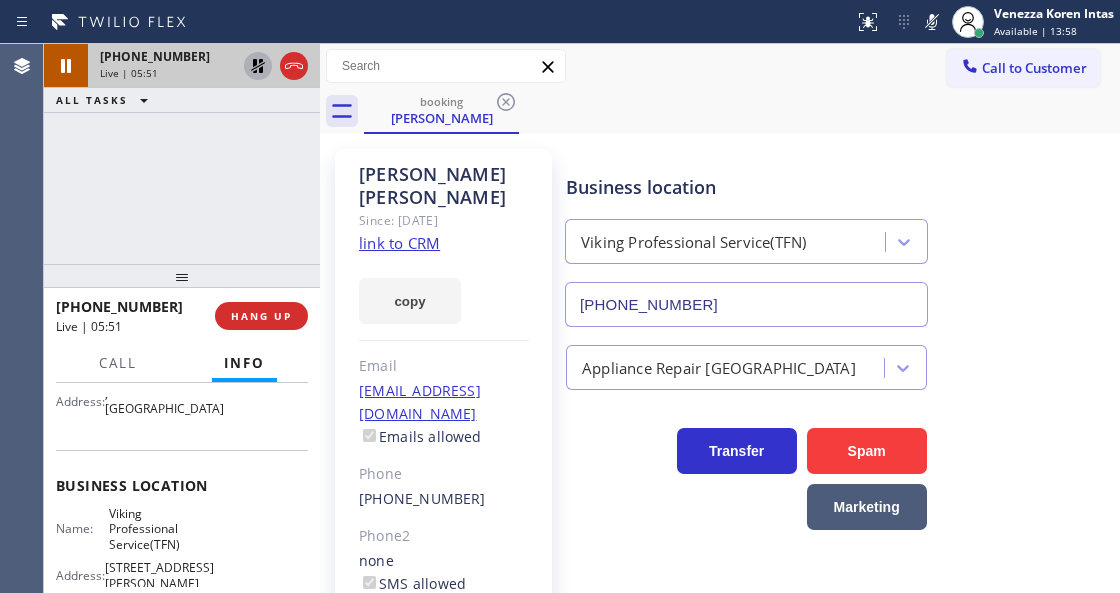 drag, startPoint x: 922, startPoint y: 19, endPoint x: 908, endPoint y: 96, distance: 78.26238 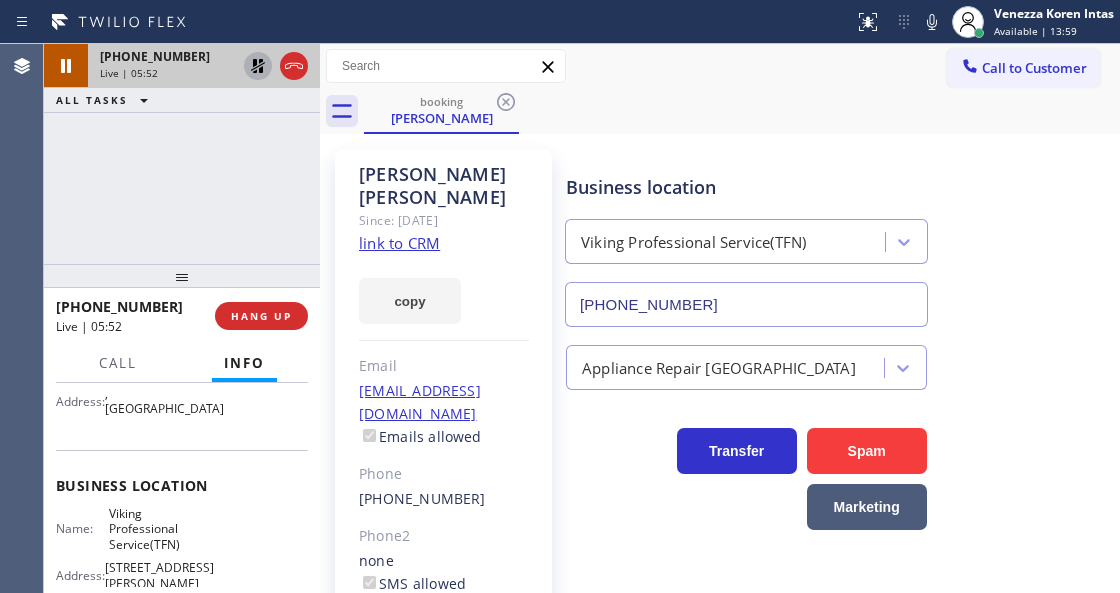 click 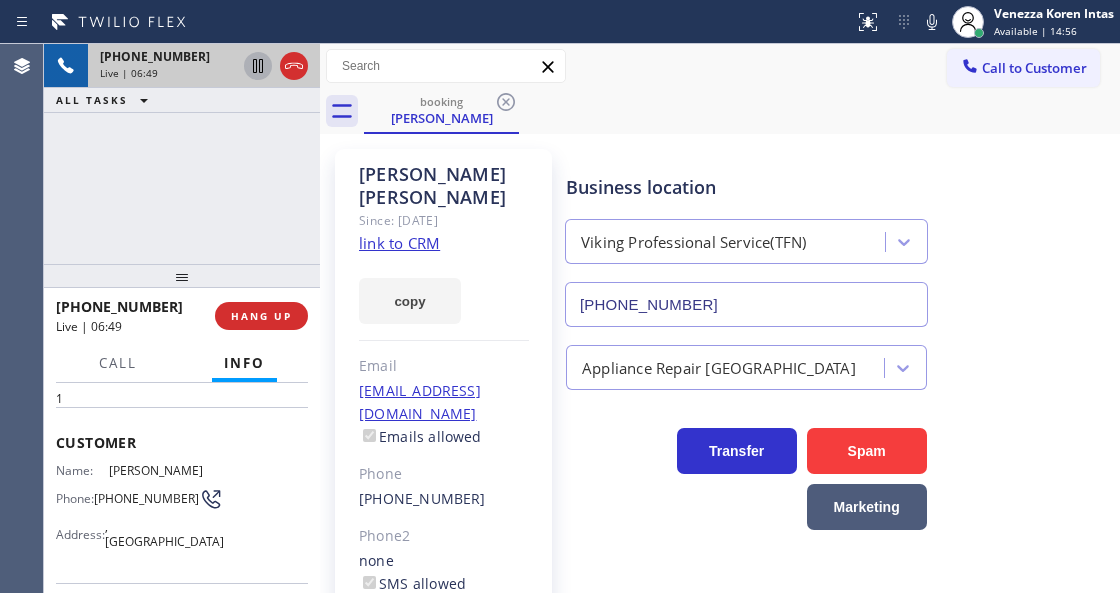 scroll, scrollTop: 66, scrollLeft: 0, axis: vertical 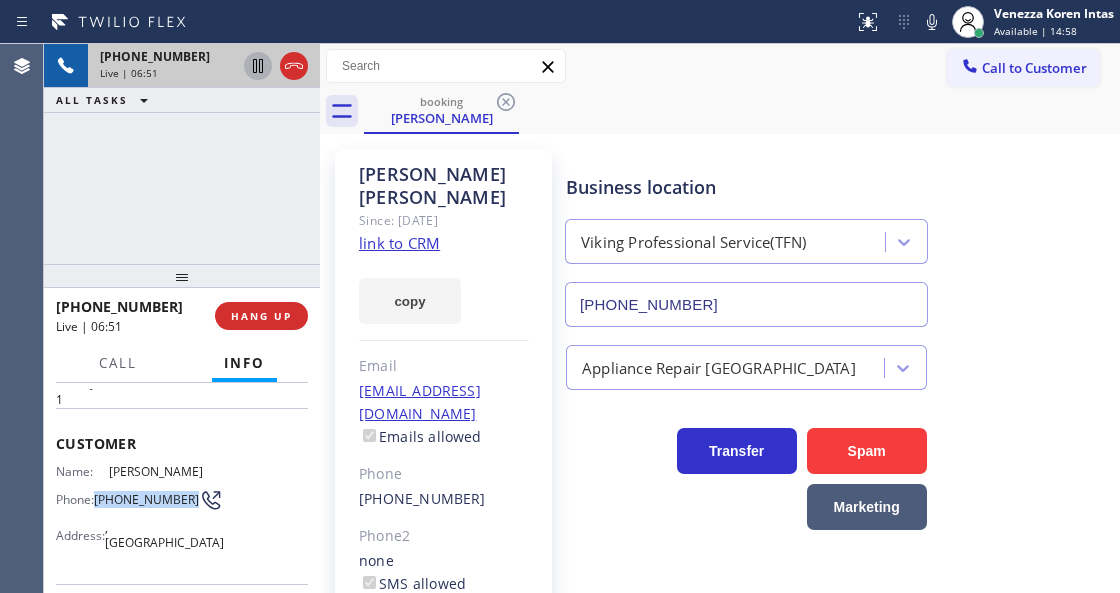 drag, startPoint x: 142, startPoint y: 504, endPoint x: 98, endPoint y: 485, distance: 47.92703 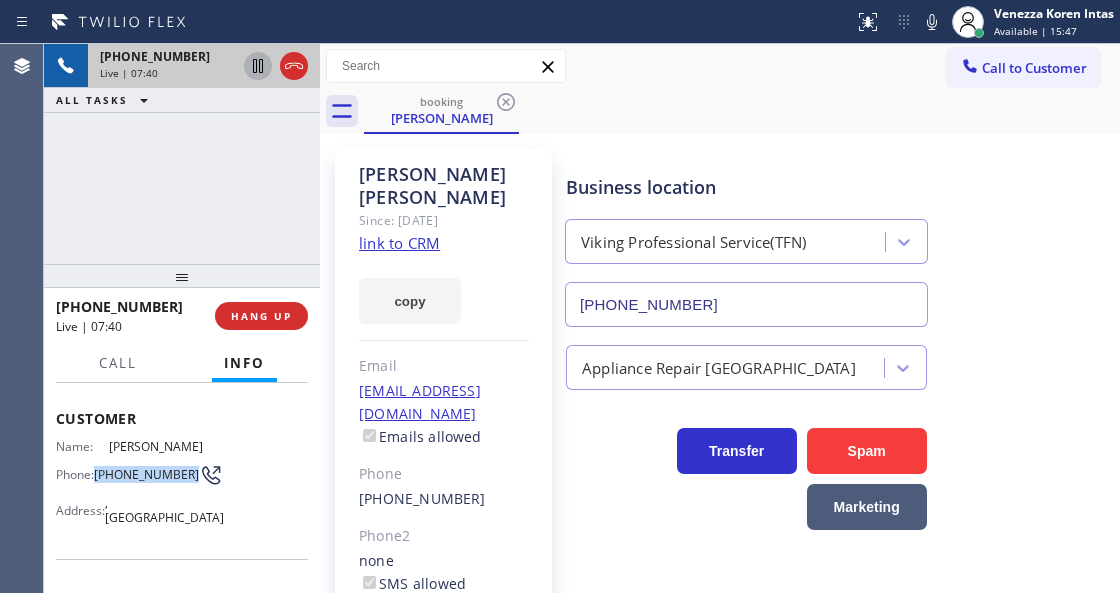 scroll, scrollTop: 133, scrollLeft: 0, axis: vertical 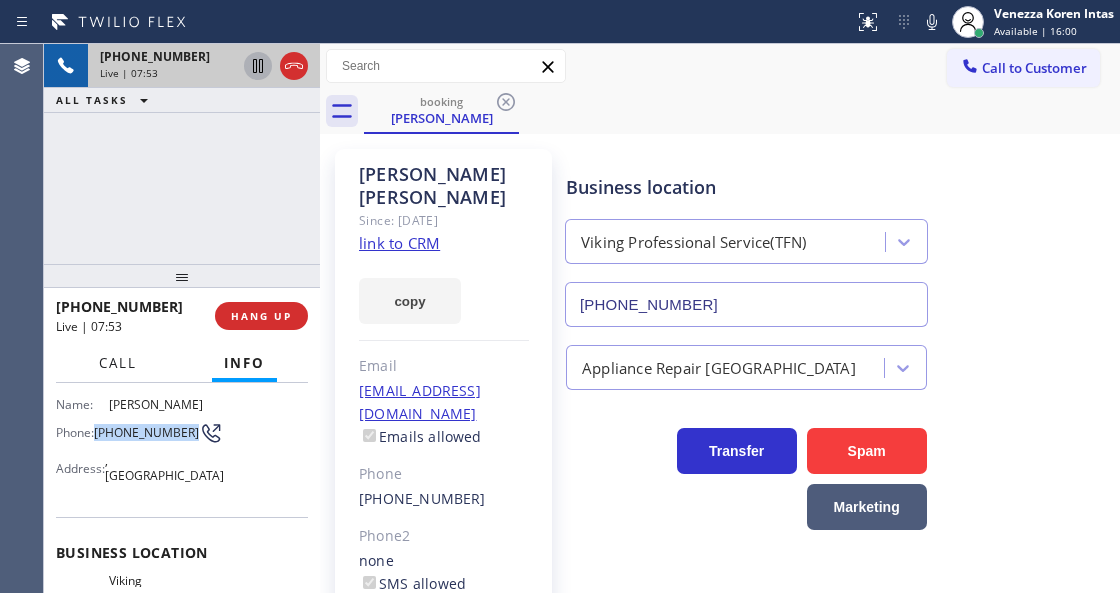click on "Call" at bounding box center [118, 363] 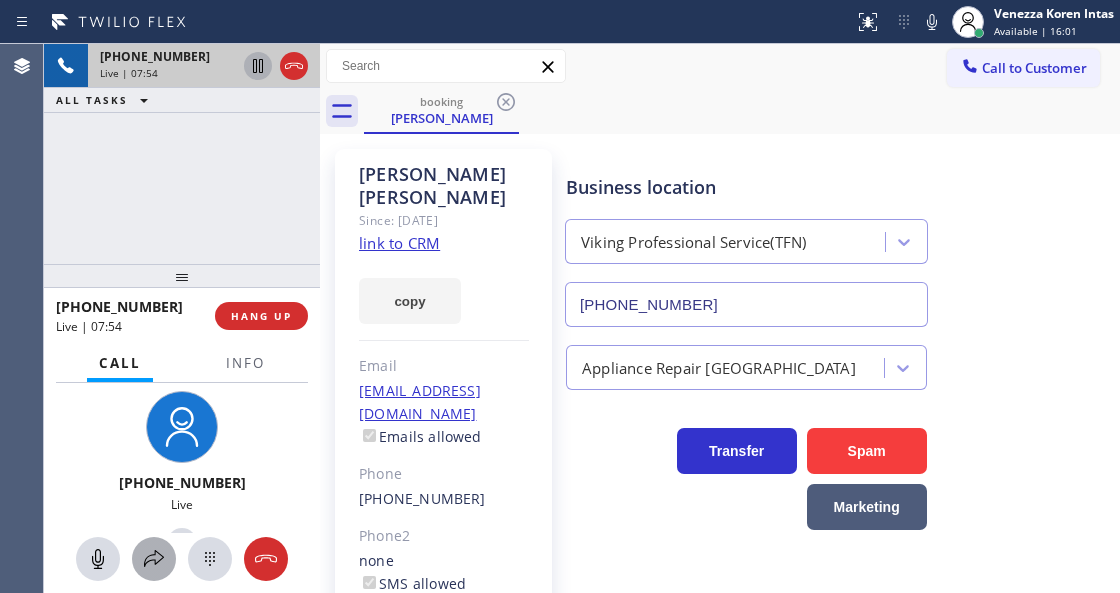 click at bounding box center (154, 559) 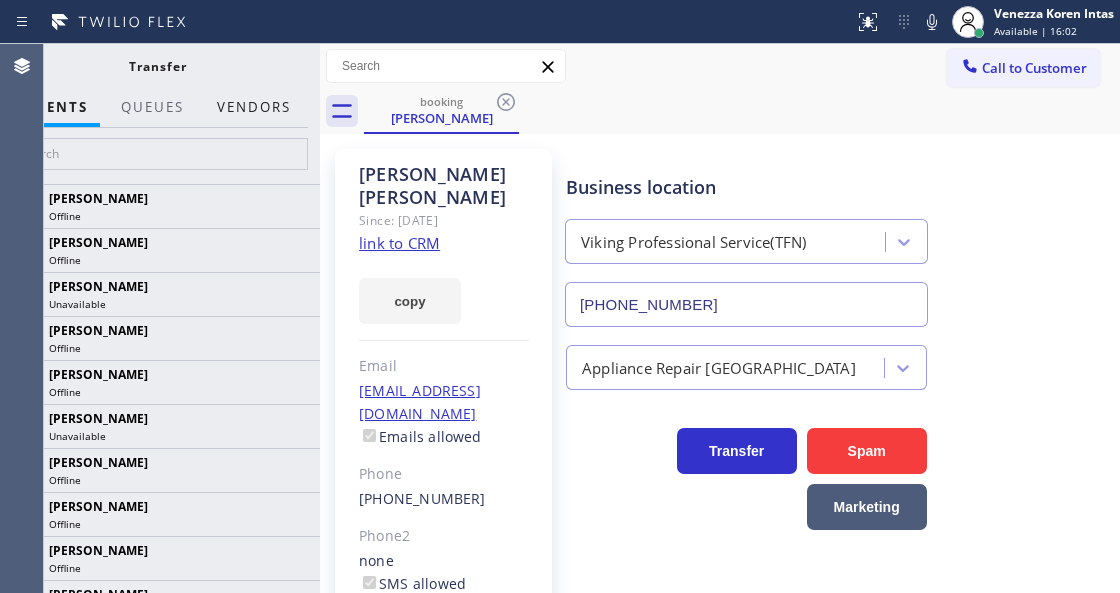 click on "Vendors" at bounding box center [254, 107] 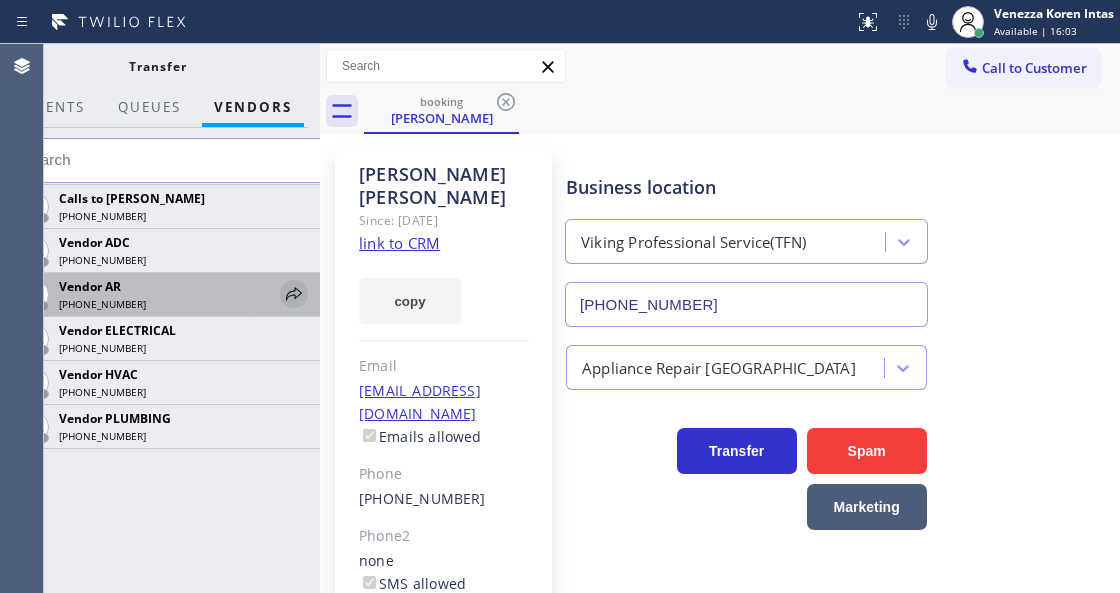 click 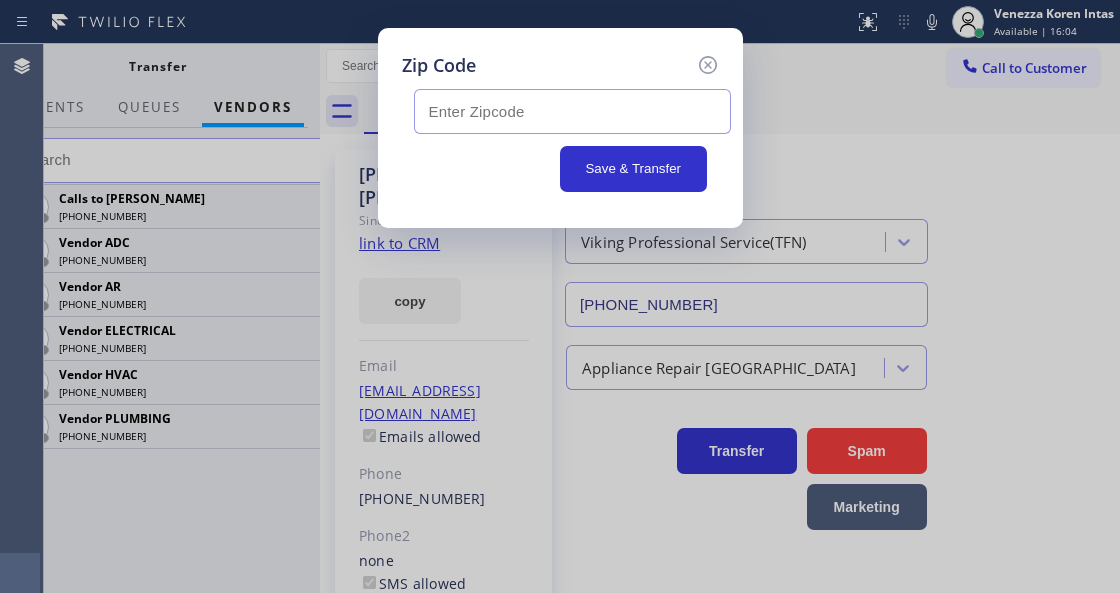 click at bounding box center (572, 111) 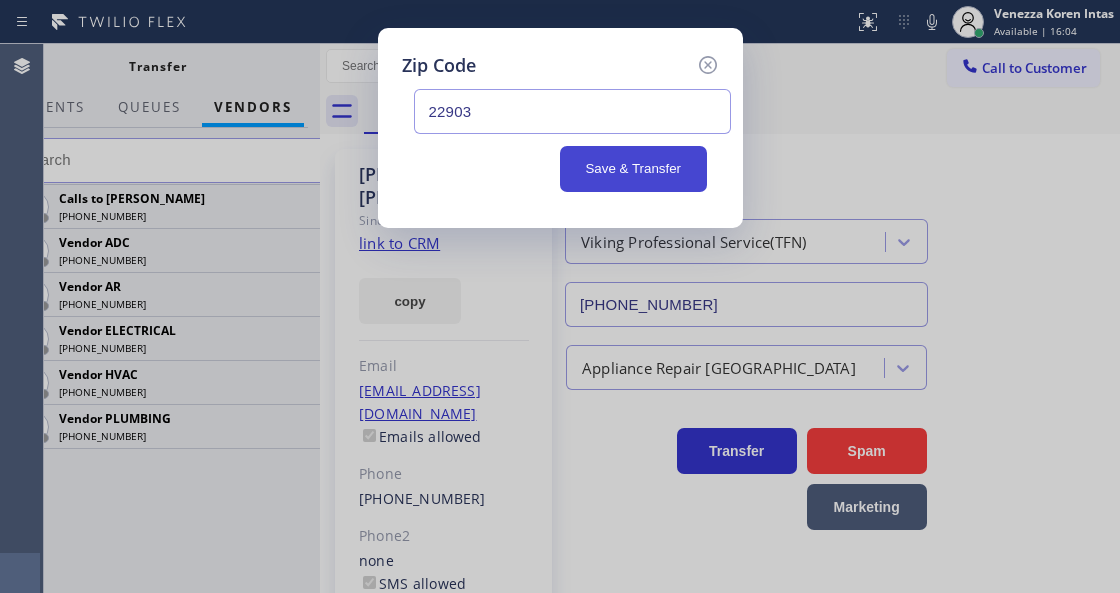 type on "22903" 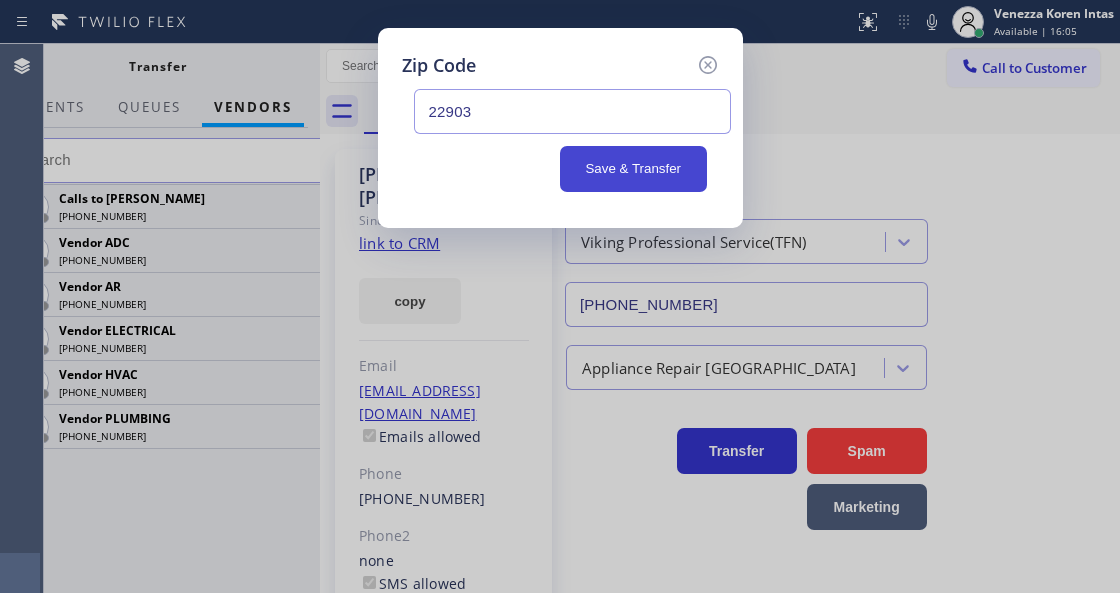 click on "Save & Transfer" at bounding box center (633, 169) 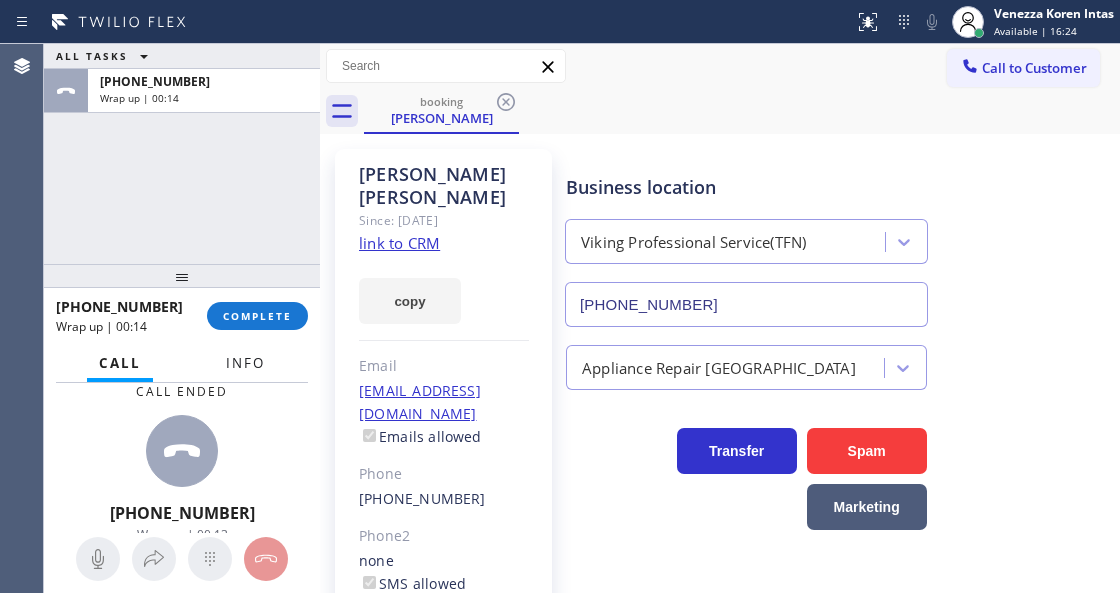 click on "Info" at bounding box center (245, 363) 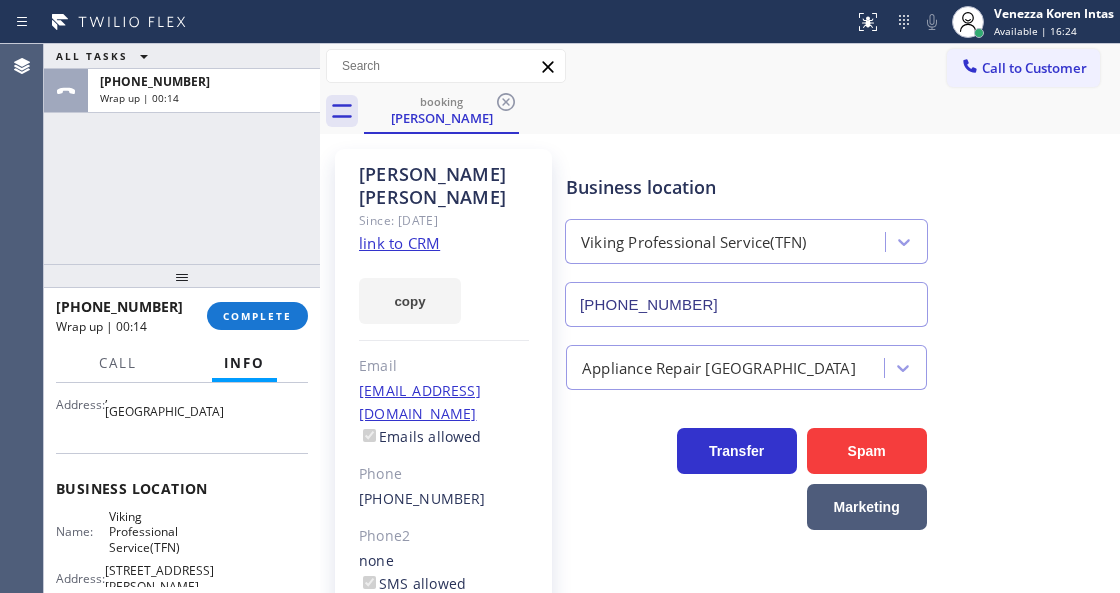 scroll, scrollTop: 266, scrollLeft: 0, axis: vertical 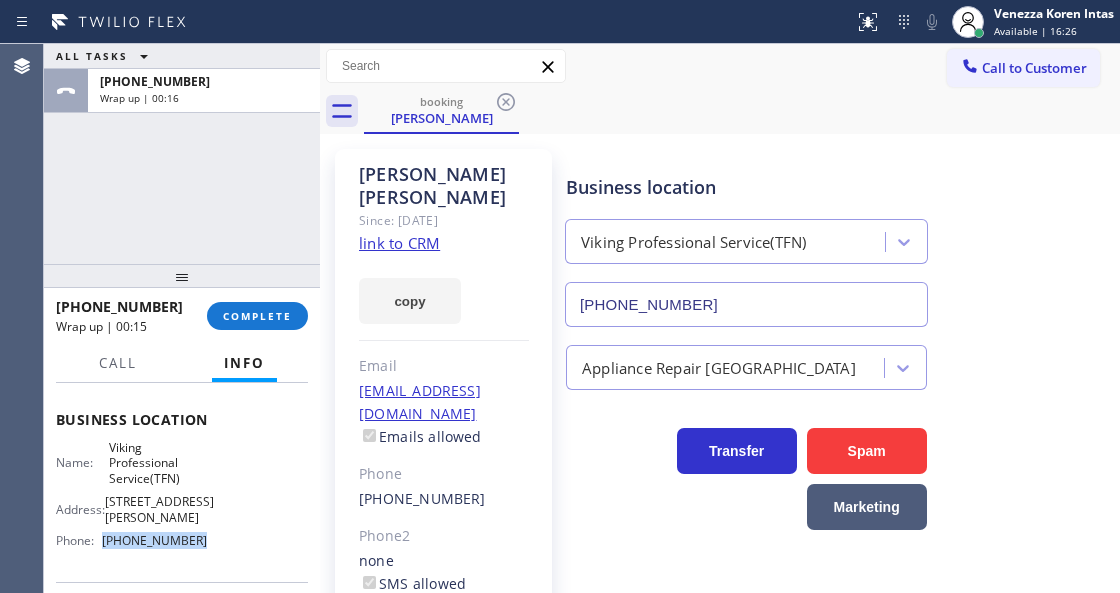 drag, startPoint x: 202, startPoint y: 531, endPoint x: 105, endPoint y: 532, distance: 97.00516 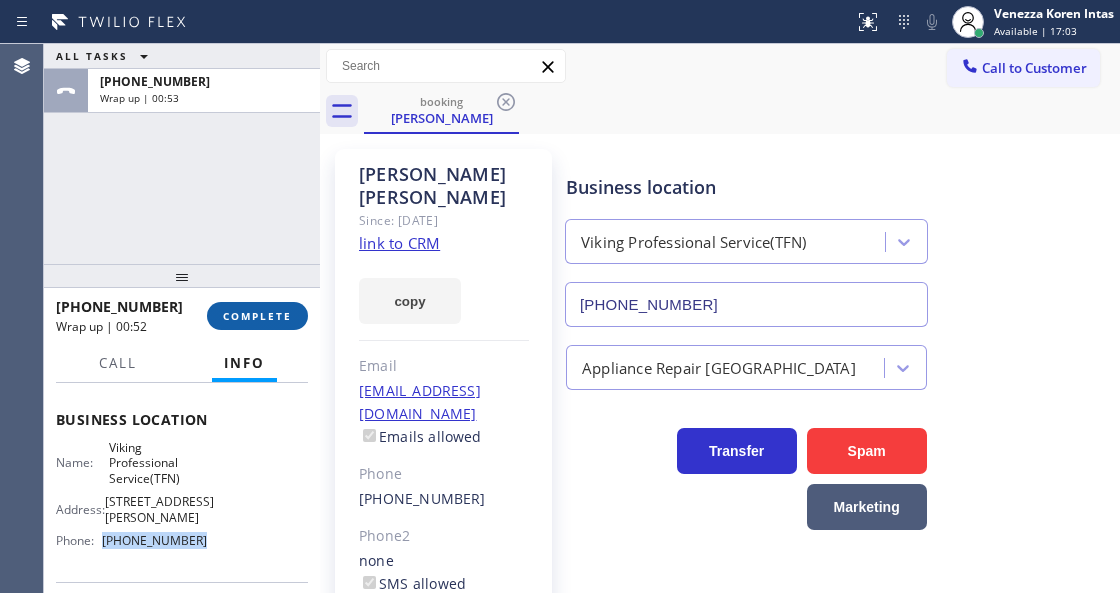 click on "COMPLETE" at bounding box center (257, 316) 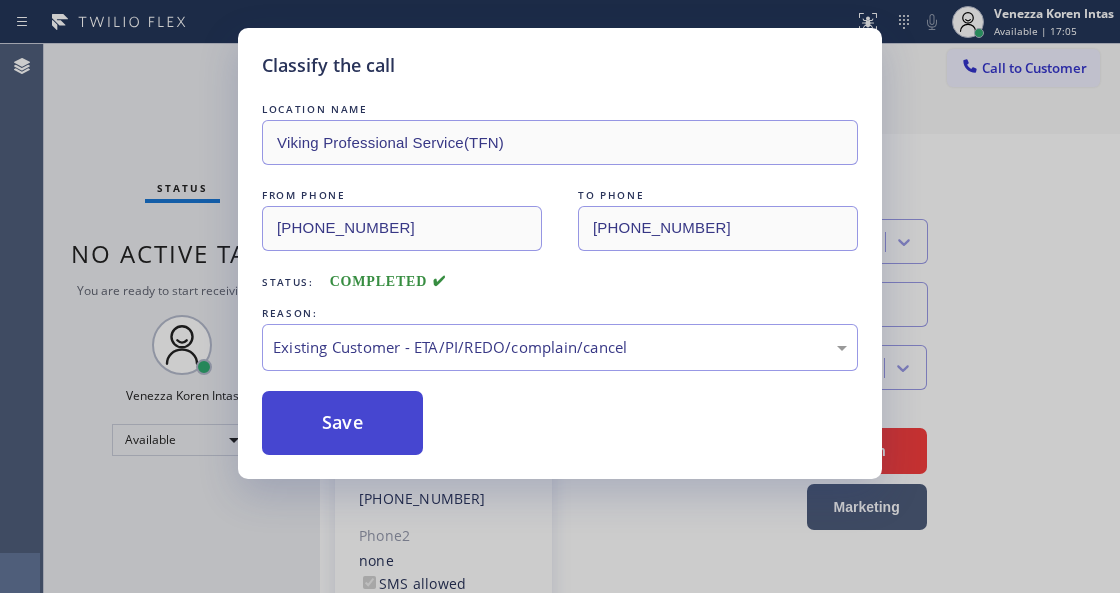 drag, startPoint x: 451, startPoint y: 460, endPoint x: 414, endPoint y: 448, distance: 38.8973 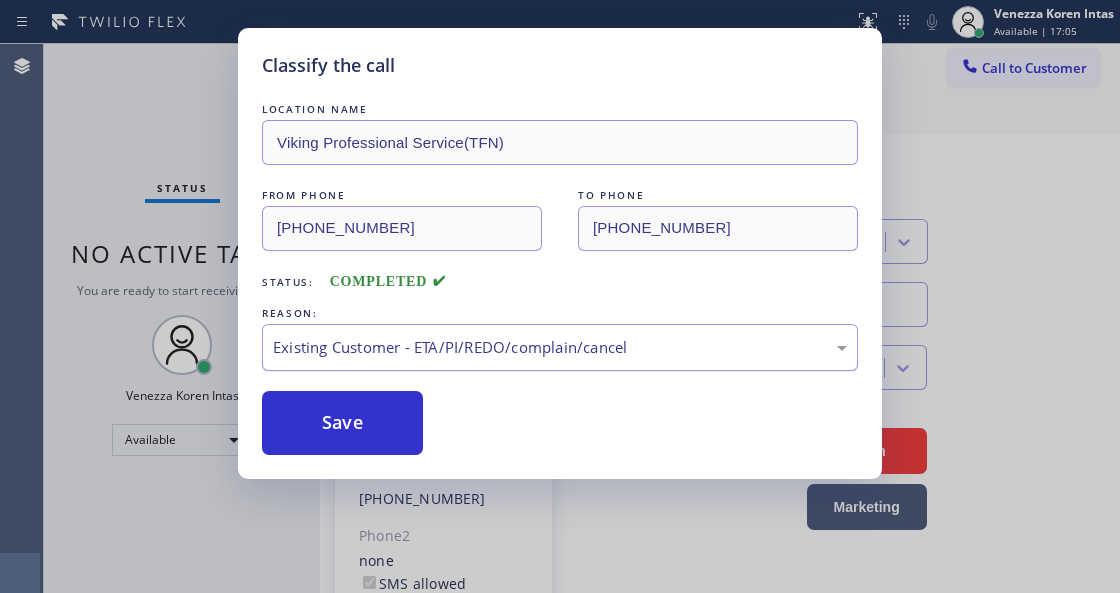click on "Existing Customer - ETA/PI/REDO/complain/cancel" at bounding box center [560, 347] 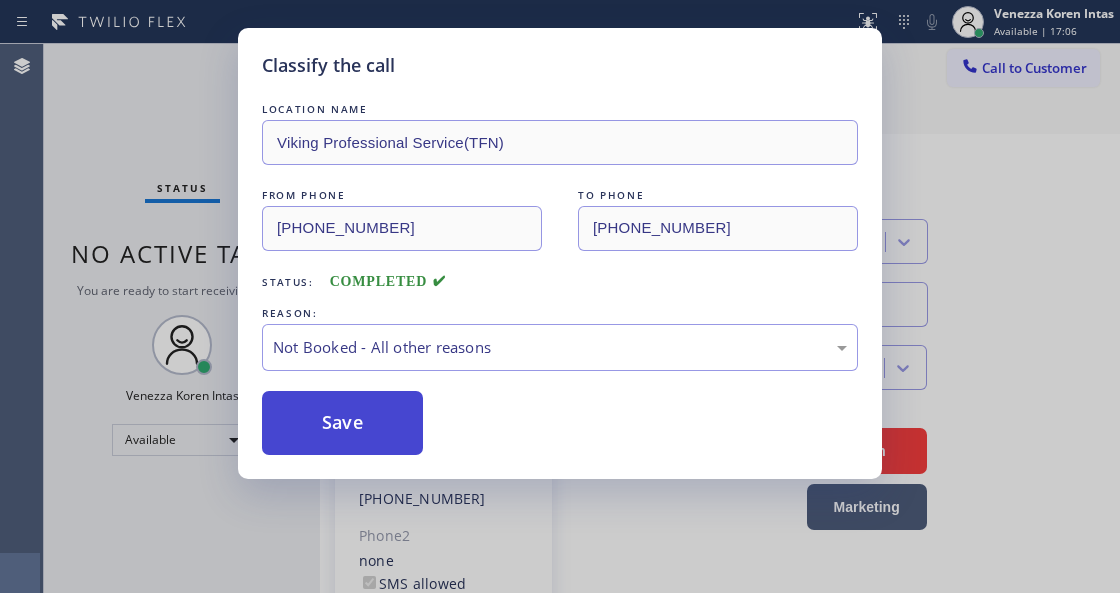 click on "Save" at bounding box center (342, 423) 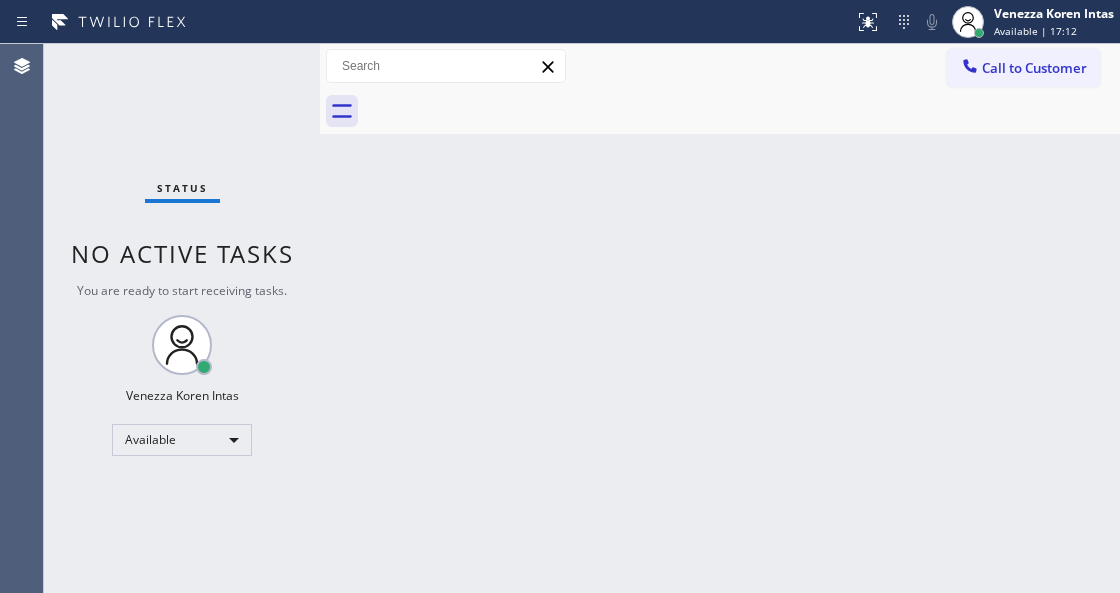 click on "Status   No active tasks     You are ready to start receiving tasks.   Venezza Koren Intas Available" at bounding box center (182, 318) 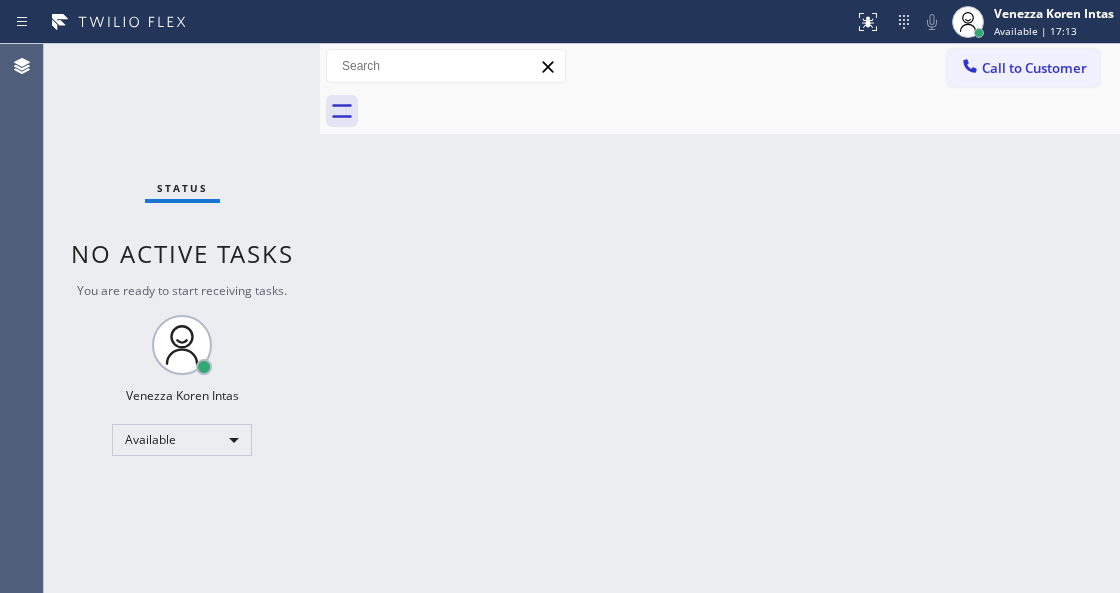 drag, startPoint x: 349, startPoint y: 488, endPoint x: 382, endPoint y: 580, distance: 97.73945 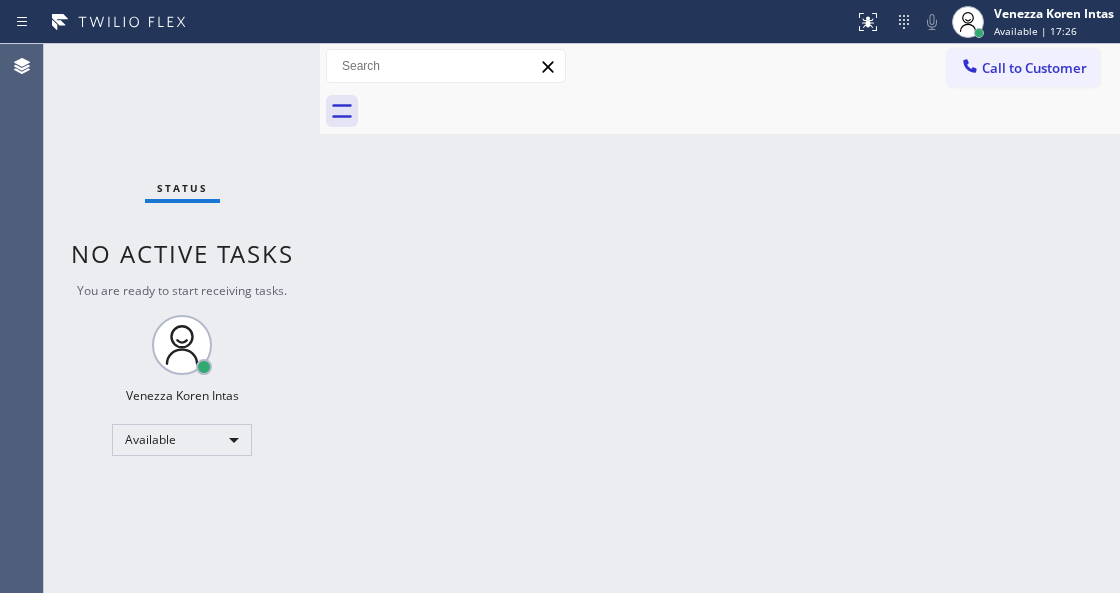 click at bounding box center [320, 318] 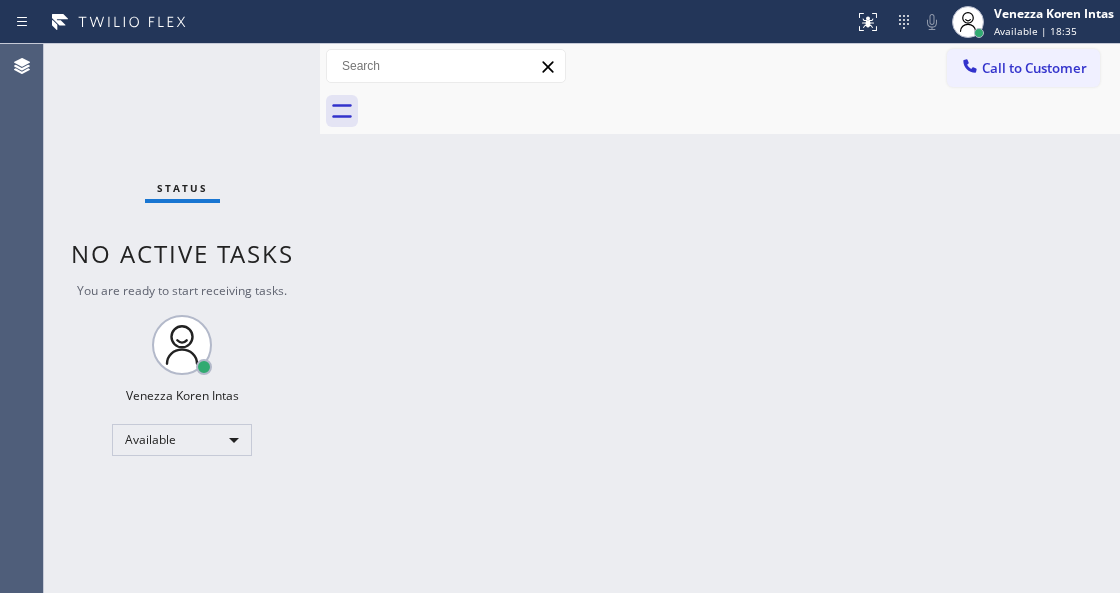 drag, startPoint x: 353, startPoint y: 320, endPoint x: 329, endPoint y: 153, distance: 168.71574 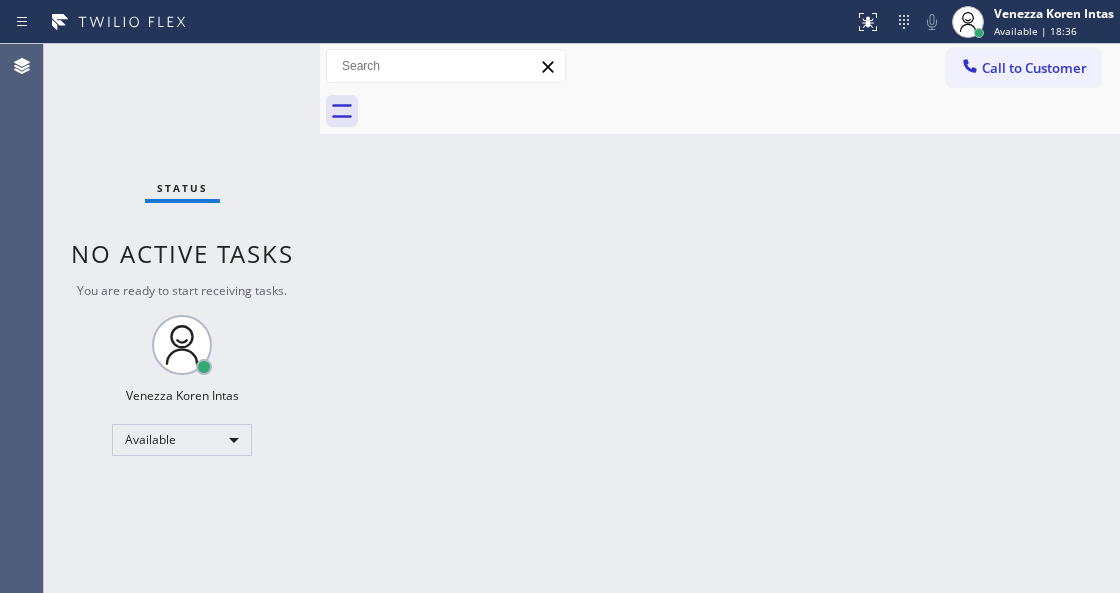 drag, startPoint x: 252, startPoint y: 59, endPoint x: 229, endPoint y: 72, distance: 26.41969 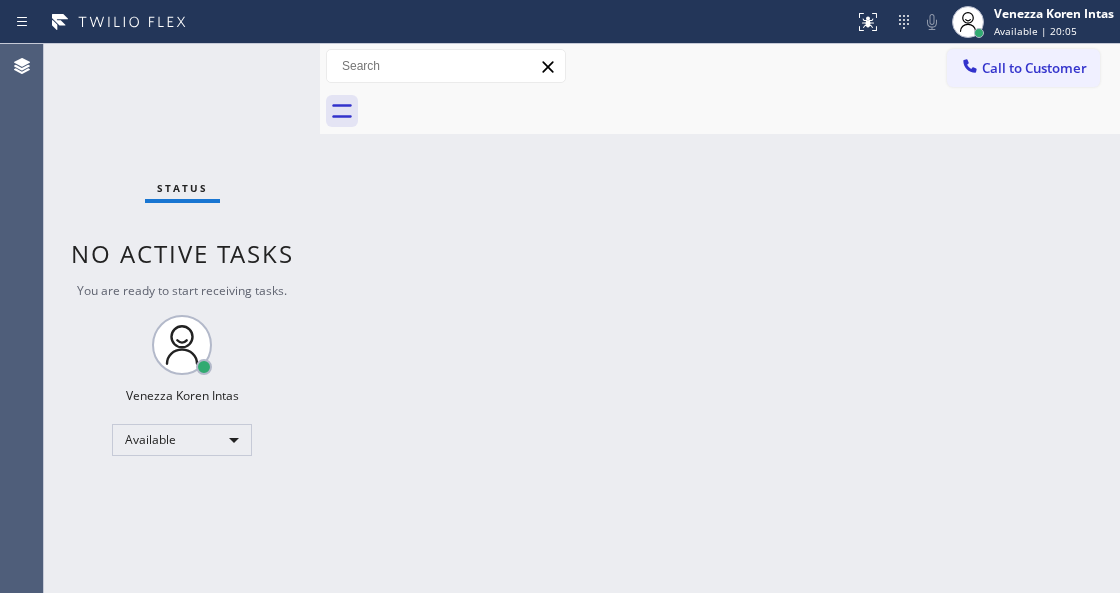 click at bounding box center (320, 318) 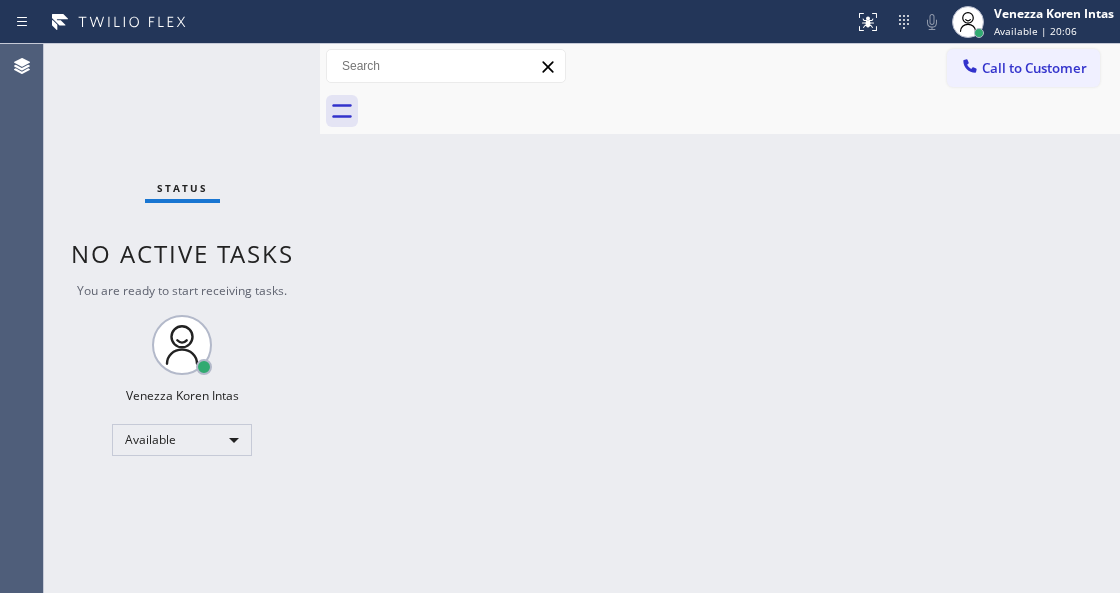 click on "Status   No active tasks     You are ready to start receiving tasks.   Venezza Koren Intas Available" at bounding box center (182, 318) 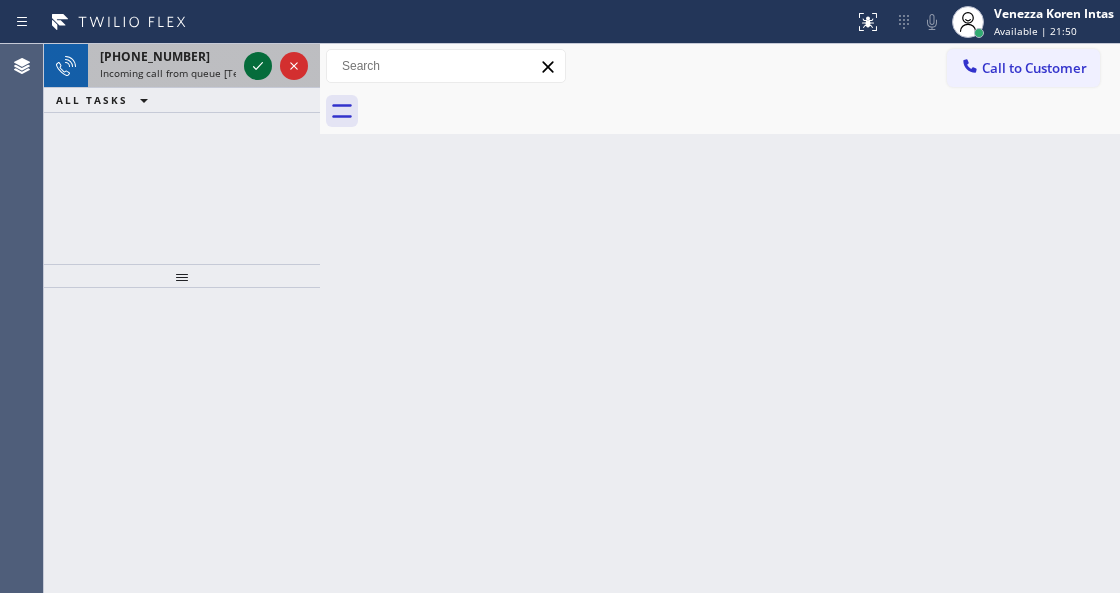 click 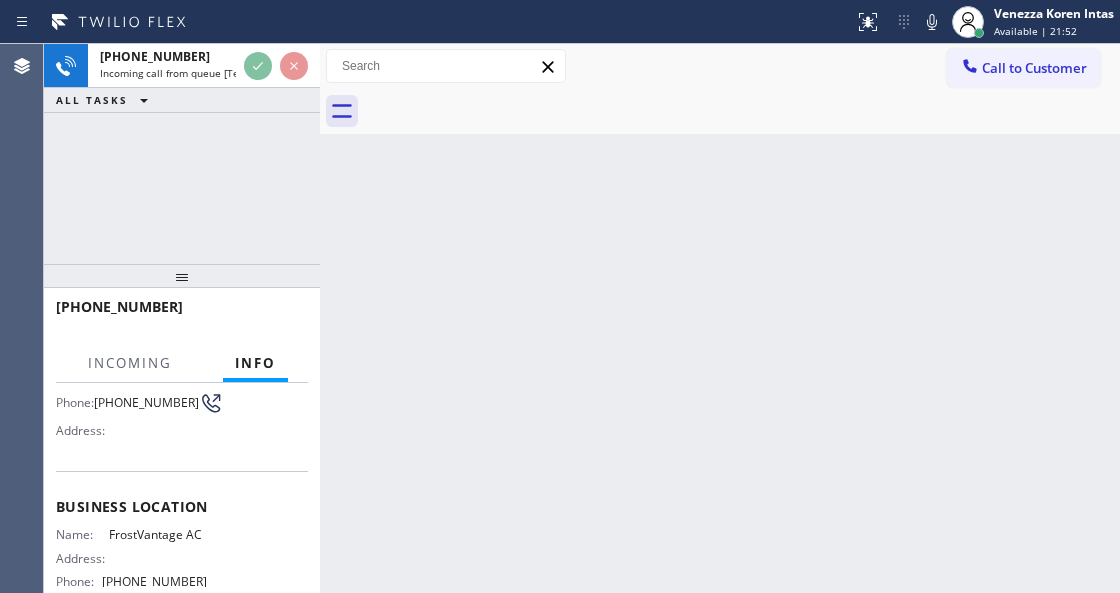 scroll, scrollTop: 200, scrollLeft: 0, axis: vertical 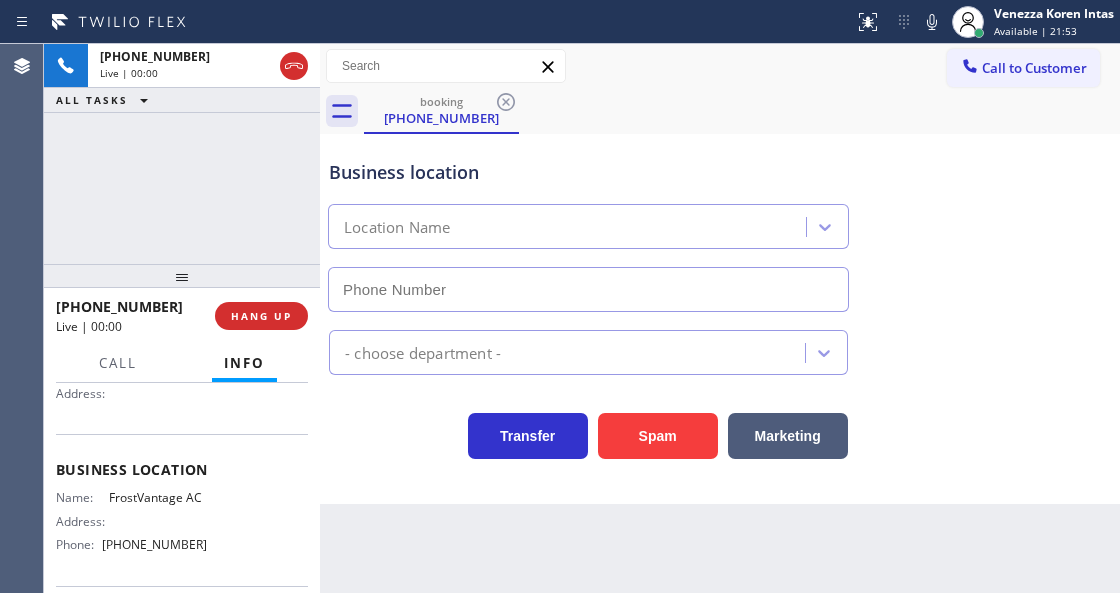 type on "[PHONE_NUMBER]" 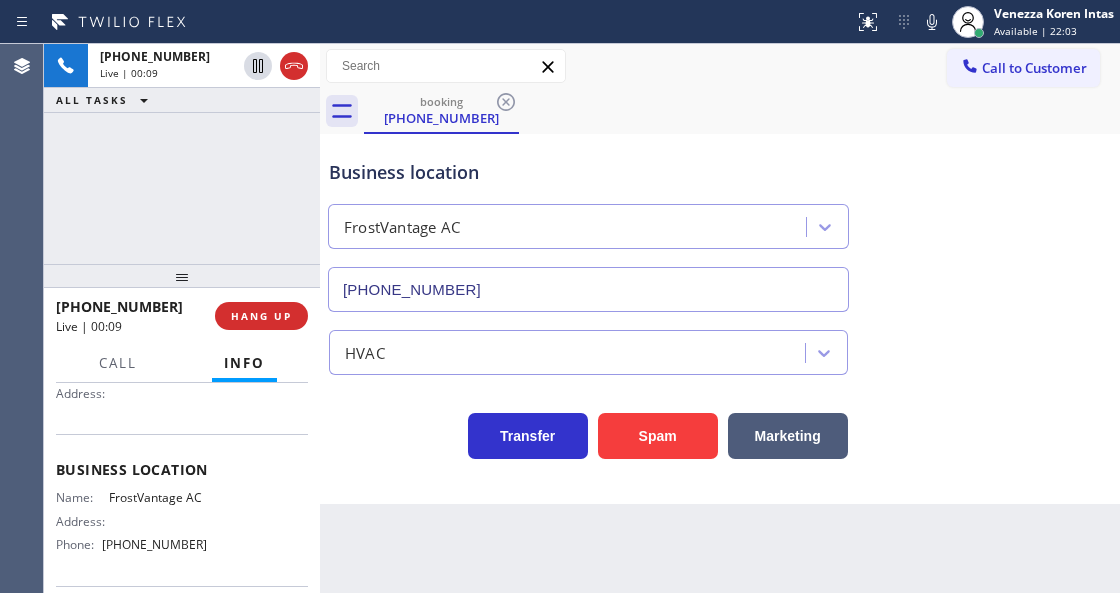 click 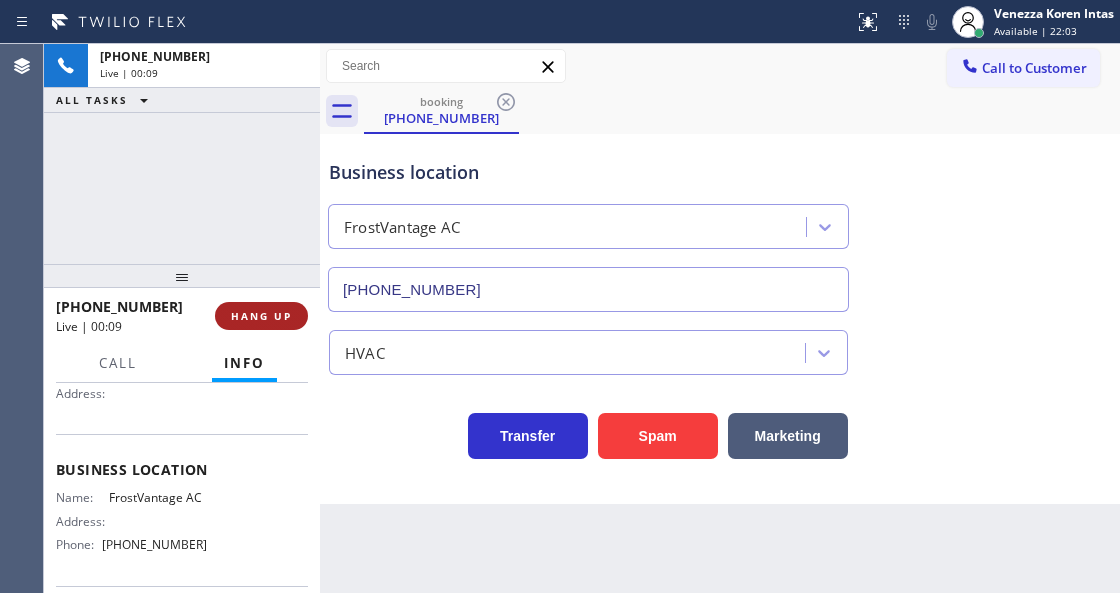 click on "HANG UP" at bounding box center (261, 316) 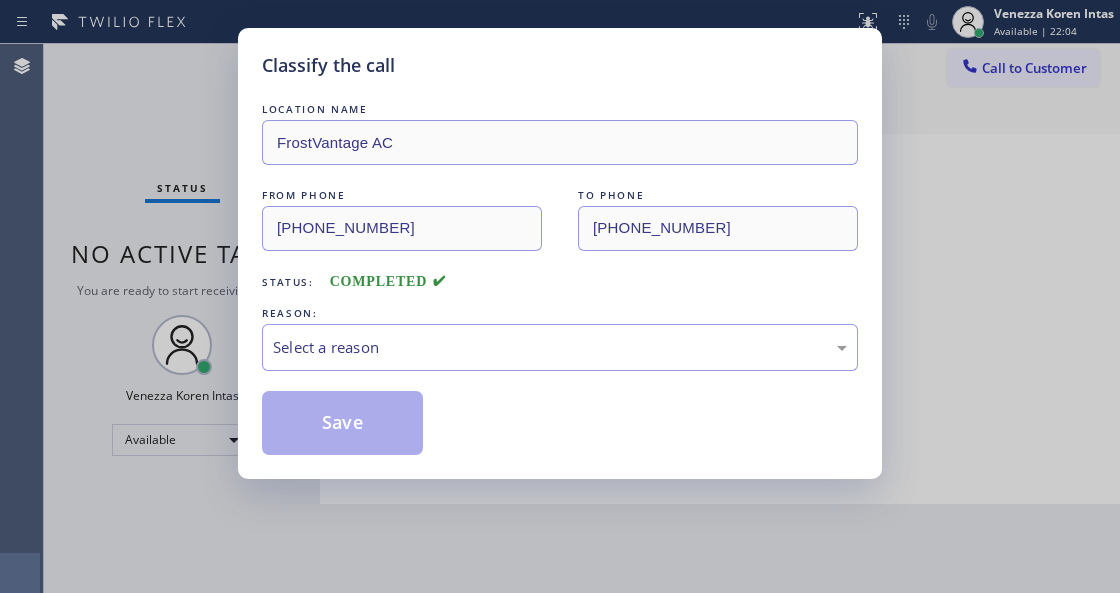 click on "LOCATION NAME FrostVantage AC FROM PHONE [PHONE_NUMBER] TO PHONE [PHONE_NUMBER] Status: COMPLETED REASON: Select a reason Save" at bounding box center [560, 277] 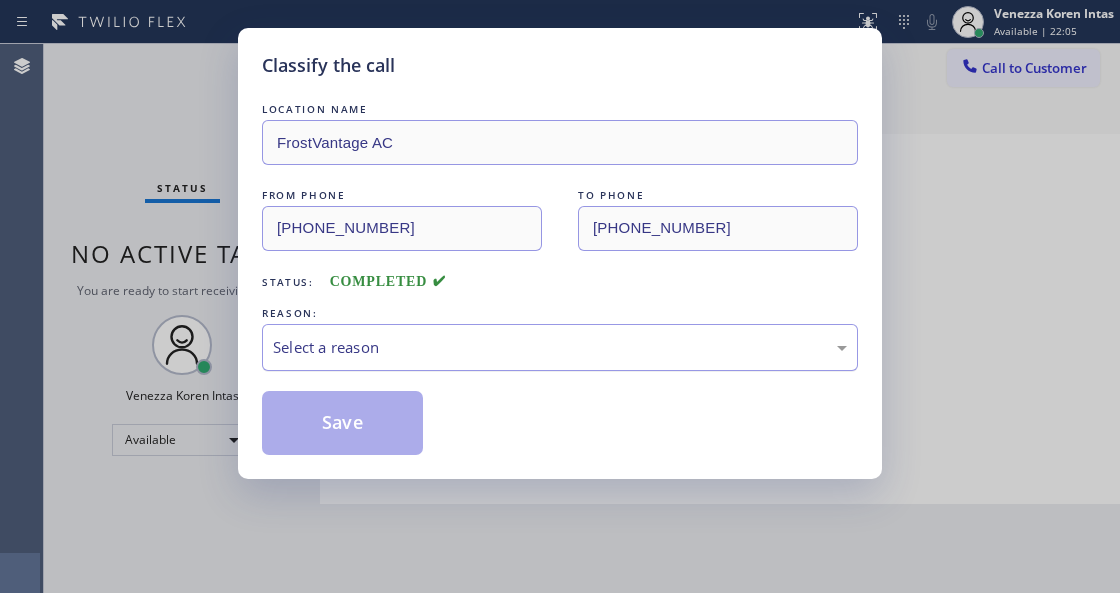 click on "Select a reason" at bounding box center [560, 347] 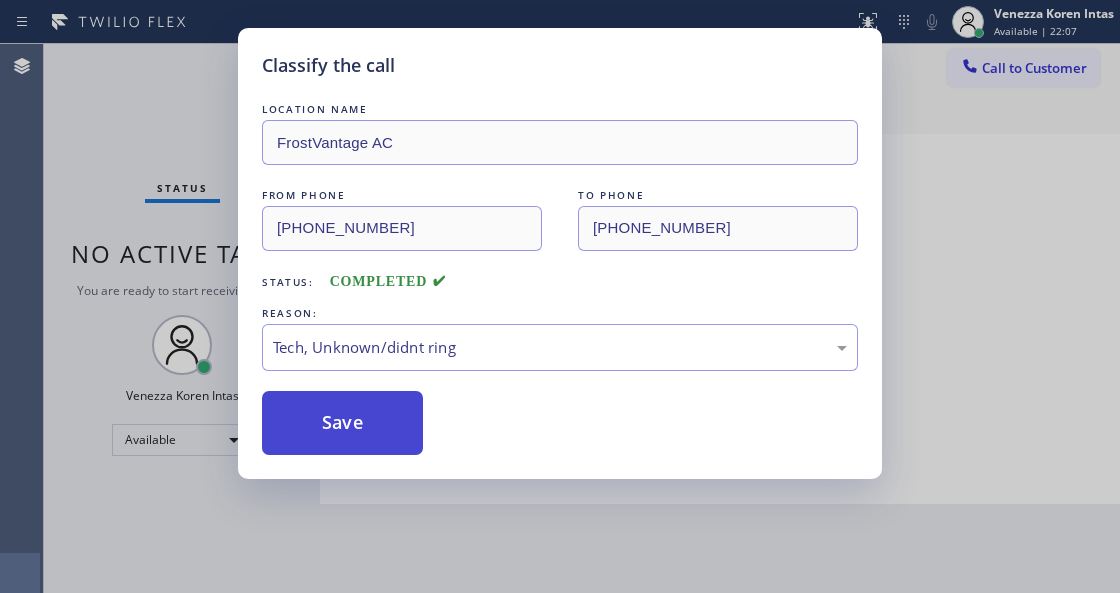 click on "Save" at bounding box center (342, 423) 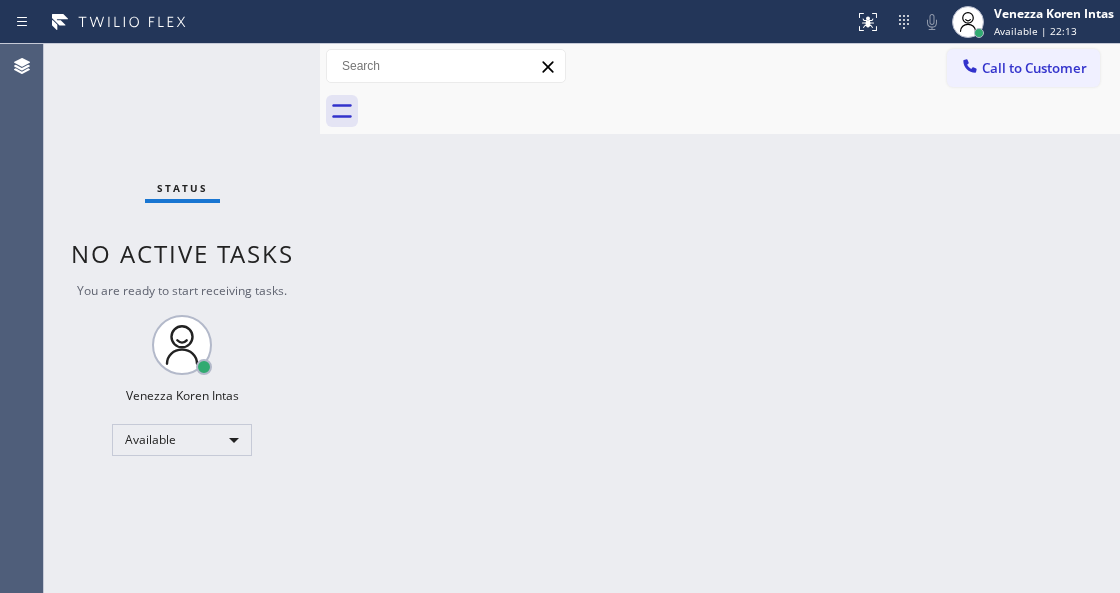 click on "Status   No active tasks     You are ready to start receiving tasks.   Venezza Koren Intas Available" at bounding box center [182, 318] 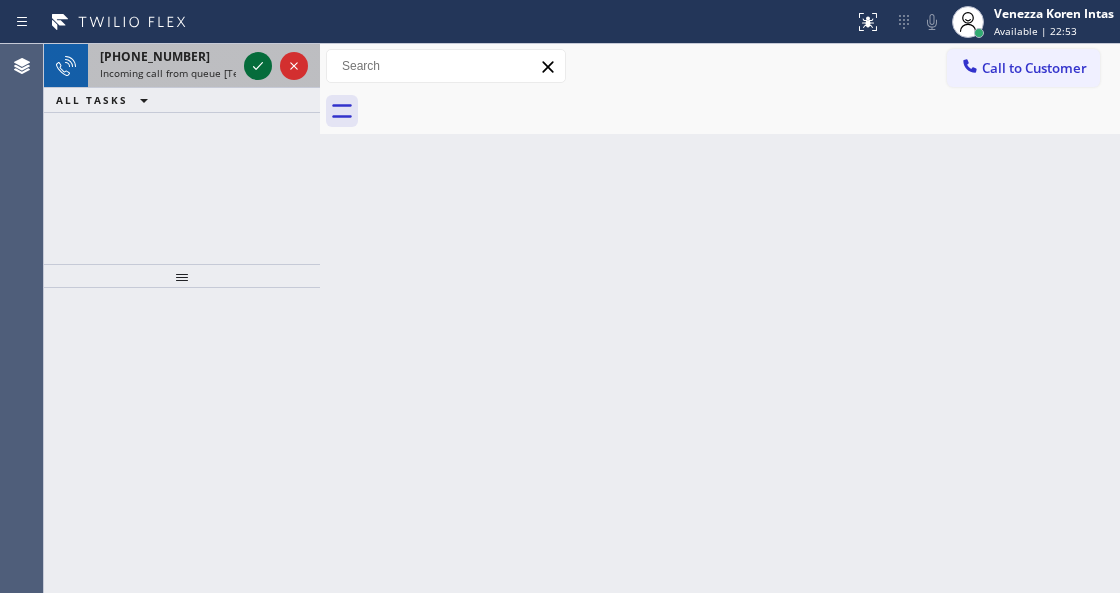 click 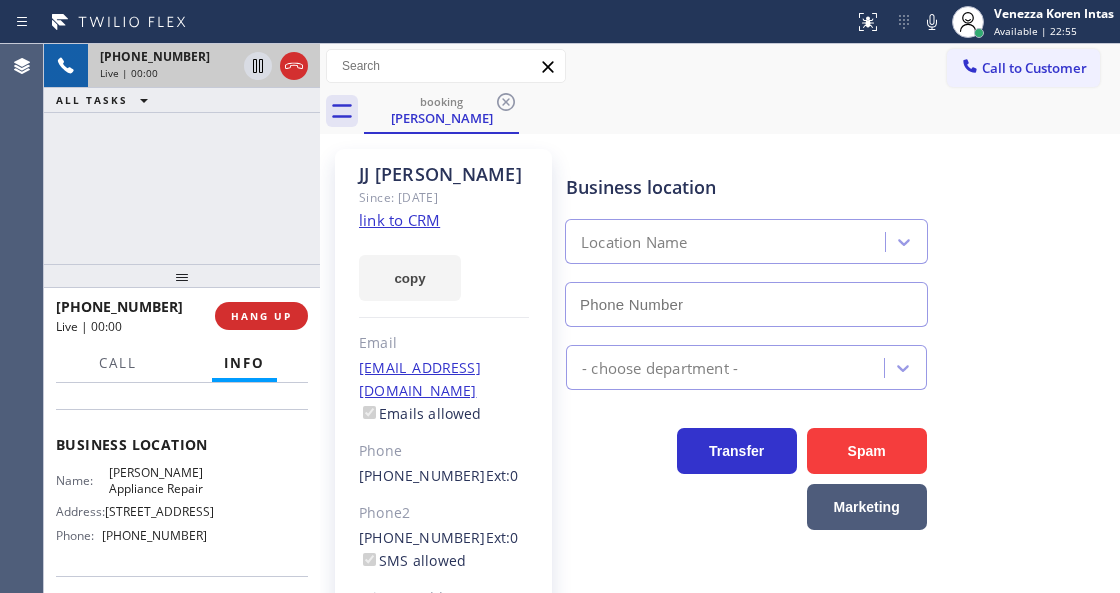 type on "[PHONE_NUMBER]" 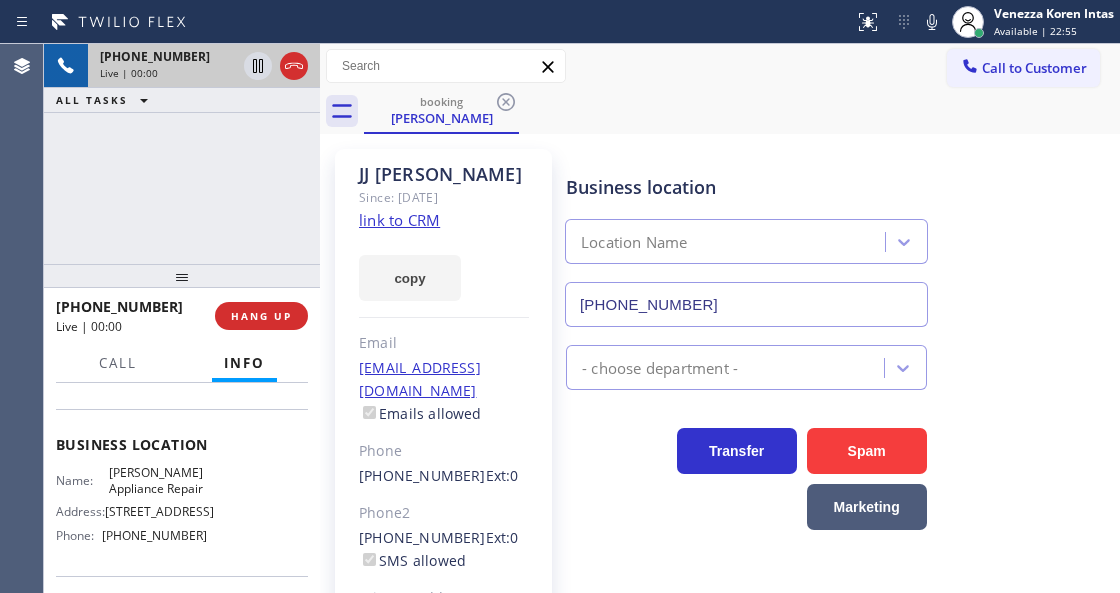 scroll, scrollTop: 266, scrollLeft: 0, axis: vertical 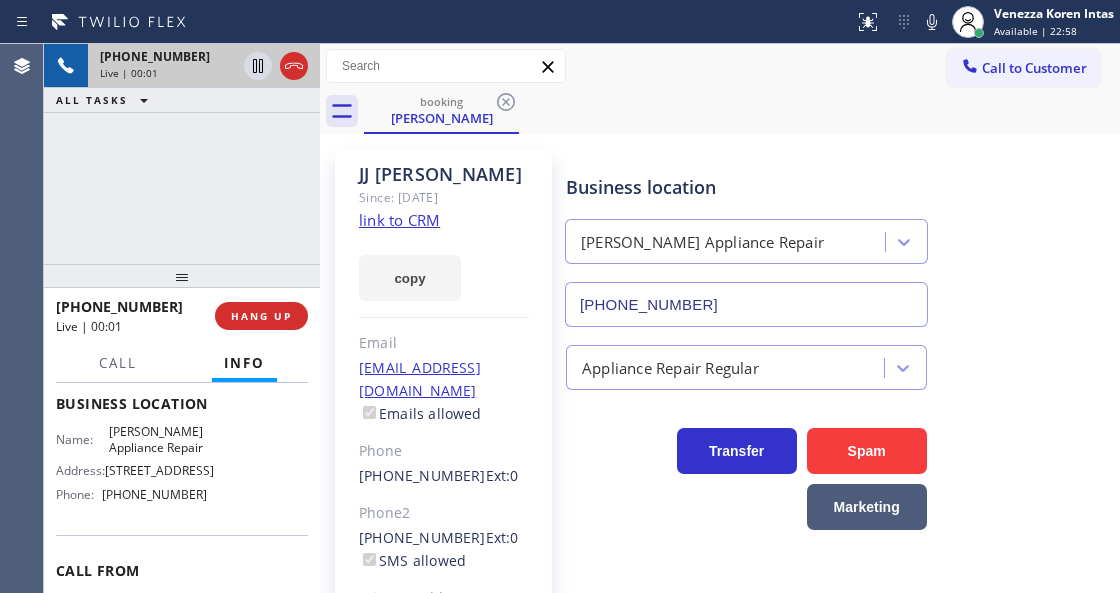 click on "link to CRM" 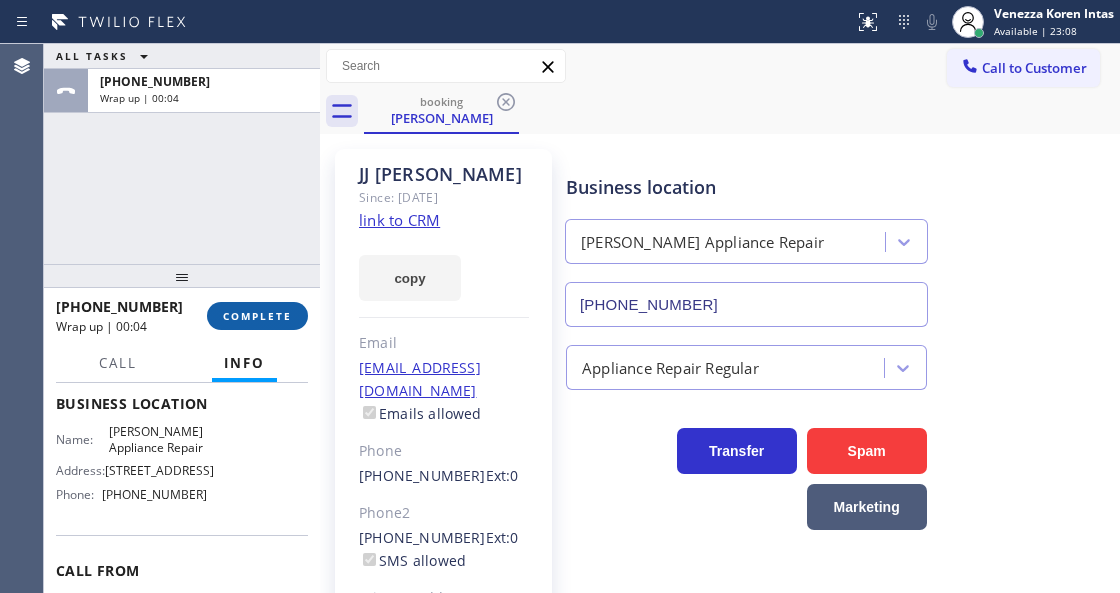 click on "COMPLETE" at bounding box center (257, 316) 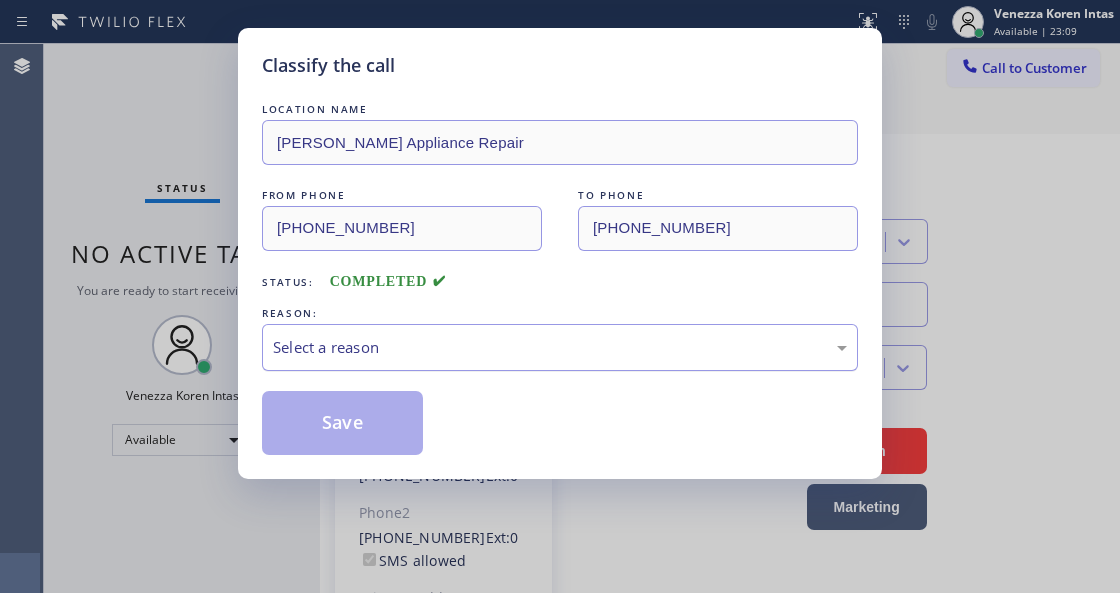 click on "Select a reason" at bounding box center (560, 347) 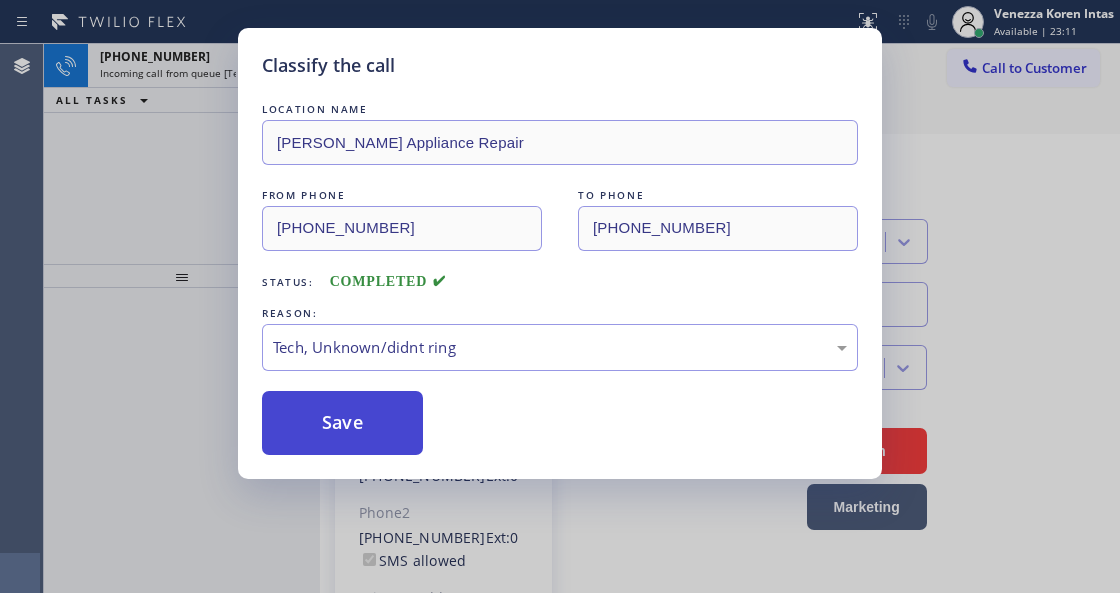 click on "Save" at bounding box center (342, 423) 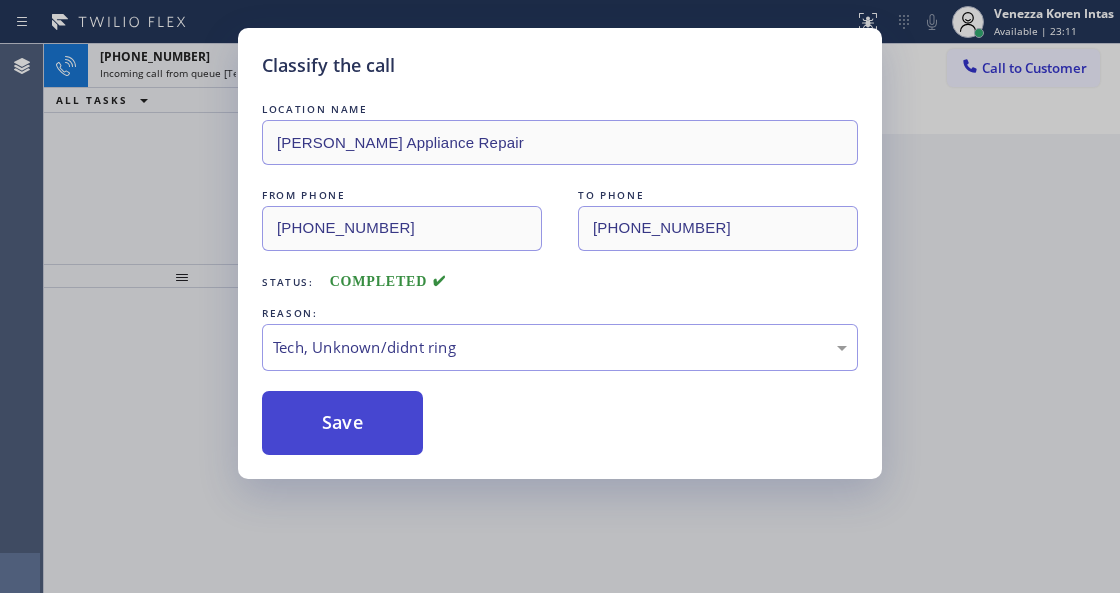 click on "Save" at bounding box center [342, 423] 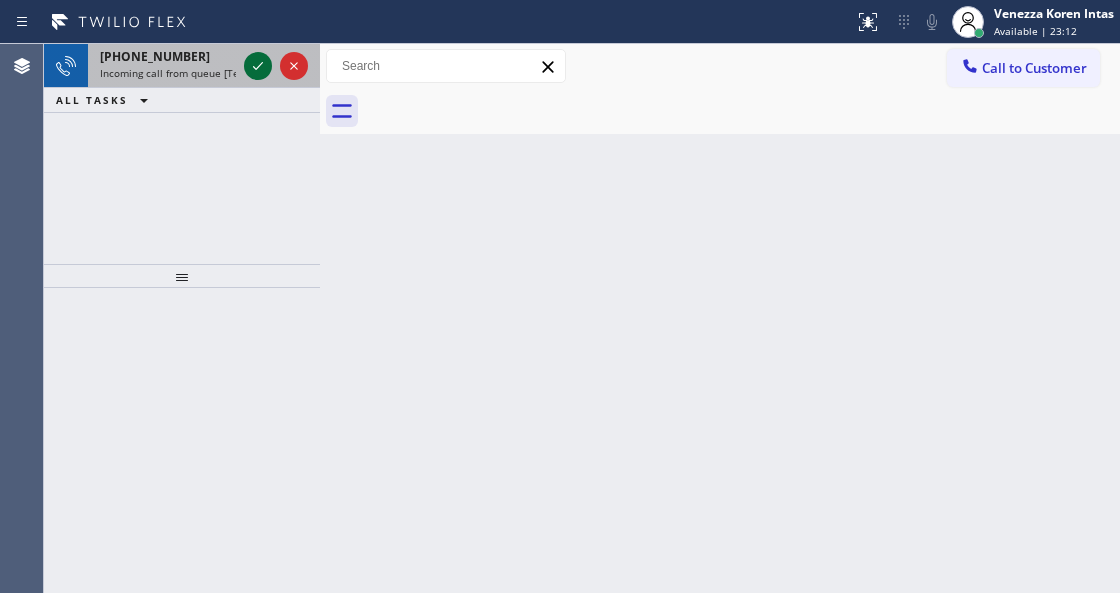 click 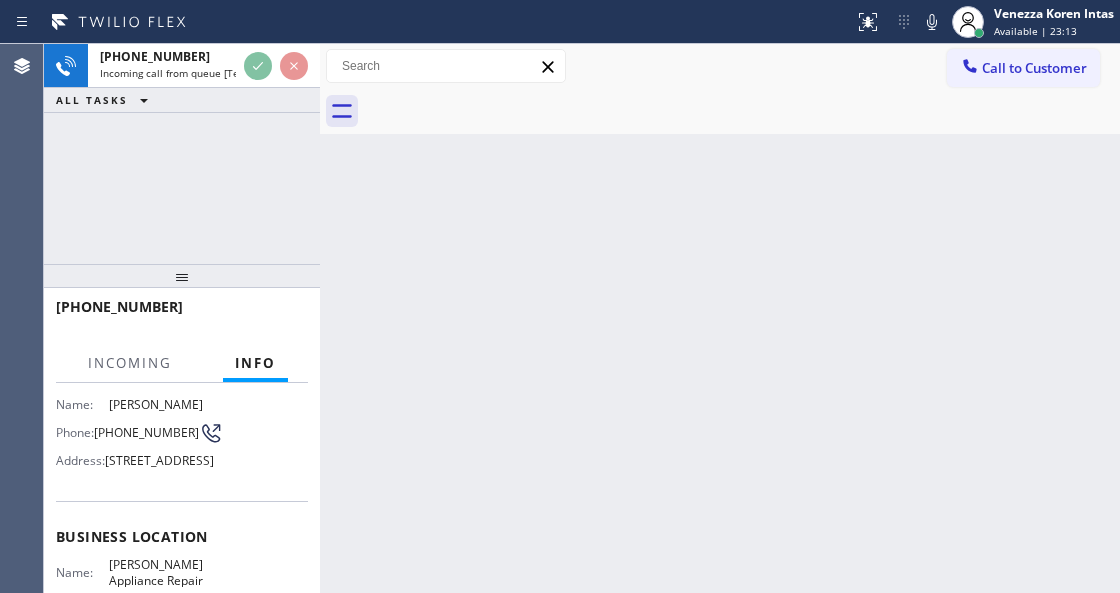 scroll, scrollTop: 333, scrollLeft: 0, axis: vertical 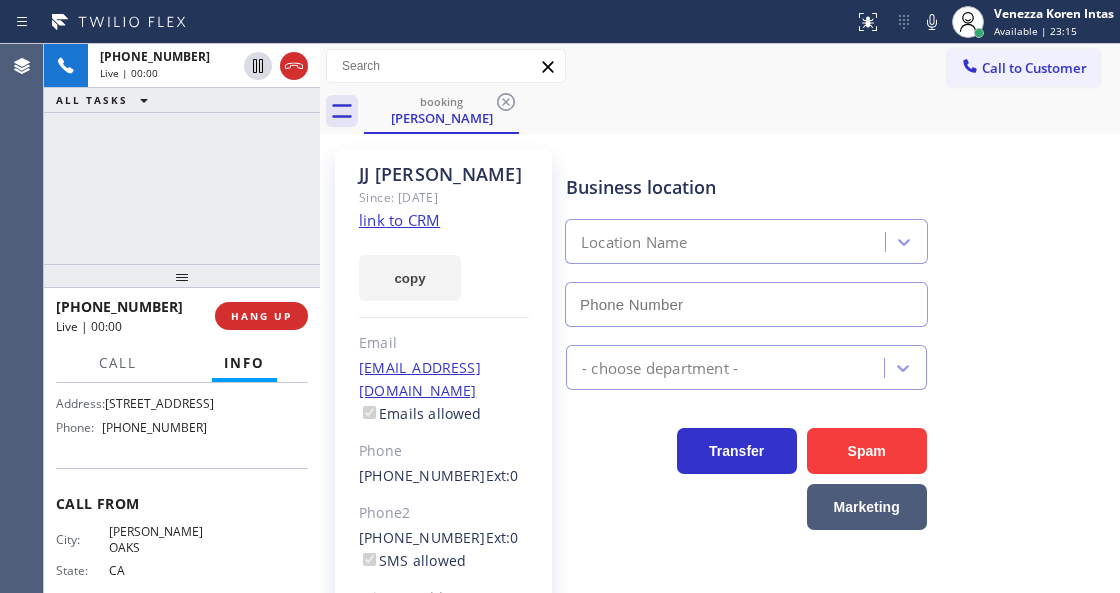 type on "[PHONE_NUMBER]" 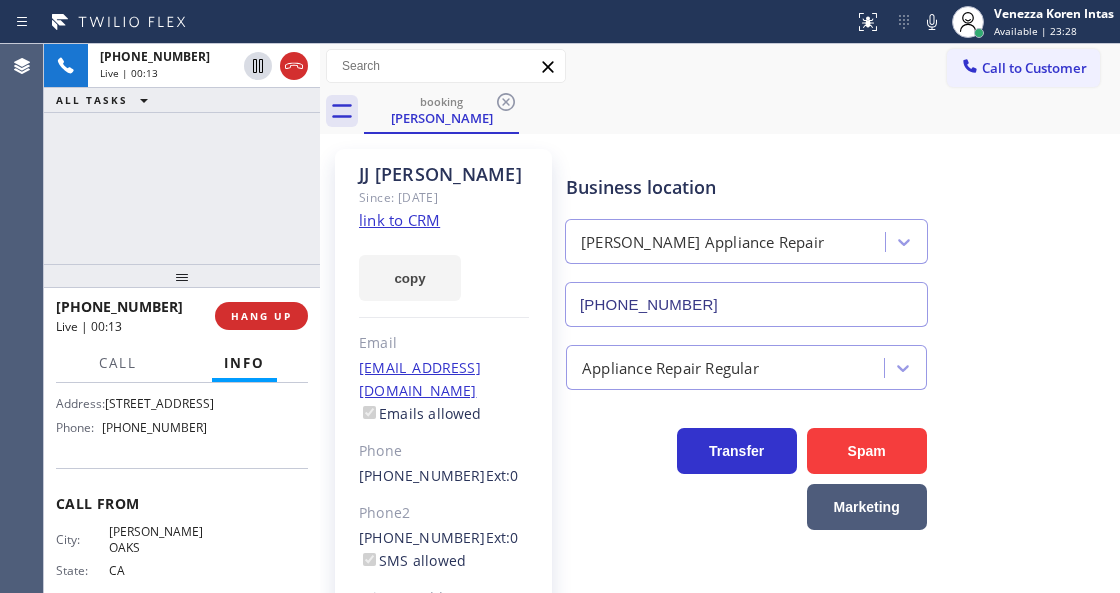 click on "link to CRM" 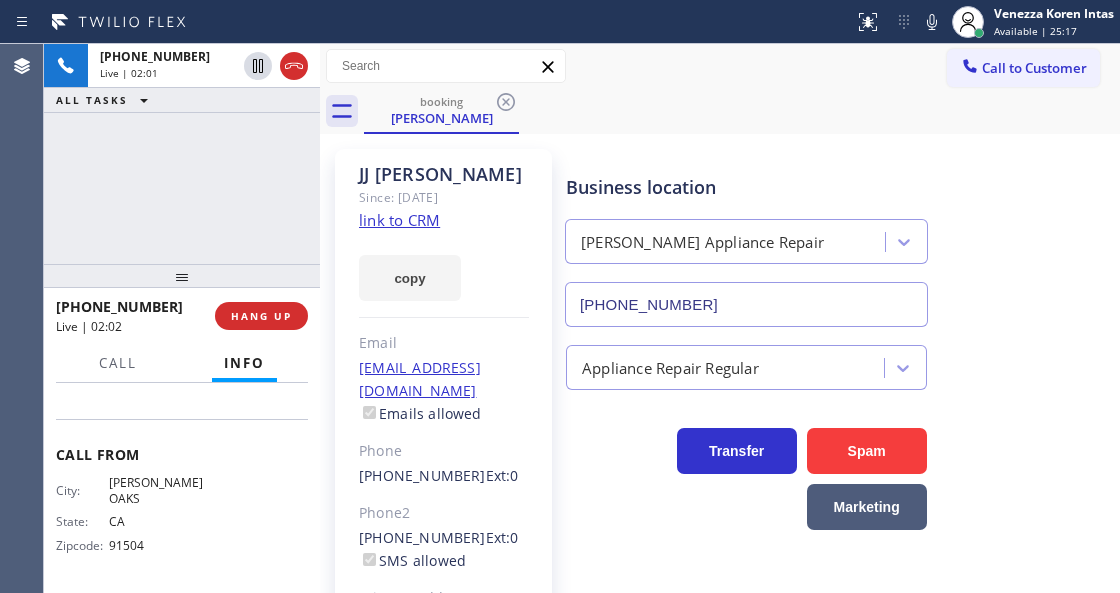 scroll, scrollTop: 333, scrollLeft: 0, axis: vertical 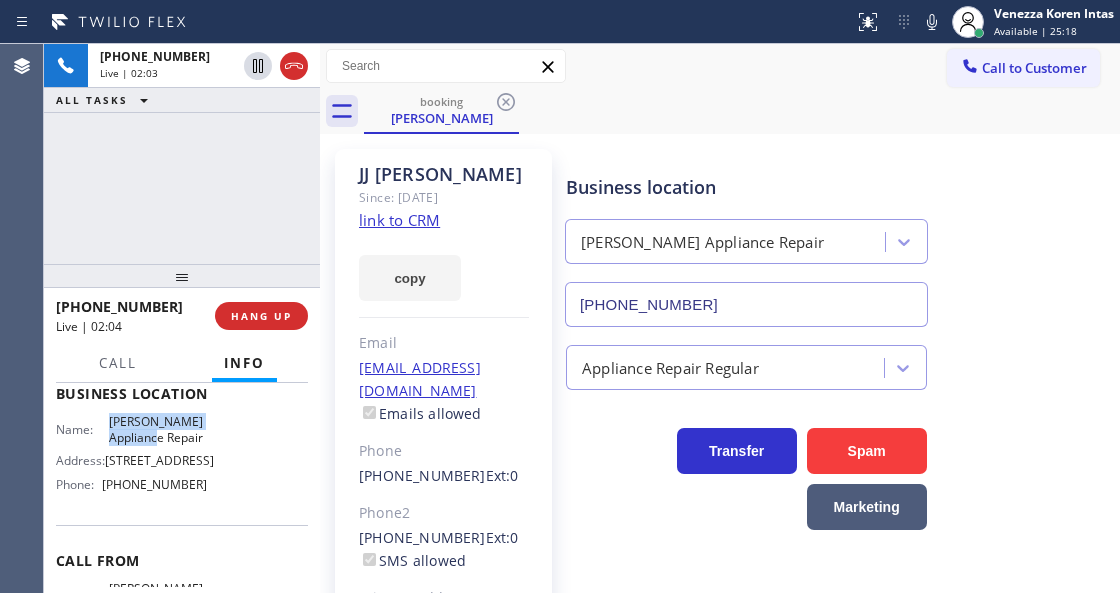 drag, startPoint x: 106, startPoint y: 394, endPoint x: 134, endPoint y: 462, distance: 73.53911 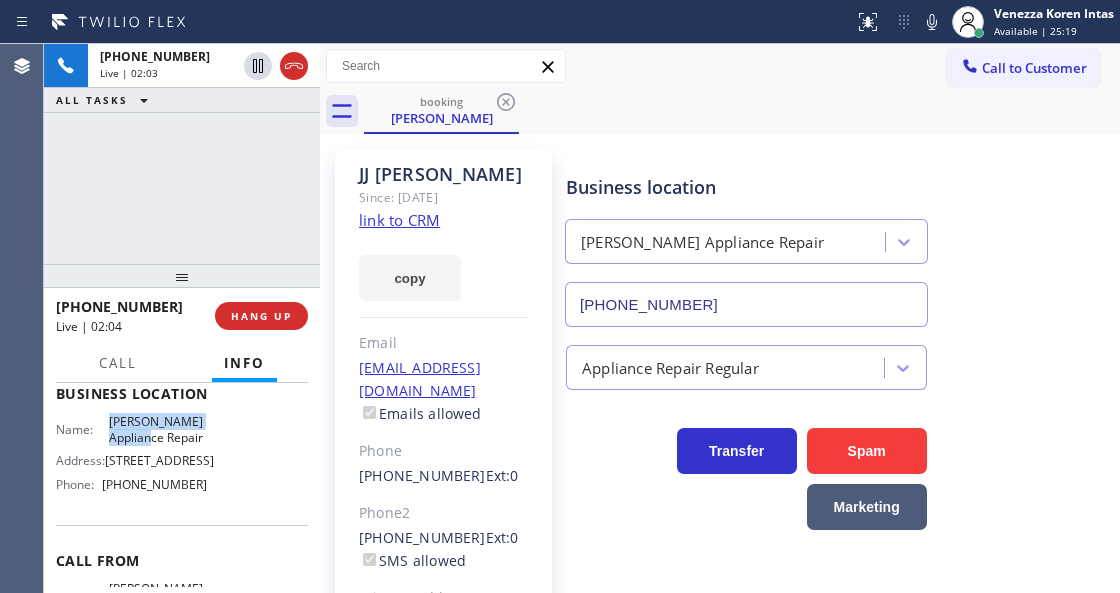 click on "[PERSON_NAME] Appliance Repair" at bounding box center [158, 429] 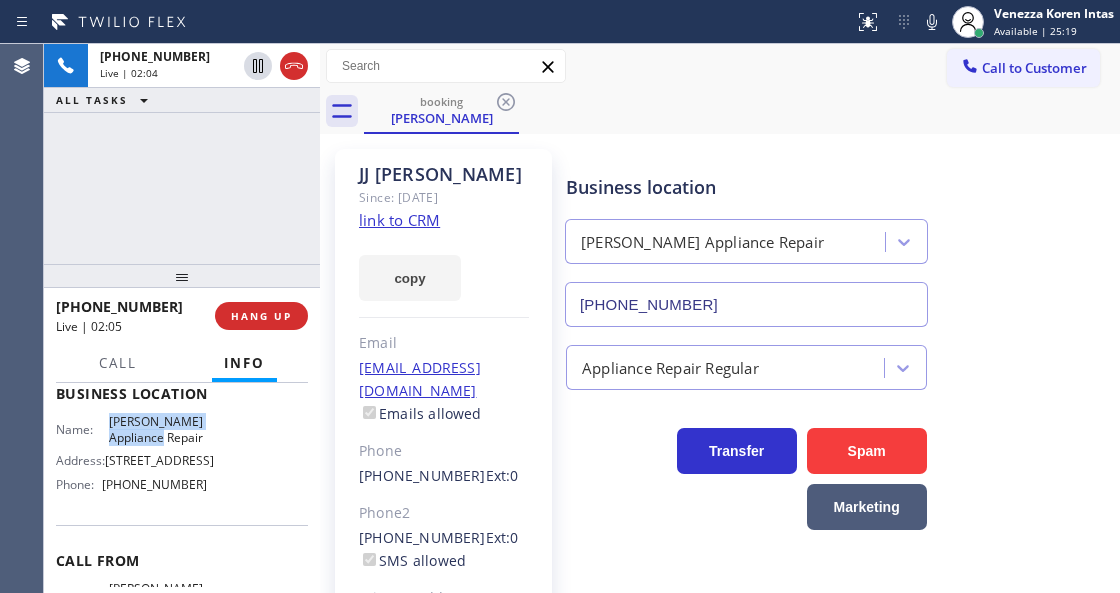 drag, startPoint x: 104, startPoint y: 448, endPoint x: 154, endPoint y: 470, distance: 54.626 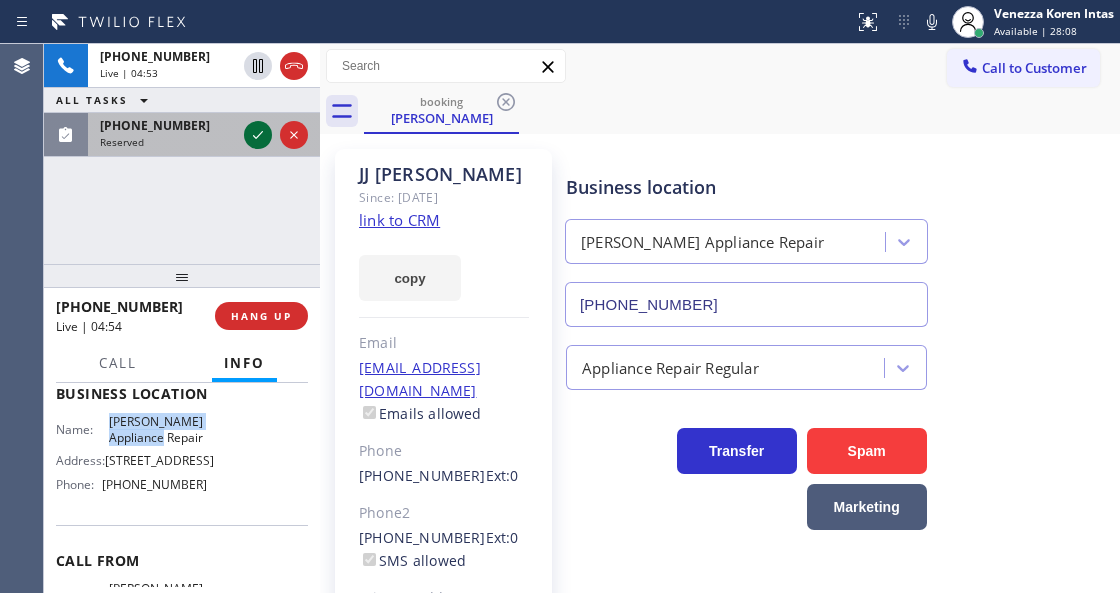 click 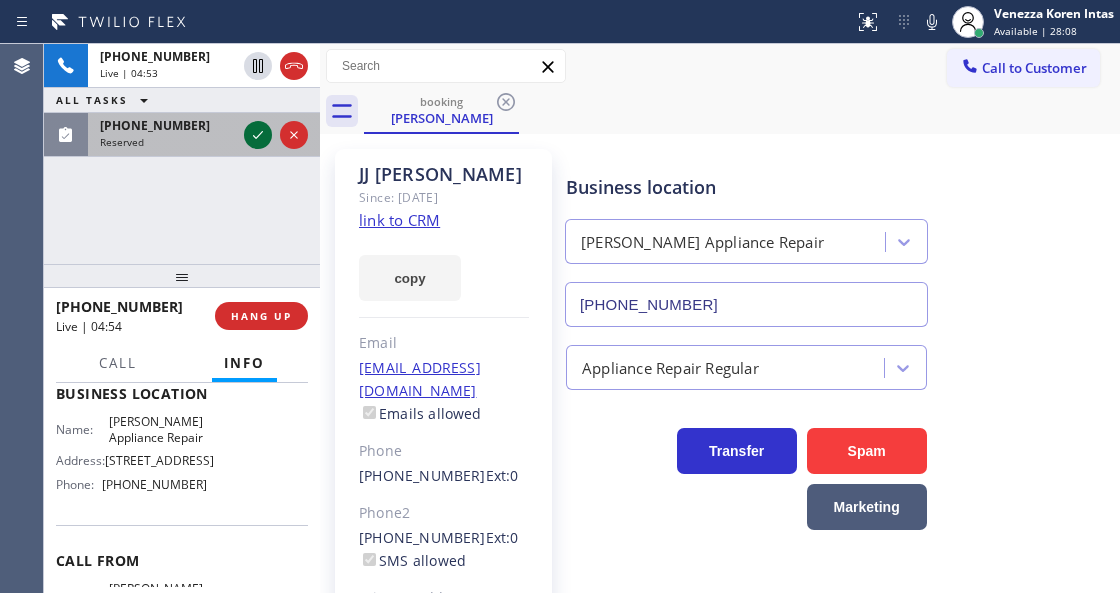 scroll, scrollTop: 308, scrollLeft: 0, axis: vertical 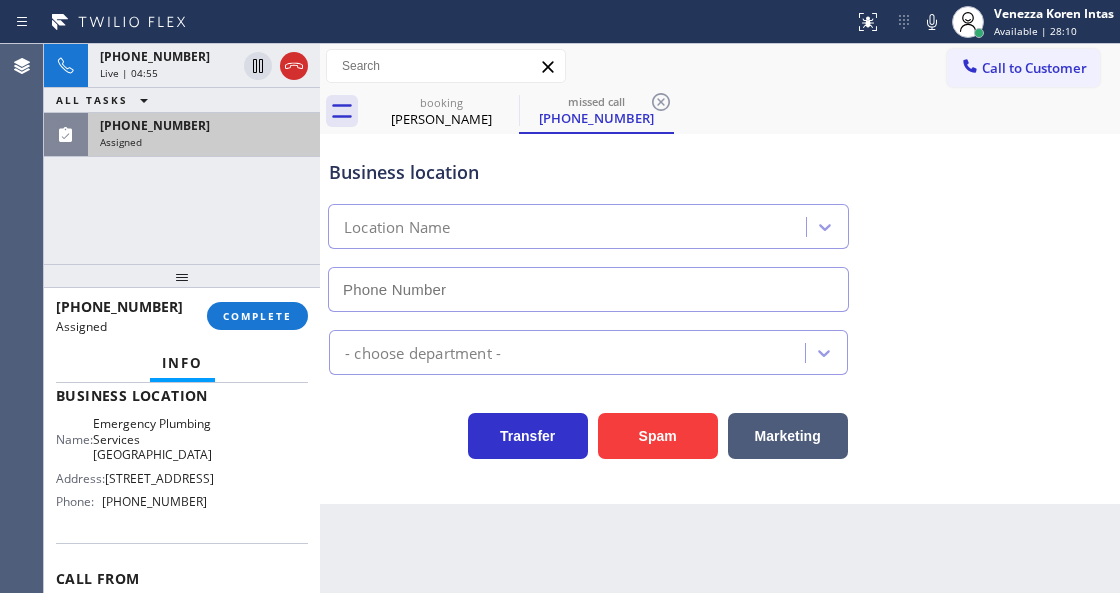 type on "[PHONE_NUMBER]" 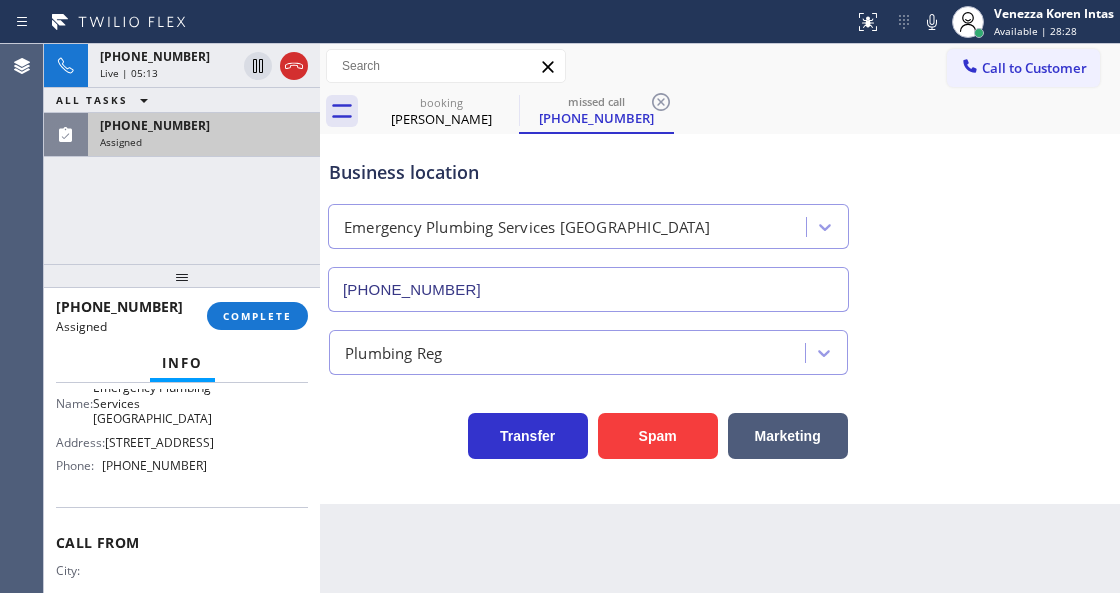 scroll, scrollTop: 375, scrollLeft: 0, axis: vertical 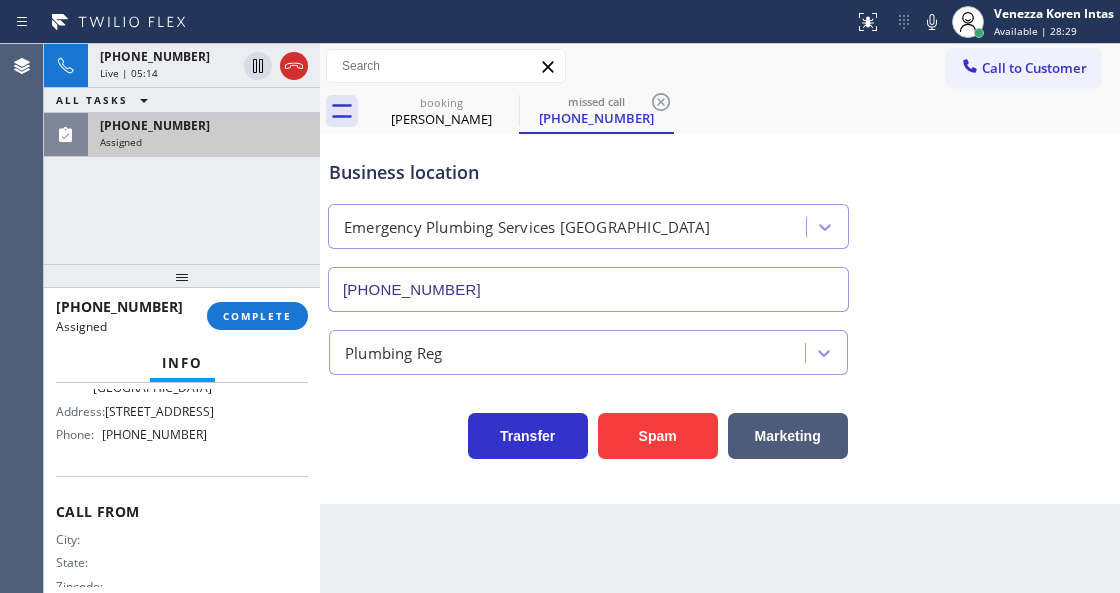 click on "[PHONE_NUMBER]" at bounding box center [204, 125] 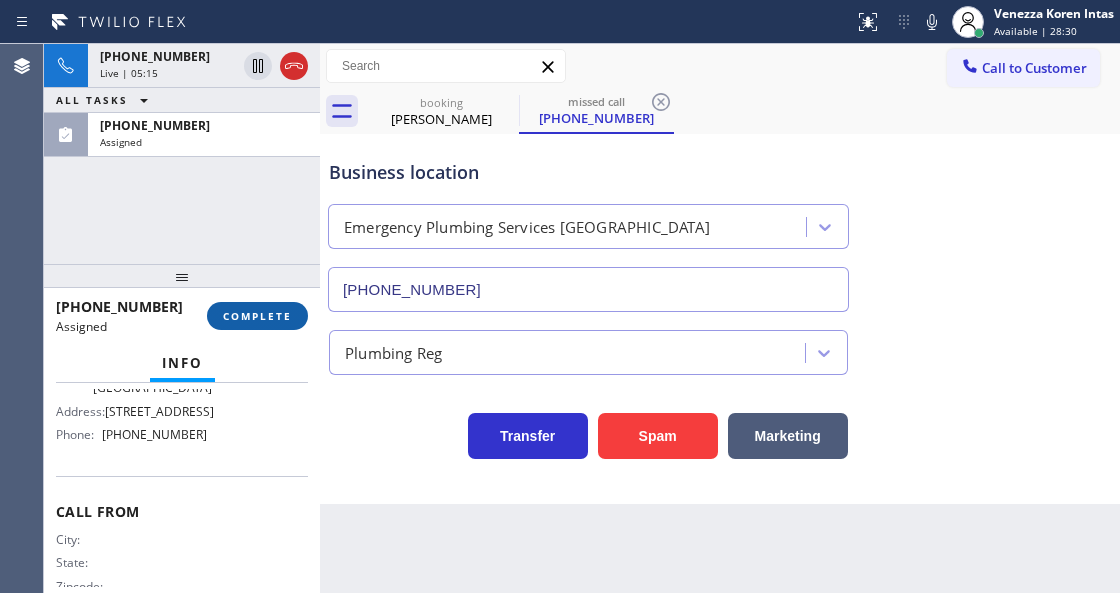 click on "COMPLETE" at bounding box center (257, 316) 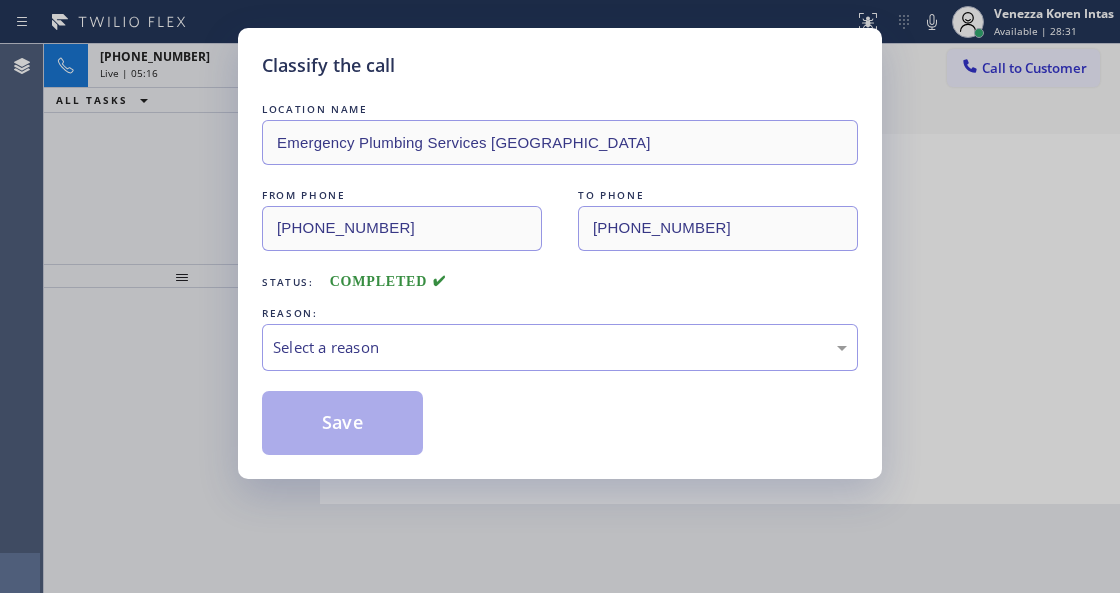 click on "REASON:" at bounding box center (560, 313) 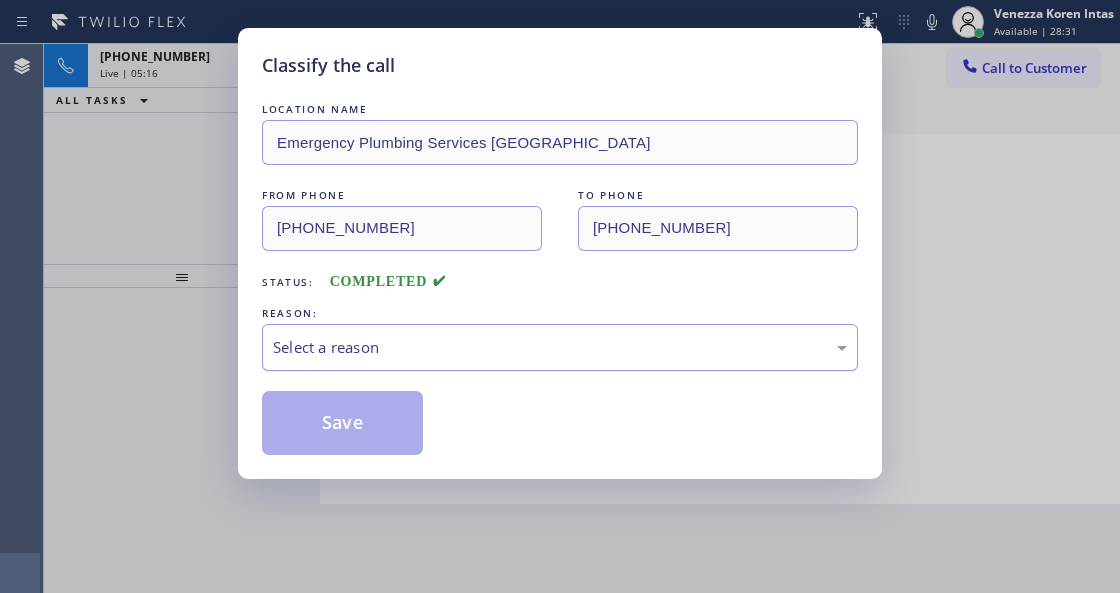 click on "Select a reason" at bounding box center (560, 347) 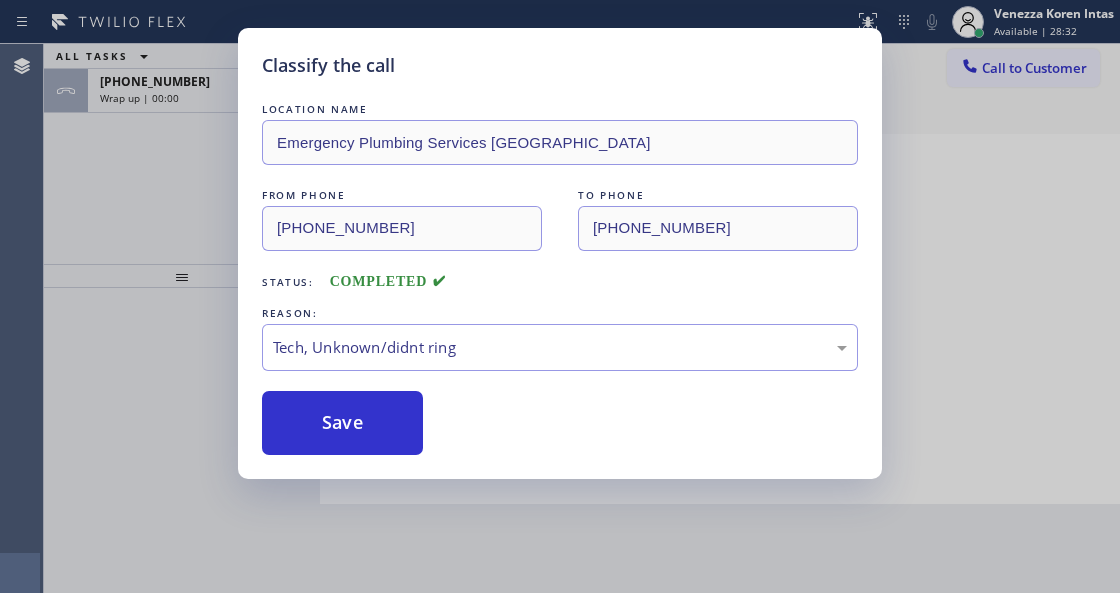 click on "Save" at bounding box center [342, 423] 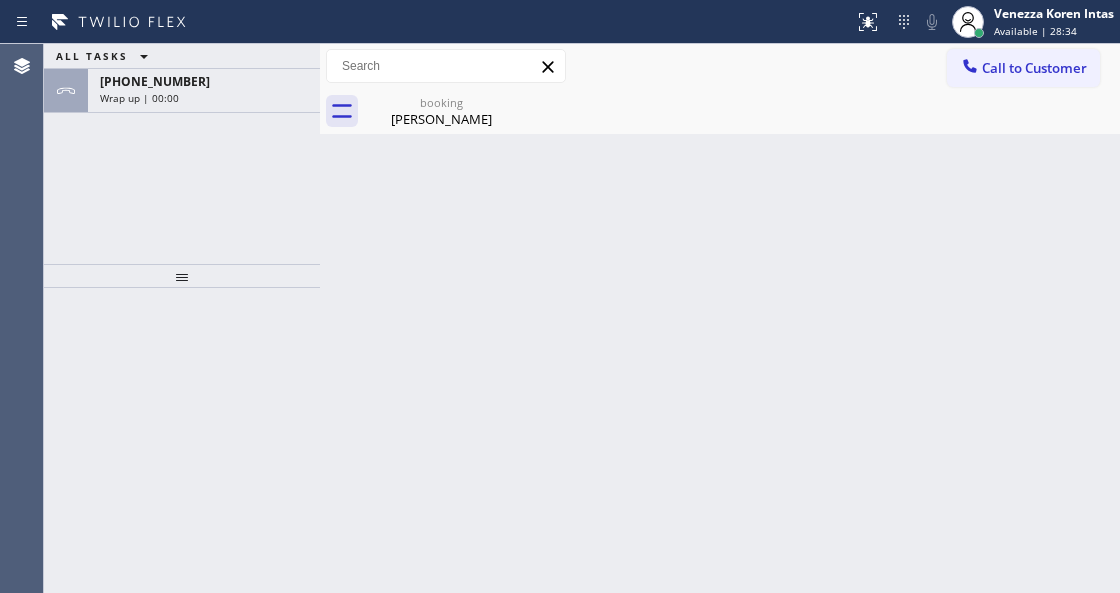 click on "Wrap up | 00:00" at bounding box center (204, 98) 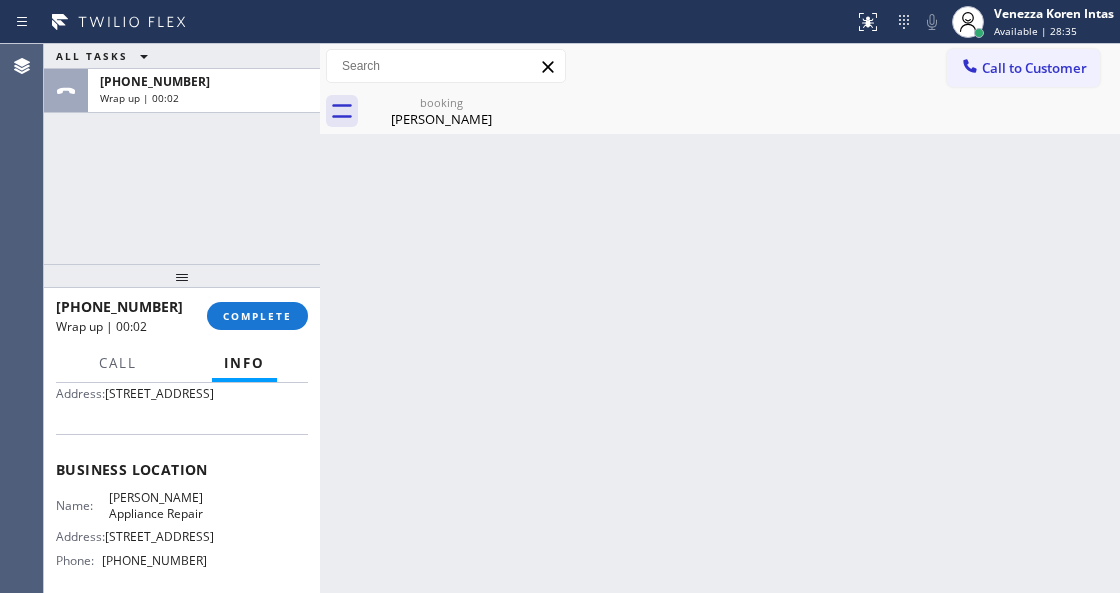 scroll, scrollTop: 266, scrollLeft: 0, axis: vertical 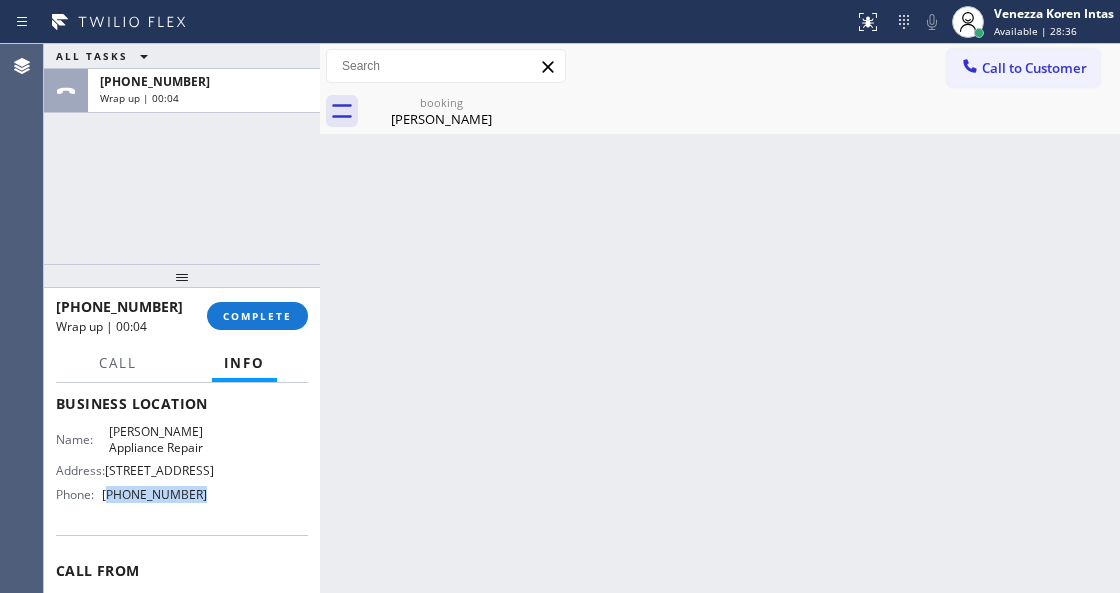 drag, startPoint x: 210, startPoint y: 548, endPoint x: 108, endPoint y: 552, distance: 102.0784 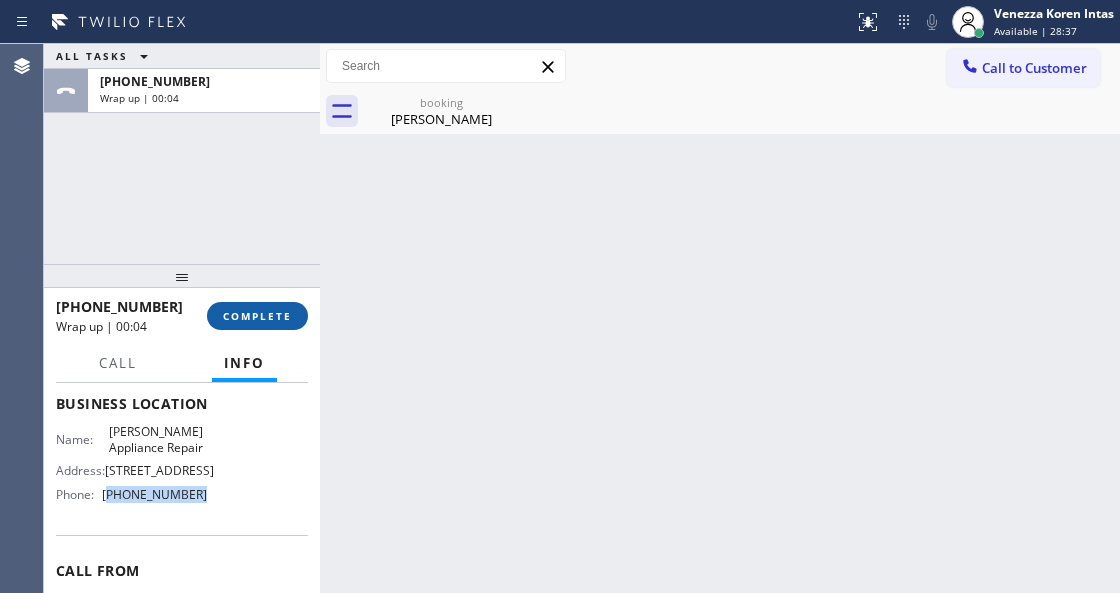 click on "COMPLETE" at bounding box center (257, 316) 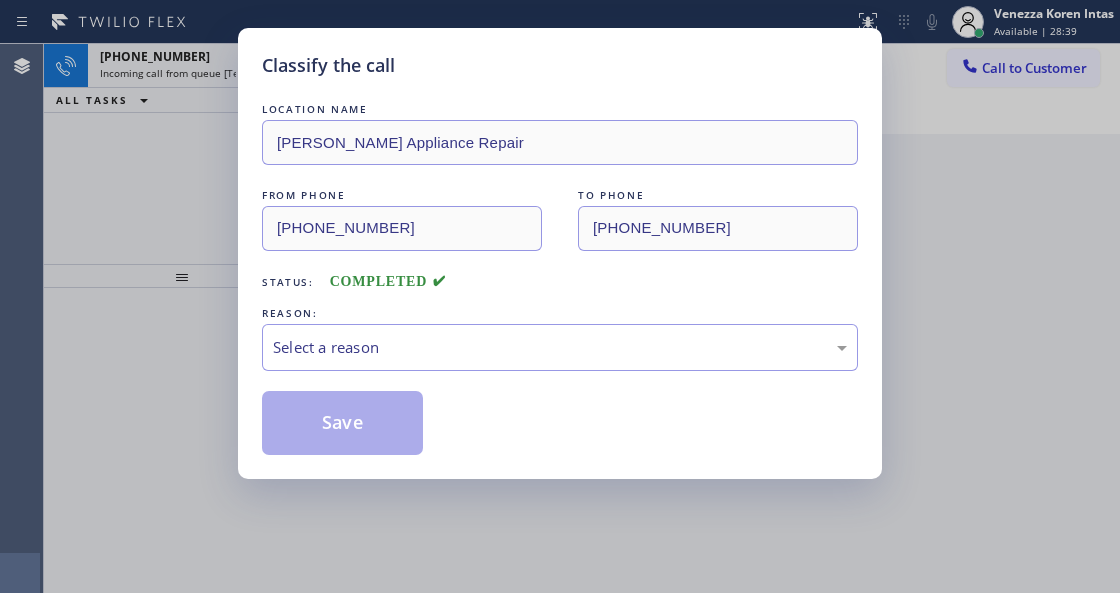 click on "Select a reason" at bounding box center [560, 347] 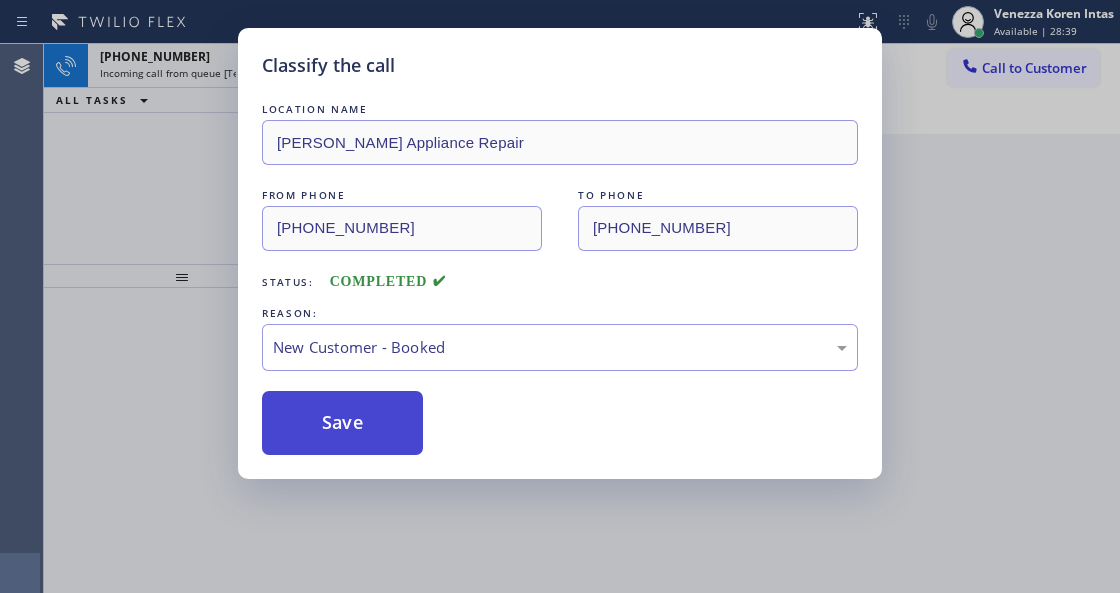 click on "Save" at bounding box center (342, 423) 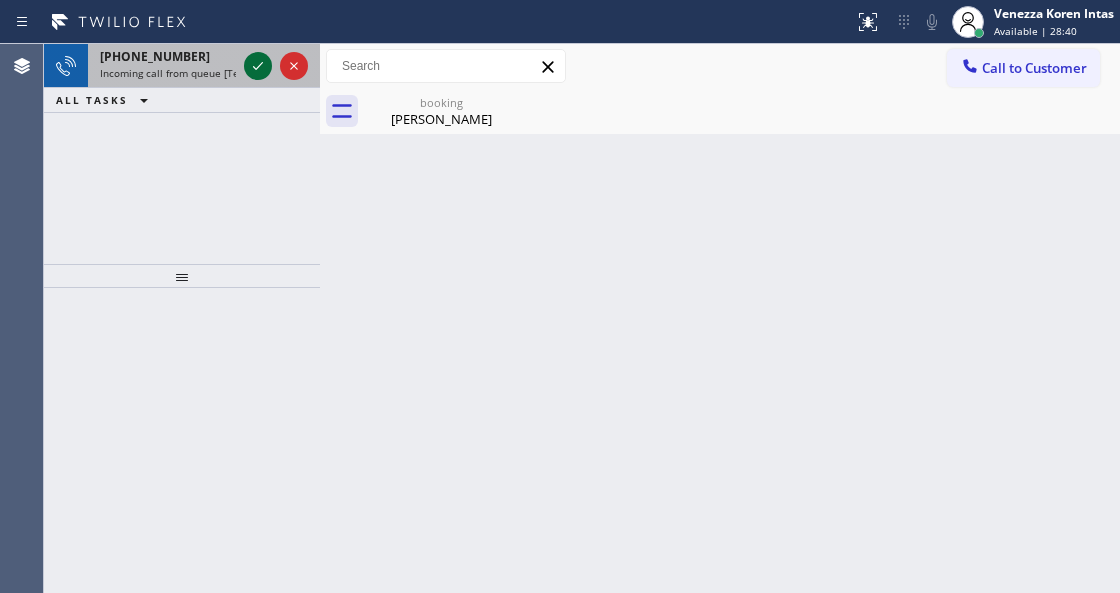 click 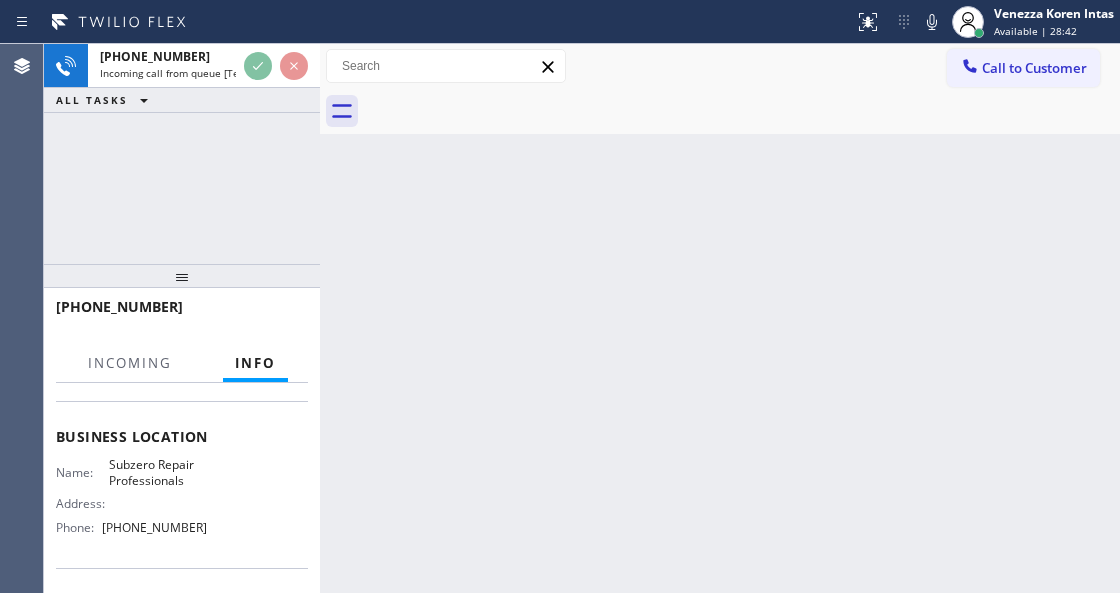 scroll, scrollTop: 333, scrollLeft: 0, axis: vertical 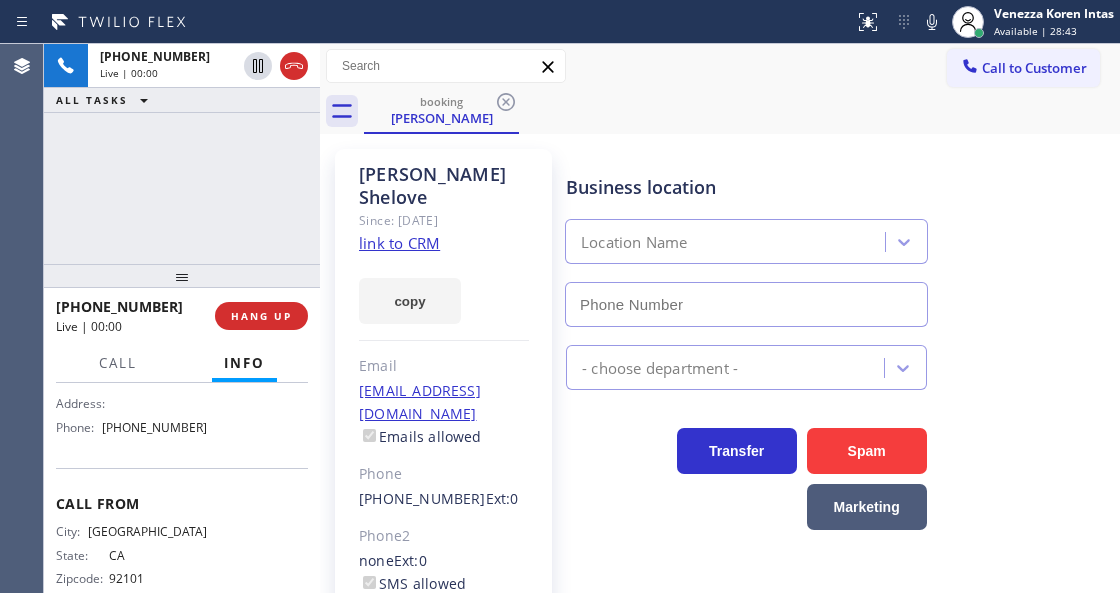 type on "[PHONE_NUMBER]" 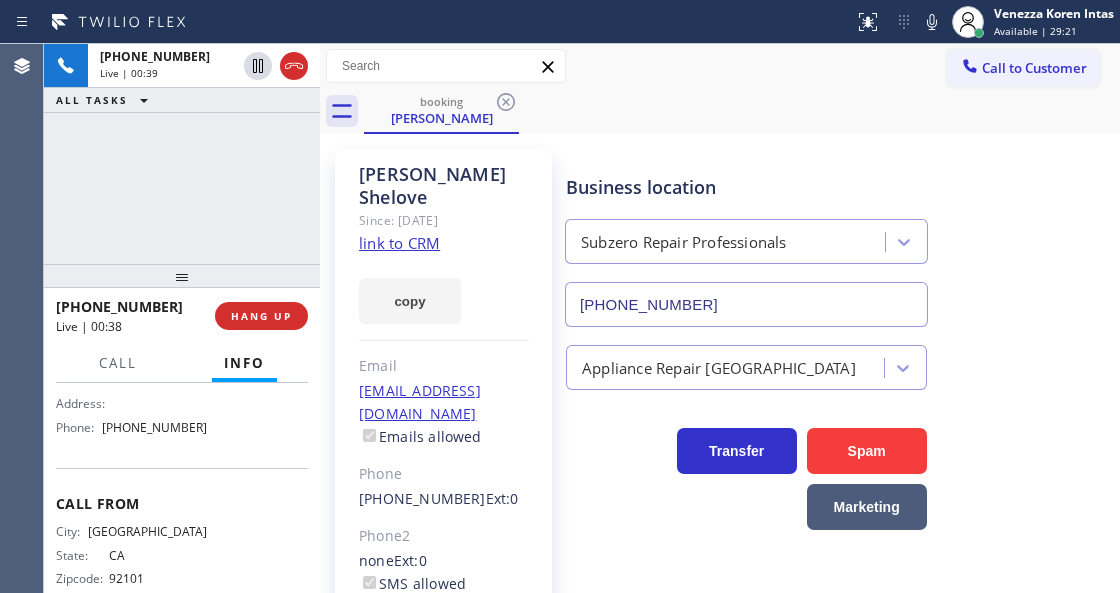 click on "link to CRM" 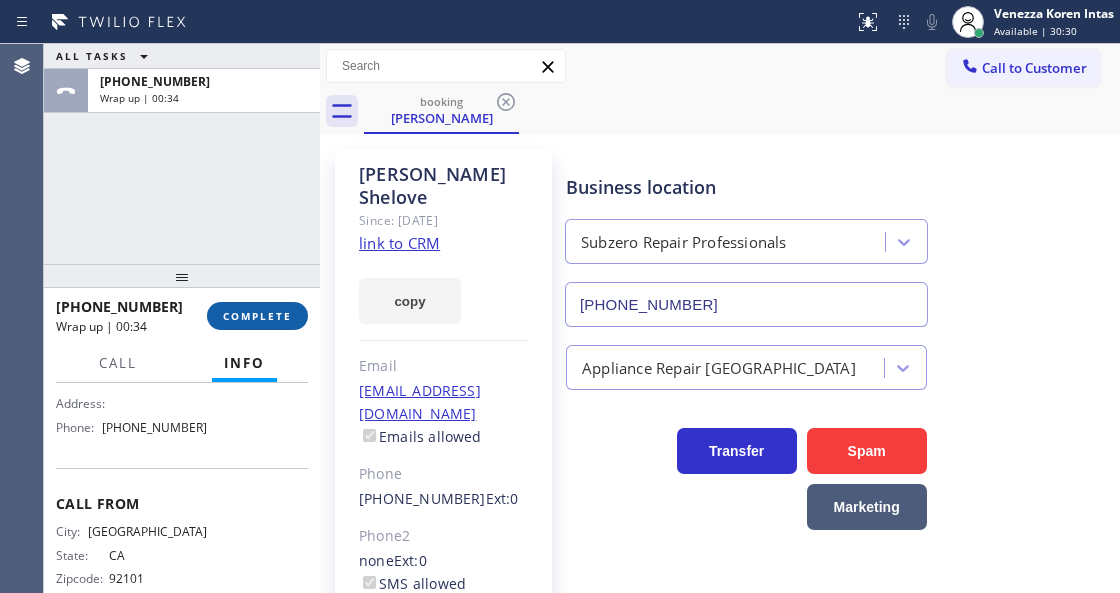 click on "COMPLETE" at bounding box center (257, 316) 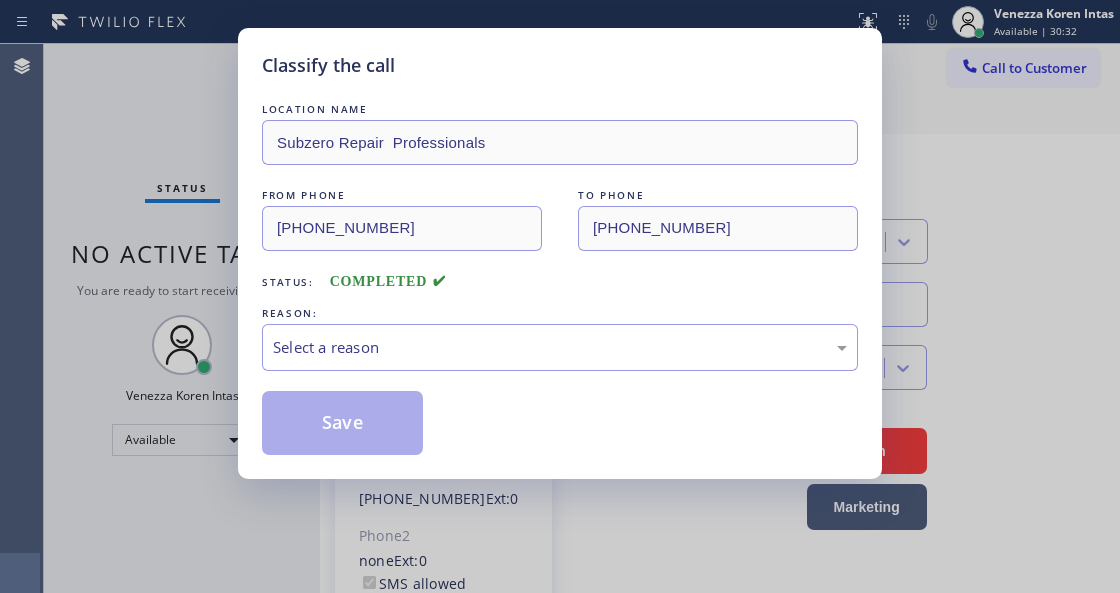 click on "Select a reason" at bounding box center (560, 347) 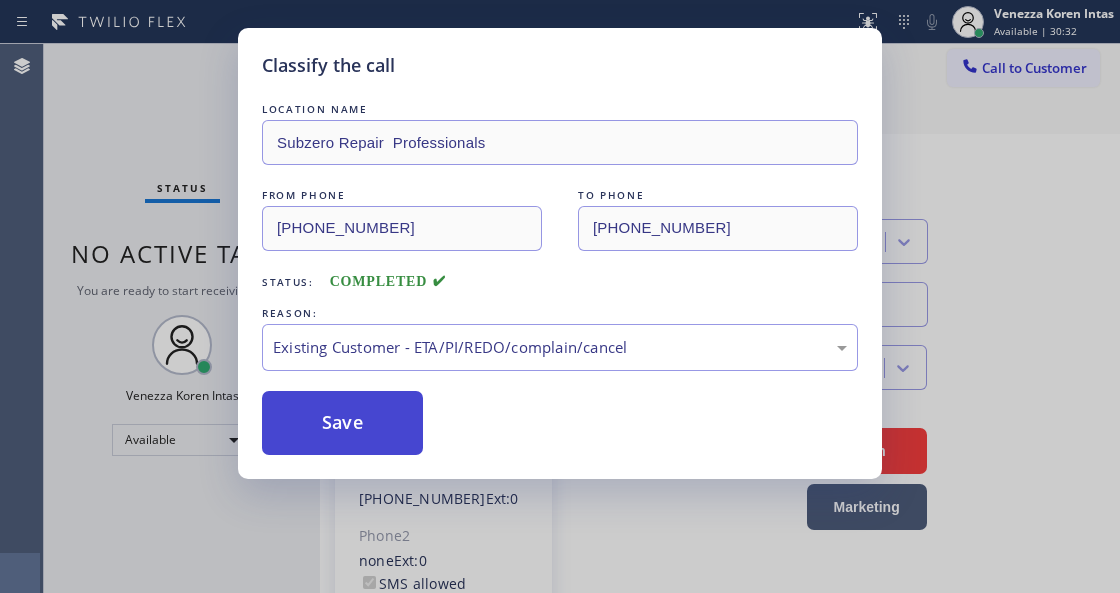 click on "Save" at bounding box center (342, 423) 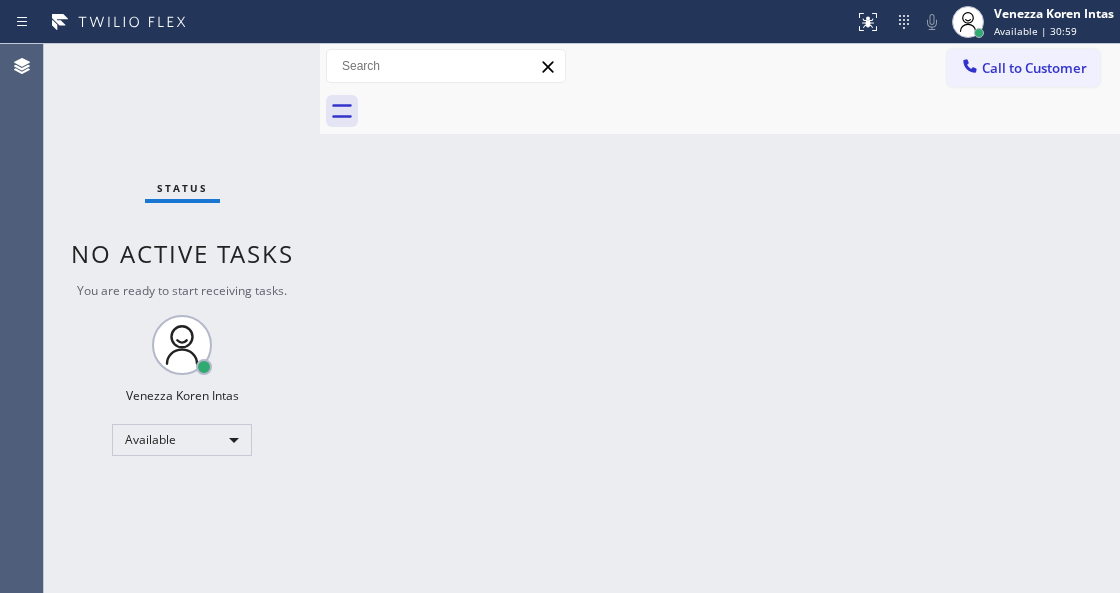 click on "Back to Dashboard Change Sender ID Customers Technicians Select a contact Outbound call Technician Search Technician Your caller id phone number Your caller id phone number Call Technician info Name   Phone none Address none Change Sender ID HVAC [PHONE_NUMBER] 5 Star Appliance [PHONE_NUMBER] Appliance Repair [PHONE_NUMBER] Plumbing [PHONE_NUMBER] Air Duct Cleaning [PHONE_NUMBER]  Electricians [PHONE_NUMBER] Cancel Change Check personal SMS Reset Change No tabs Call to Customer Outbound call Location Search location Your caller id phone number Customer number Call Outbound call Technician Search Technician Your caller id phone number Your caller id phone number Call" at bounding box center (720, 318) 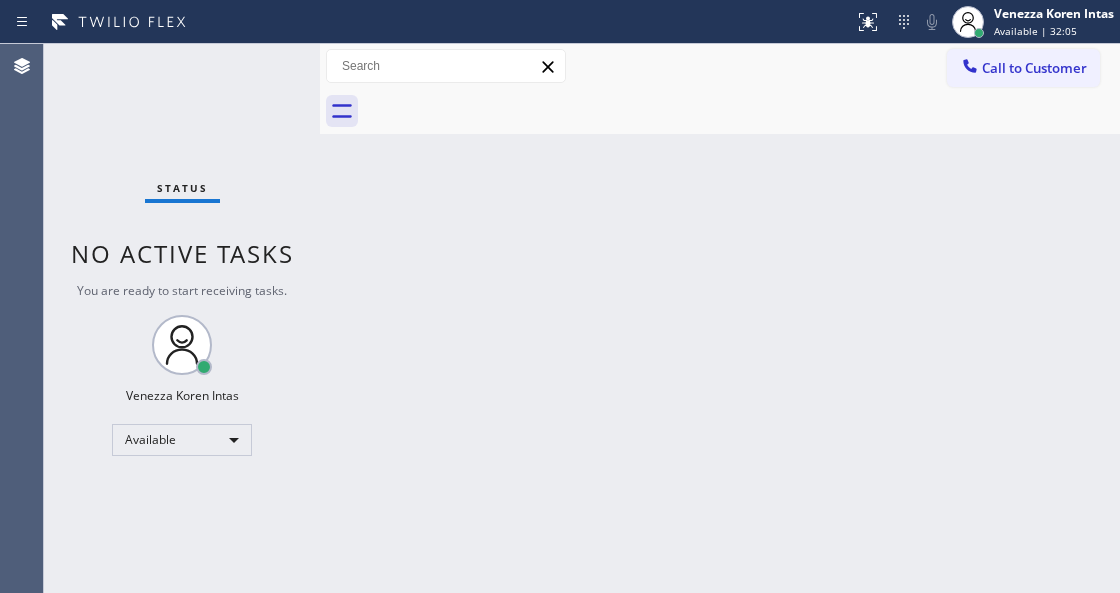 click on "Back to Dashboard Change Sender ID Customers Technicians Select a contact Outbound call Technician Search Technician Your caller id phone number Your caller id phone number Call Technician info Name   Phone none Address none Change Sender ID HVAC [PHONE_NUMBER] 5 Star Appliance [PHONE_NUMBER] Appliance Repair [PHONE_NUMBER] Plumbing [PHONE_NUMBER] Air Duct Cleaning [PHONE_NUMBER]  Electricians [PHONE_NUMBER] Cancel Change Check personal SMS Reset Change No tabs Call to Customer Outbound call Location Search location Your caller id phone number Customer number Call Outbound call Technician Search Technician Your caller id phone number Your caller id phone number Call" at bounding box center (720, 318) 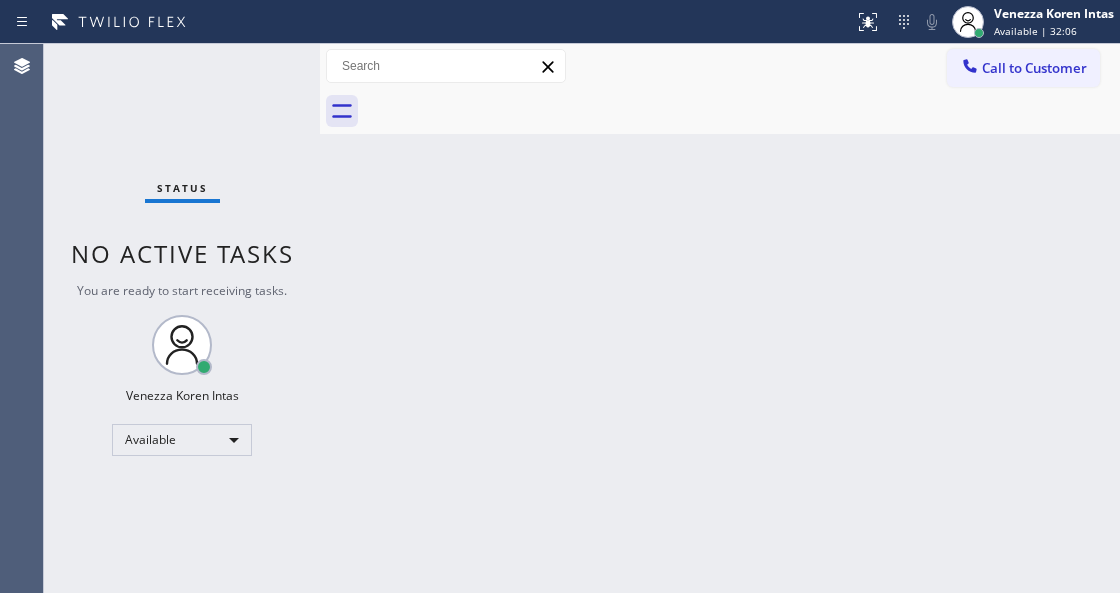 drag, startPoint x: 218, startPoint y: 62, endPoint x: 286, endPoint y: 151, distance: 112.00446 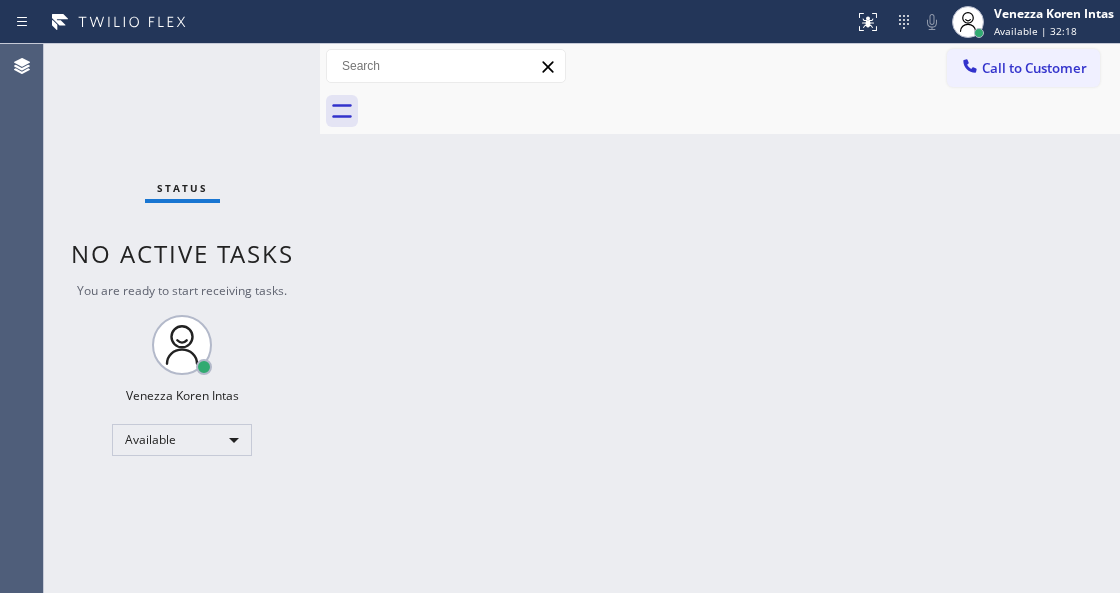 click on "Back to Dashboard Change Sender ID Customers Technicians Select a contact Outbound call Technician Search Technician Your caller id phone number Your caller id phone number Call Technician info Name   Phone none Address none Change Sender ID HVAC [PHONE_NUMBER] 5 Star Appliance [PHONE_NUMBER] Appliance Repair [PHONE_NUMBER] Plumbing [PHONE_NUMBER] Air Duct Cleaning [PHONE_NUMBER]  Electricians [PHONE_NUMBER] Cancel Change Check personal SMS Reset Change No tabs Call to Customer Outbound call Location Search location Your caller id phone number Customer number Call Outbound call Technician Search Technician Your caller id phone number Your caller id phone number Call" at bounding box center [720, 318] 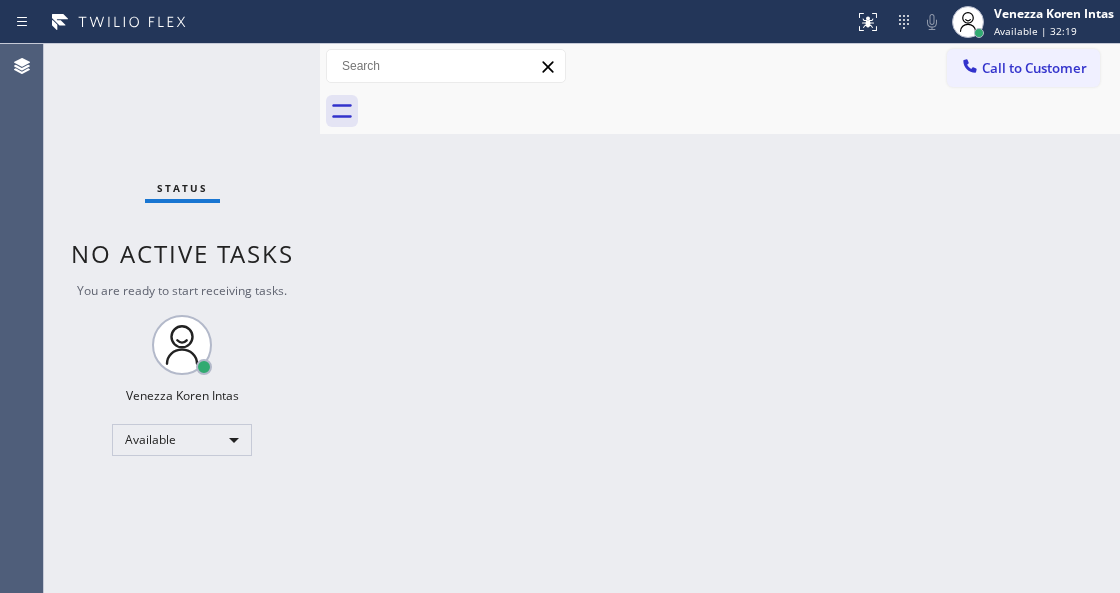 click on "Status   No active tasks     You are ready to start receiving tasks.   Venezza Koren Intas Available" at bounding box center (182, 318) 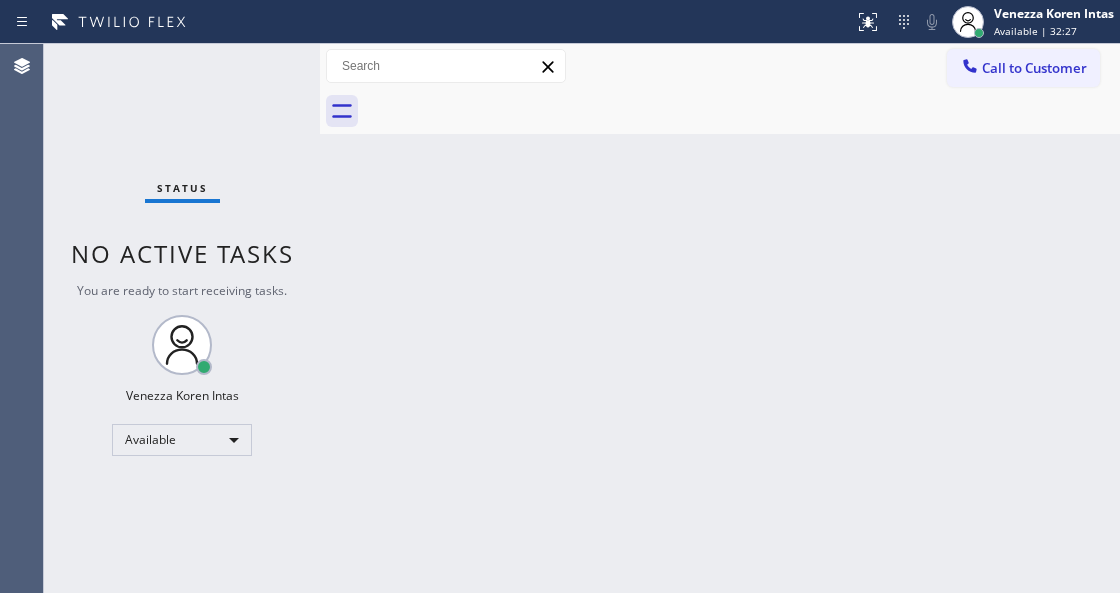 click on "Status   No active tasks     You are ready to start receiving tasks.   Venezza Koren Intas Available" at bounding box center [182, 318] 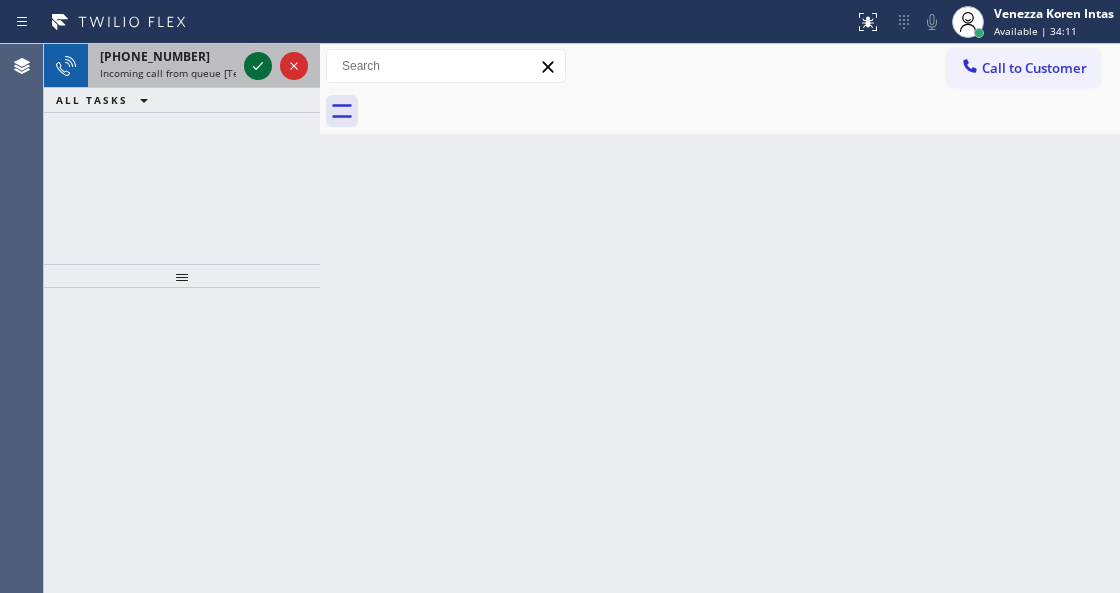 click 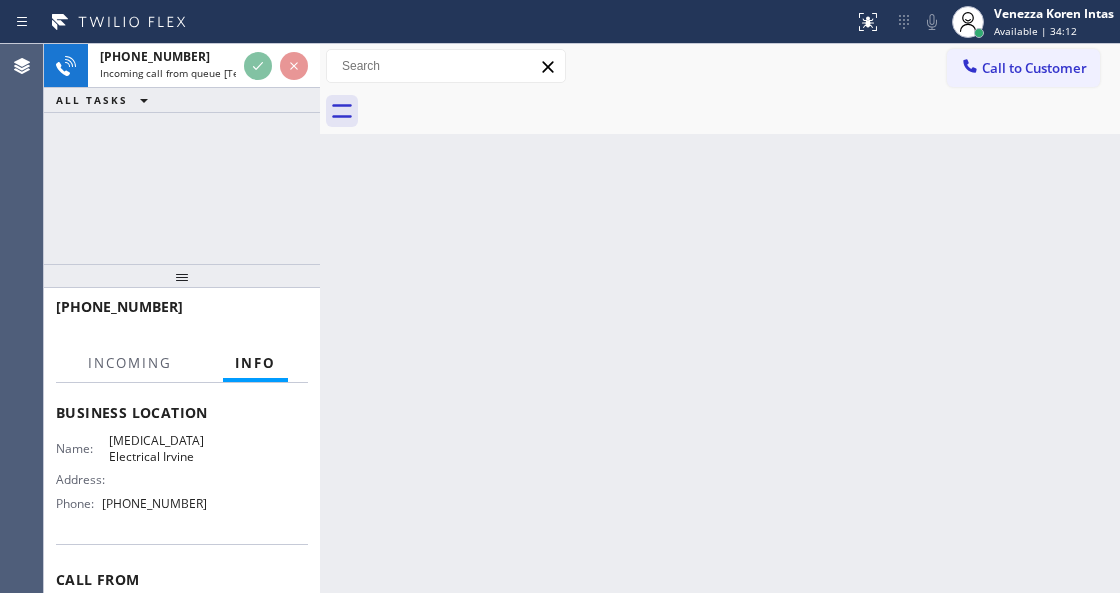 scroll, scrollTop: 266, scrollLeft: 0, axis: vertical 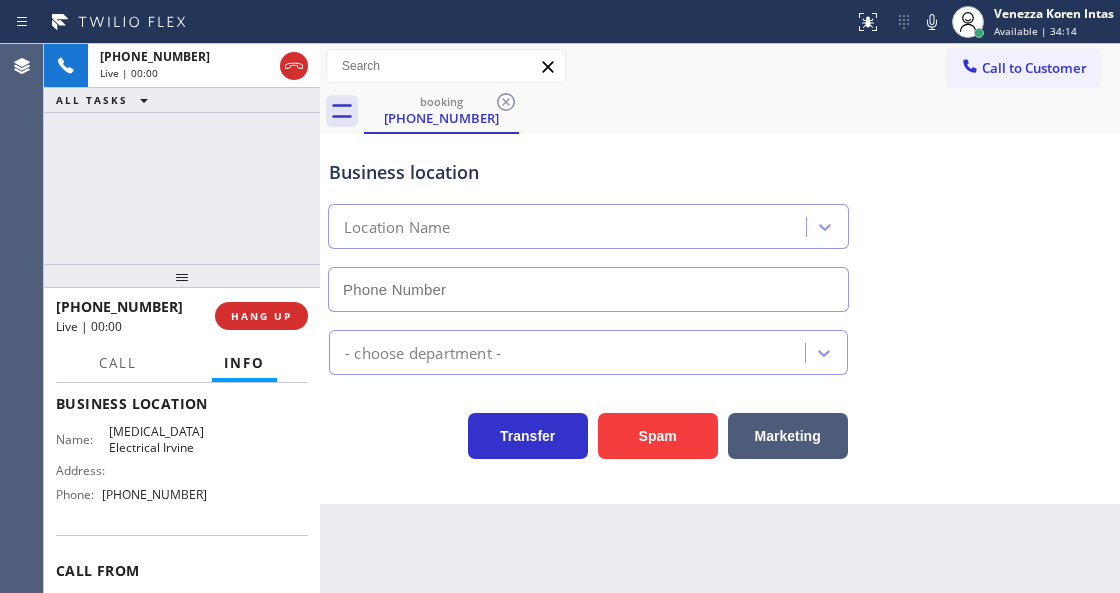type on "[PHONE_NUMBER]" 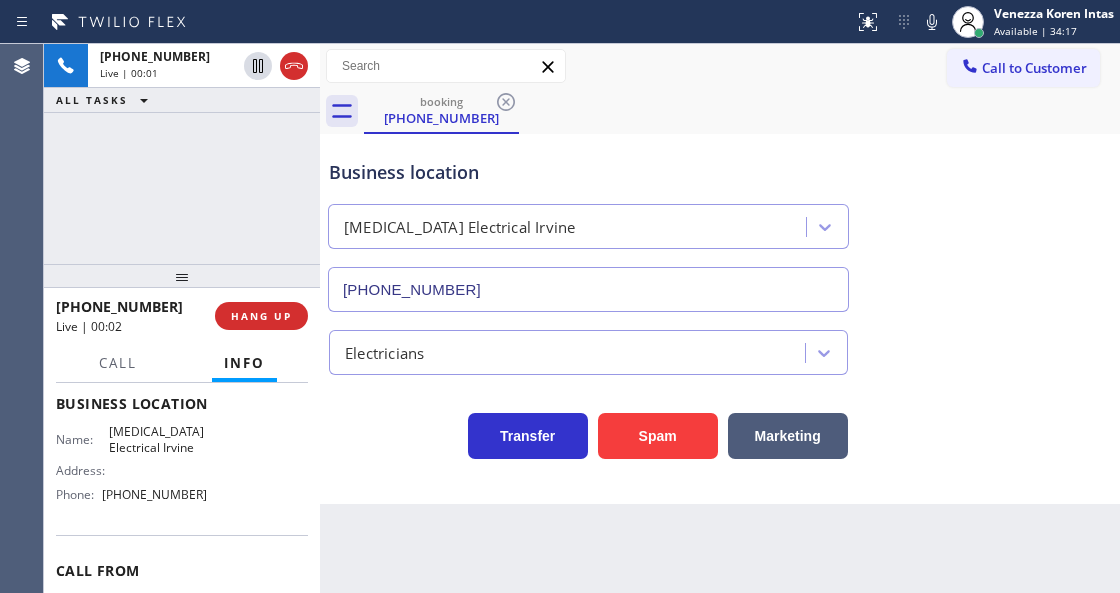 click on "[PHONE_NUMBER] Live | 00:01 ALL TASKS ALL TASKS ACTIVE TASKS TASKS IN WRAP UP" at bounding box center [182, 154] 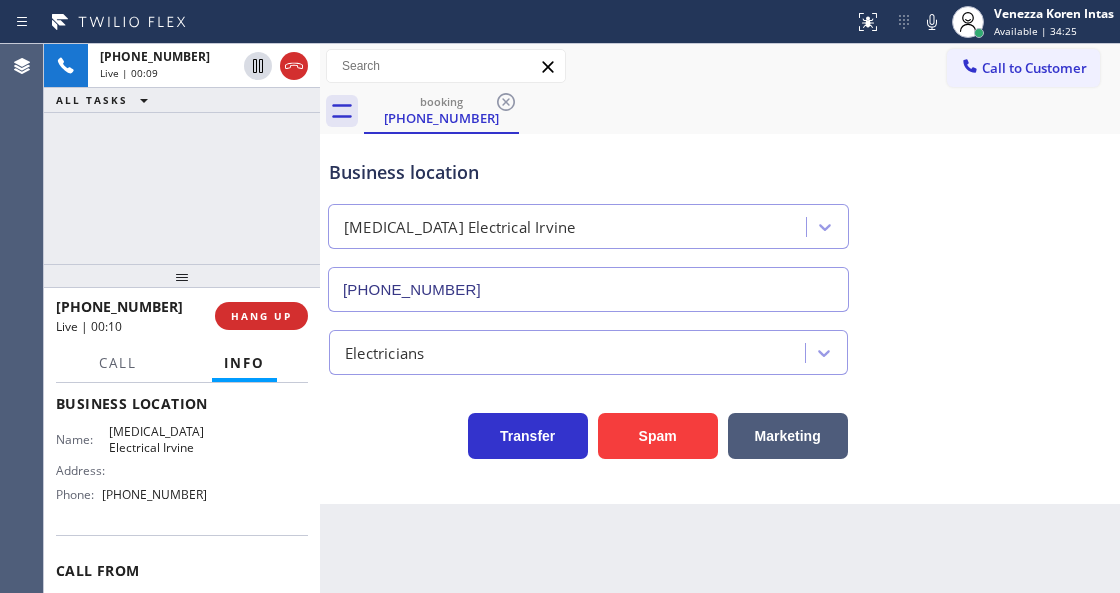 click on "Back to Dashboard Change Sender ID Customers Technicians Select a contact Outbound call Technician Search Technician Your caller id phone number Your caller id phone number Call Technician info Name   Phone none Address none Change Sender ID HVAC [PHONE_NUMBER] 5 Star Appliance [PHONE_NUMBER] Appliance Repair [PHONE_NUMBER] Plumbing [PHONE_NUMBER] Air Duct Cleaning [PHONE_NUMBER]  Electricians [PHONE_NUMBER] Cancel Change Check personal SMS Reset Change booking [PHONE_NUMBER] Call to Customer Outbound call Location Search location Your caller id phone number Customer number Call Outbound call Technician Search Technician Your caller id phone number Your caller id phone number Call booking [PHONE_NUMBER] Business location [MEDICAL_DATA] Electrical [GEOGRAPHIC_DATA] [PHONE_NUMBER] Electricians Transfer Spam Marketing" at bounding box center (720, 318) 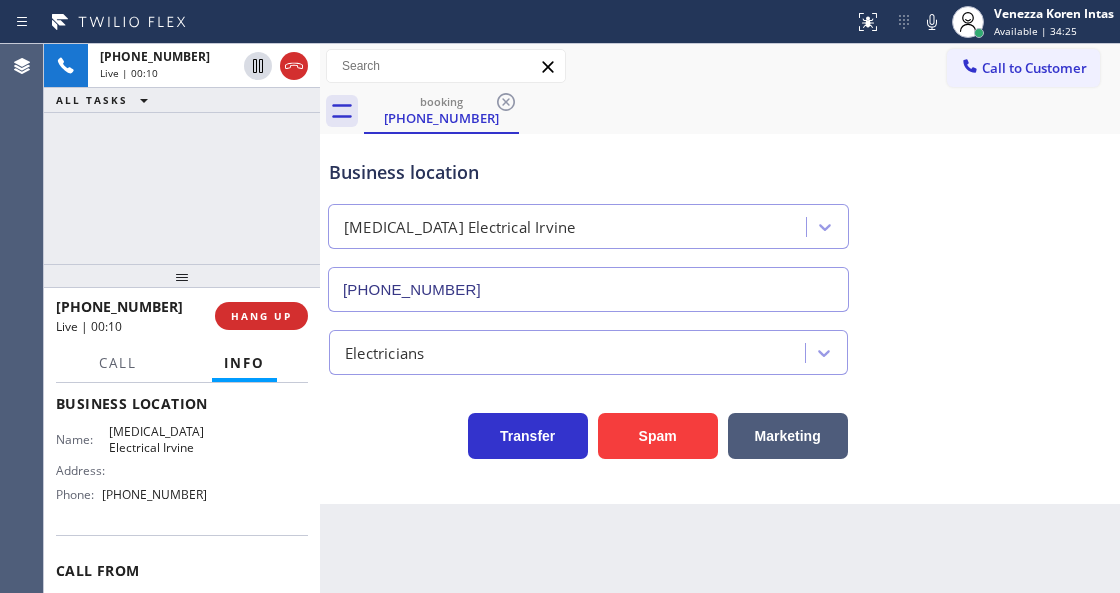 click on "Status report No issues detected If you experience an issue, please download the report and send it to your support team. Download report Venezza Koren Intas Available | 34:25 Set your status Offline Available Unavailable Break Log out Agent Desktop Classify the call LOCATION NAME GE Monogram Inc Repair [US_STATE] FROM PHONE [PHONE_NUMBER] TO PHONE [PHONE_NUMBER] Status: COMPLETED REASON: Tech, Unknown/didnt ring Save Classify the call LOCATION NAME Sub Zero Refrigerator Repair [GEOGRAPHIC_DATA] FROM PHONE [PHONE_NUMBER] TO PHONE [PHONE_NUMBER] Status: COMPLETED REASON: #1 New Customer - Booked Save Classify the call LOCATION NAME 5 Star Appliance Repair FROM PHONE [PHONE_NUMBER] TO PHONE [PHONE_NUMBER] Status: COMPLETED REASON: #1 New Customer - Booked Save Classify the call LOCATION NAME HVAC Alliance Expert FROM PHONE [PHONE_NUMBER] TO PHONE [PHONE_NUMBER] Status: COMPLETED REASON: Tech, Unknown/didnt ring Save Classify the call LOCATION NAME Local Trusted Electricians Mission Canyon FROM PHONE [PHONE_NUMBER] TO PHONE" at bounding box center (560, 296) 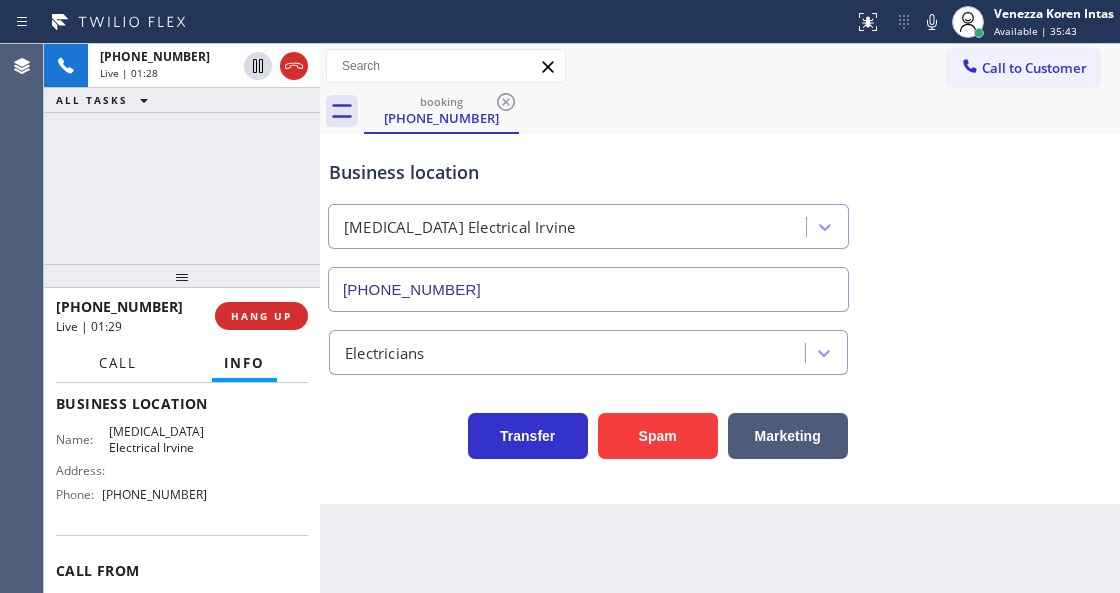 click on "Call" at bounding box center [118, 363] 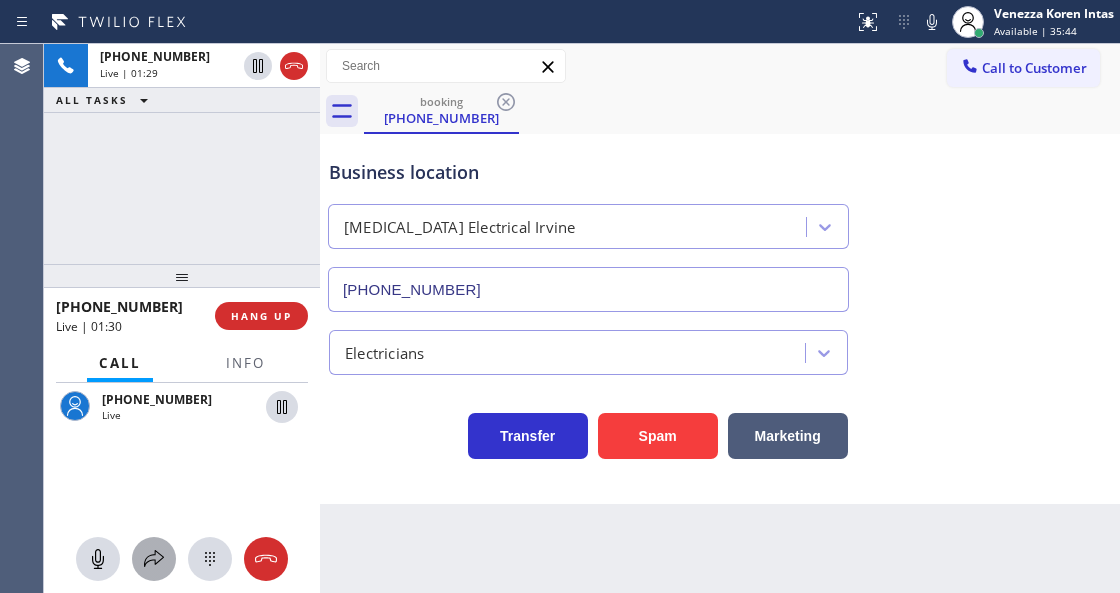click at bounding box center [154, 559] 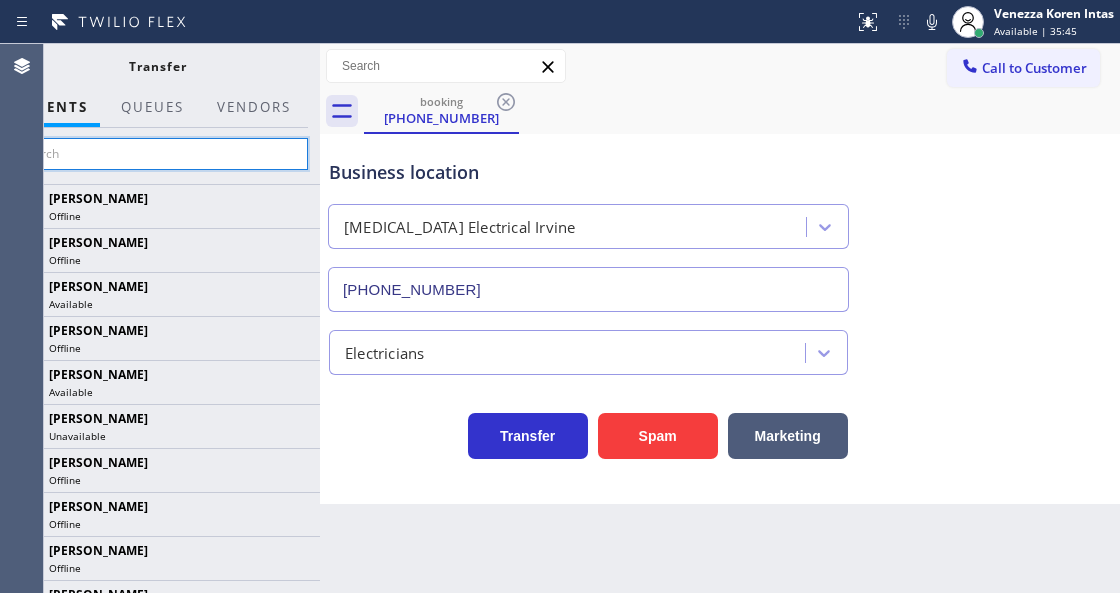 click at bounding box center [157, 154] 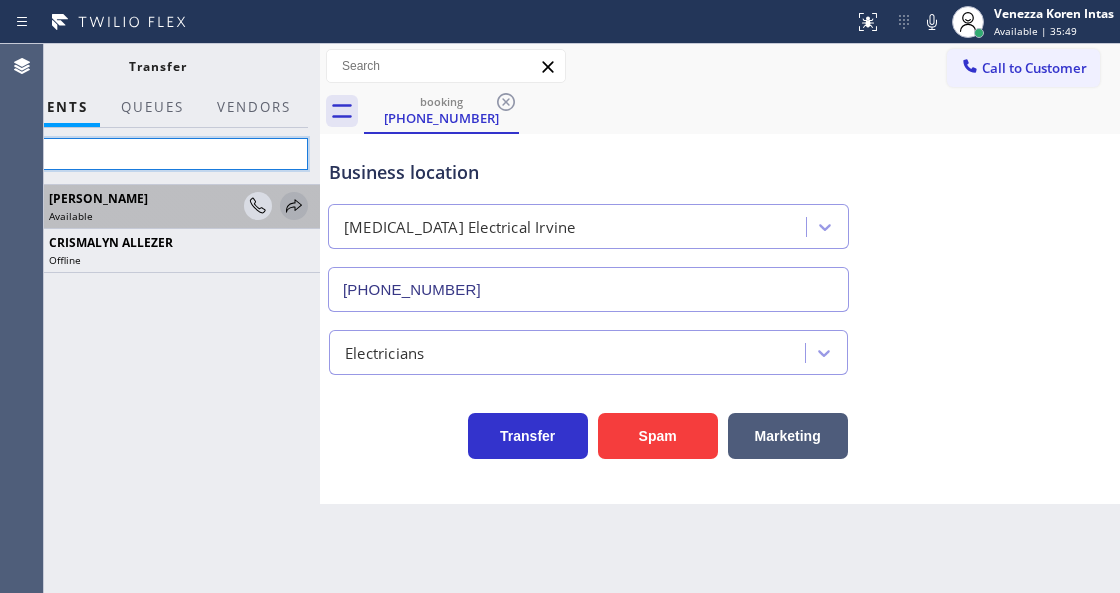 type on "aly" 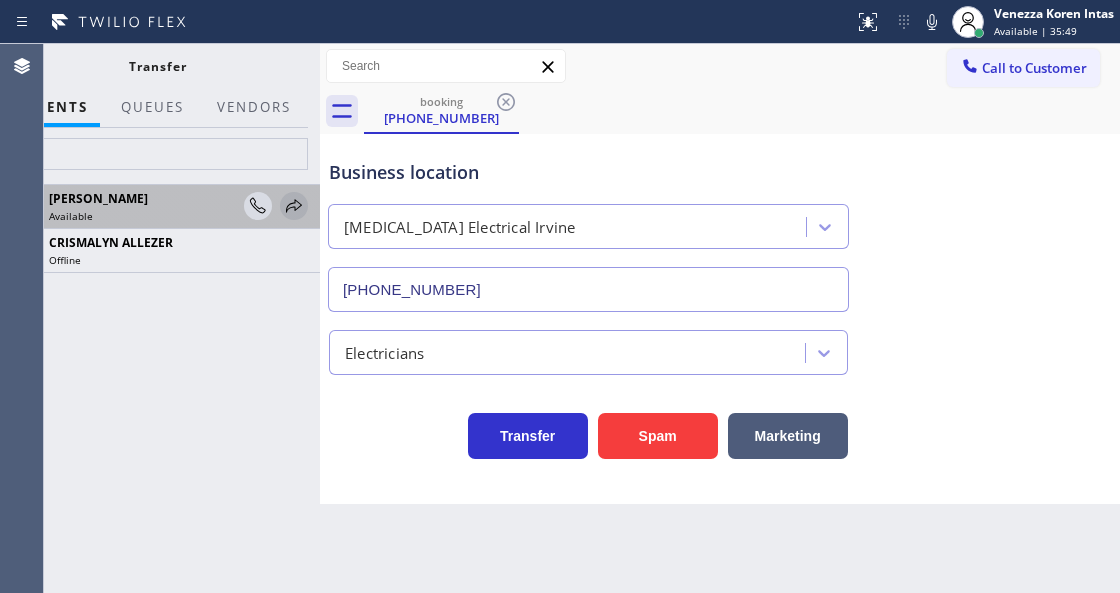 click 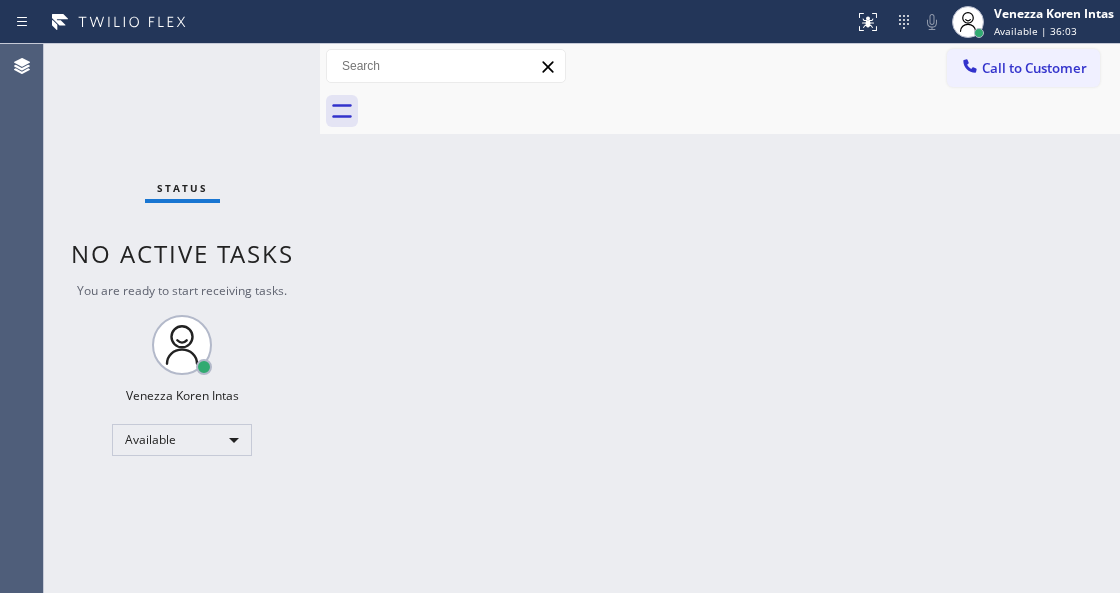 click on "No active tasks" at bounding box center [182, 253] 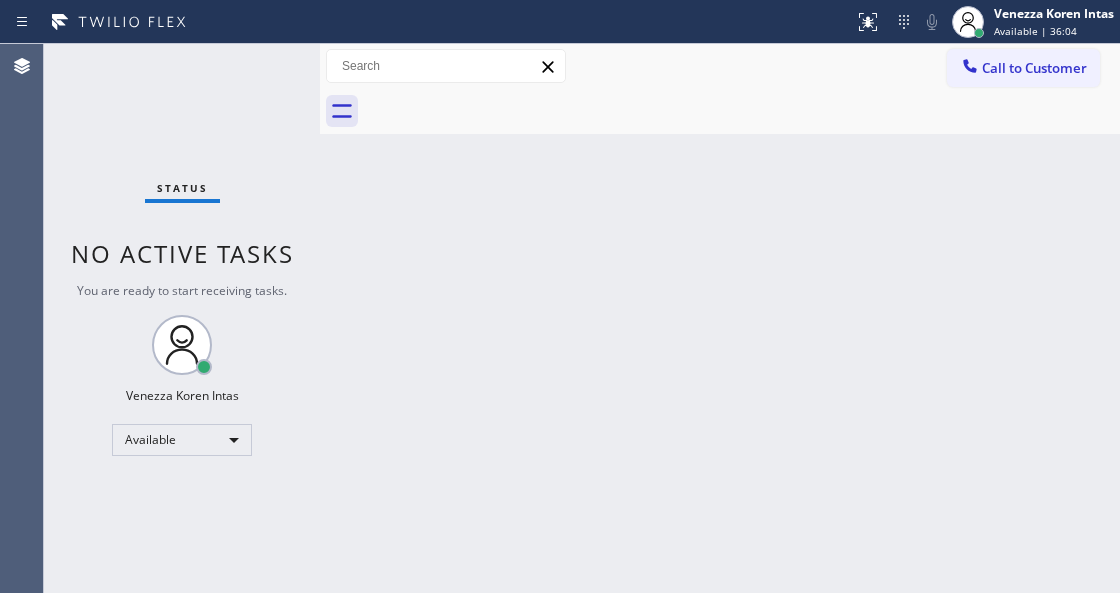 click on "Status   No active tasks     You are ready to start receiving tasks.   Venezza Koren Intas Available" at bounding box center (182, 318) 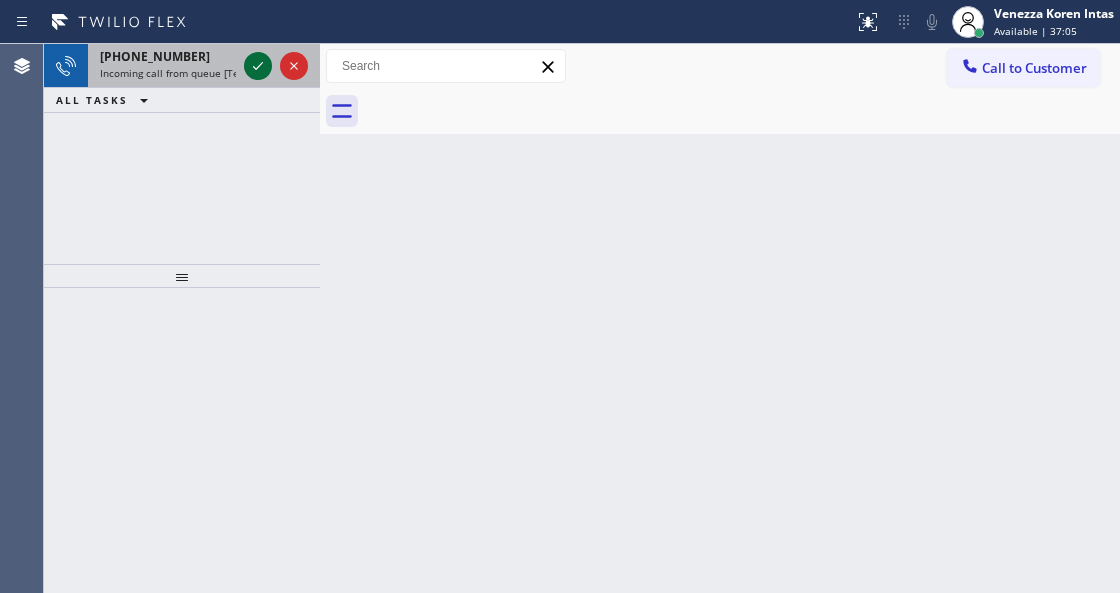 click 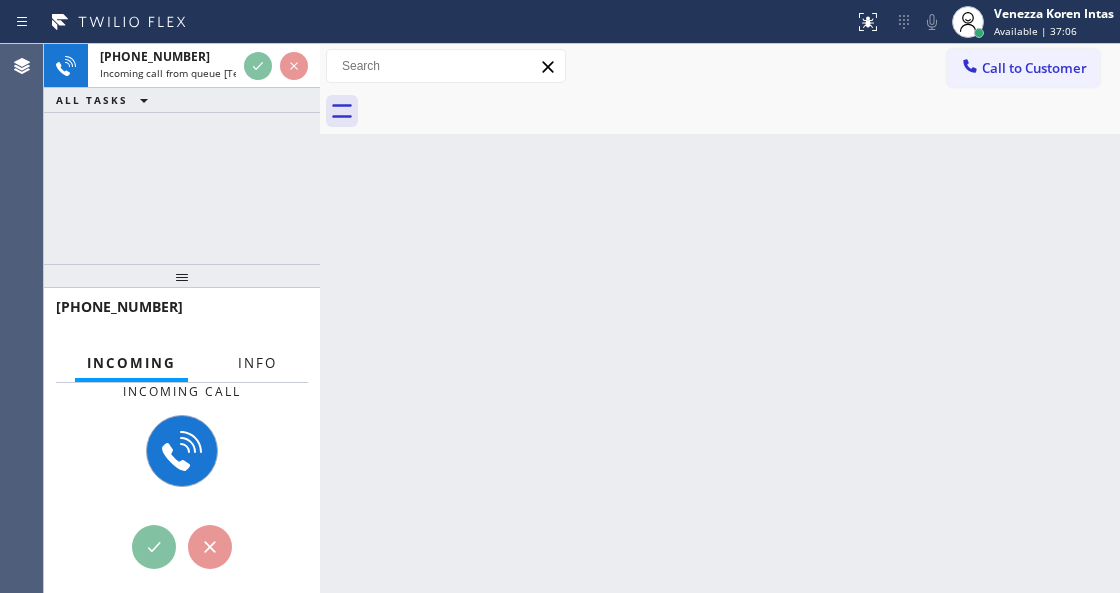 drag, startPoint x: 274, startPoint y: 367, endPoint x: 310, endPoint y: 338, distance: 46.227695 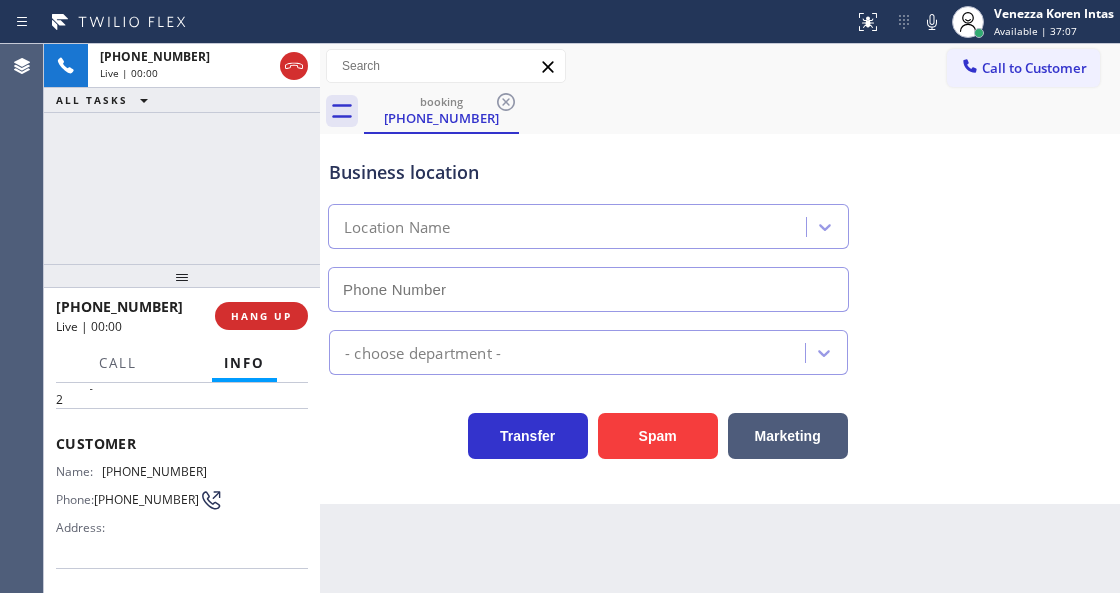 type on "[PHONE_NUMBER]" 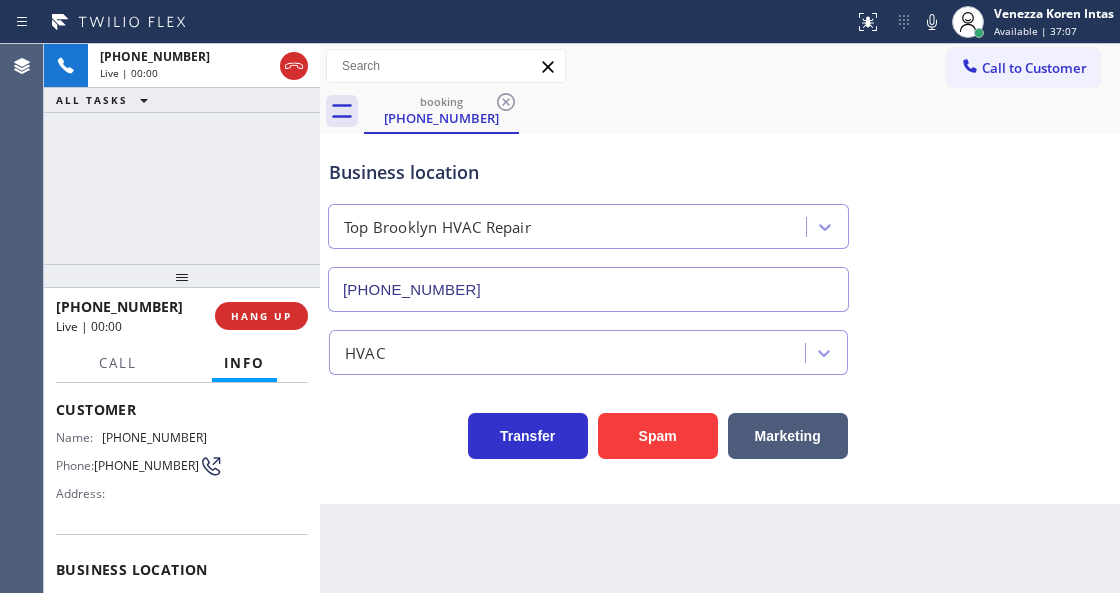 scroll, scrollTop: 133, scrollLeft: 0, axis: vertical 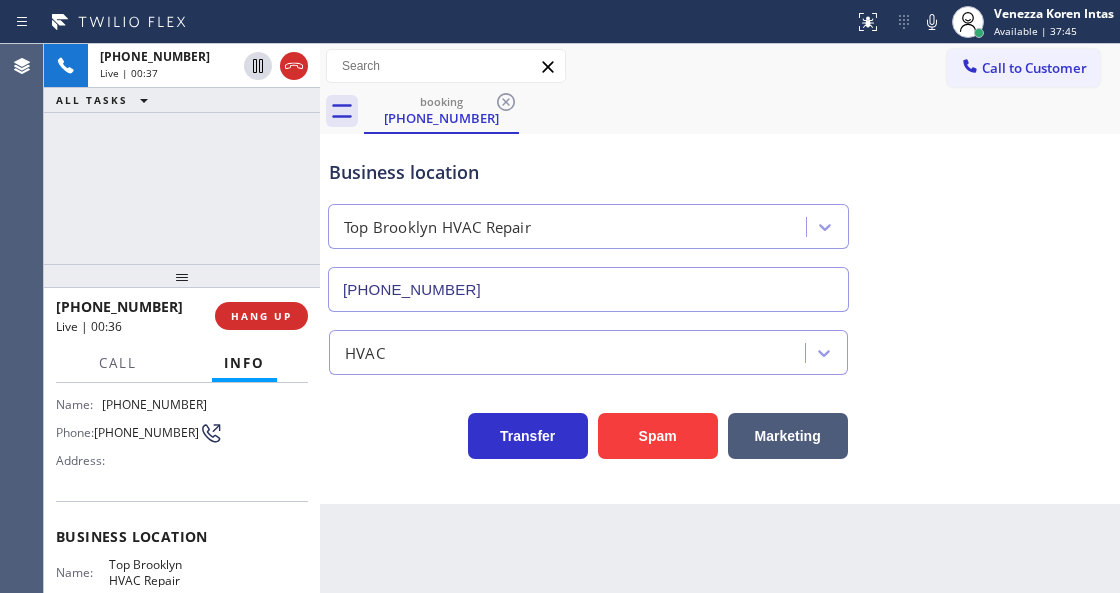 click on "Top Brooklyn HVAC Repair" at bounding box center (570, 227) 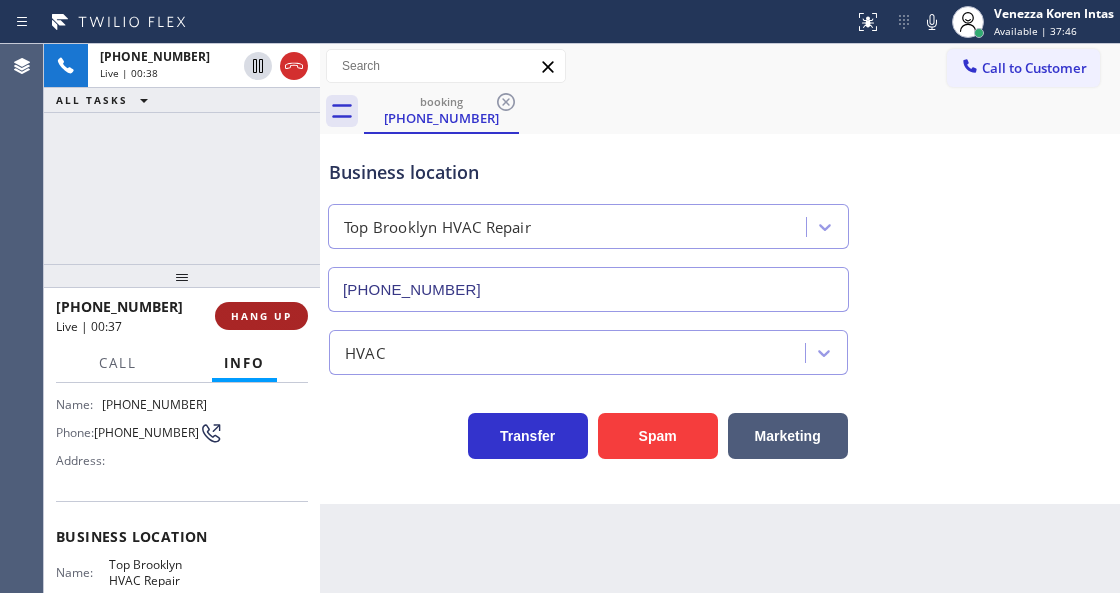 click on "HANG UP" at bounding box center (261, 316) 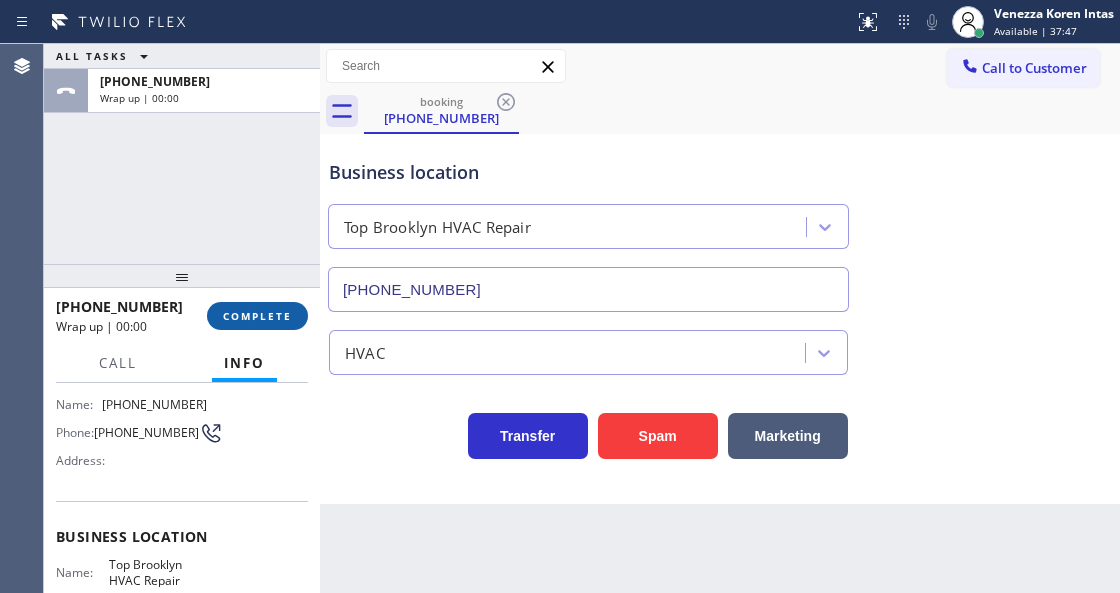 click on "COMPLETE" at bounding box center (257, 316) 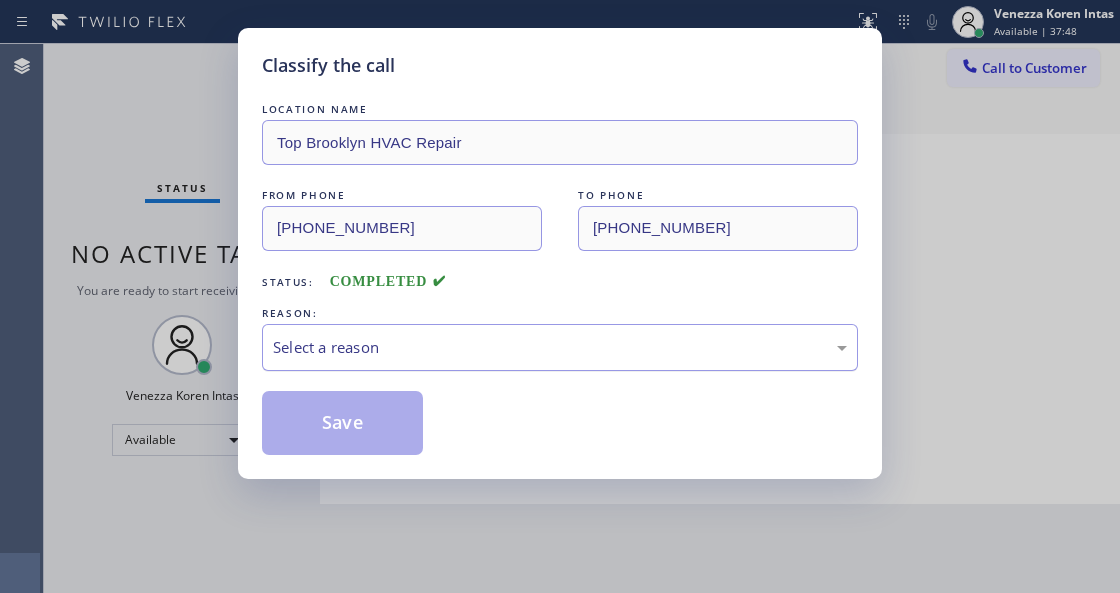 click on "Select a reason" at bounding box center [560, 347] 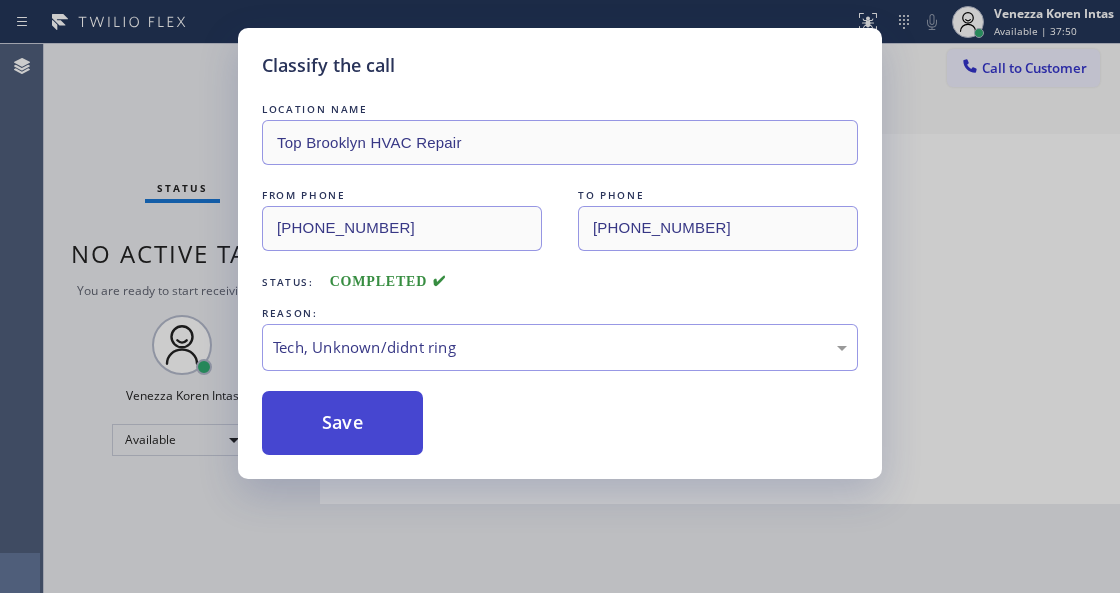 click on "Save" at bounding box center (342, 423) 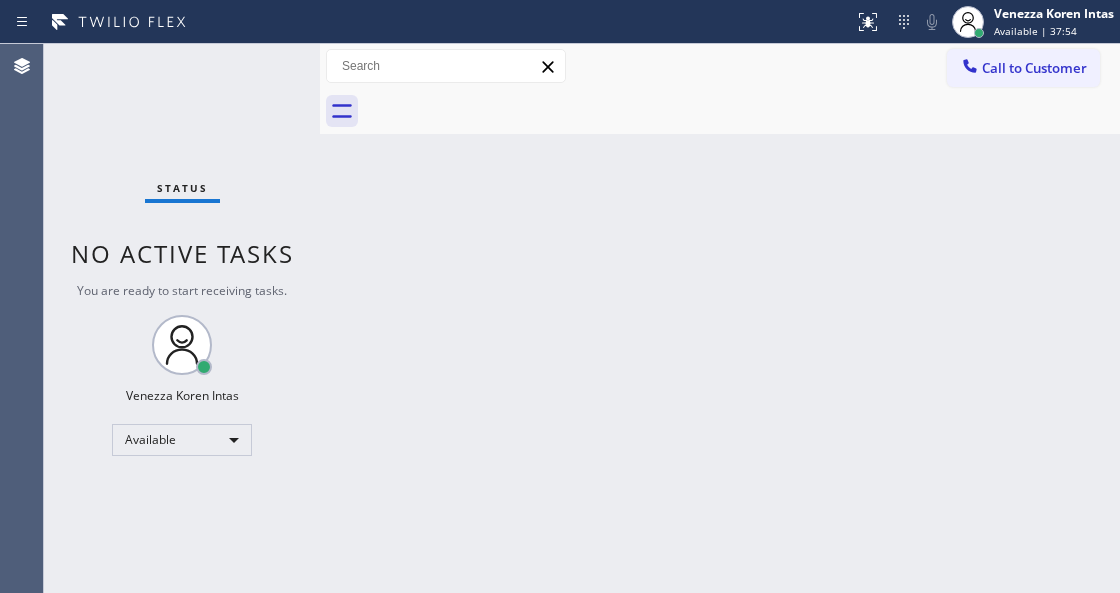 click on "Back to Dashboard Change Sender ID Customers Technicians Select a contact Outbound call Technician Search Technician Your caller id phone number Your caller id phone number Call Technician info Name   Phone none Address none Change Sender ID HVAC [PHONE_NUMBER] 5 Star Appliance [PHONE_NUMBER] Appliance Repair [PHONE_NUMBER] Plumbing [PHONE_NUMBER] Air Duct Cleaning [PHONE_NUMBER]  Electricians [PHONE_NUMBER] Cancel Change Check personal SMS Reset Change No tabs Call to Customer Outbound call Location Search location Your caller id phone number Customer number Call Outbound call Technician Search Technician Your caller id phone number Your caller id phone number Call" at bounding box center (720, 318) 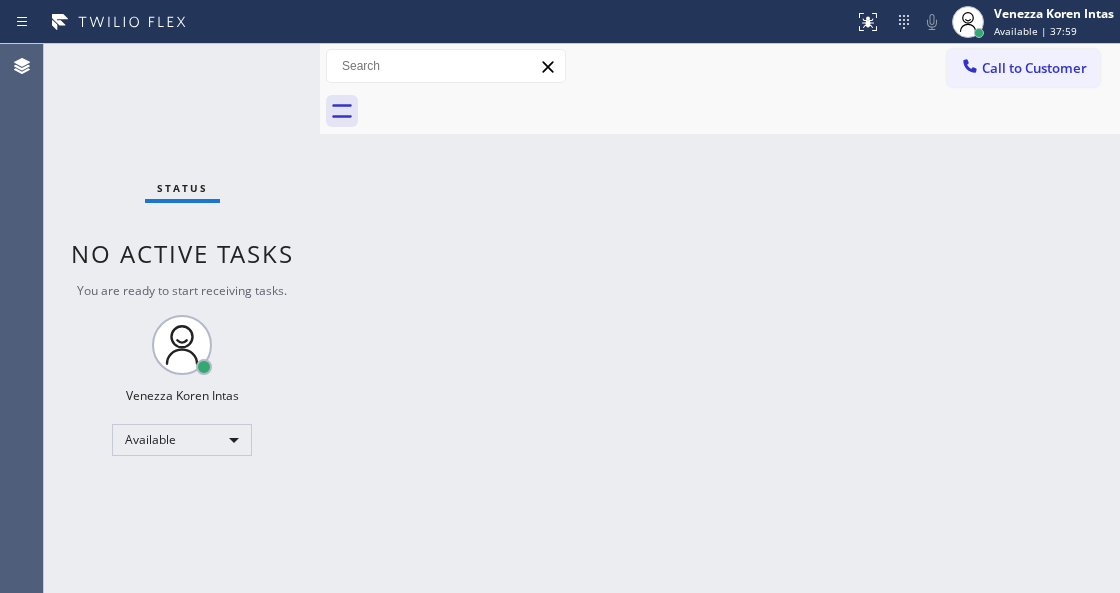 click on "Back to Dashboard Change Sender ID Customers Technicians Select a contact Outbound call Technician Search Technician Your caller id phone number Your caller id phone number Call Technician info Name   Phone none Address none Change Sender ID HVAC [PHONE_NUMBER] 5 Star Appliance [PHONE_NUMBER] Appliance Repair [PHONE_NUMBER] Plumbing [PHONE_NUMBER] Air Duct Cleaning [PHONE_NUMBER]  Electricians [PHONE_NUMBER] Cancel Change Check personal SMS Reset Change No tabs Call to Customer Outbound call Location Search location Your caller id phone number Customer number Call Outbound call Technician Search Technician Your caller id phone number Your caller id phone number Call" at bounding box center (720, 318) 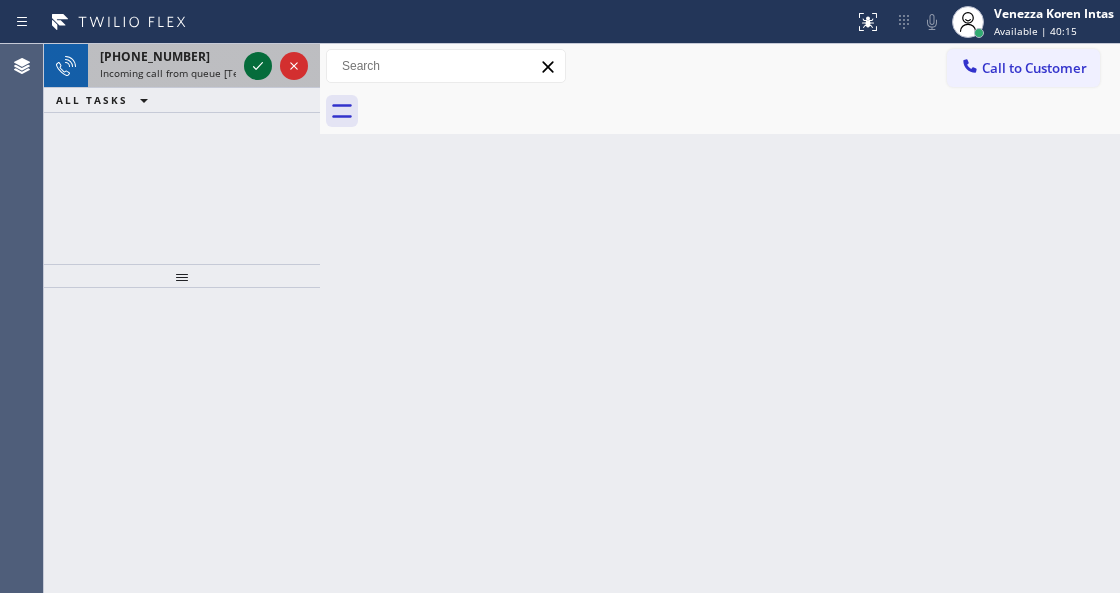 click 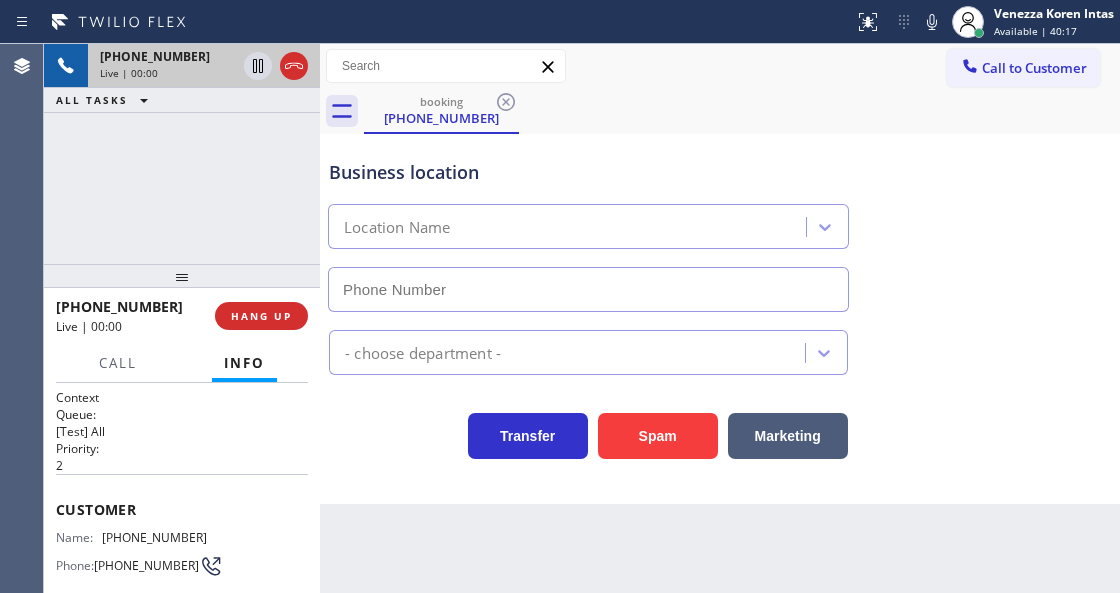 type on "[PHONE_NUMBER]" 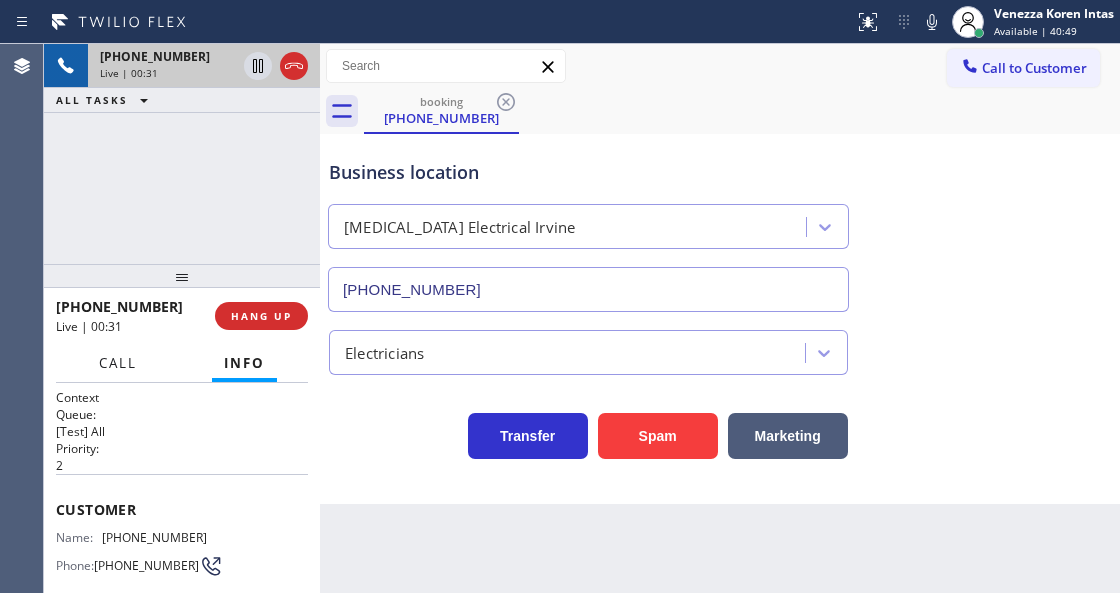drag, startPoint x: 109, startPoint y: 372, endPoint x: 136, endPoint y: 395, distance: 35.468296 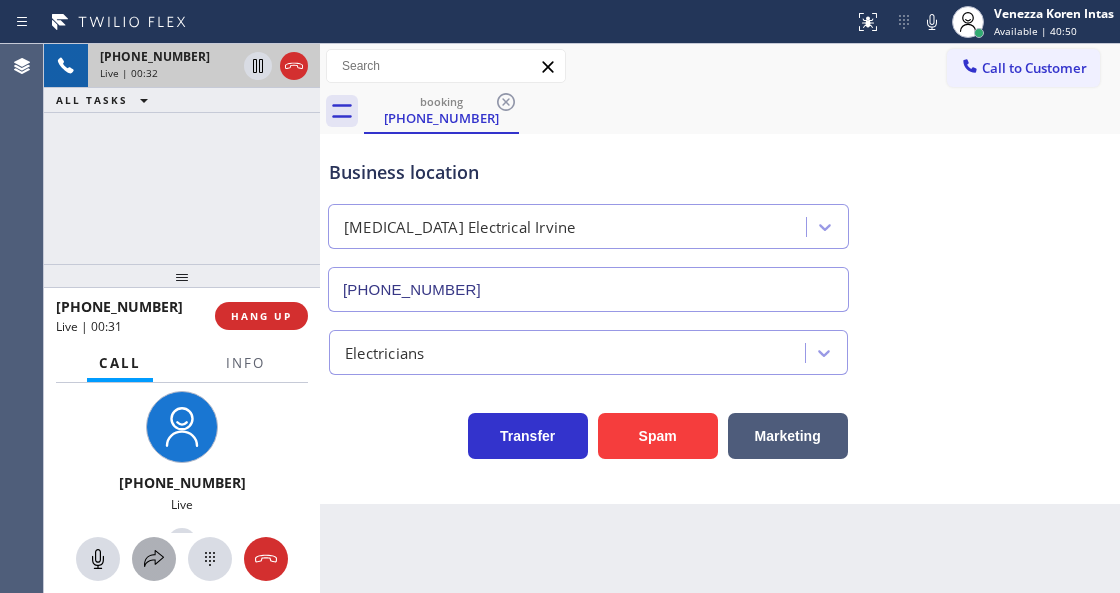 click 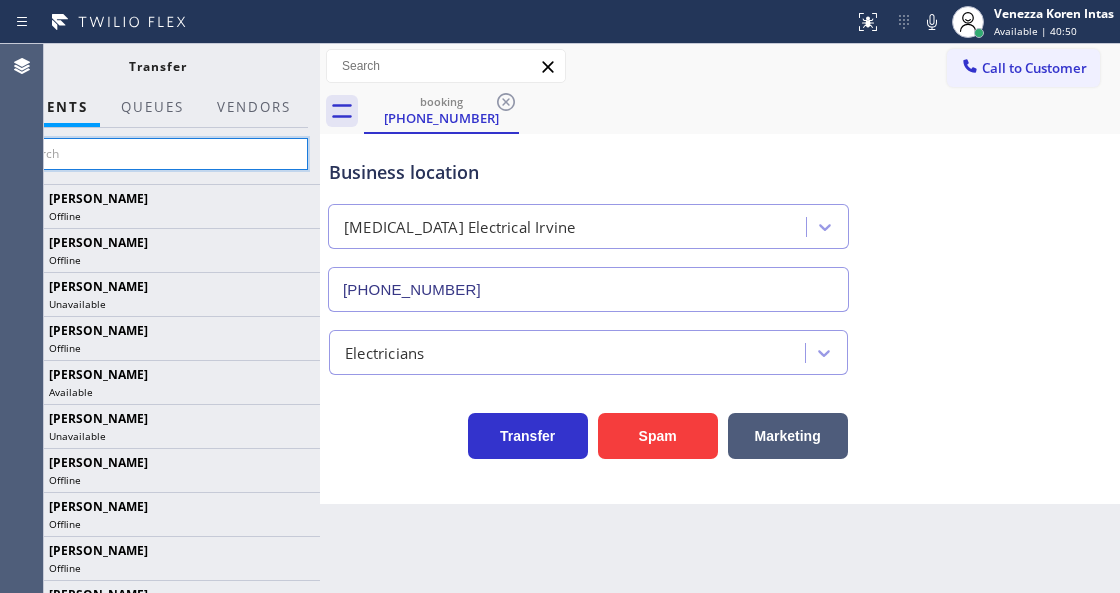 click at bounding box center (157, 154) 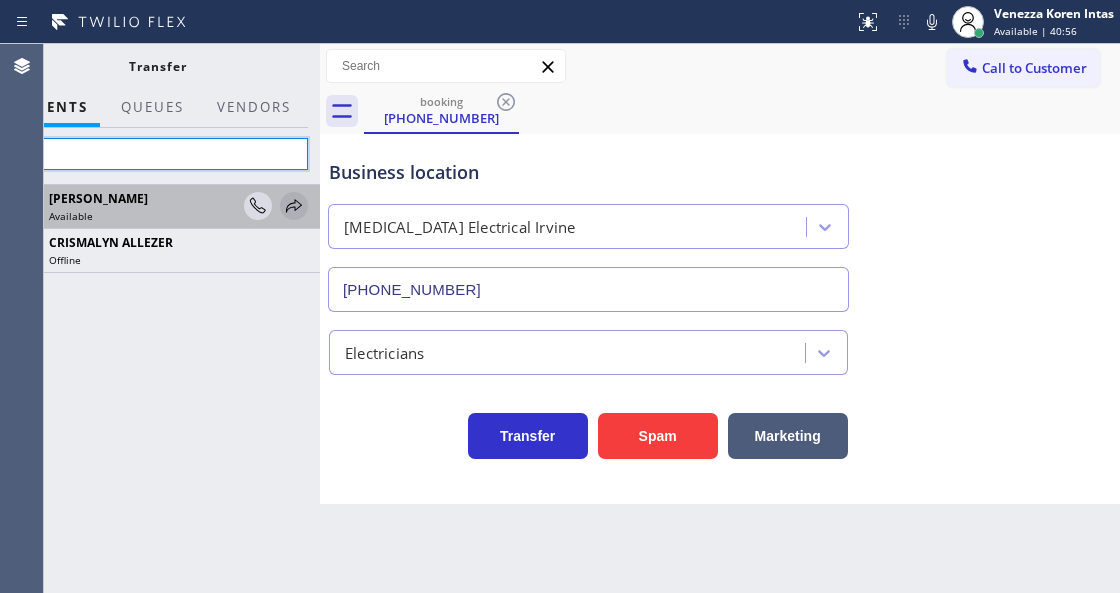 type on "aly" 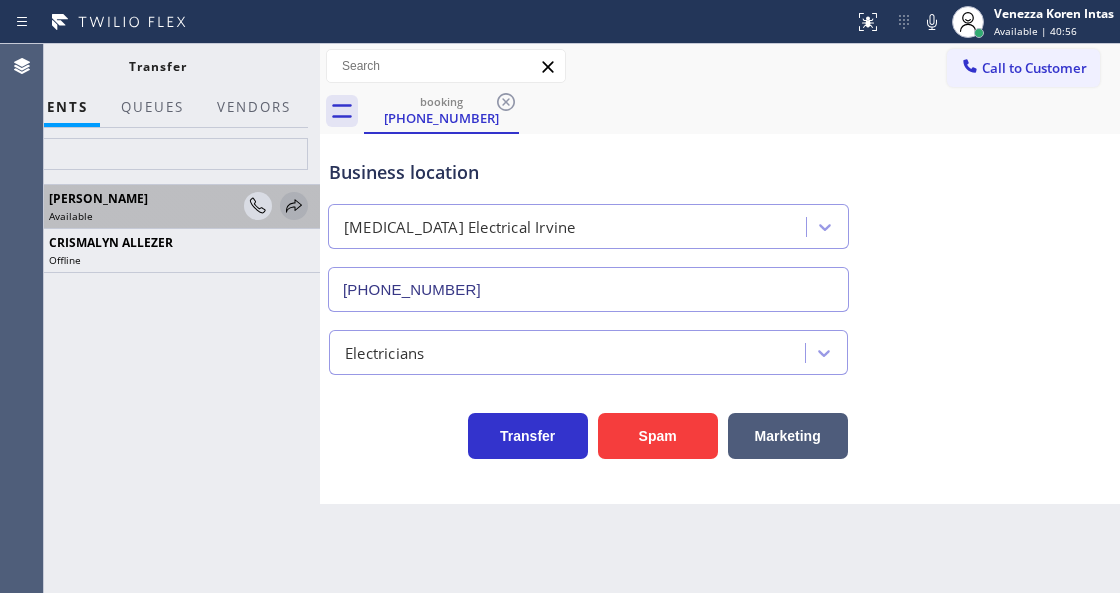 click 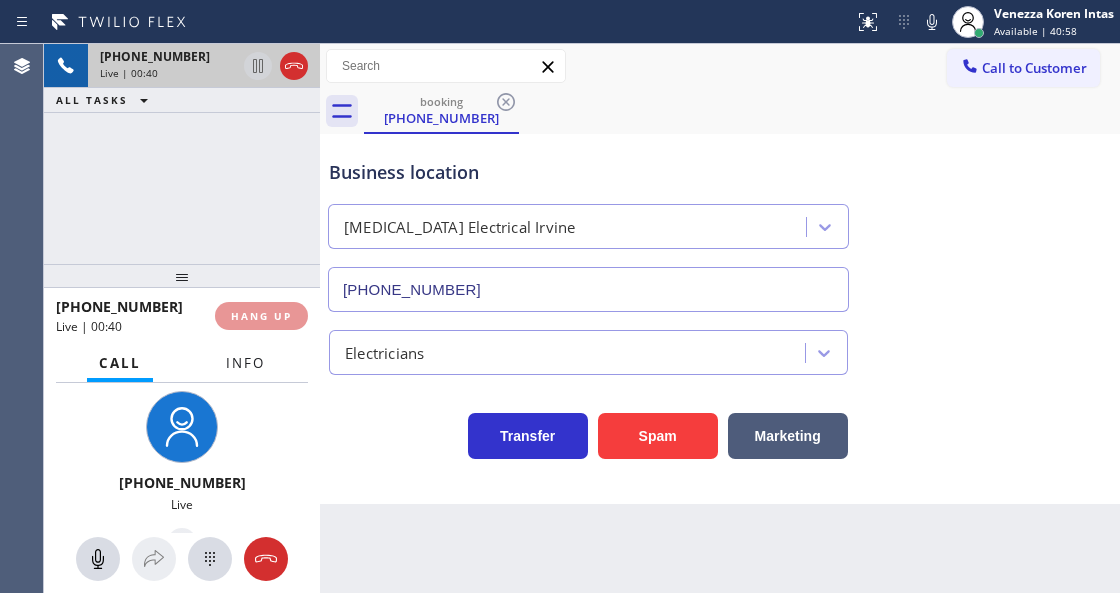 click on "Info" at bounding box center [245, 363] 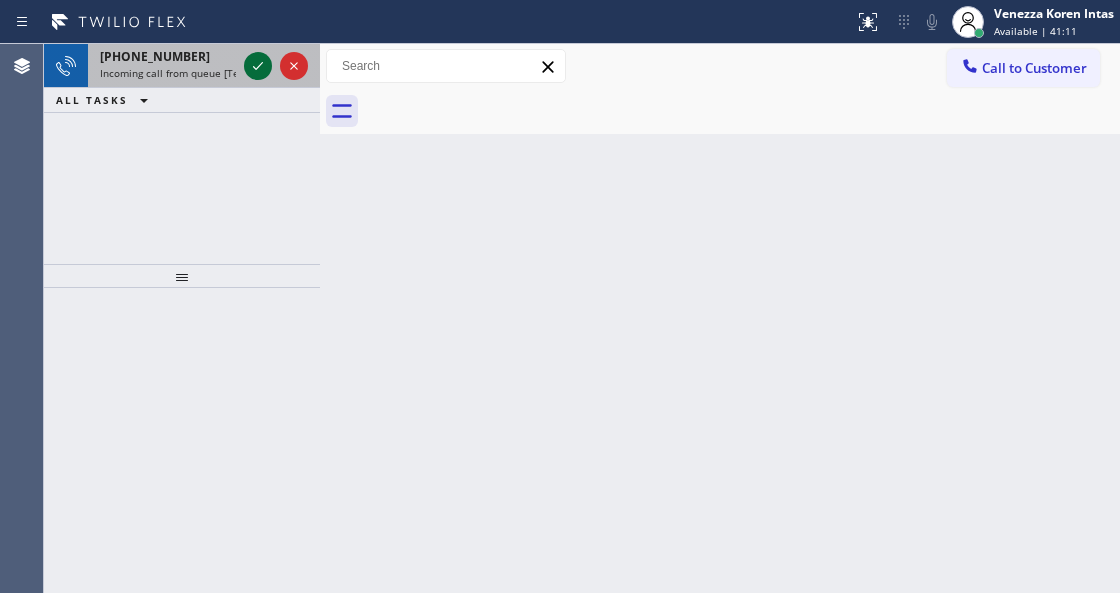 click 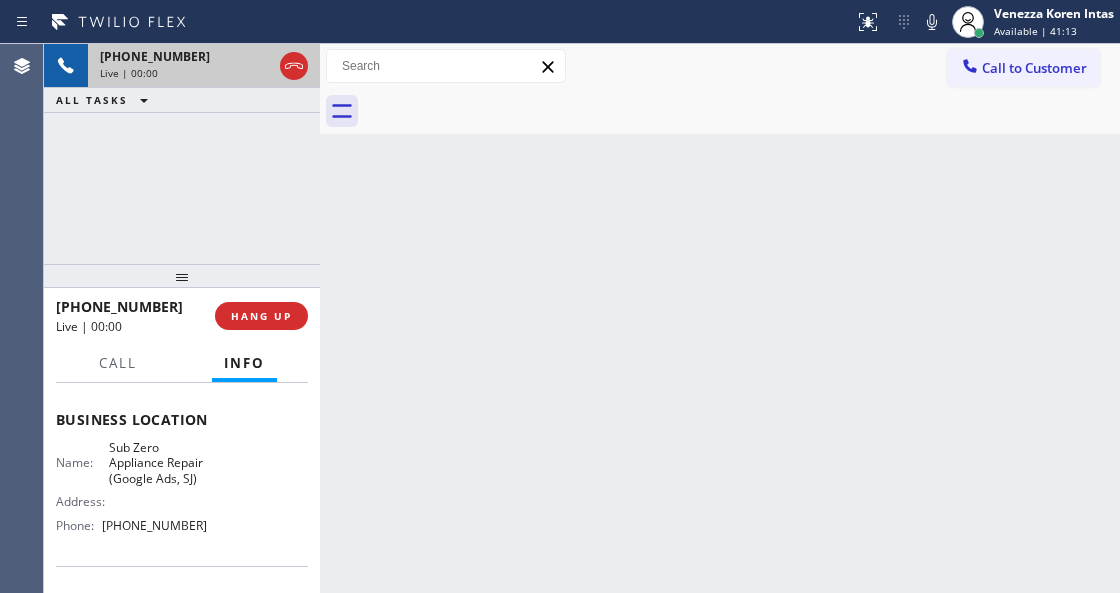 scroll, scrollTop: 266, scrollLeft: 0, axis: vertical 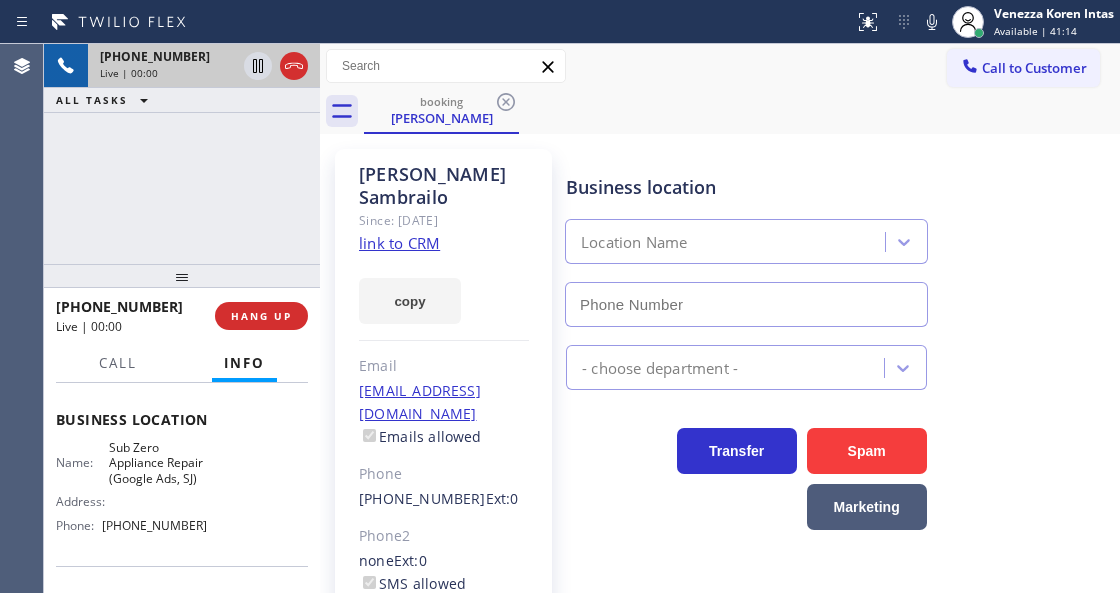 type on "[PHONE_NUMBER]" 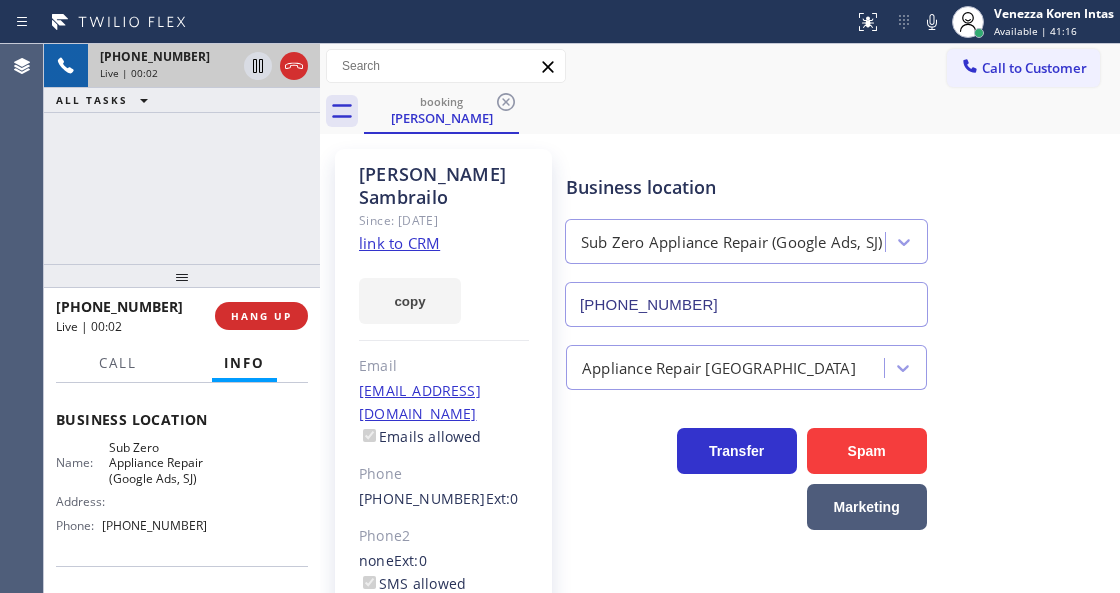 click on "link to CRM" 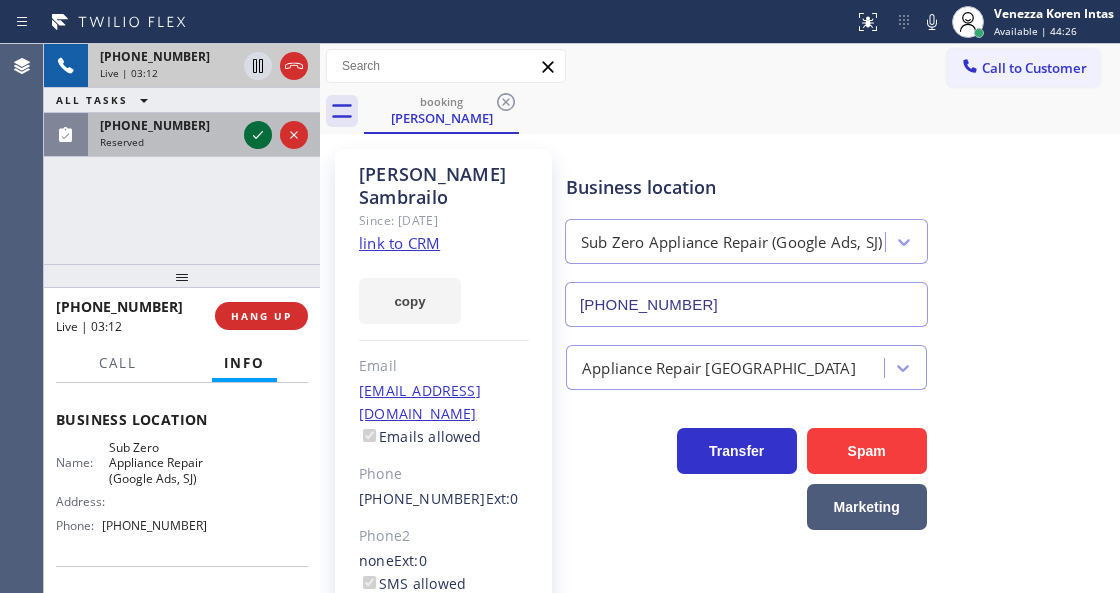 click 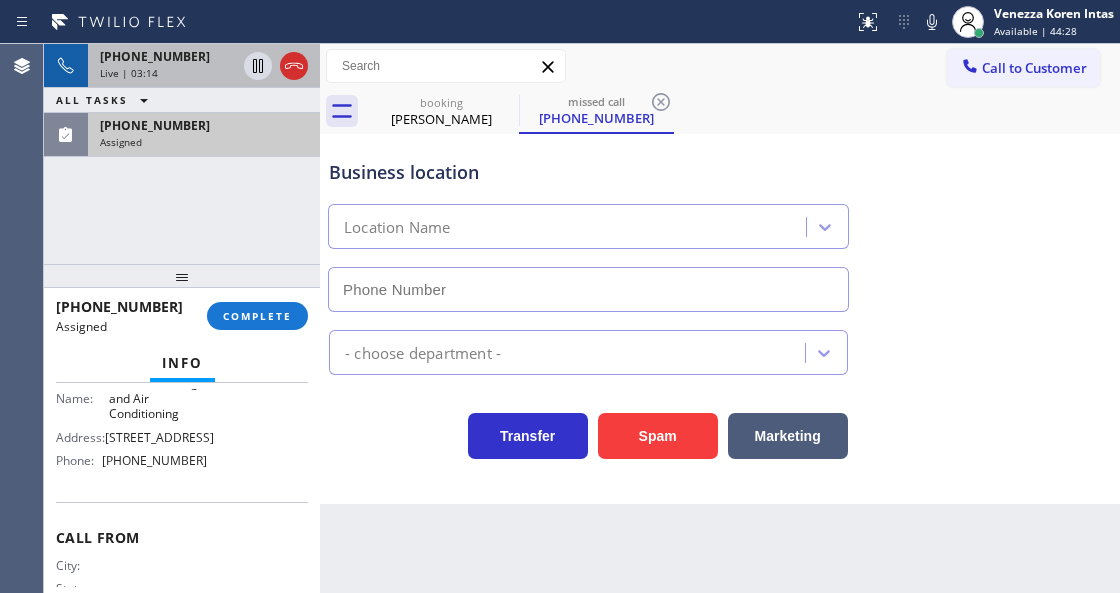 type on "[PHONE_NUMBER]" 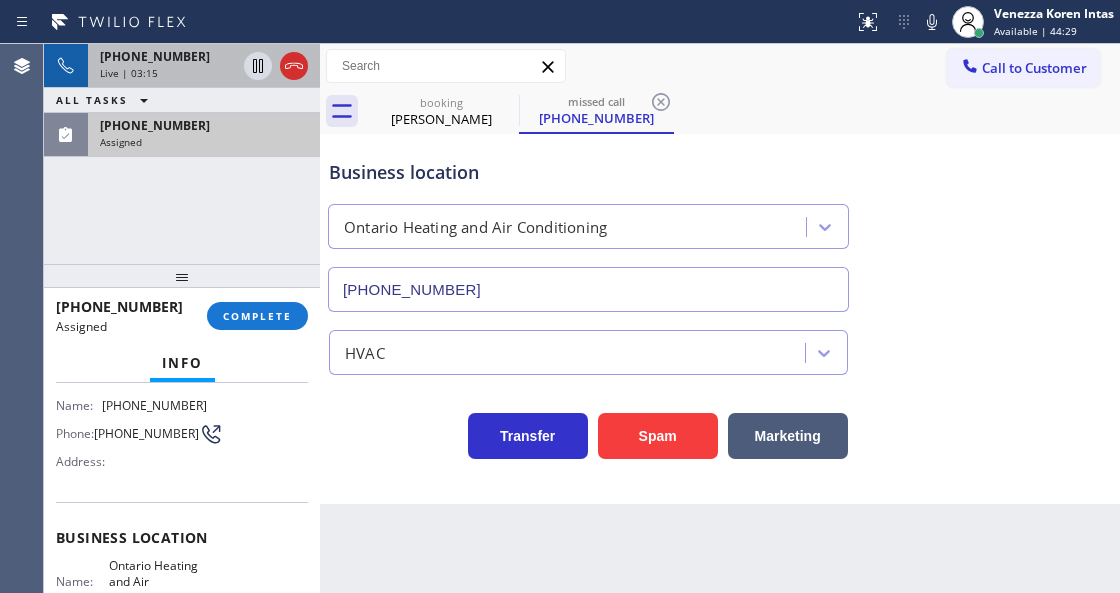 scroll, scrollTop: 16, scrollLeft: 0, axis: vertical 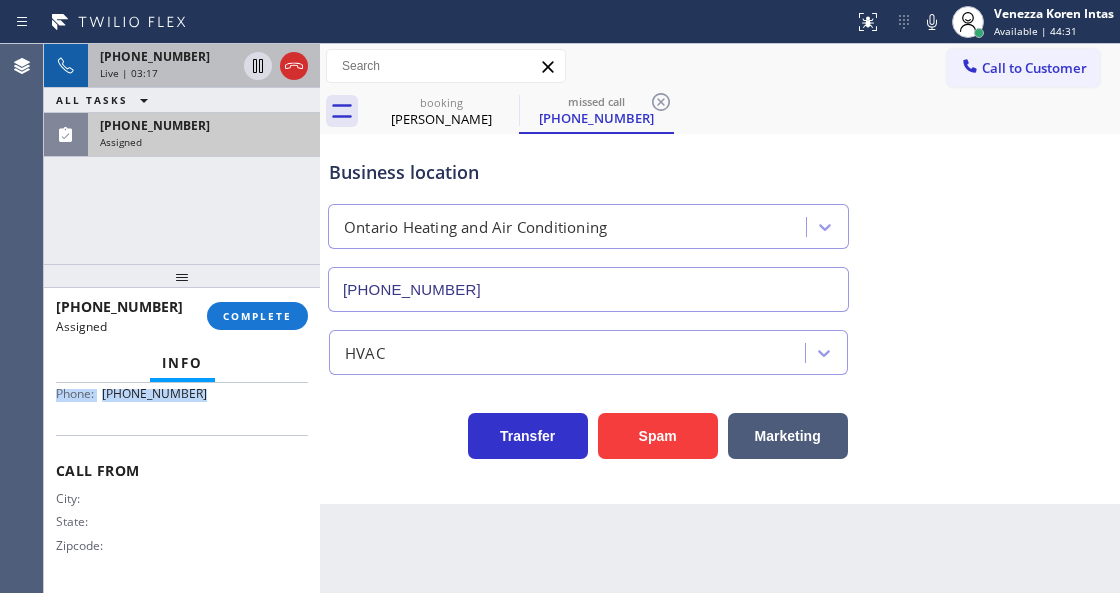 drag, startPoint x: 51, startPoint y: 494, endPoint x: 240, endPoint y: 429, distance: 199.86496 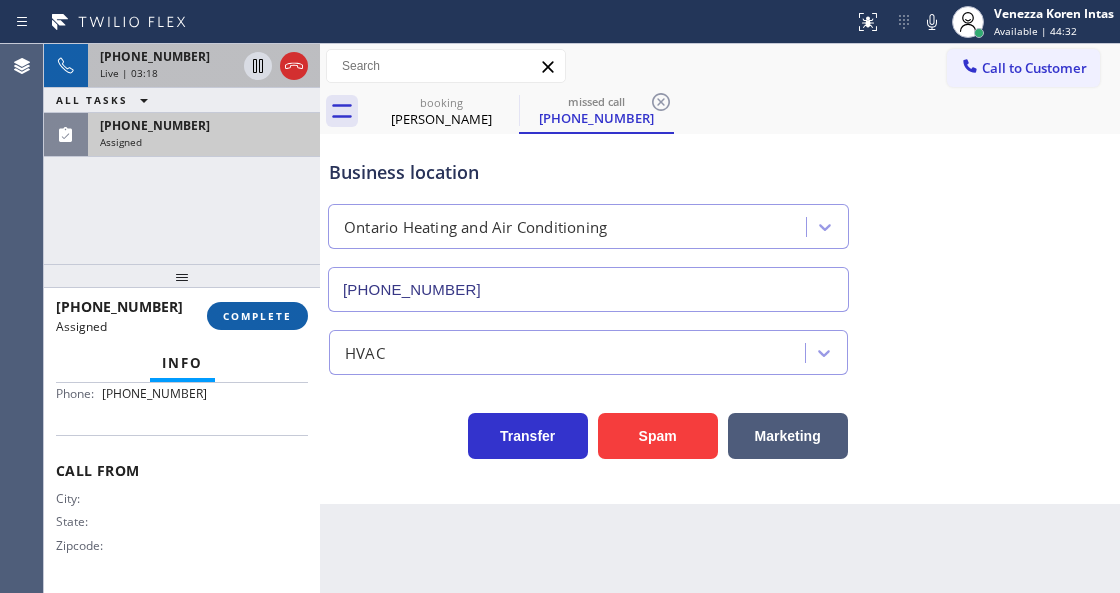 click on "[PHONE_NUMBER] Assigned COMPLETE" at bounding box center (182, 316) 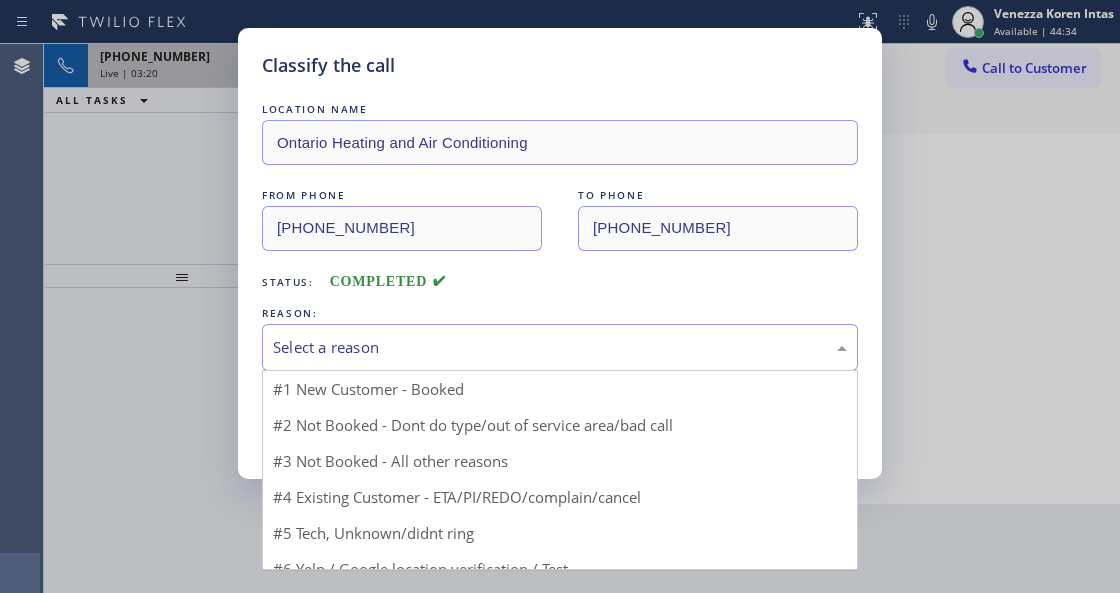 click on "Select a reason" at bounding box center (560, 347) 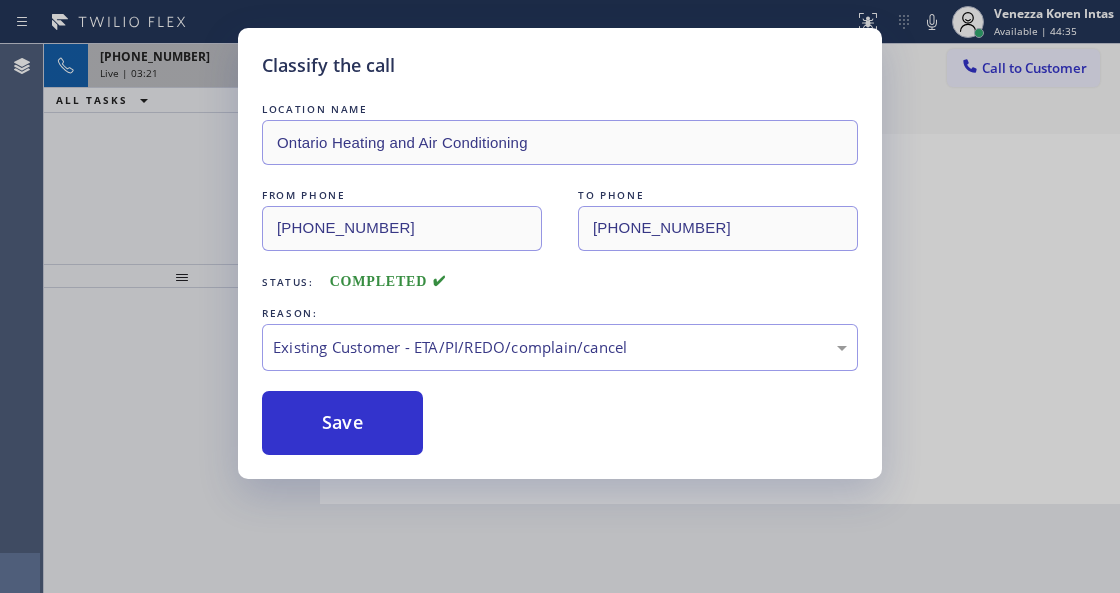 click on "LOCATION NAME [GEOGRAPHIC_DATA] Heating and Air Conditioning FROM PHONE [PHONE_NUMBER] TO PHONE [PHONE_NUMBER] Status: COMPLETED REASON: Existing Customer - ETA/PI/REDO/complain/cancel Save" at bounding box center [560, 277] 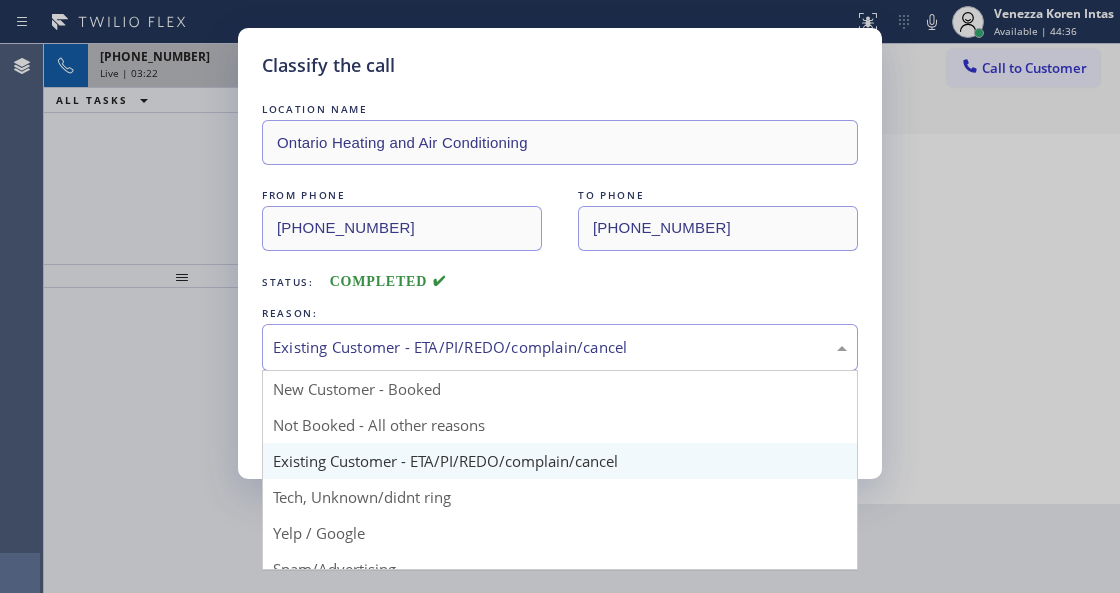 click on "Existing Customer - ETA/PI/REDO/complain/cancel" at bounding box center [560, 347] 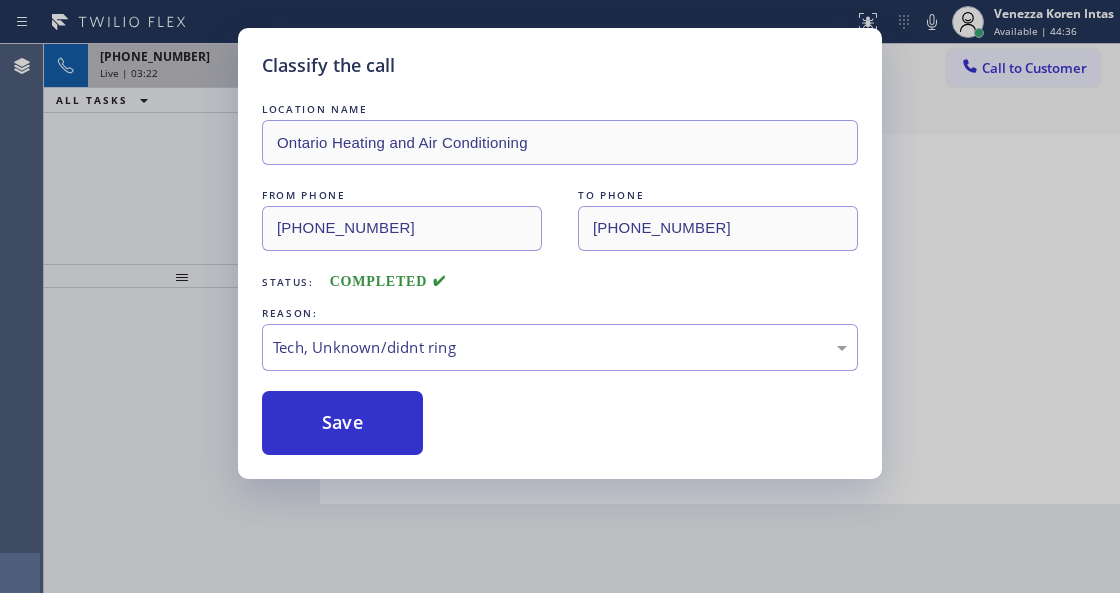 click on "Classify the call LOCATION NAME Ontario Heating and Air Conditioning FROM PHONE [PHONE_NUMBER] TO PHONE [PHONE_NUMBER] Status: COMPLETED REASON: Tech, Unknown/didnt ring Save" at bounding box center [560, 253] 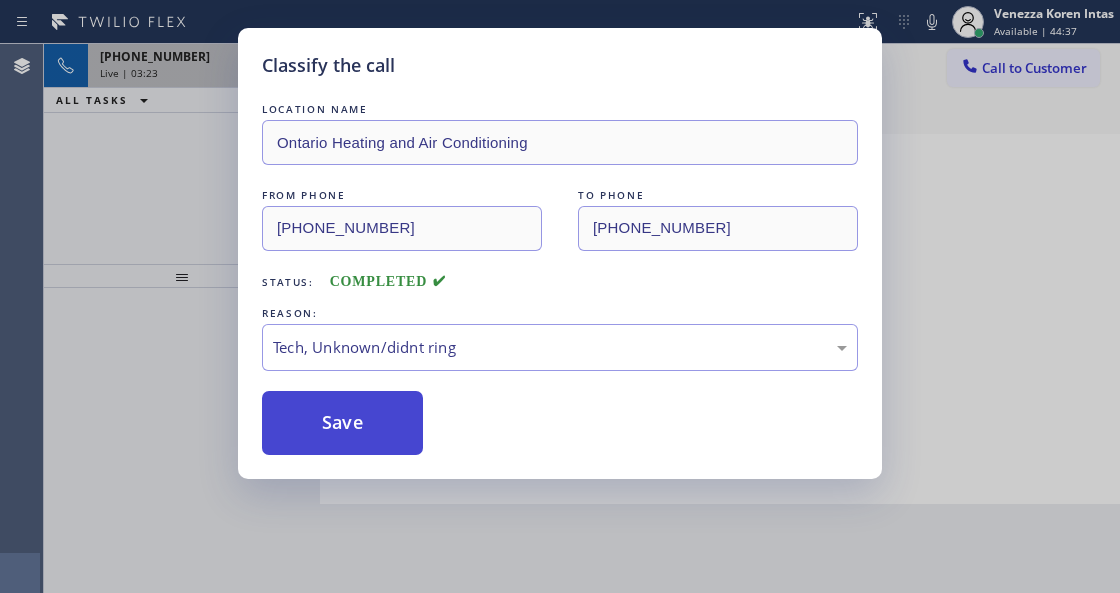 click on "Save" at bounding box center (342, 423) 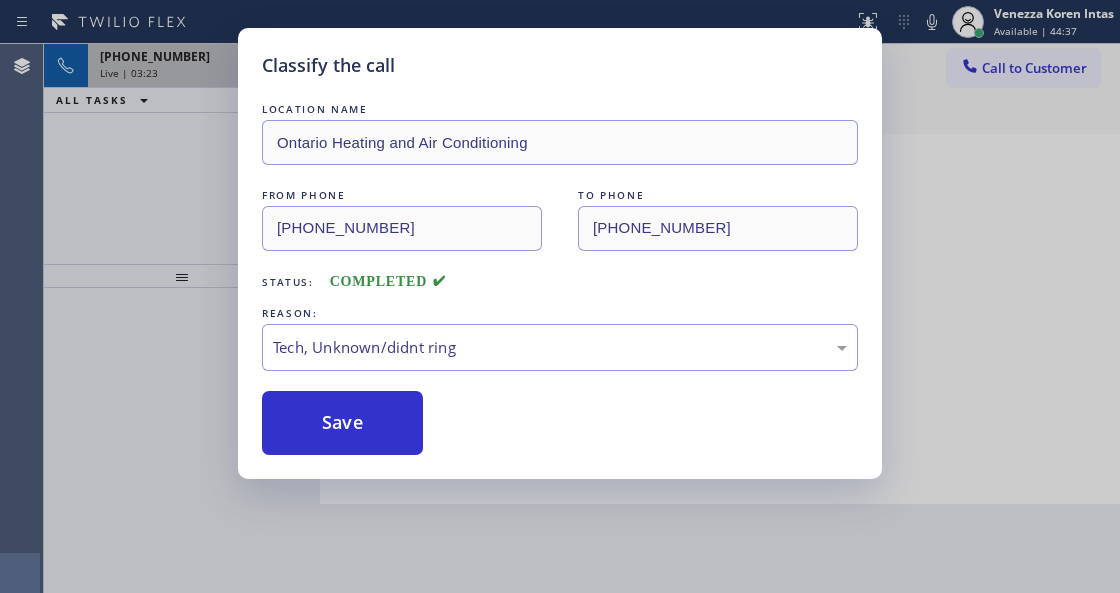type on "[PHONE_NUMBER]" 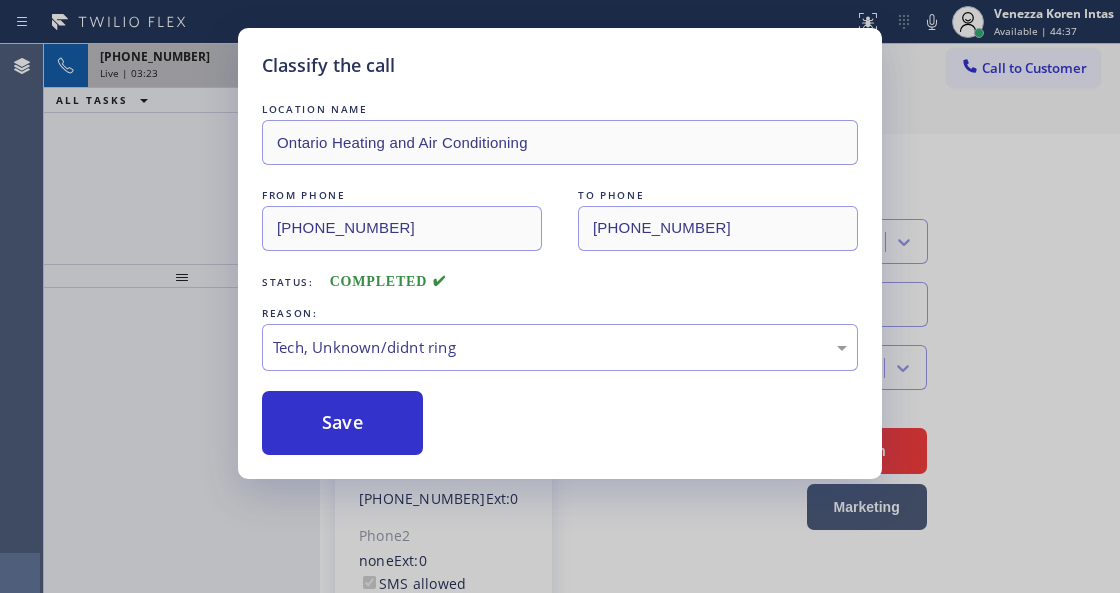 click on "Classify the call LOCATION NAME Ontario Heating and Air Conditioning FROM PHONE [PHONE_NUMBER] TO PHONE [PHONE_NUMBER] Status: COMPLETED REASON: Tech, Unknown/didnt ring Save" at bounding box center [560, 296] 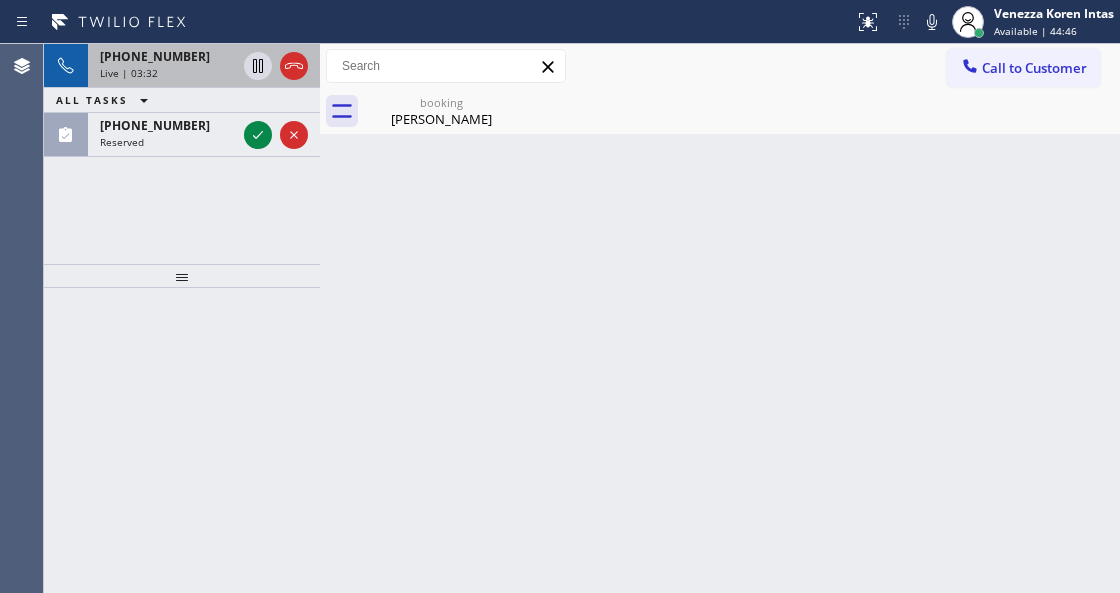drag, startPoint x: 258, startPoint y: 135, endPoint x: 266, endPoint y: 292, distance: 157.20369 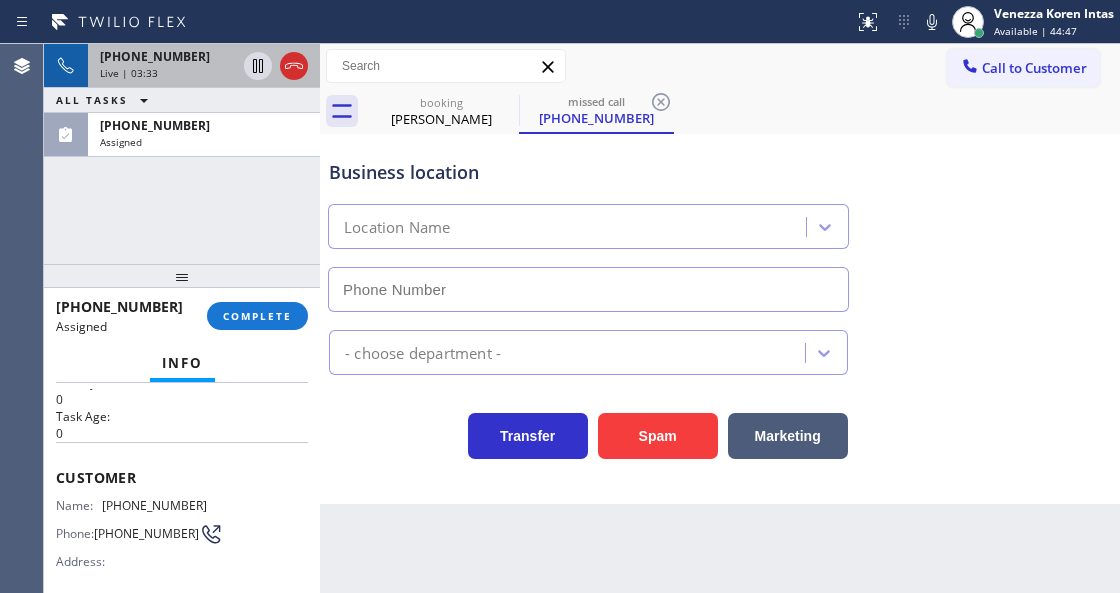 type on "[PHONE_NUMBER]" 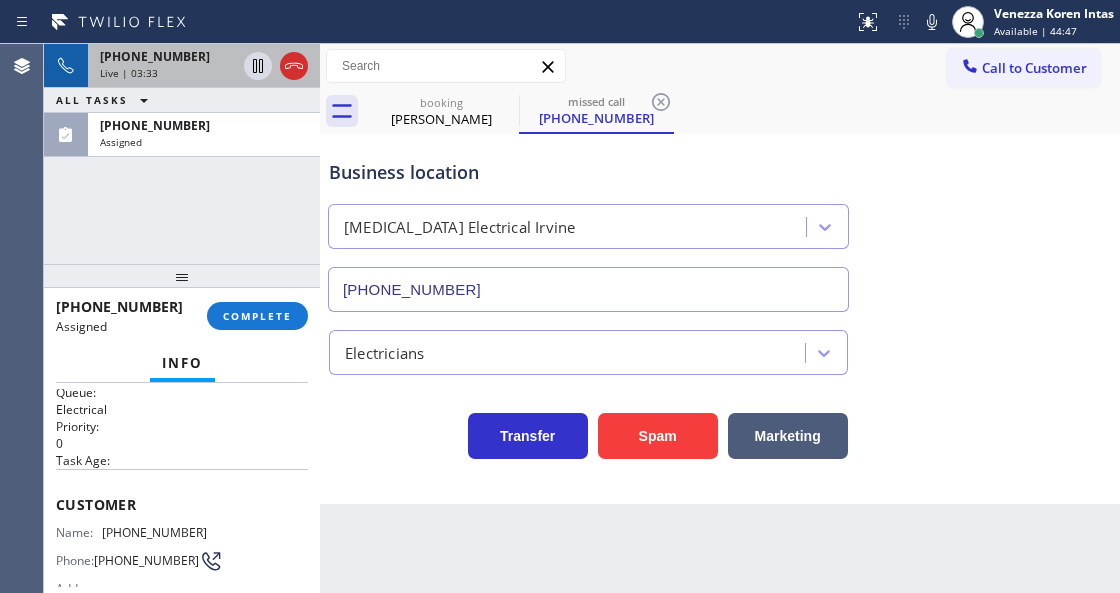 scroll, scrollTop: 0, scrollLeft: 0, axis: both 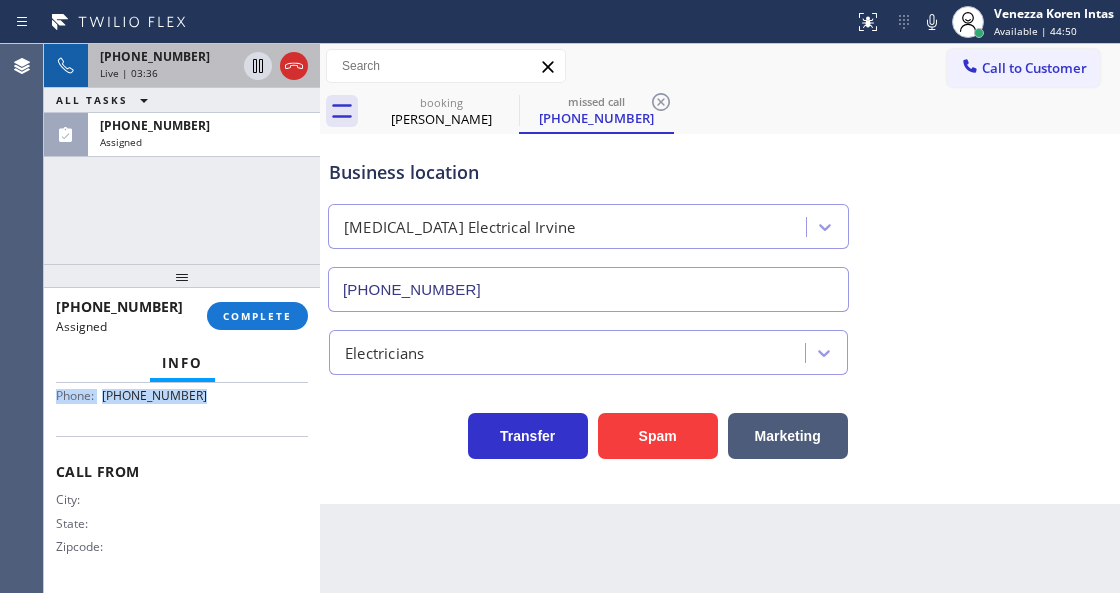 drag, startPoint x: 56, startPoint y: 516, endPoint x: 240, endPoint y: 428, distance: 203.96078 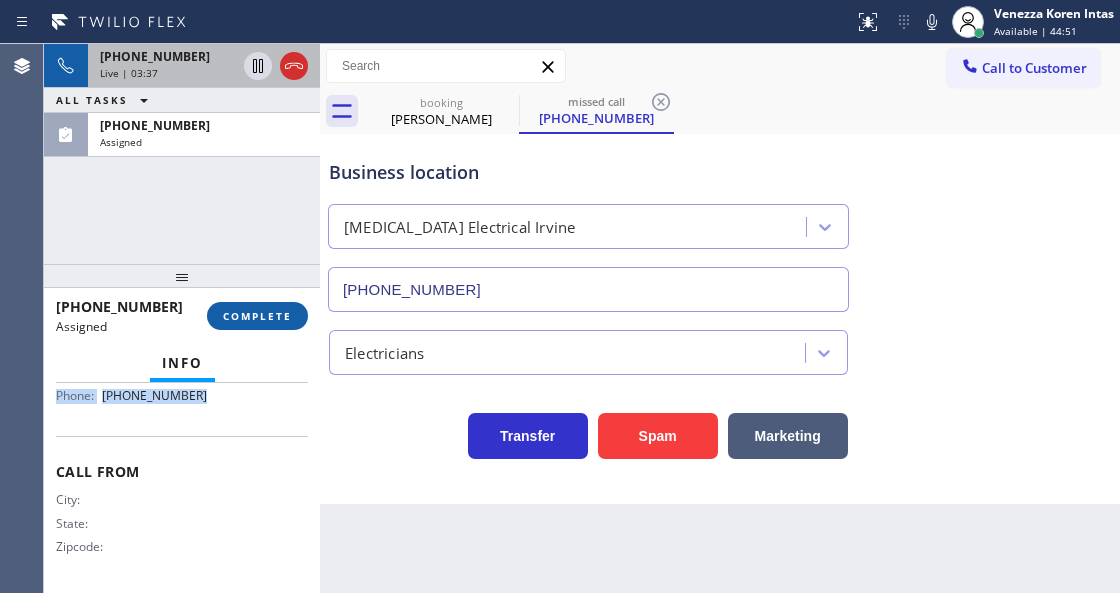 click on "COMPLETE" at bounding box center [257, 316] 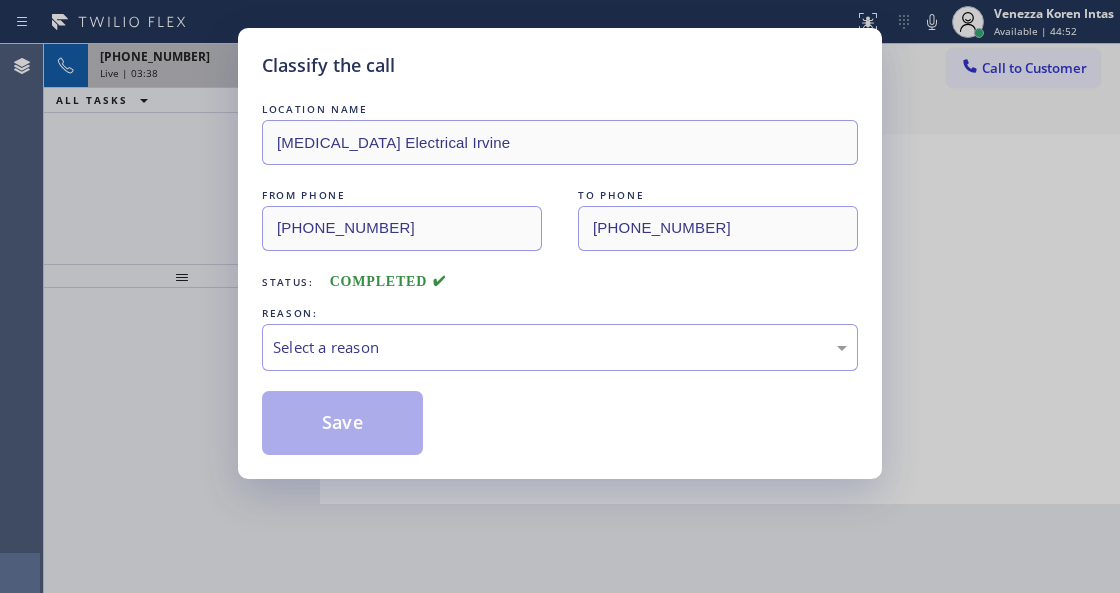 click on "Select a reason" at bounding box center [560, 347] 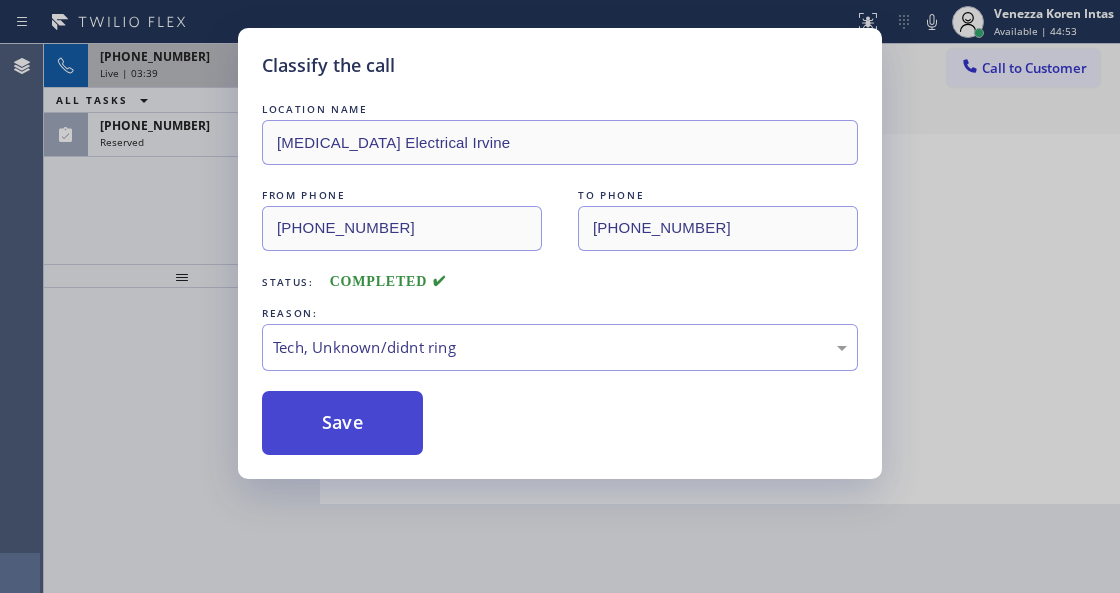 click on "Save" at bounding box center (342, 423) 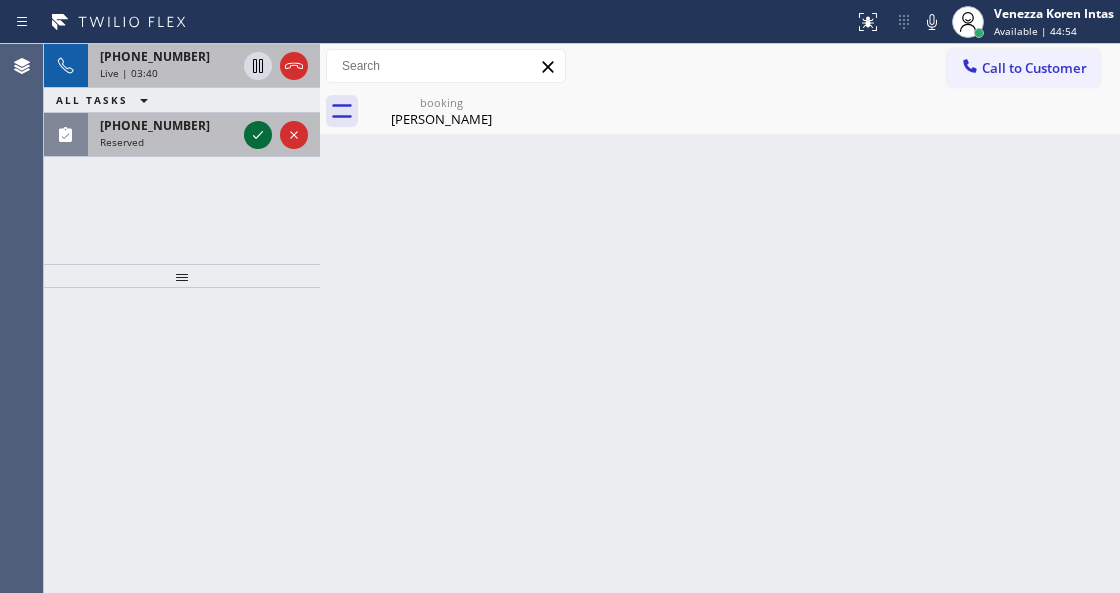 click 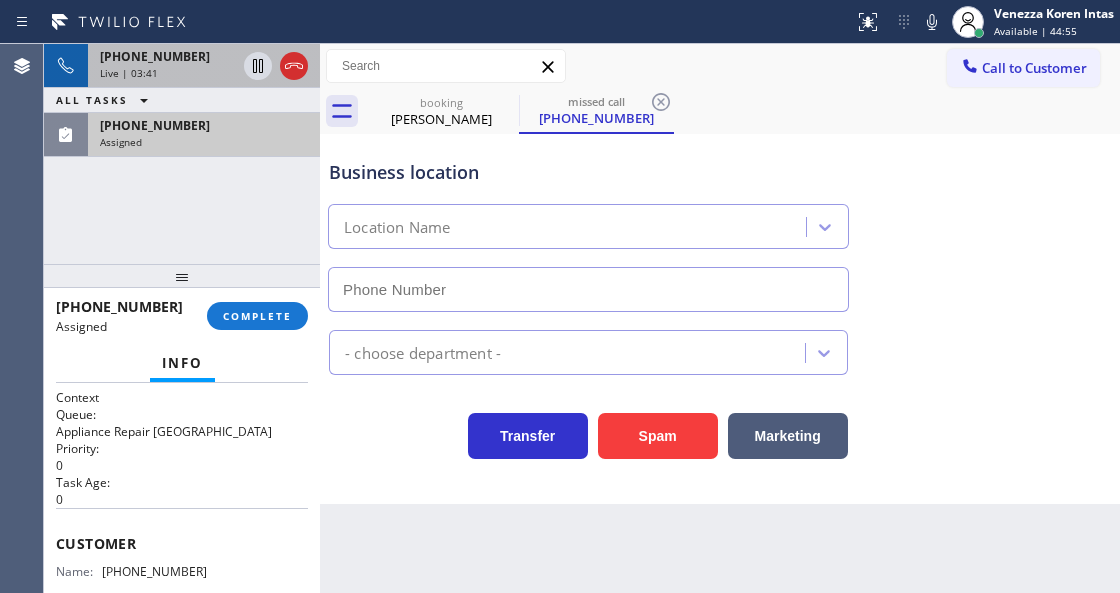 type on "[PHONE_NUMBER]" 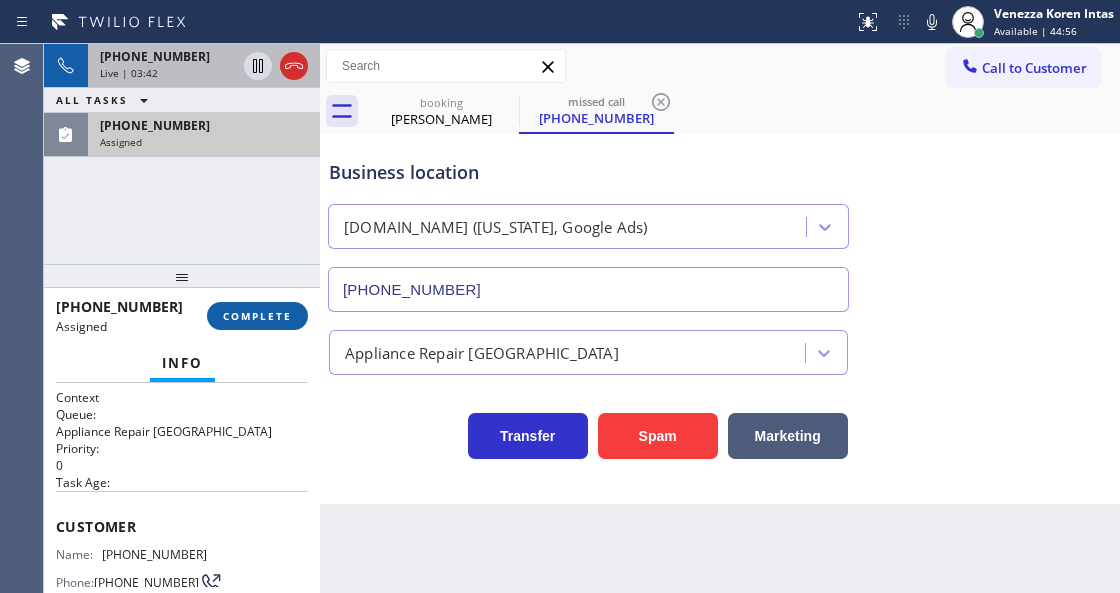 click on "COMPLETE" at bounding box center (257, 316) 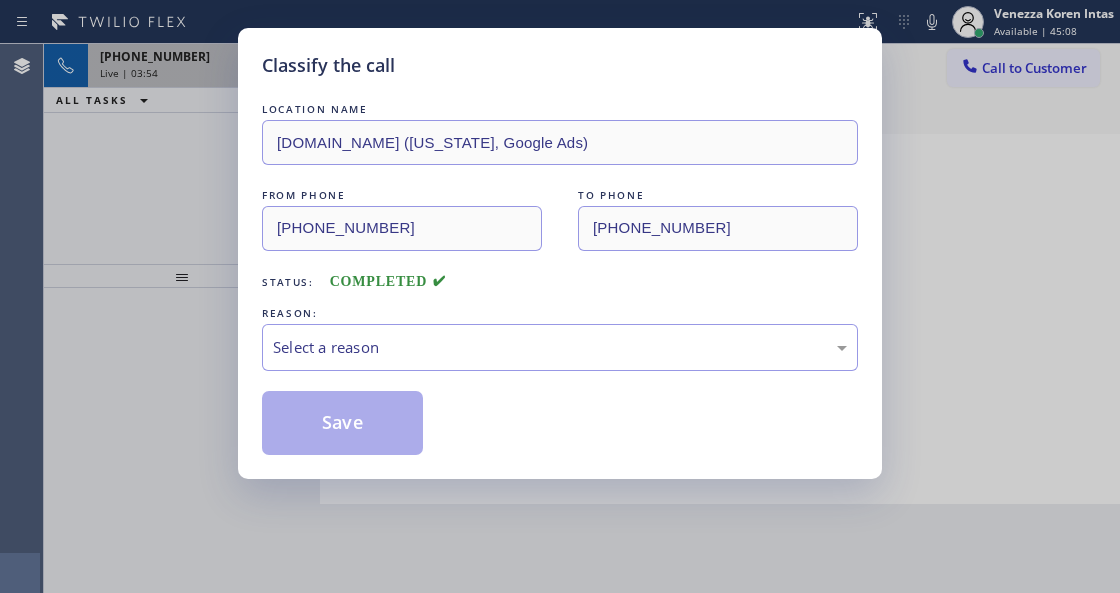 click on "COMPLETED" at bounding box center [388, 281] 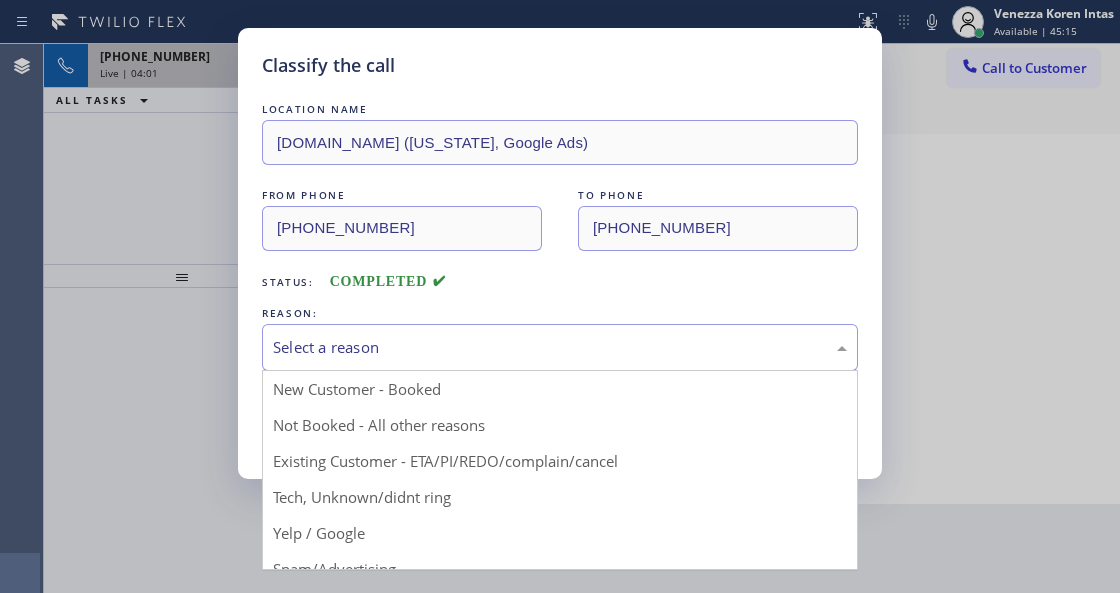 click on "Select a reason" at bounding box center (560, 347) 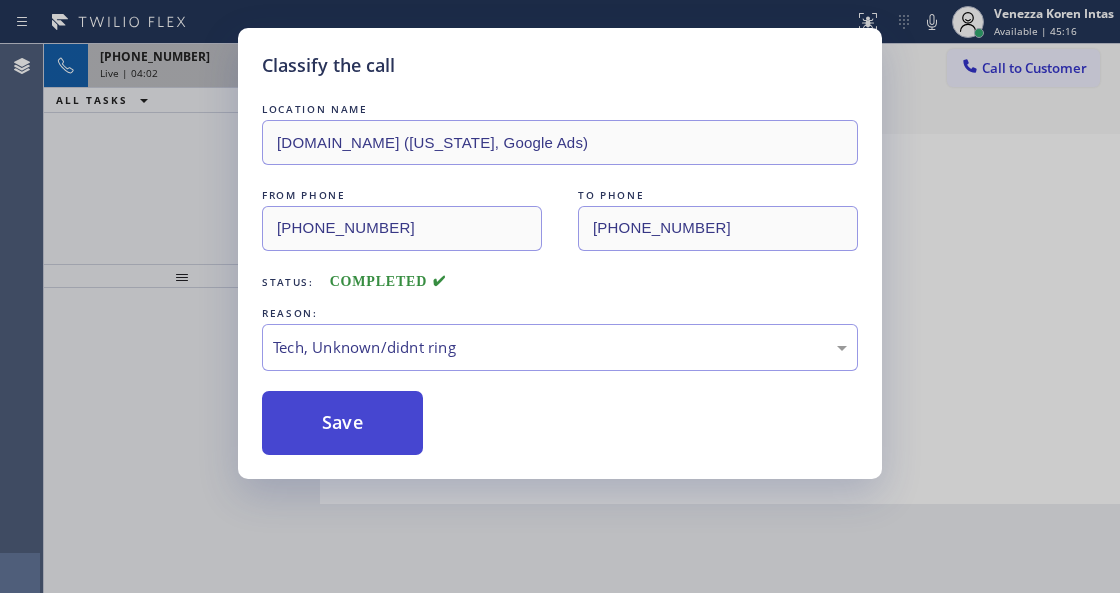 click on "Save" at bounding box center (342, 423) 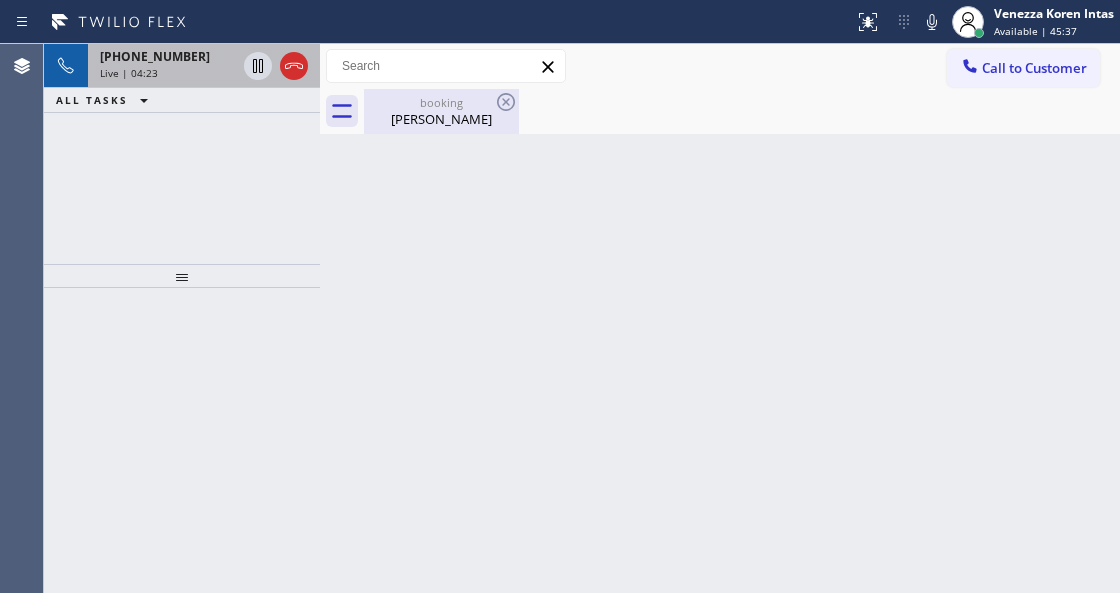 click on "booking" at bounding box center (441, 102) 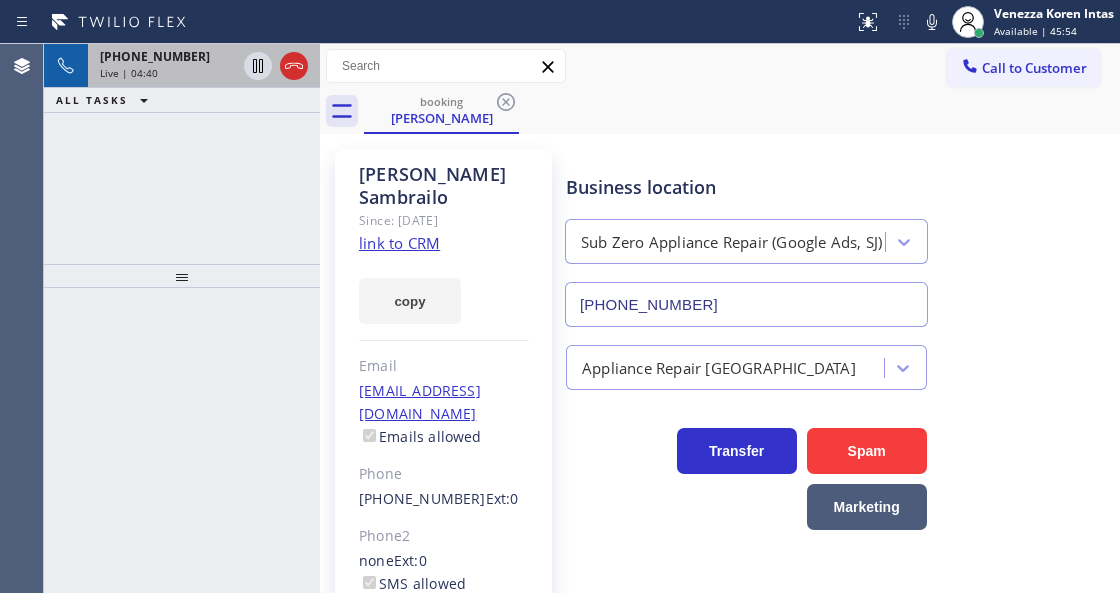 click on "[PHONE_NUMBER] Live | 04:40" at bounding box center (182, 66) 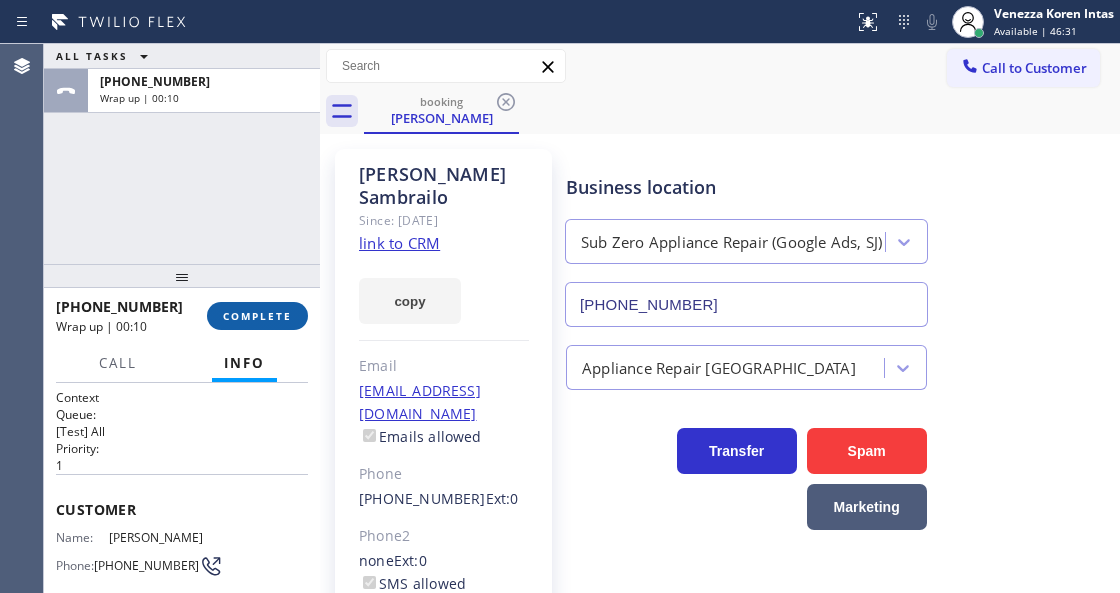 click on "COMPLETE" at bounding box center (257, 316) 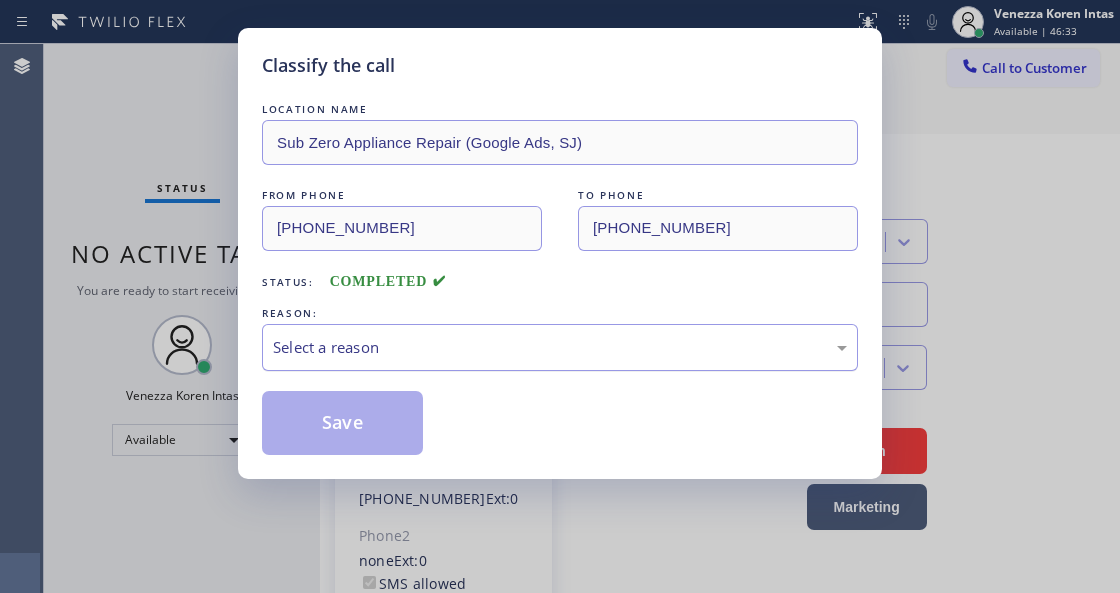 click on "Select a reason" at bounding box center (560, 347) 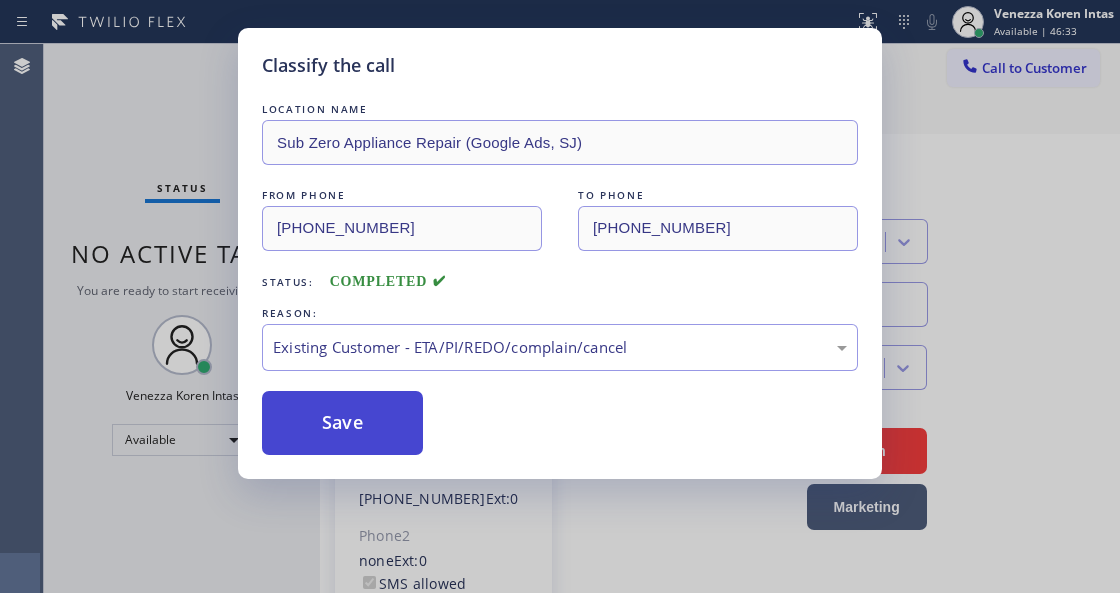 click on "Save" at bounding box center [342, 423] 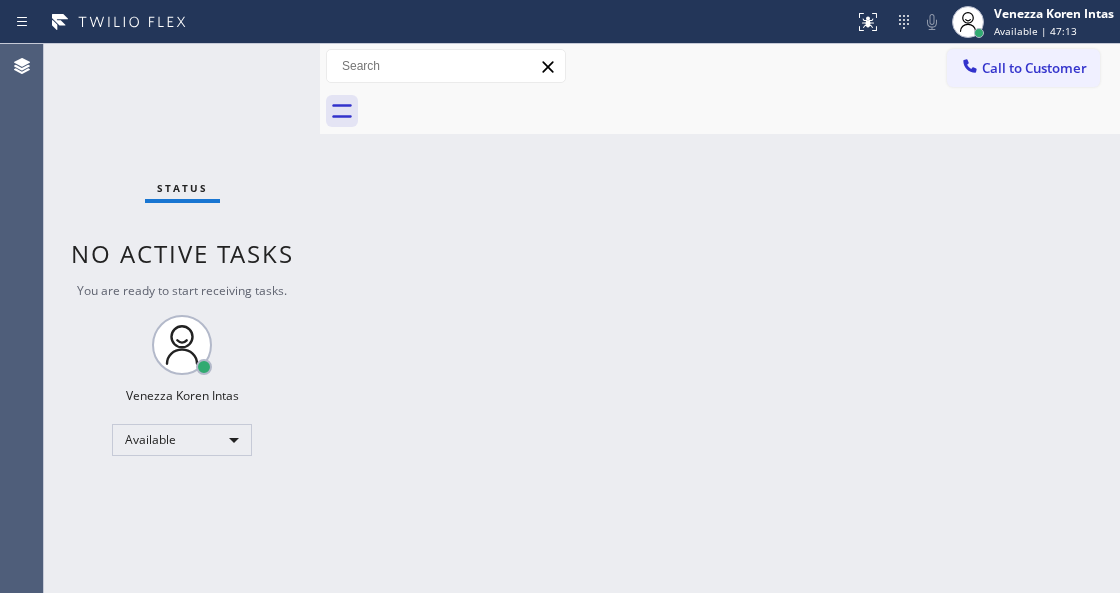 click on "Back to Dashboard Change Sender ID Customers Technicians Select a contact Outbound call Technician Search Technician Your caller id phone number Your caller id phone number Call Technician info Name   Phone none Address none Change Sender ID HVAC [PHONE_NUMBER] 5 Star Appliance [PHONE_NUMBER] Appliance Repair [PHONE_NUMBER] Plumbing [PHONE_NUMBER] Air Duct Cleaning [PHONE_NUMBER]  Electricians [PHONE_NUMBER] Cancel Change Check personal SMS Reset Change No tabs Call to Customer Outbound call Location Search location Your caller id phone number Customer number Call Outbound call Technician Search Technician Your caller id phone number Your caller id phone number Call" at bounding box center (720, 318) 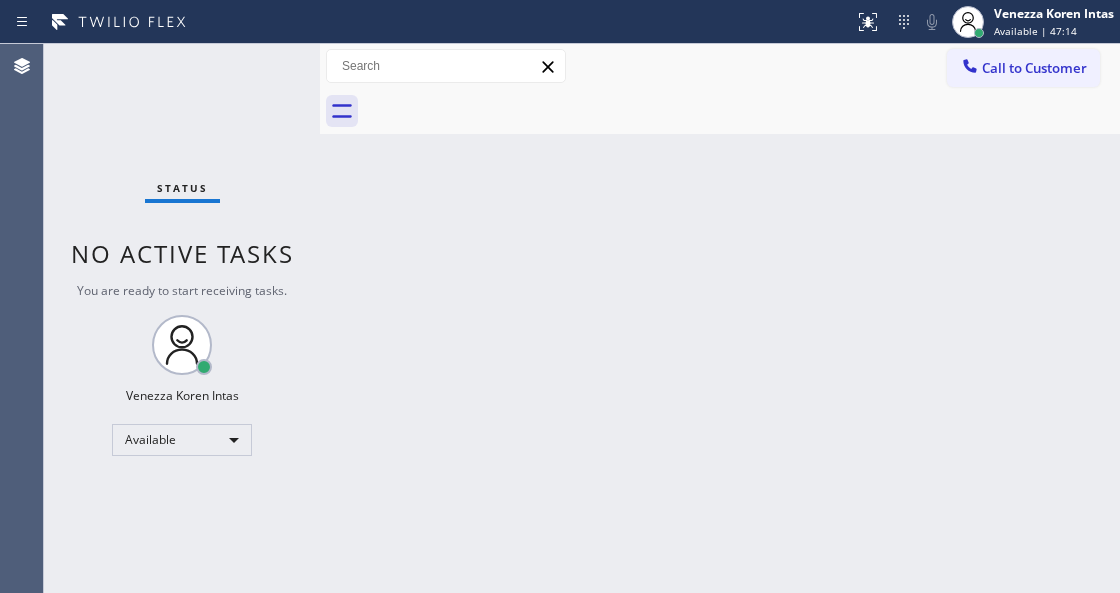 click on "Status   No active tasks     You are ready to start receiving tasks.   Venezza Koren Intas Available" at bounding box center (182, 318) 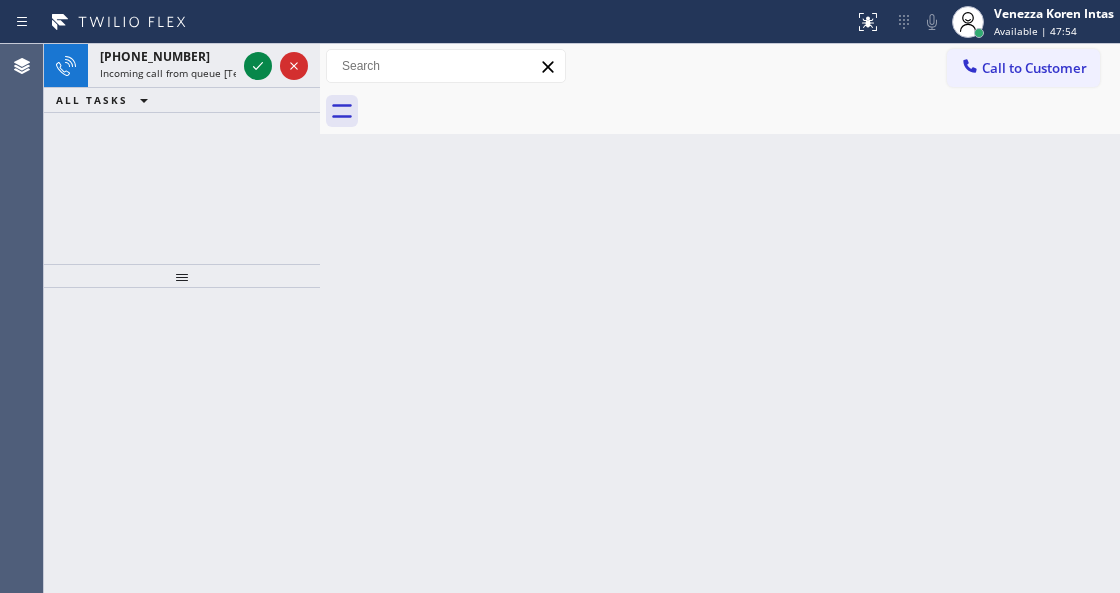 click 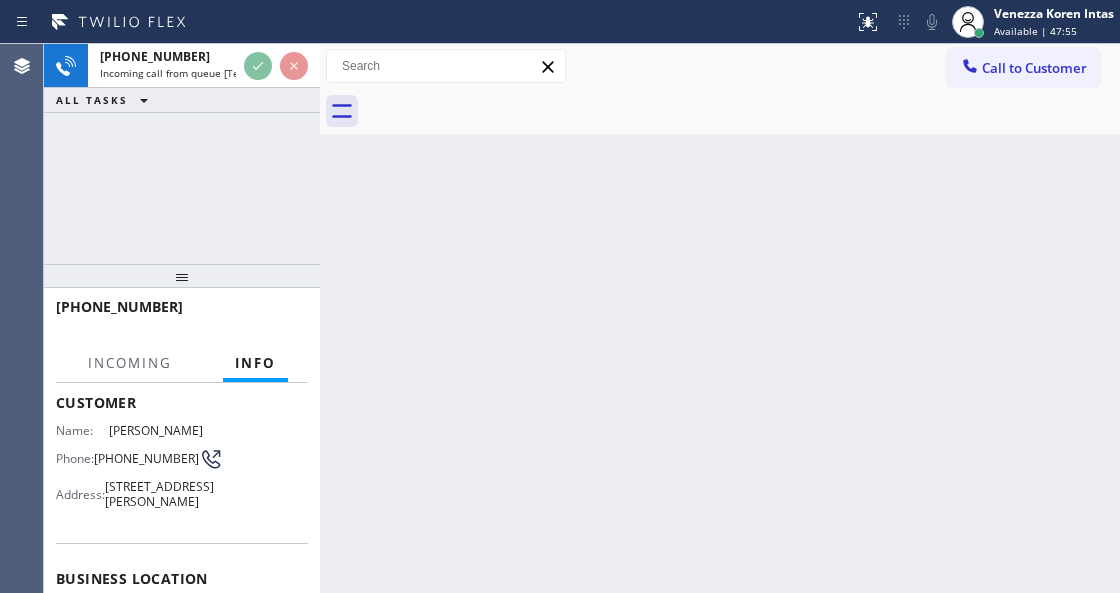 scroll, scrollTop: 200, scrollLeft: 0, axis: vertical 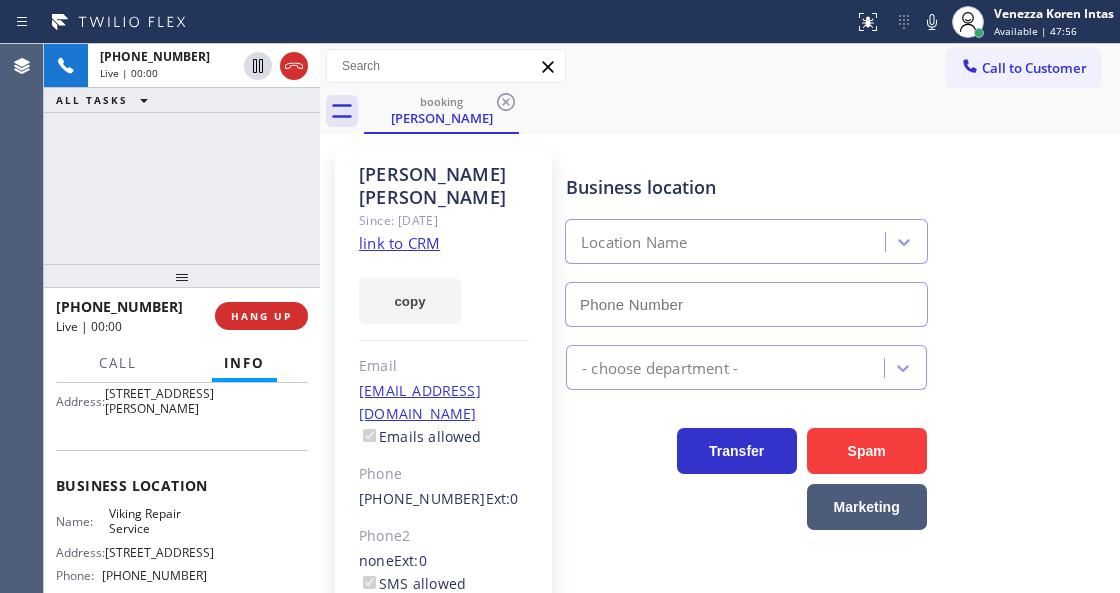 type on "[PHONE_NUMBER]" 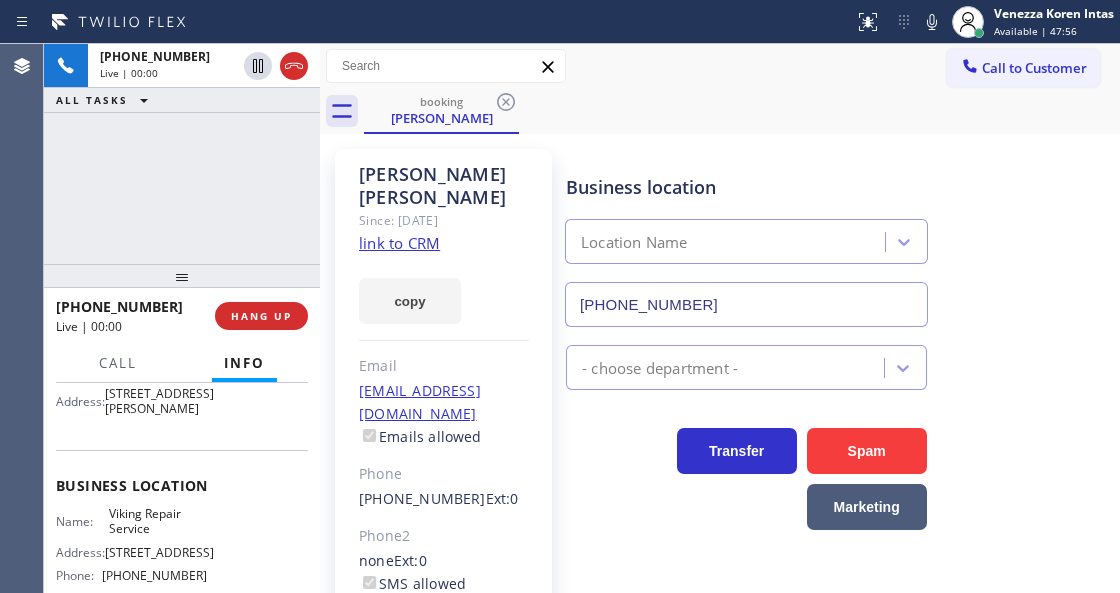 click on "link to CRM" 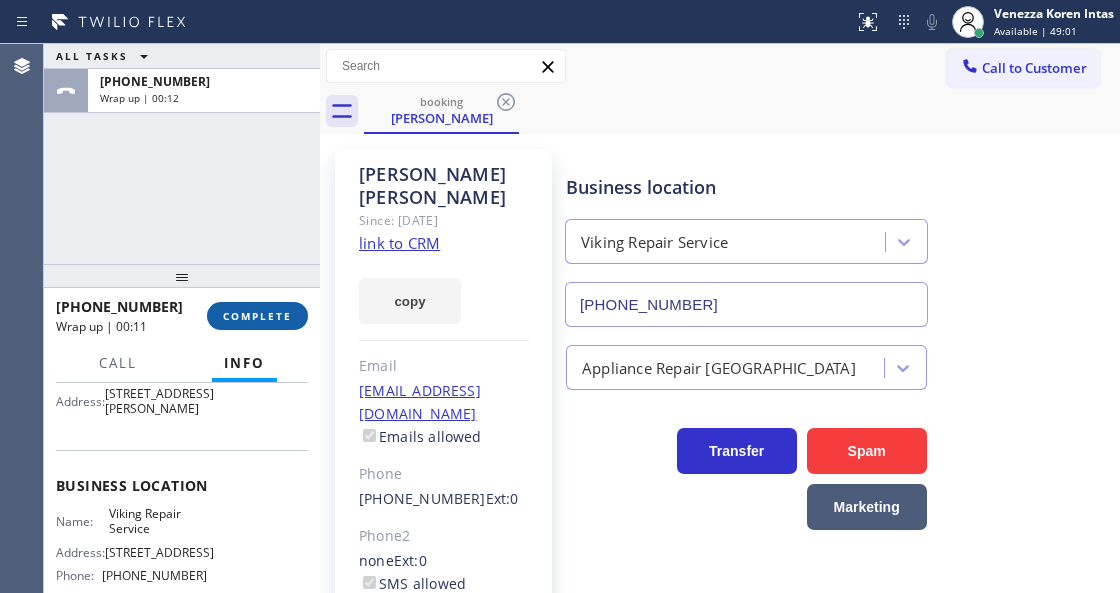 click on "[PHONE_NUMBER] Wrap up | 00:11 COMPLETE" at bounding box center [182, 316] 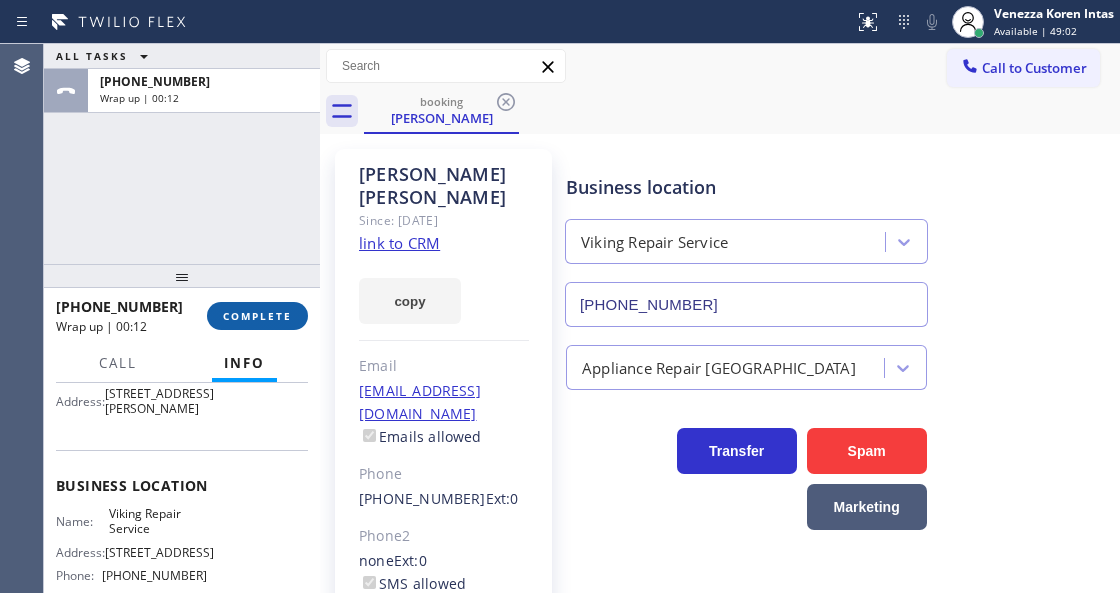 click on "COMPLETE" at bounding box center [257, 316] 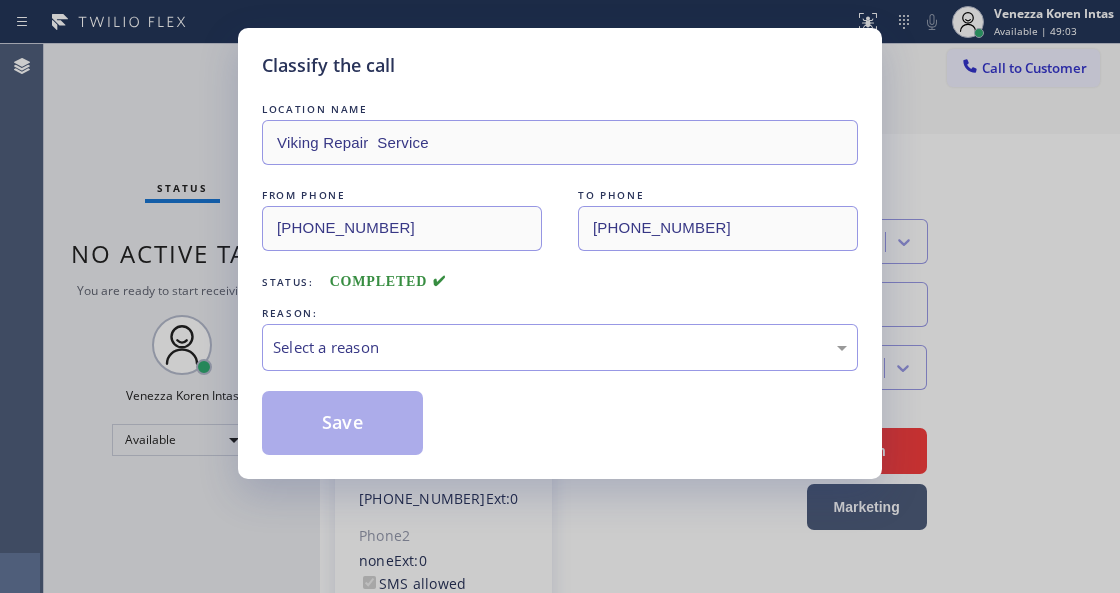click on "Select a reason" at bounding box center (560, 347) 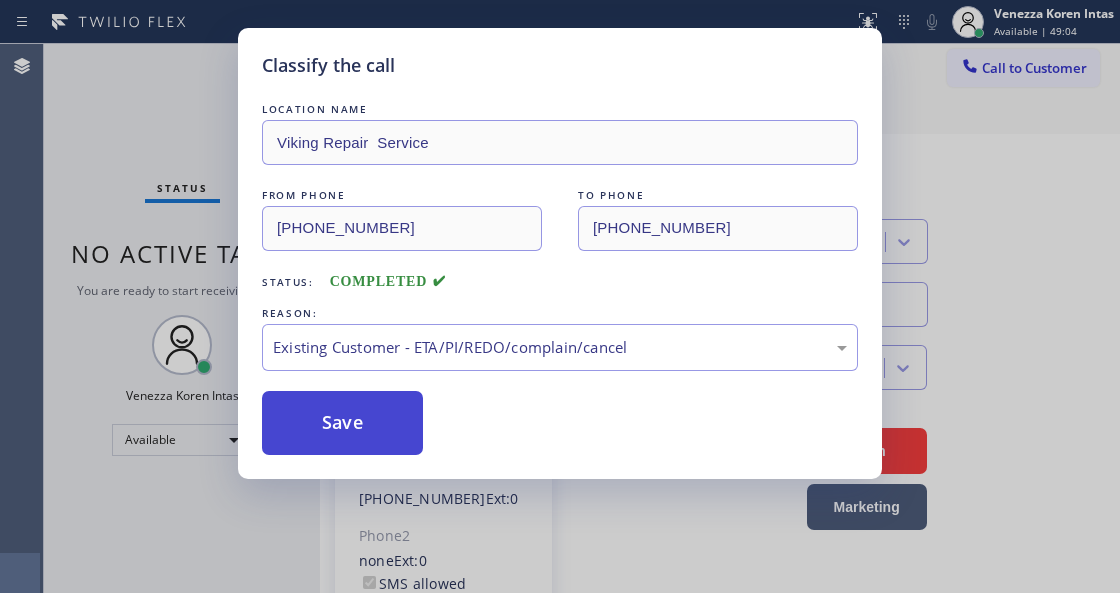 click on "Save" at bounding box center (342, 423) 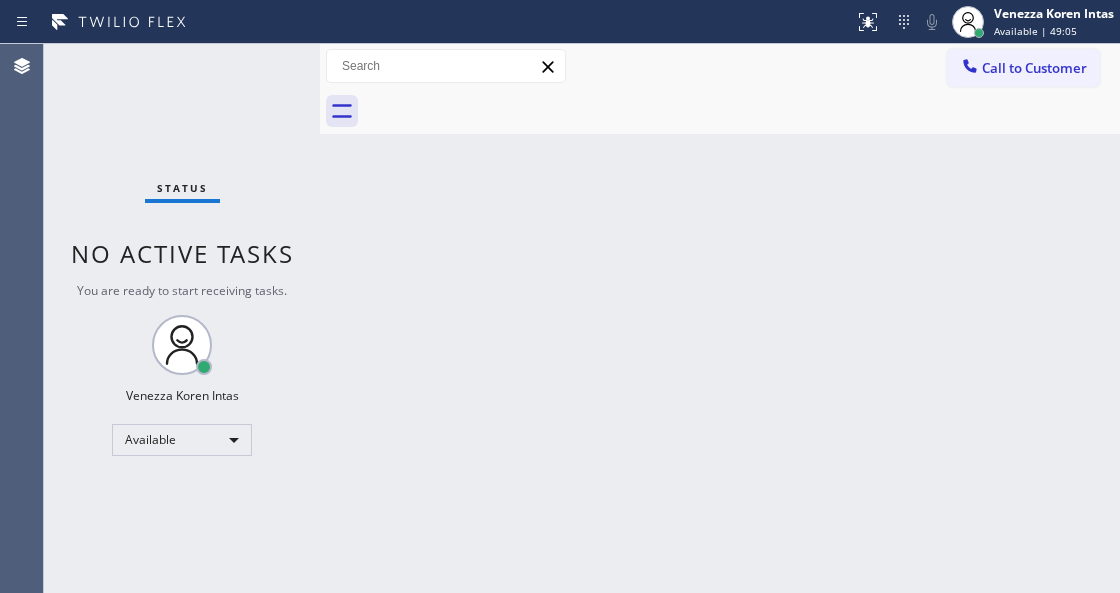 click on "Status   No active tasks     You are ready to start receiving tasks.   Venezza Koren Intas Available" at bounding box center [182, 318] 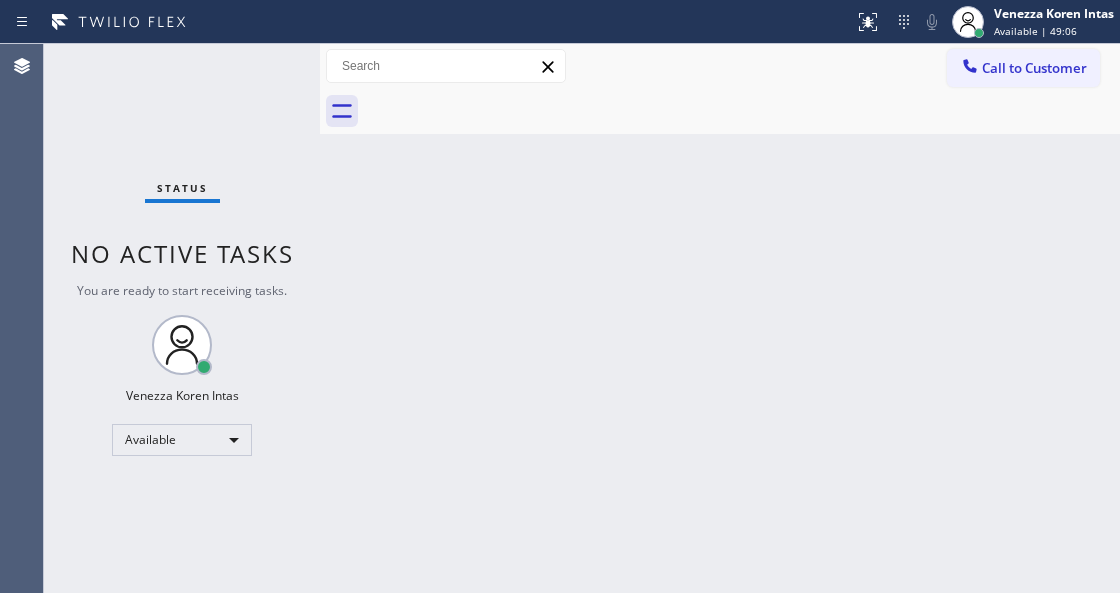 click on "Status   No active tasks     You are ready to start receiving tasks.   Venezza Koren Intas Available" at bounding box center (182, 318) 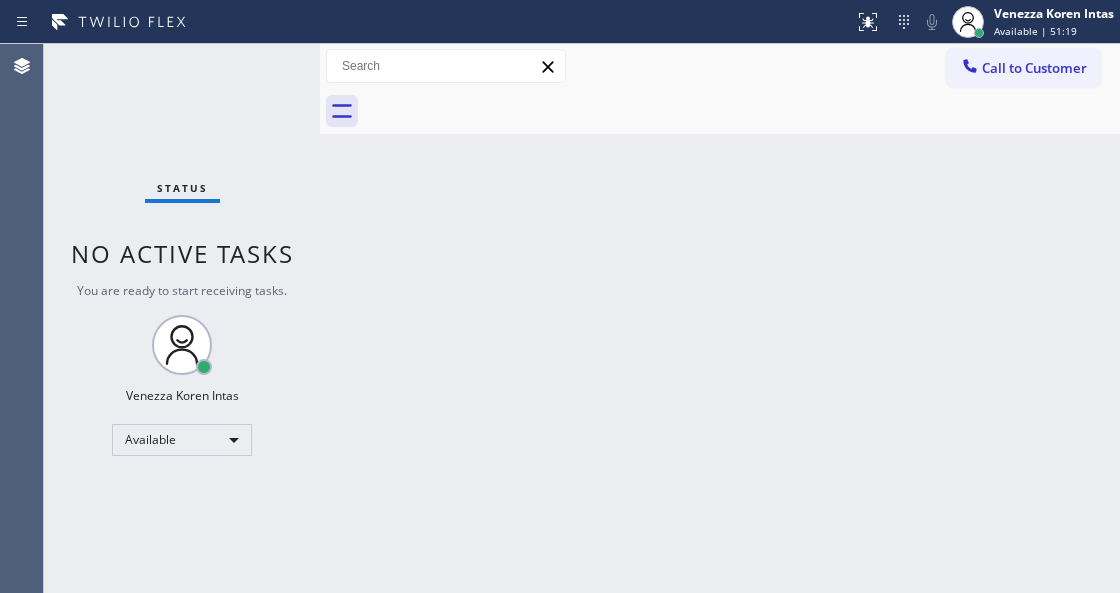 click on "Status   No active tasks     You are ready to start receiving tasks.   Venezza Koren Intas Available" at bounding box center [182, 318] 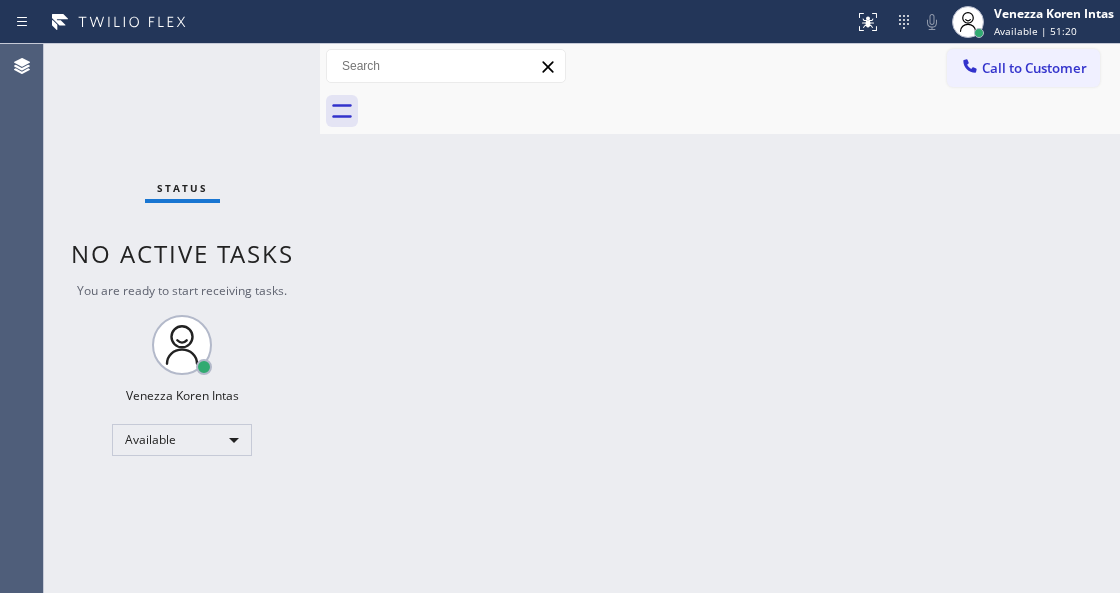 click on "Status   No active tasks     You are ready to start receiving tasks.   Venezza Koren Intas Available" at bounding box center [182, 318] 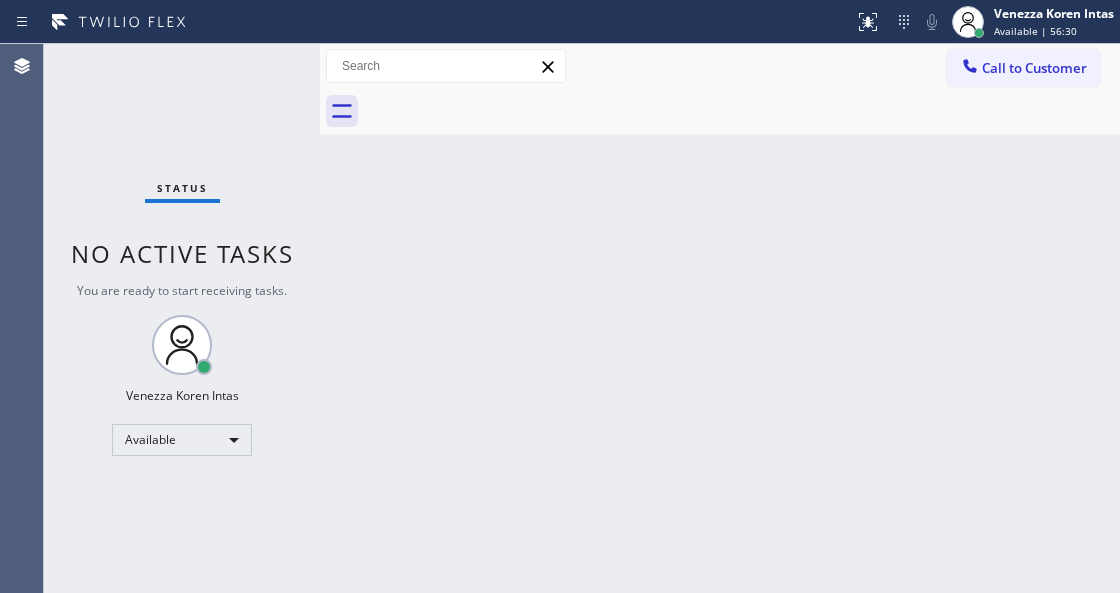 click on "Status   No active tasks     You are ready to start receiving tasks.   Venezza Koren Intas Available" at bounding box center [182, 318] 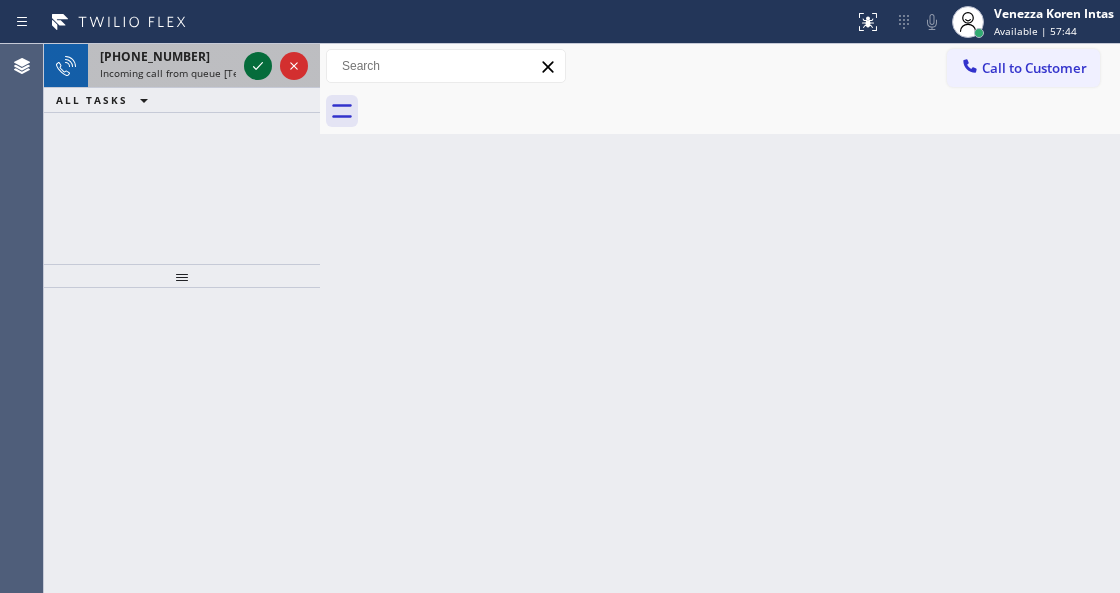 click 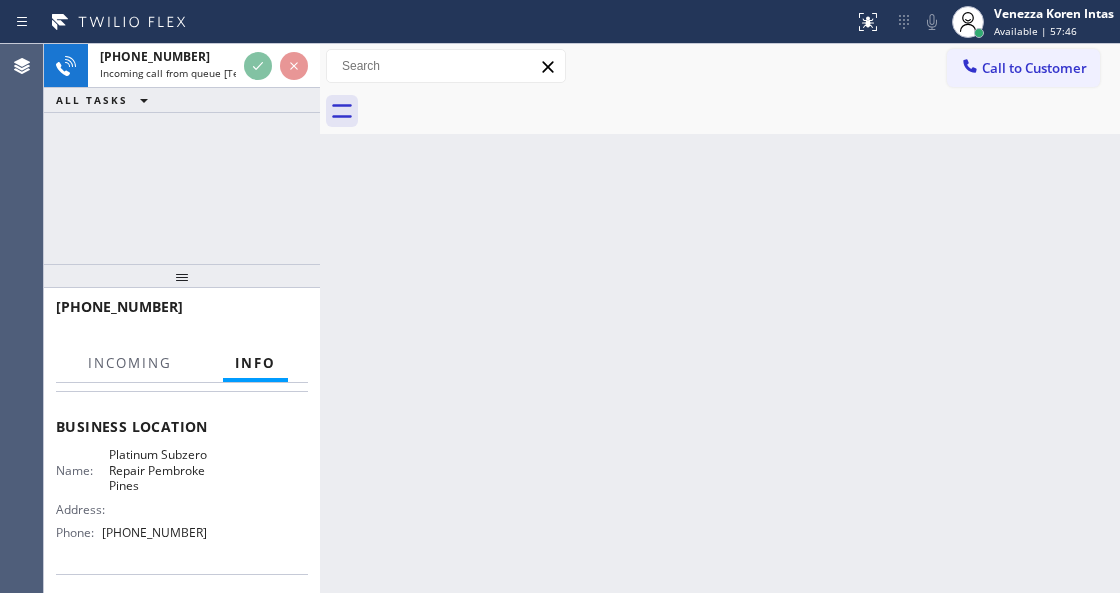 scroll, scrollTop: 266, scrollLeft: 0, axis: vertical 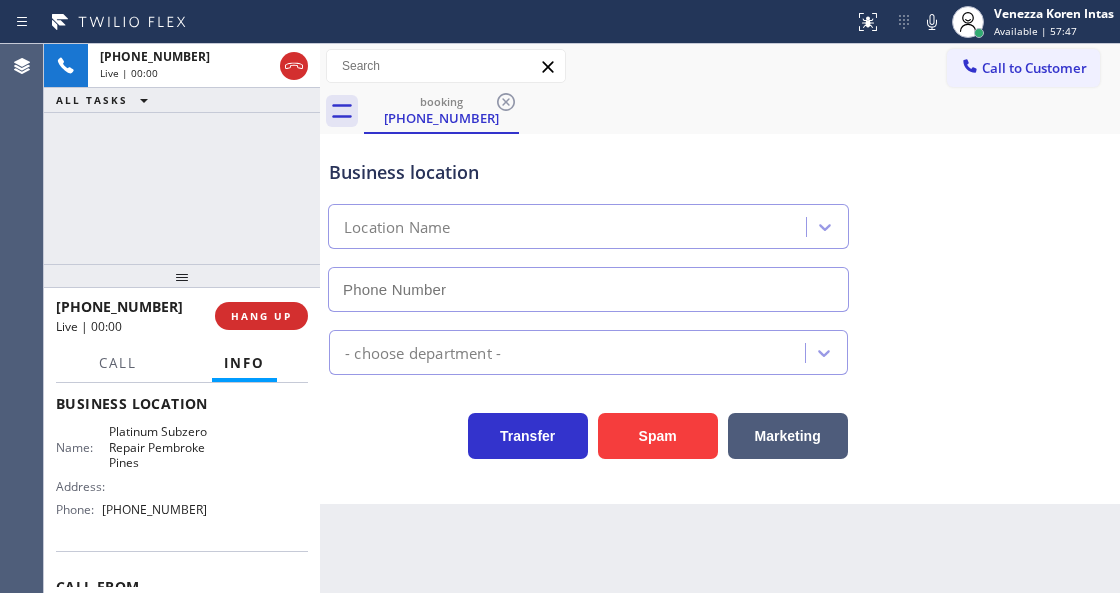 type on "[PHONE_NUMBER]" 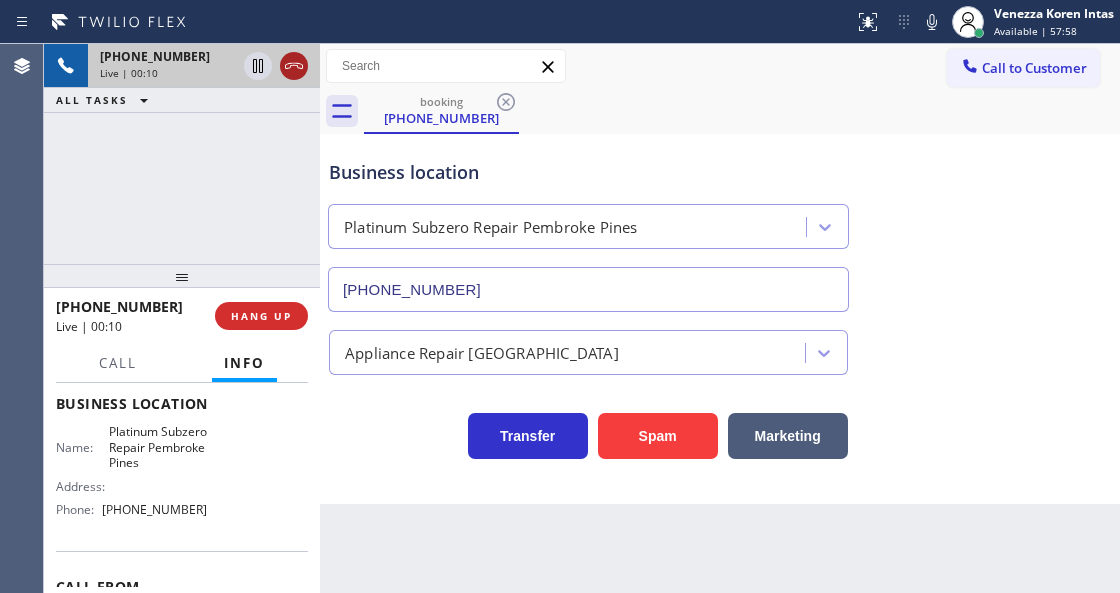 click 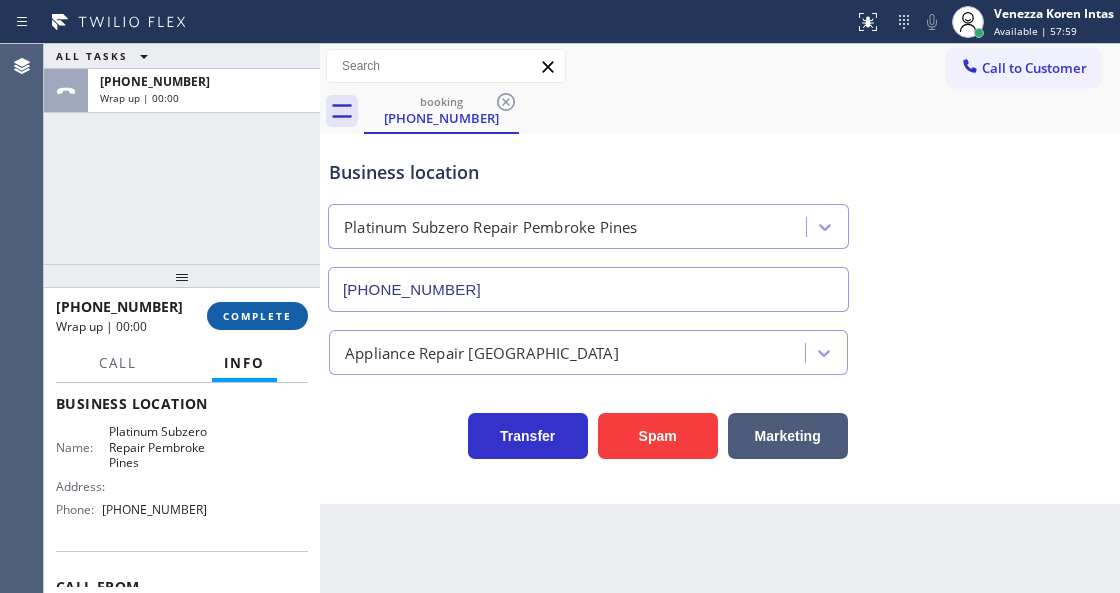 click on "COMPLETE" at bounding box center (257, 316) 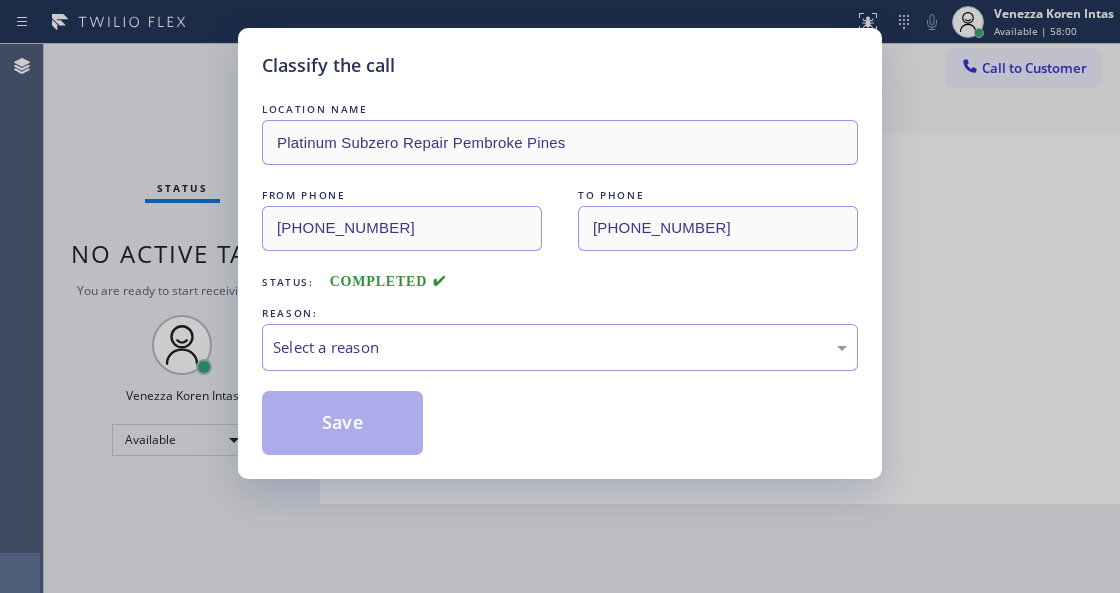 click on "Select a reason" at bounding box center (560, 347) 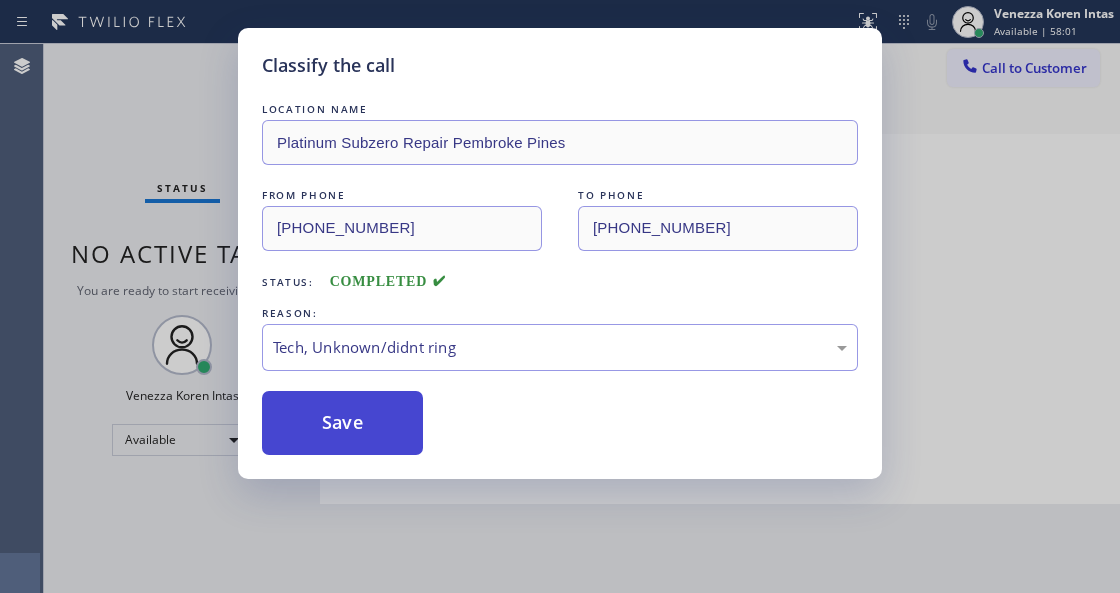 click on "Save" at bounding box center [342, 423] 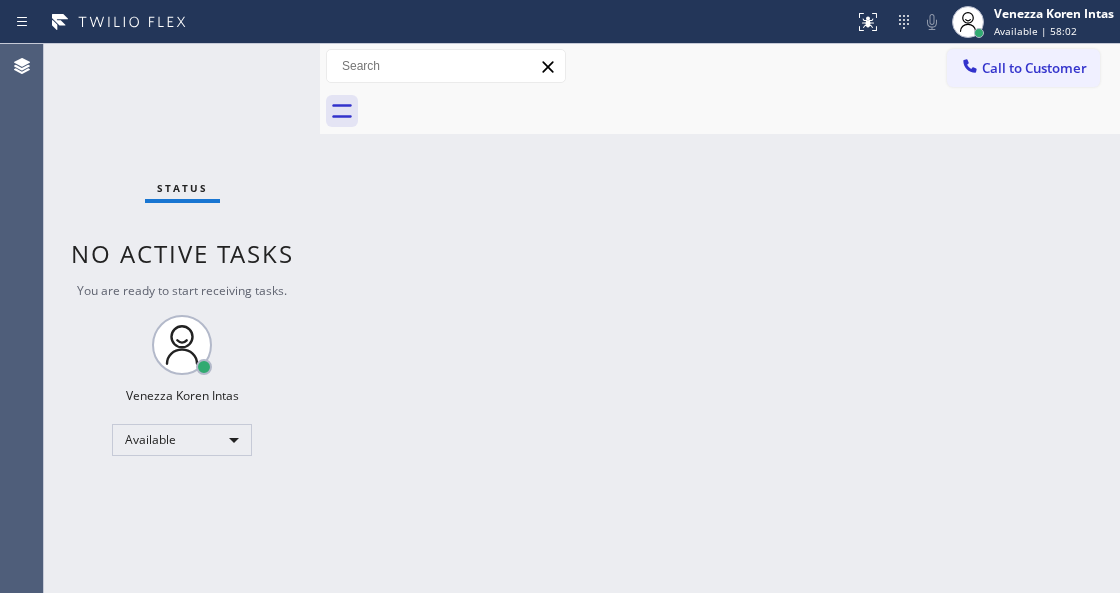 click on "Status   No active tasks     You are ready to start receiving tasks.   Venezza Koren Intas Available" at bounding box center [182, 318] 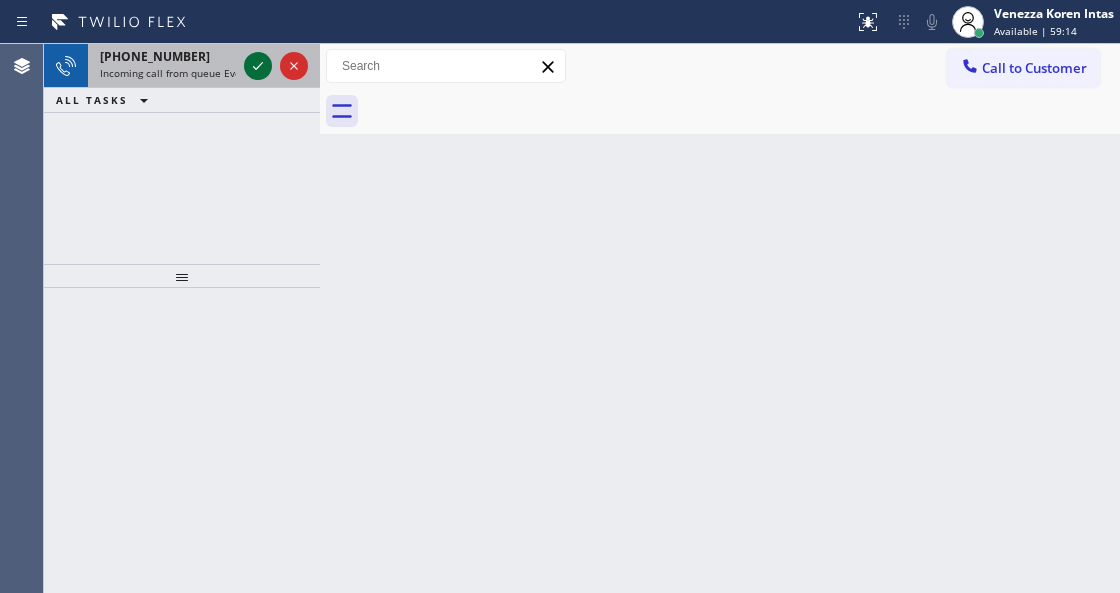 click 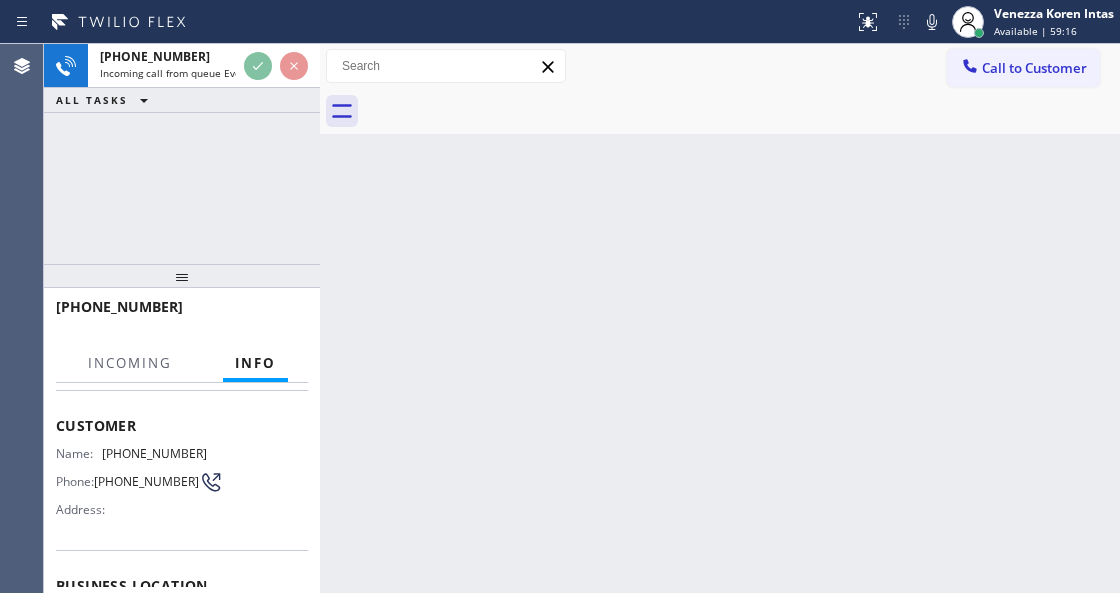 scroll, scrollTop: 200, scrollLeft: 0, axis: vertical 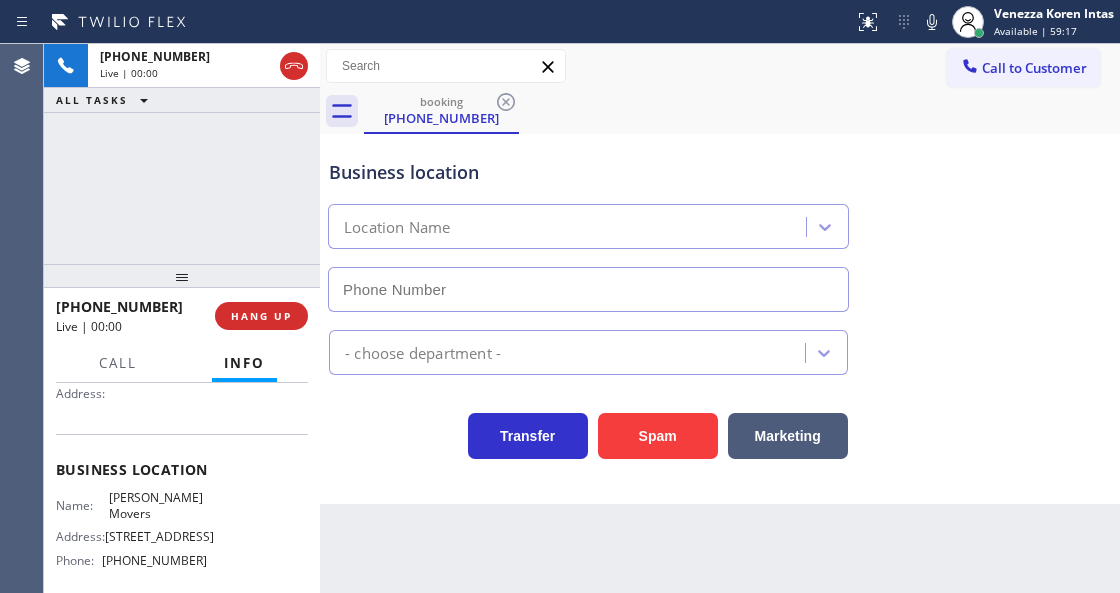 type on "[PHONE_NUMBER]" 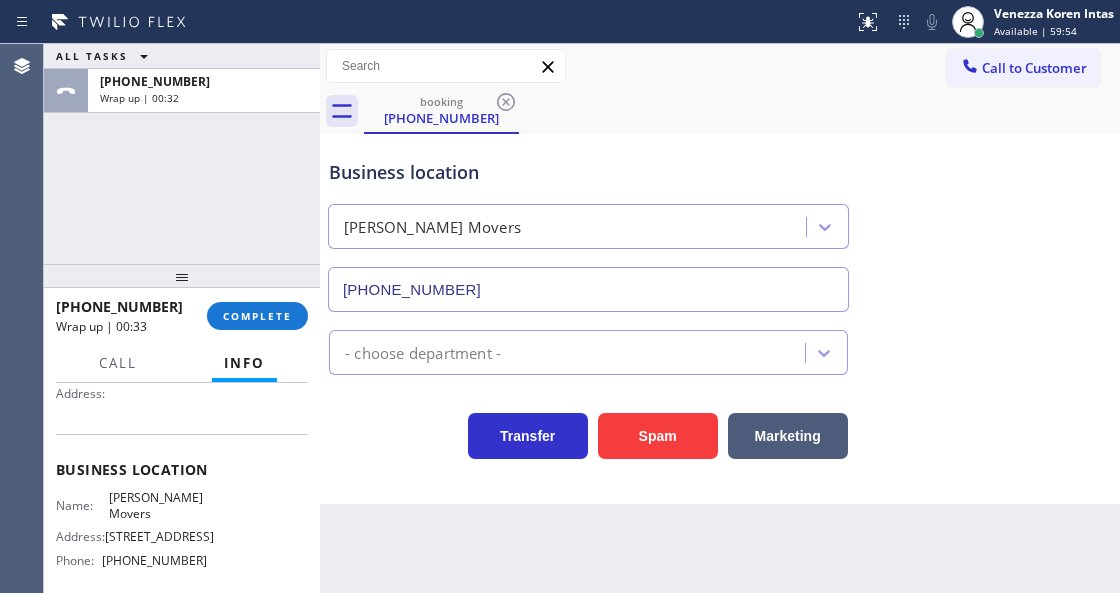 click on "[PHONE_NUMBER] Wrap up | 00:33 COMPLETE" at bounding box center [182, 316] 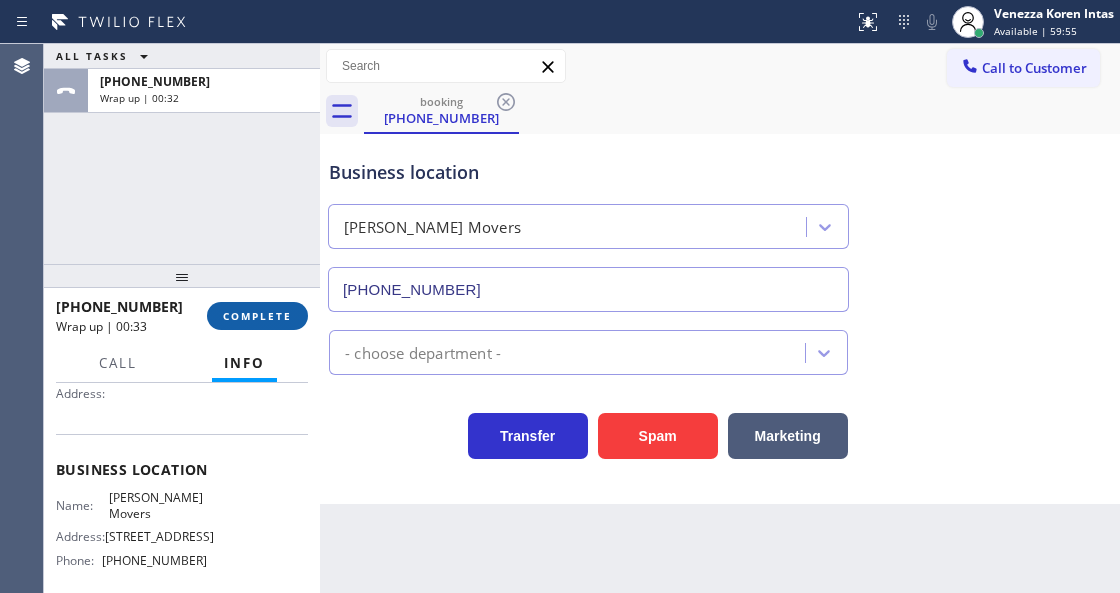 click on "COMPLETE" at bounding box center (257, 316) 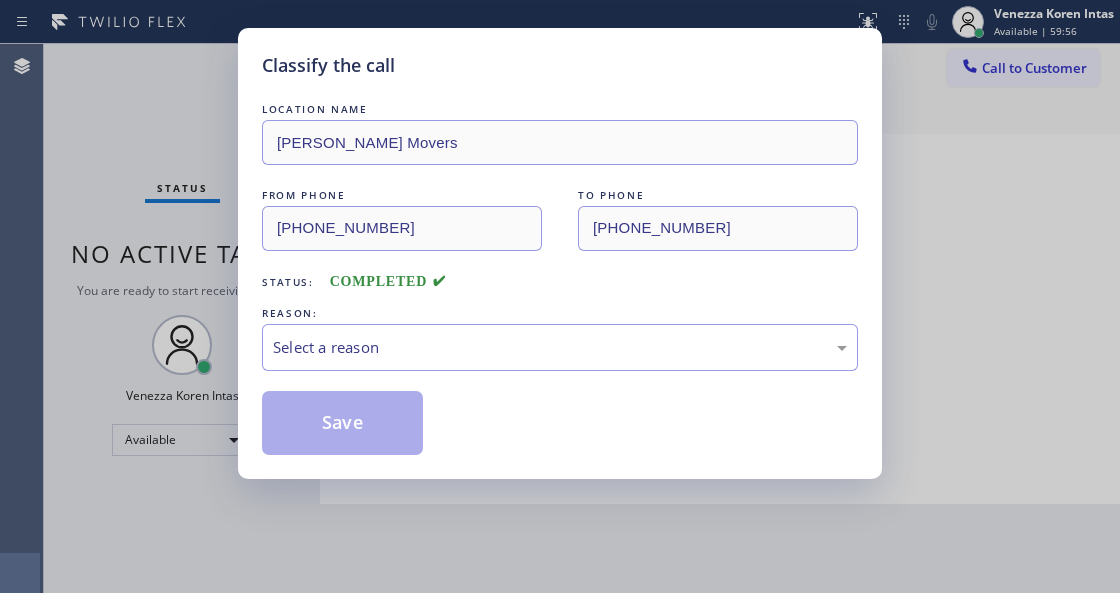 click on "Select a reason" at bounding box center [560, 347] 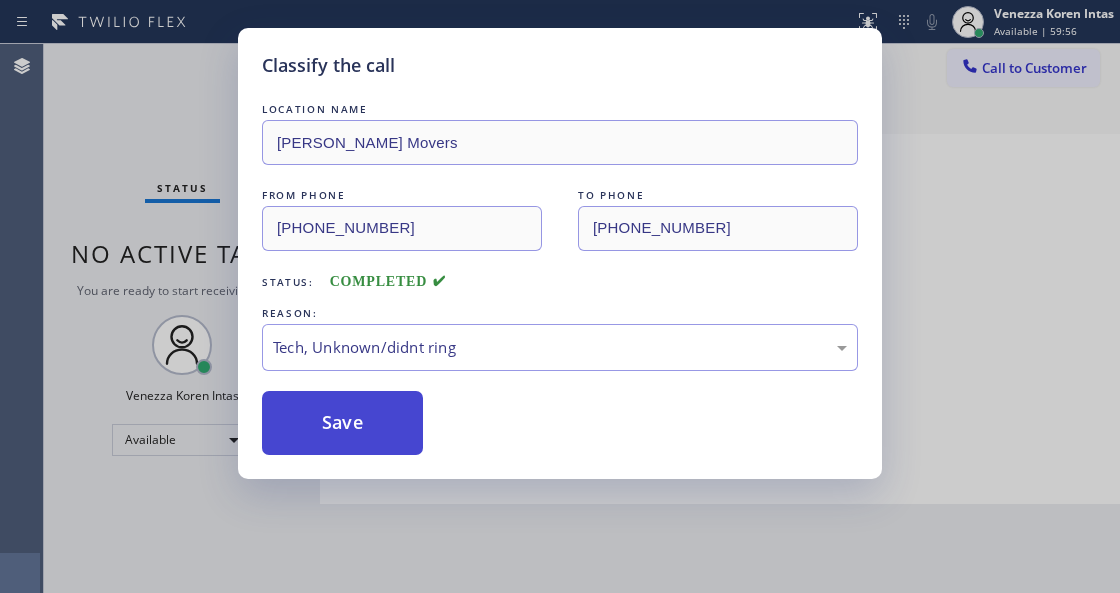 click on "Save" at bounding box center (342, 423) 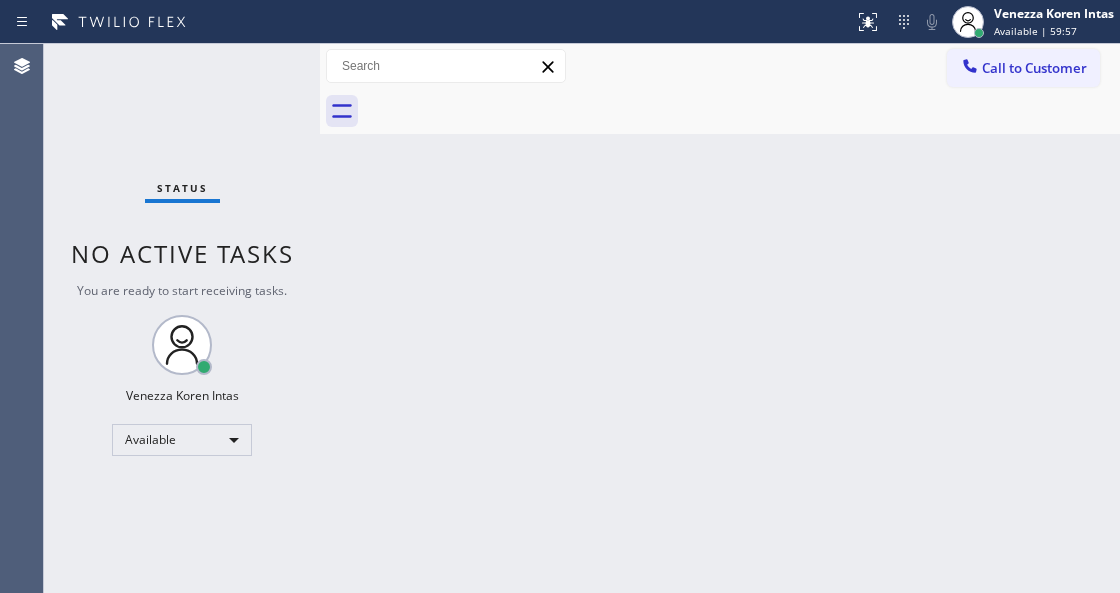 click on "Status   No active tasks     You are ready to start receiving tasks.   Venezza Koren Intas Available" at bounding box center (182, 318) 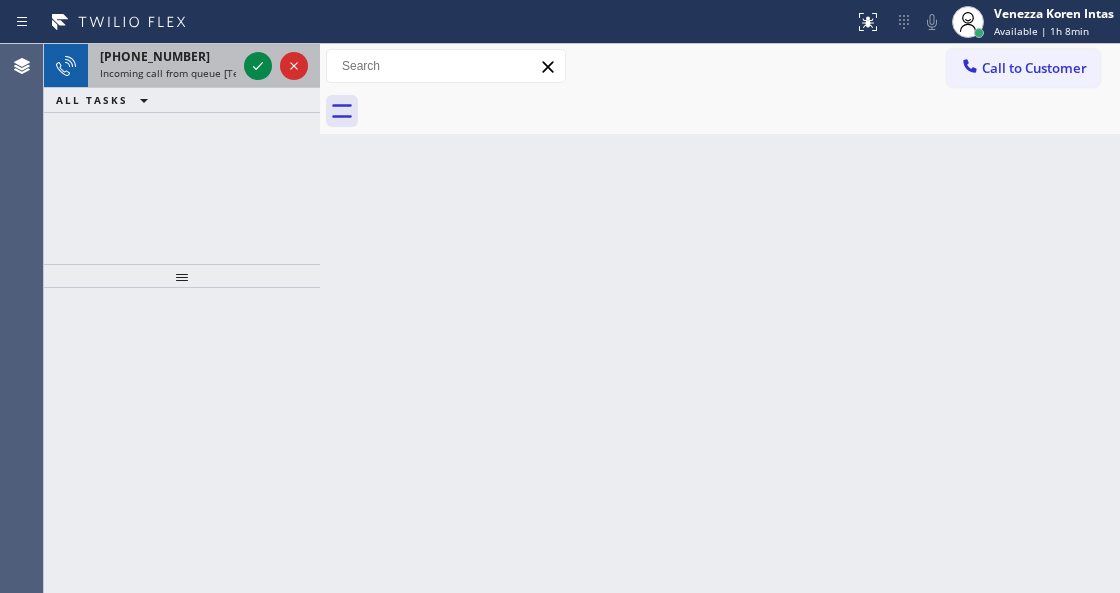 click at bounding box center (276, 66) 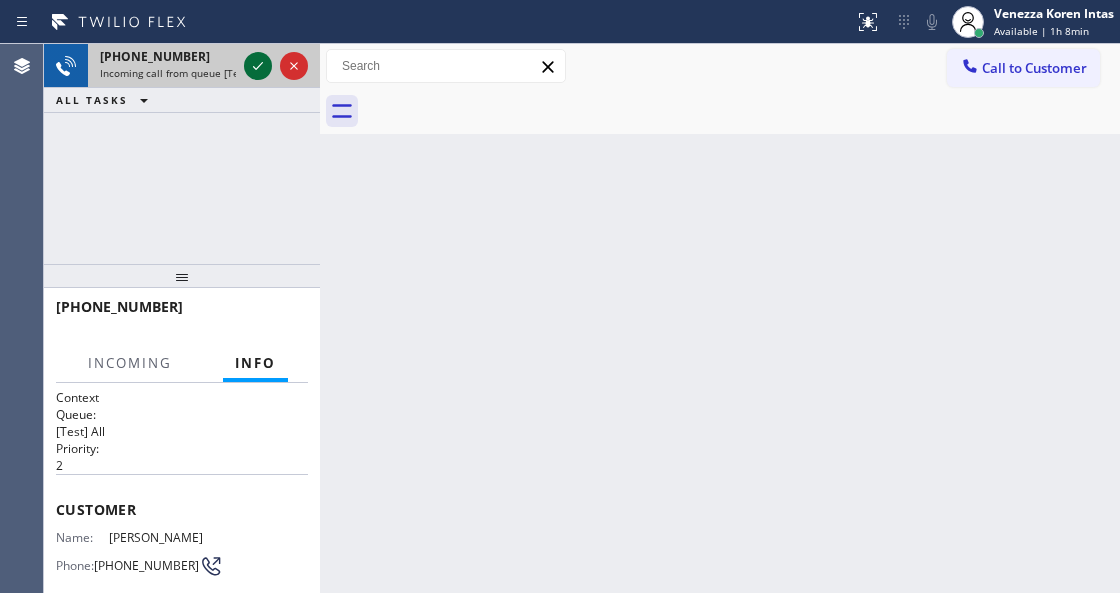 click 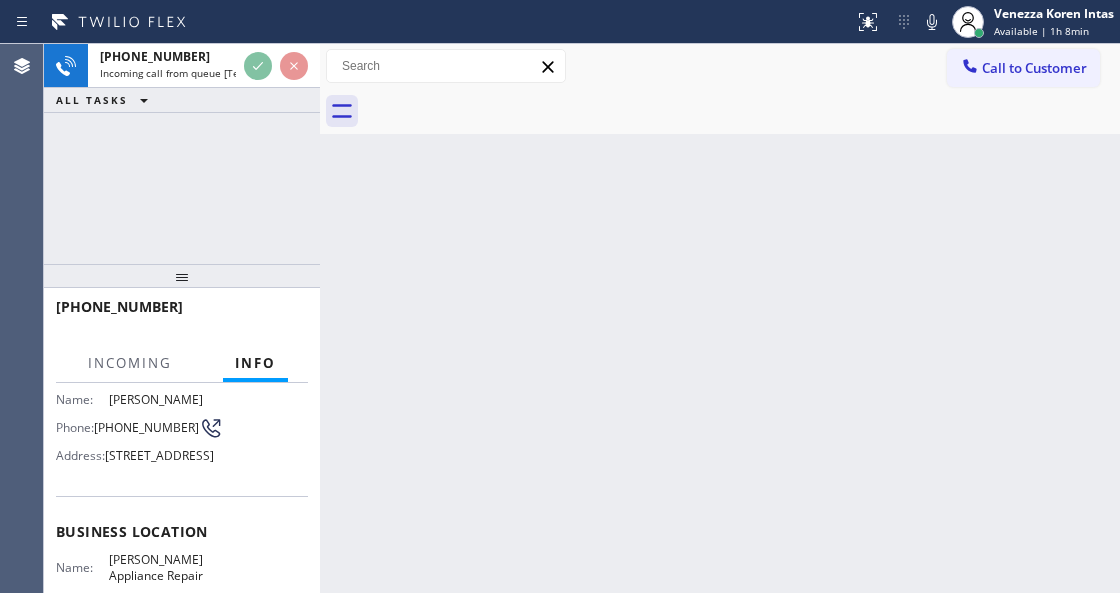 scroll, scrollTop: 266, scrollLeft: 0, axis: vertical 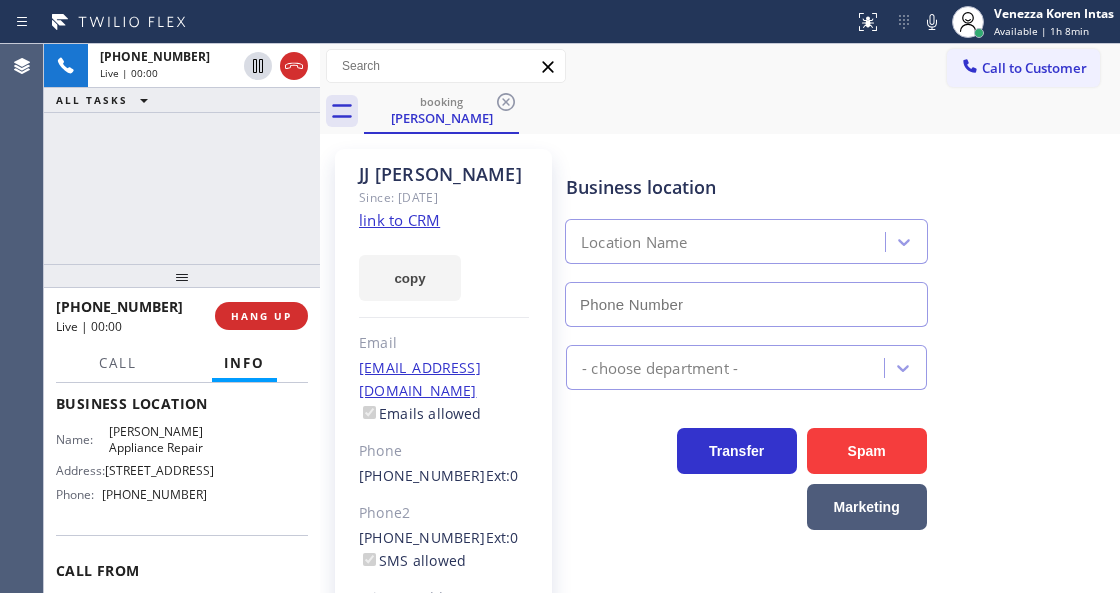 type on "[PHONE_NUMBER]" 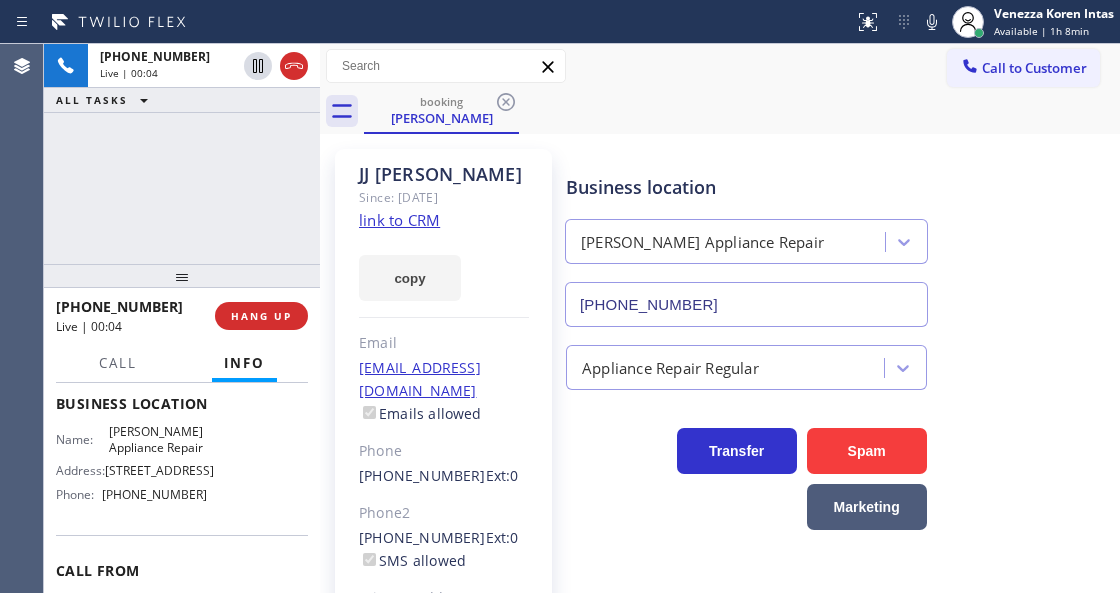 click on "link to CRM" 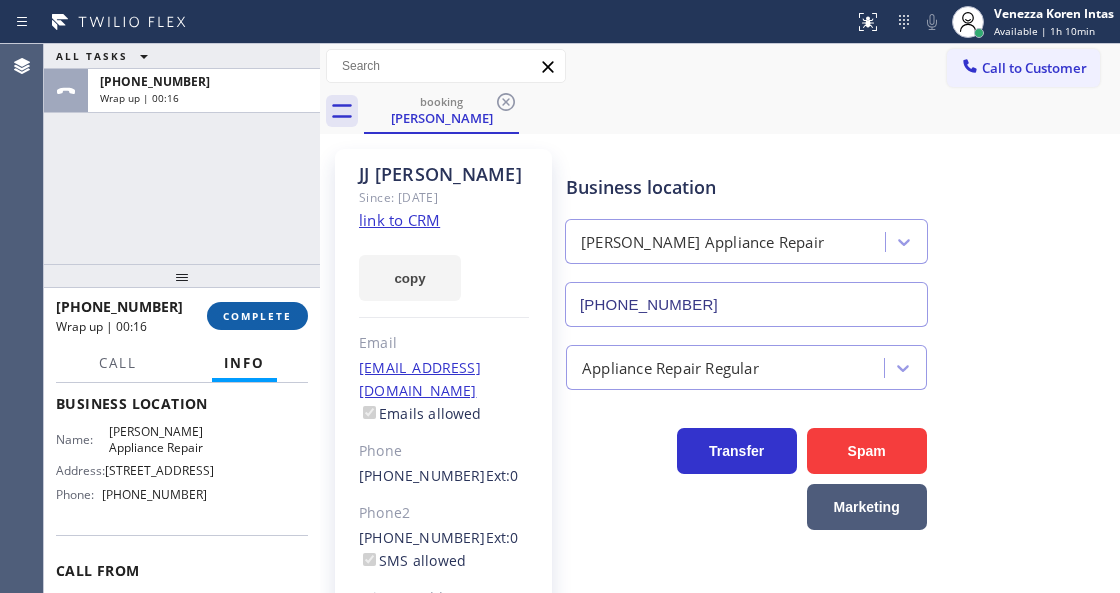 drag, startPoint x: 244, startPoint y: 316, endPoint x: 410, endPoint y: 310, distance: 166.1084 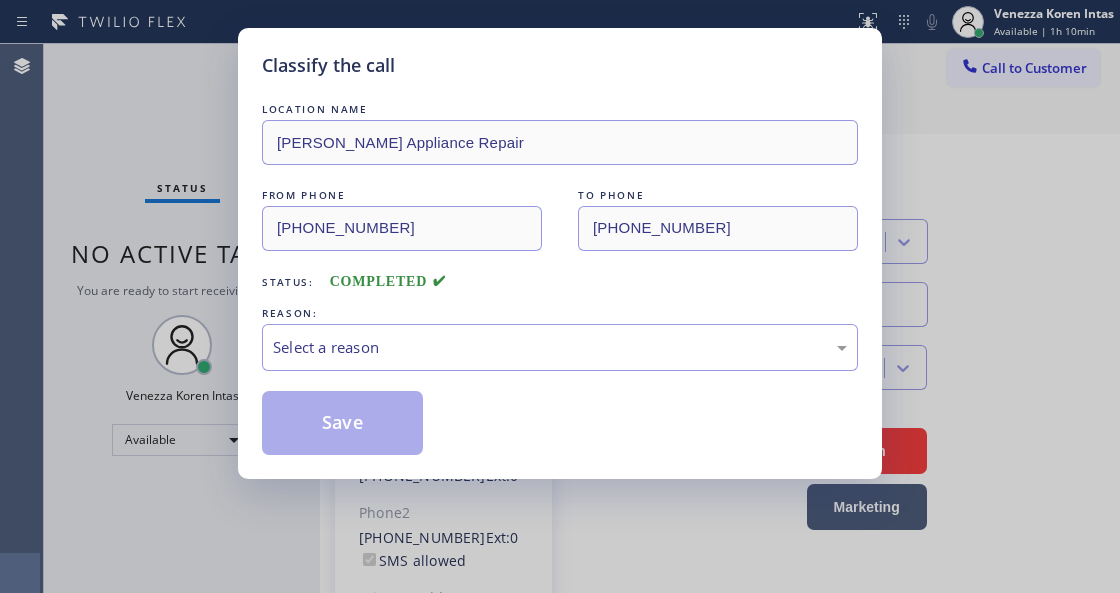 click on "Select a reason" at bounding box center [560, 347] 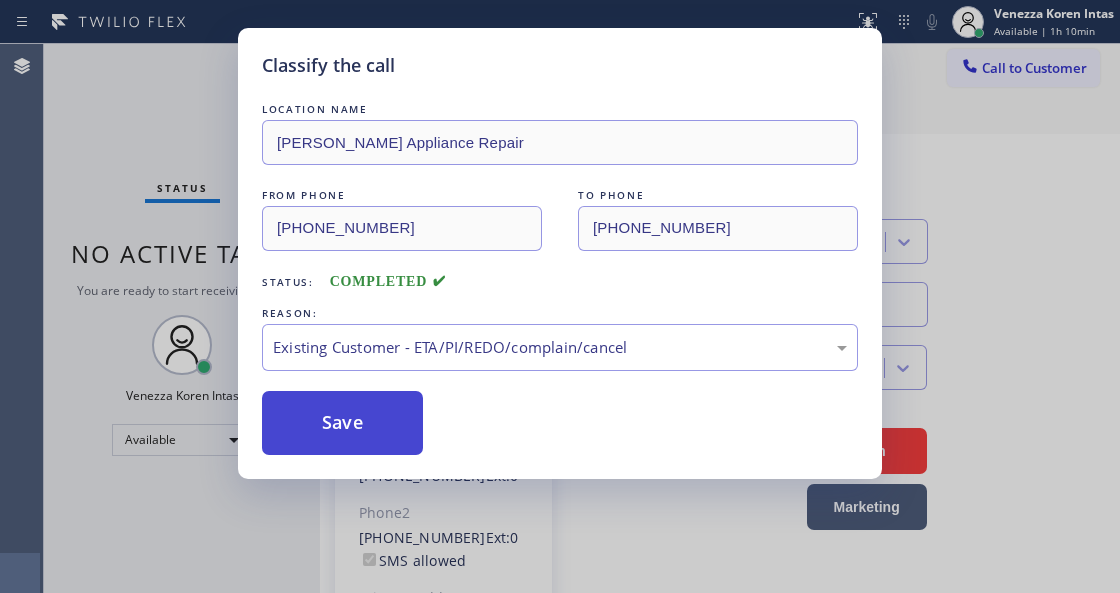 click on "Save" at bounding box center (342, 423) 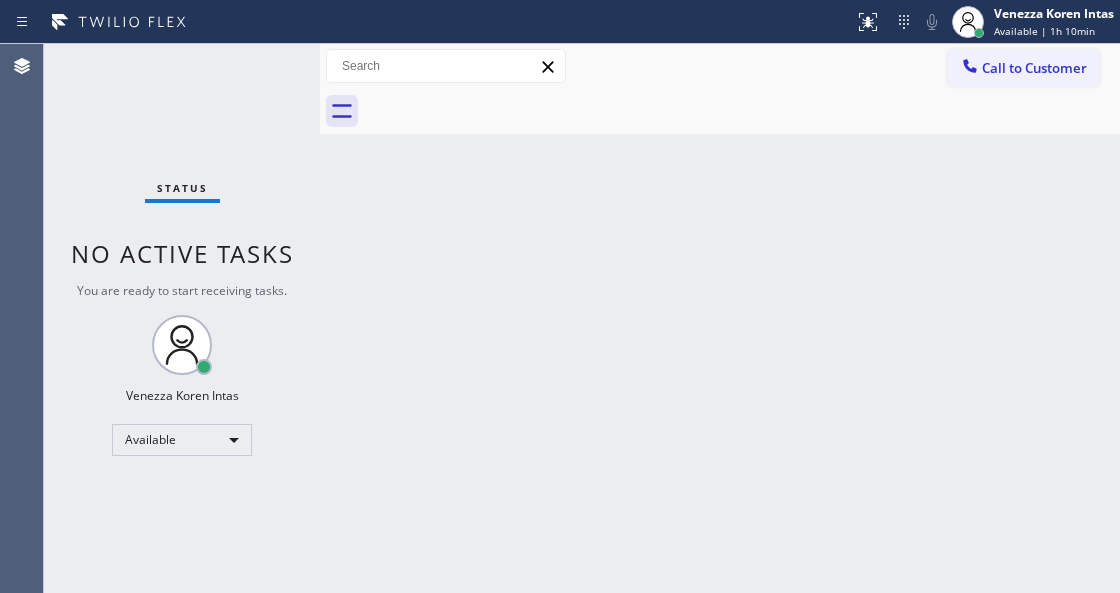 click on "Status   No active tasks     You are ready to start receiving tasks.   Venezza Koren Intas Available" at bounding box center (182, 318) 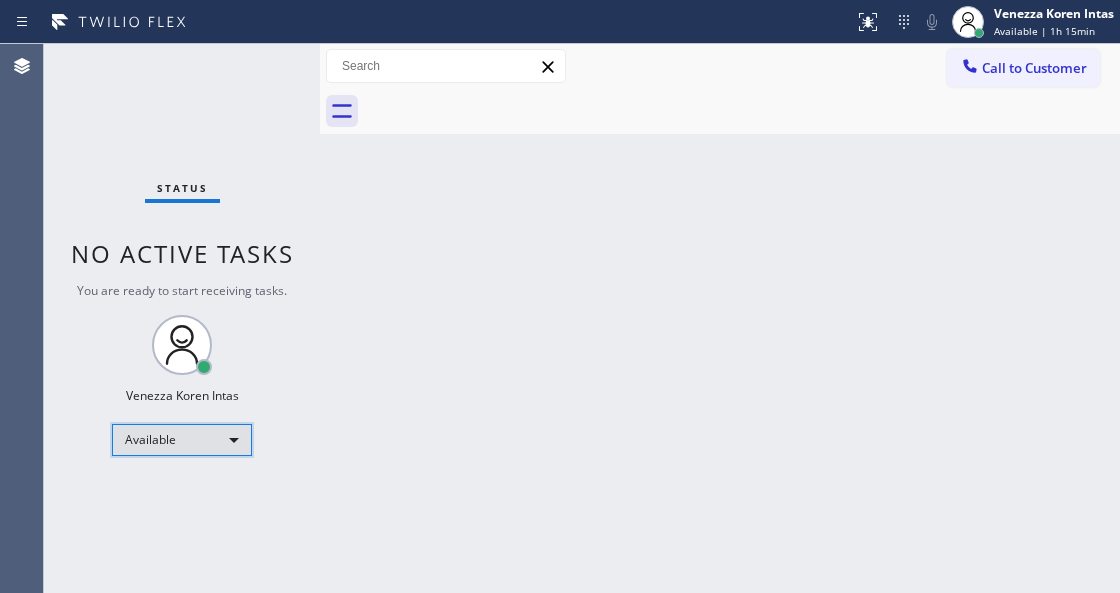 click on "Available" at bounding box center [182, 440] 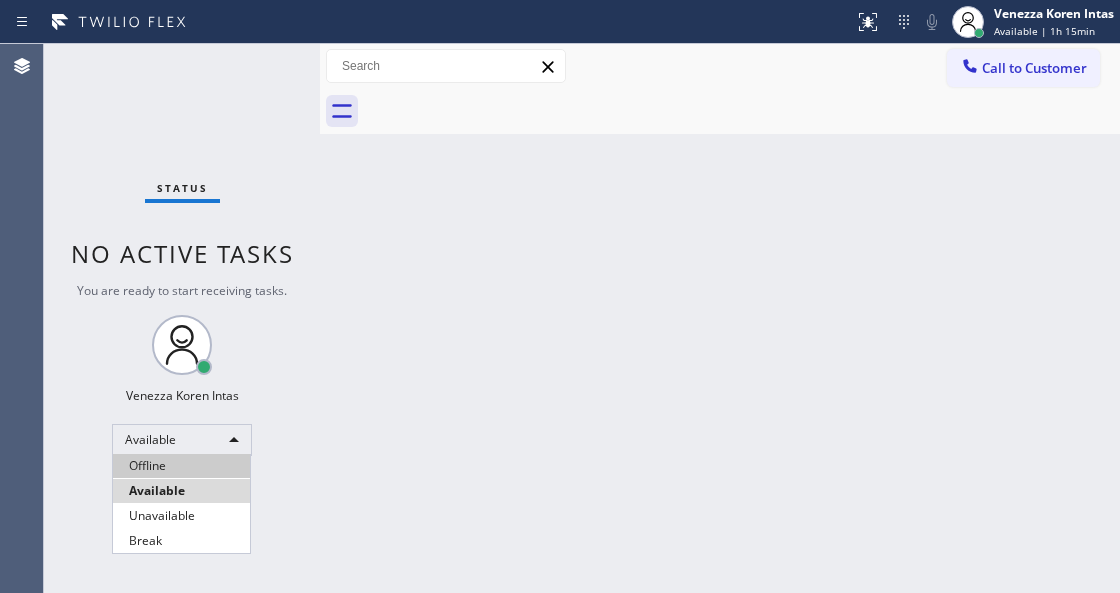 click on "Offline" at bounding box center (181, 466) 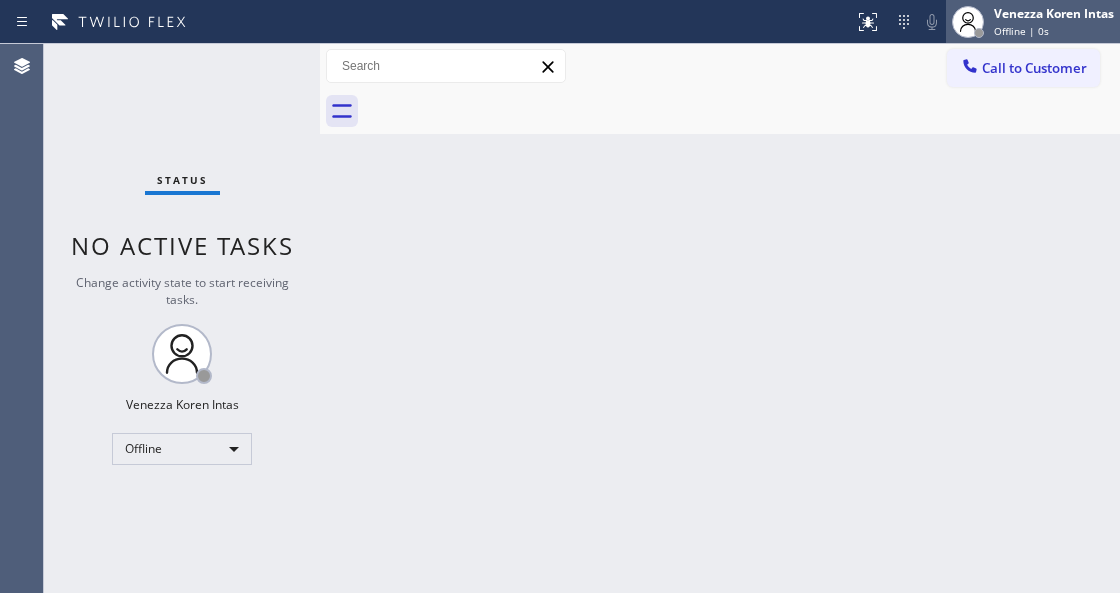 click on "Venezza Koren Intas" at bounding box center (1054, 13) 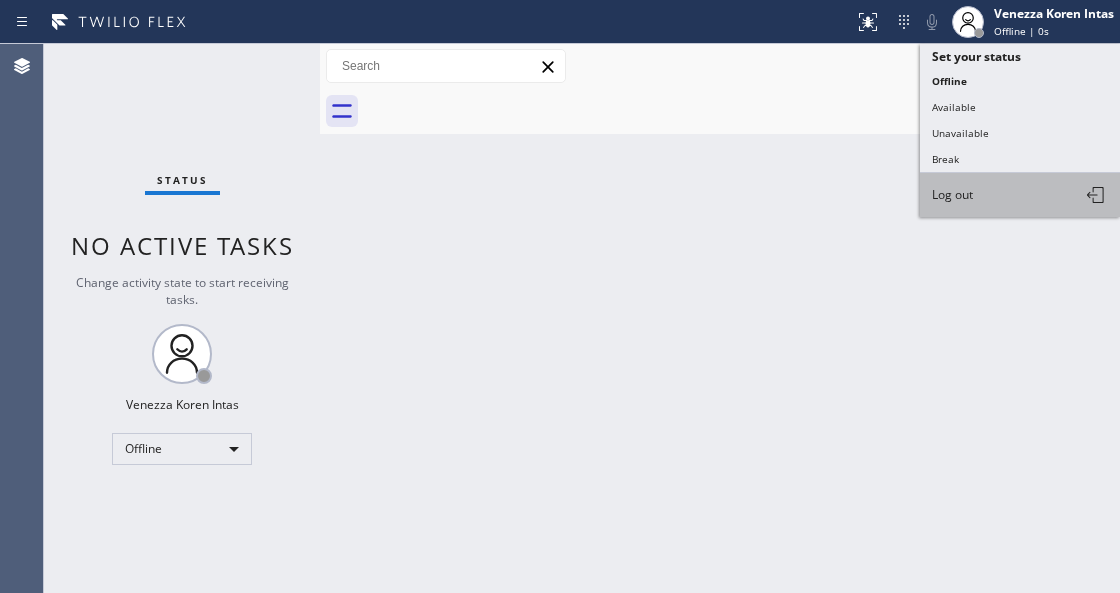 click on "Log out" at bounding box center (1020, 195) 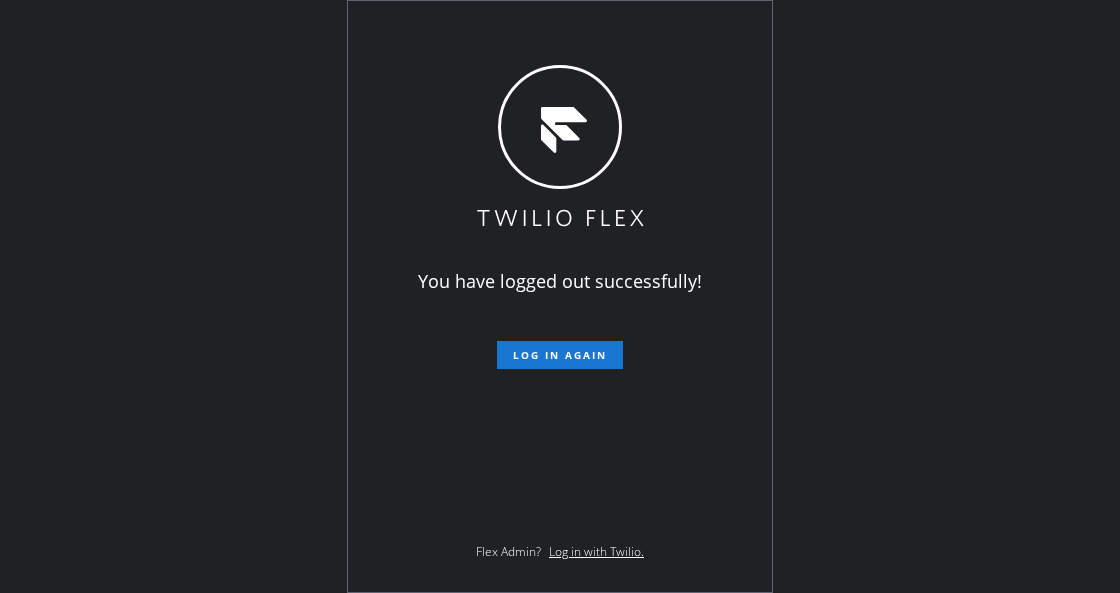 click on "You have logged out successfully! Log in again Flex Admin? Log in with Twilio." at bounding box center [560, 296] 